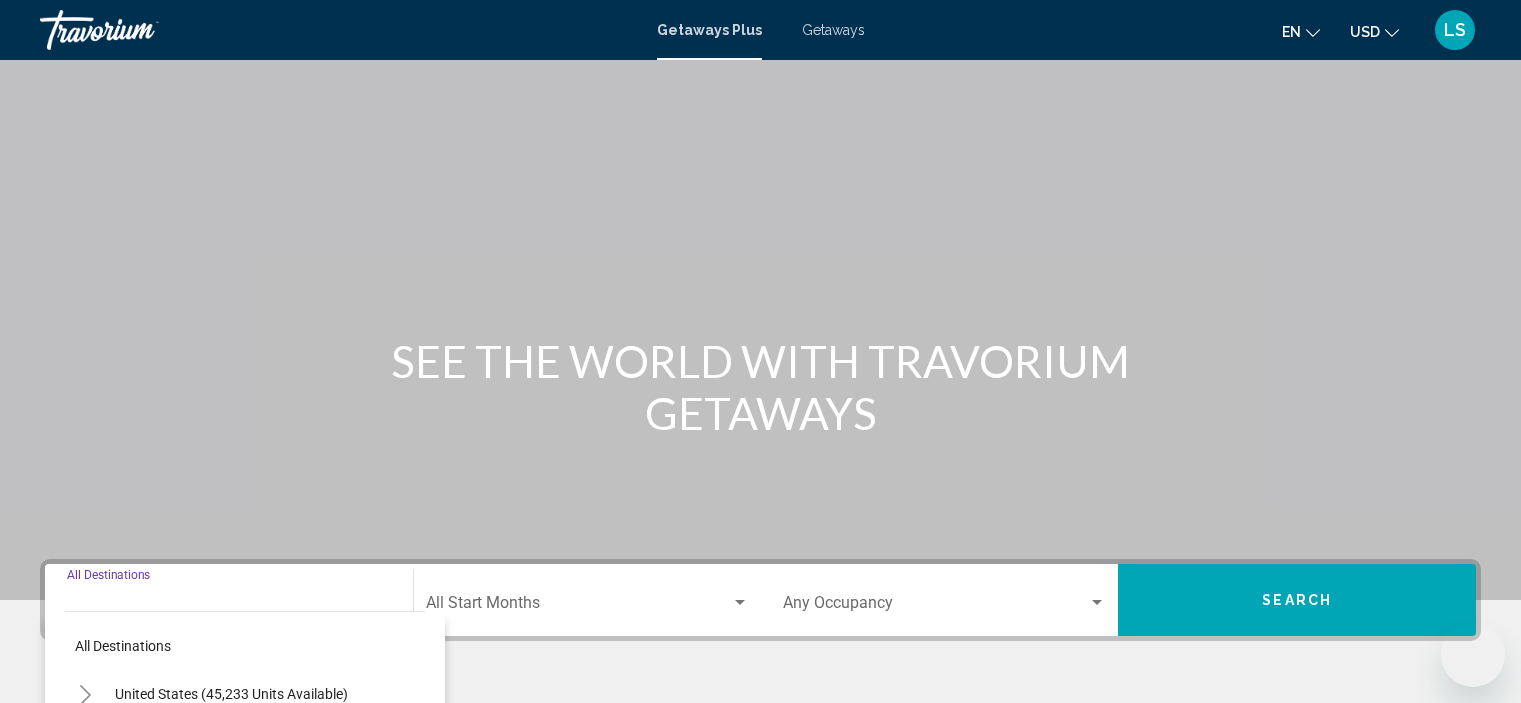 scroll, scrollTop: 382, scrollLeft: 0, axis: vertical 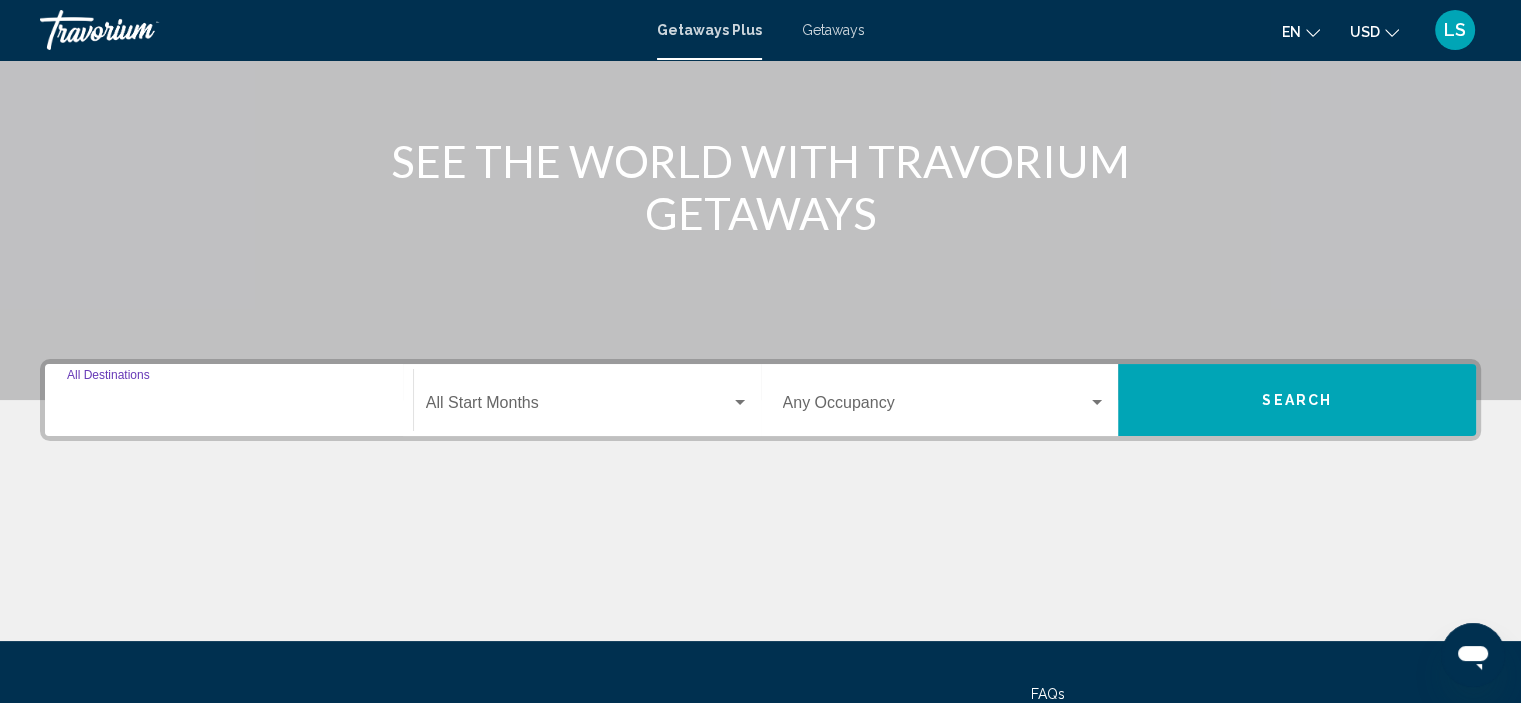 click on "Destination All Destinations" at bounding box center (229, 407) 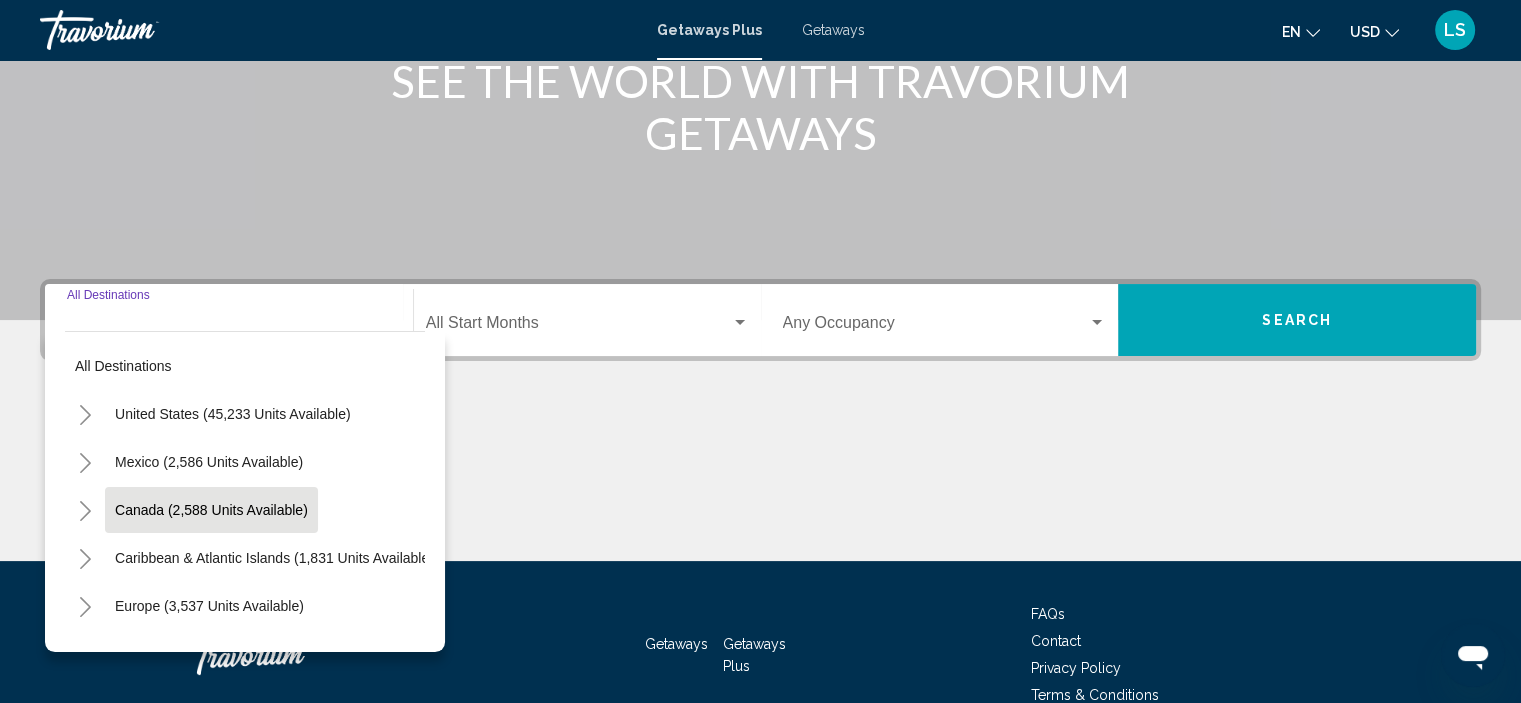 scroll, scrollTop: 382, scrollLeft: 0, axis: vertical 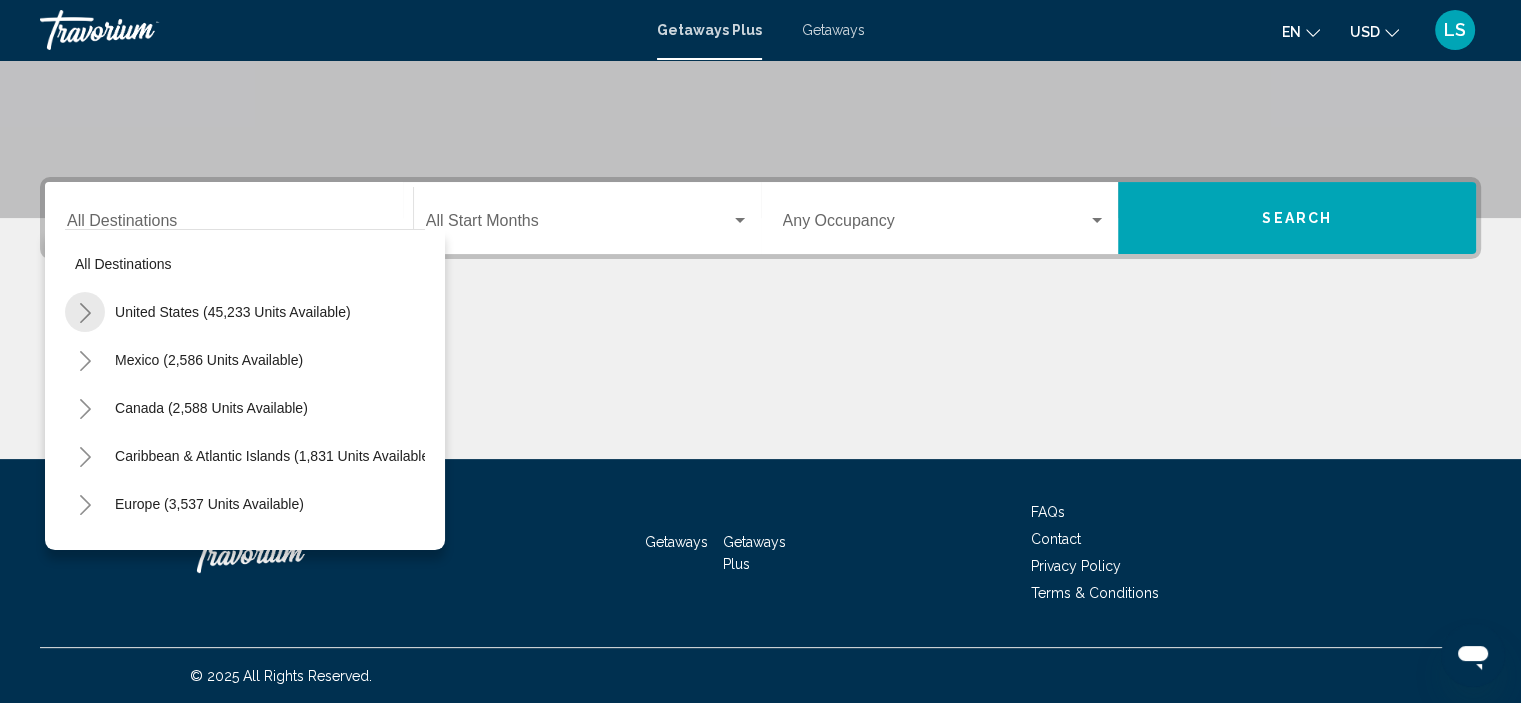 click 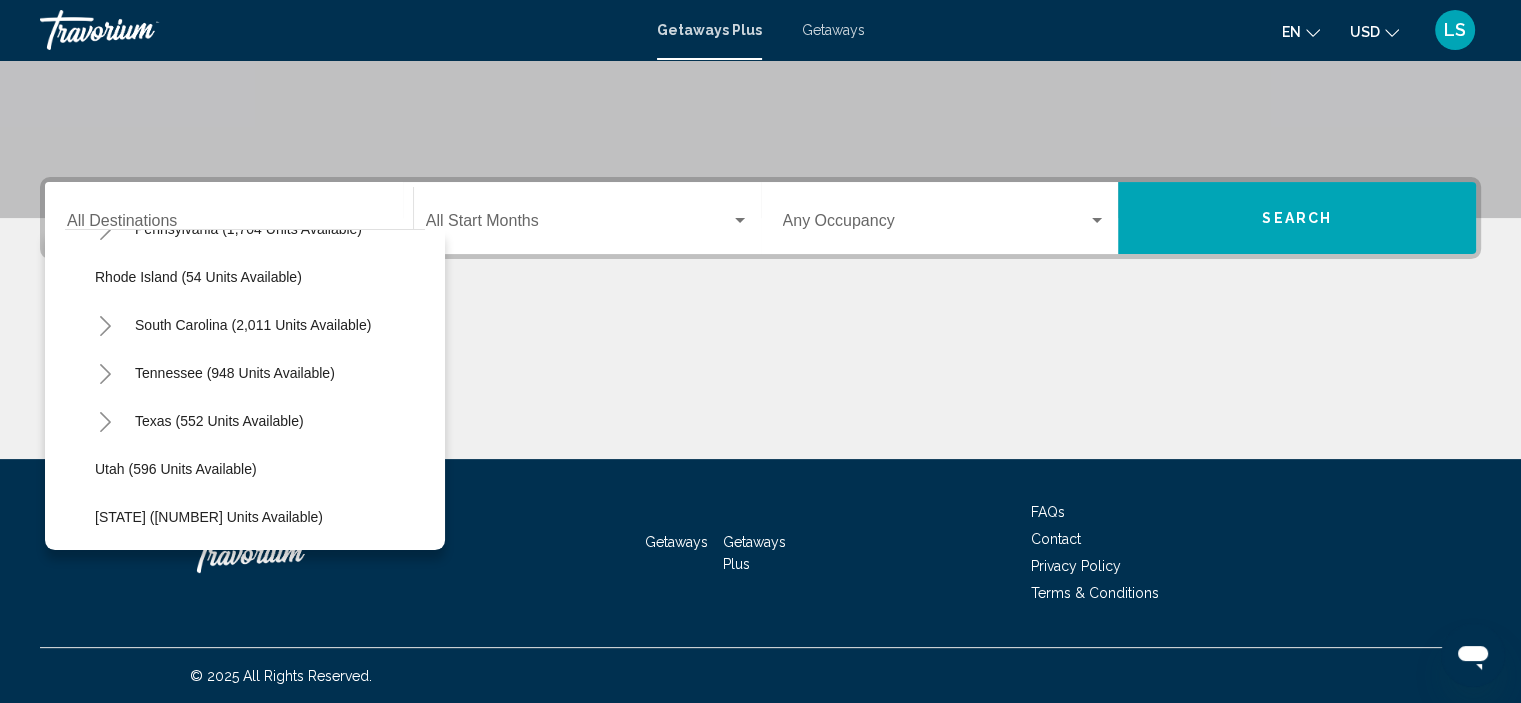 scroll, scrollTop: 1500, scrollLeft: 0, axis: vertical 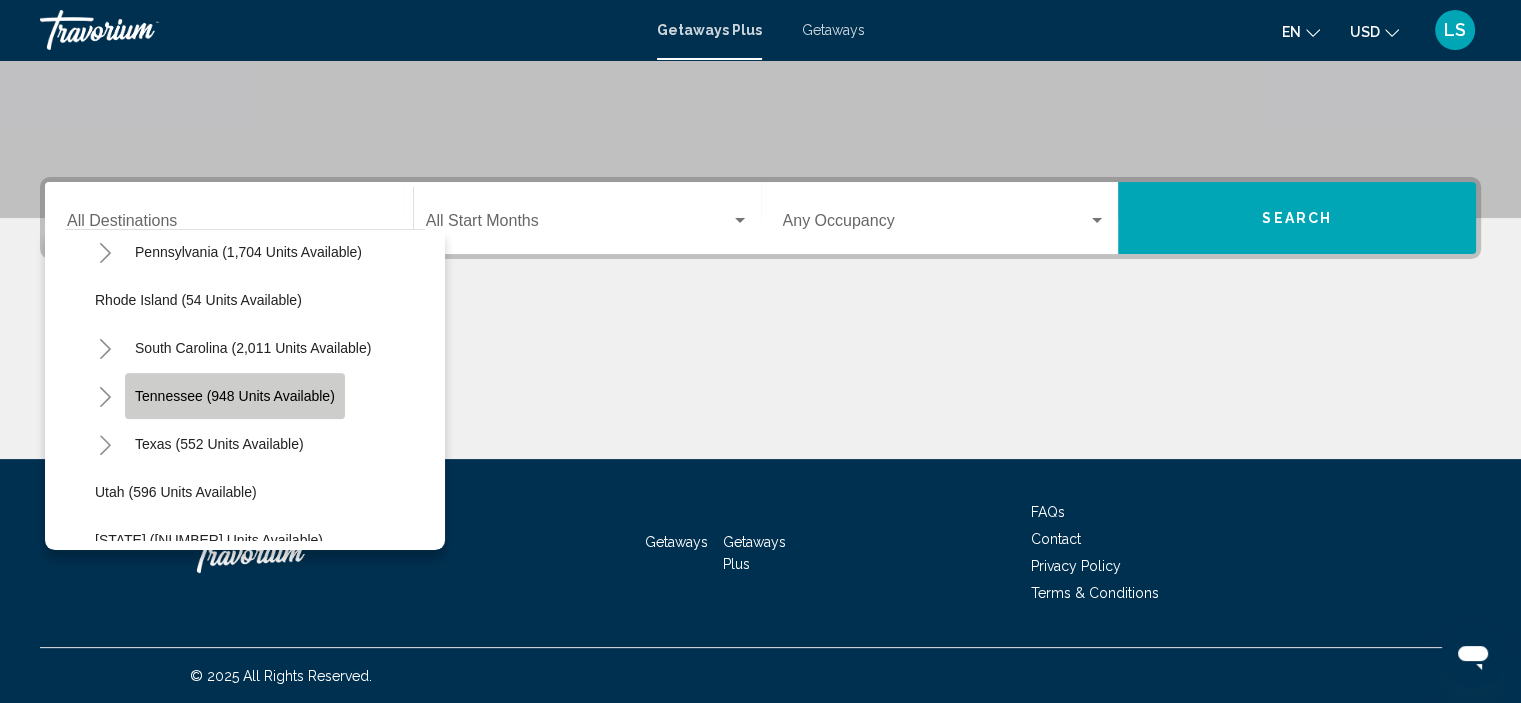 click on "Tennessee (948 units available)" 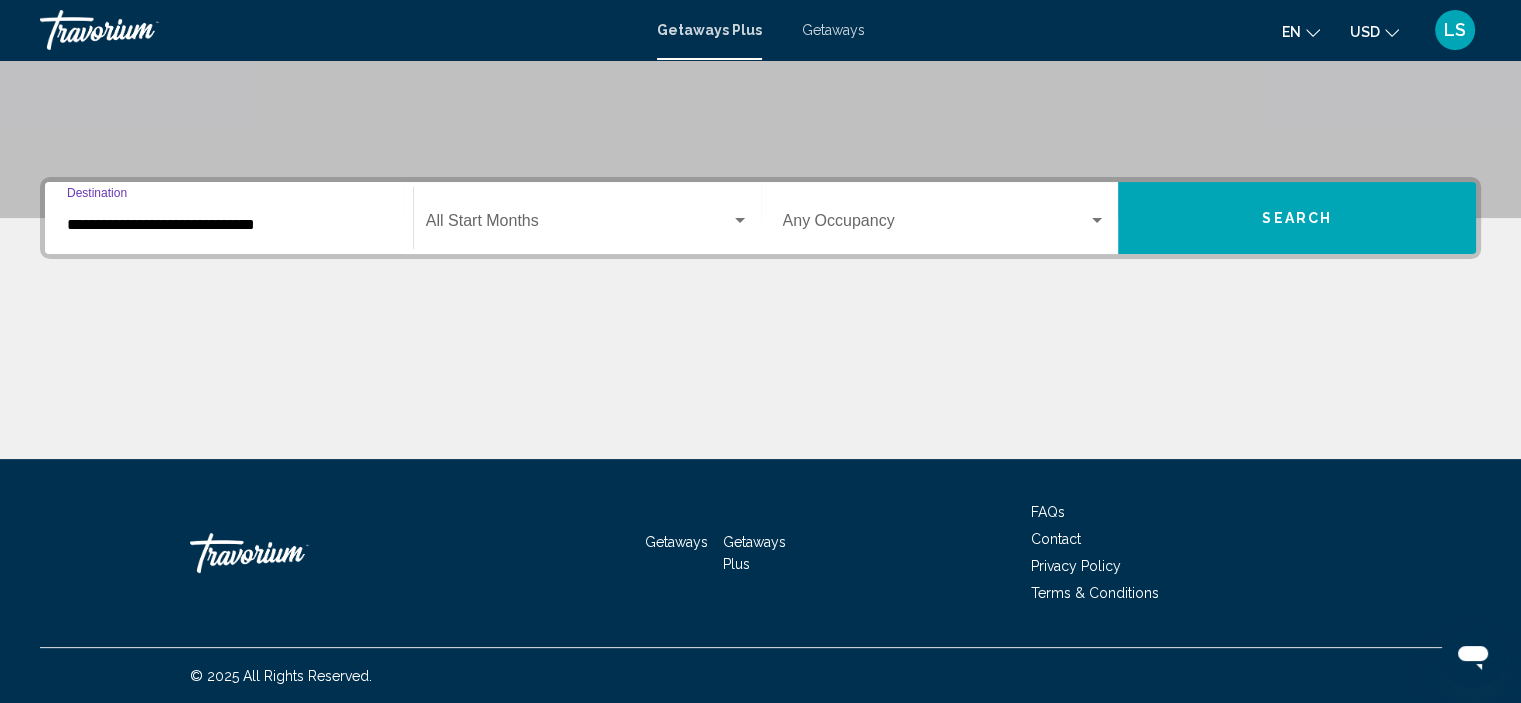 click at bounding box center (578, 225) 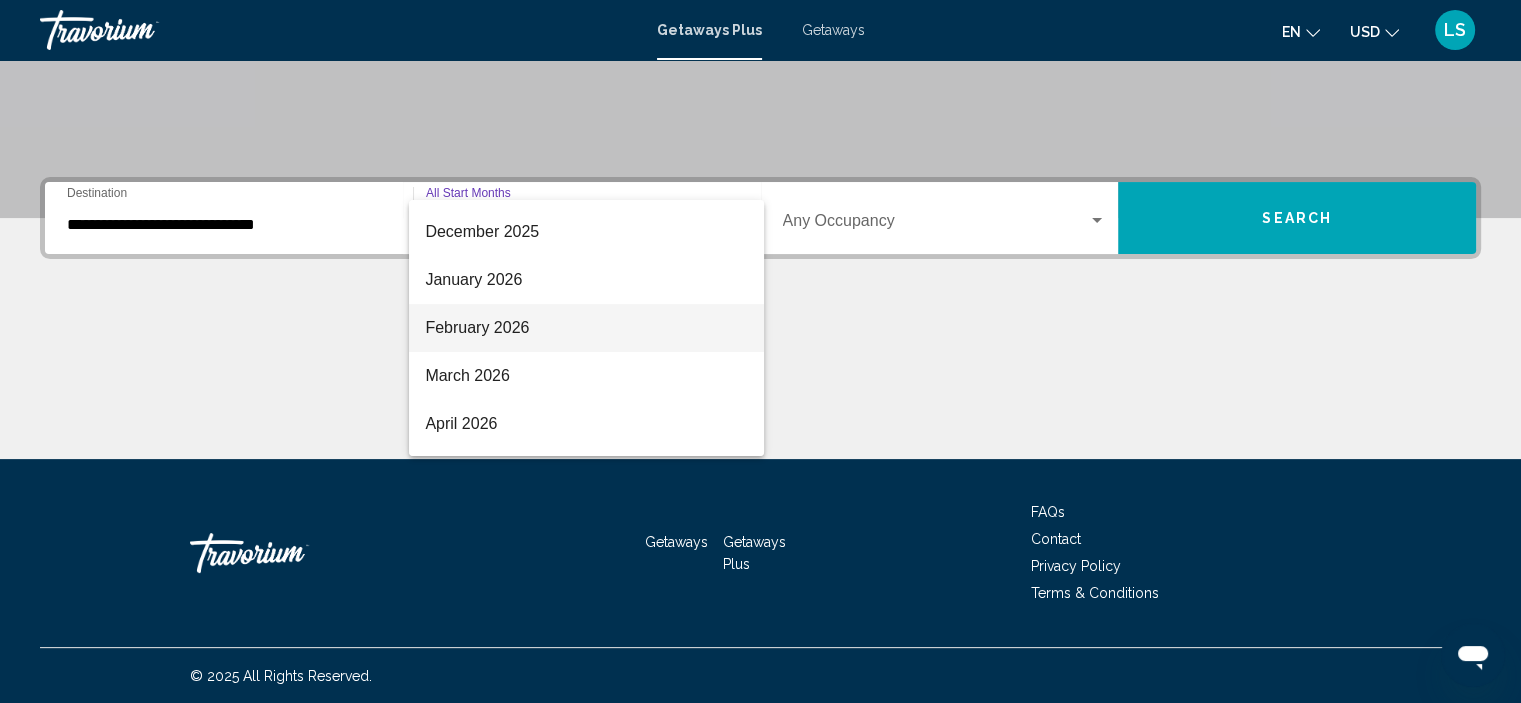 scroll, scrollTop: 200, scrollLeft: 0, axis: vertical 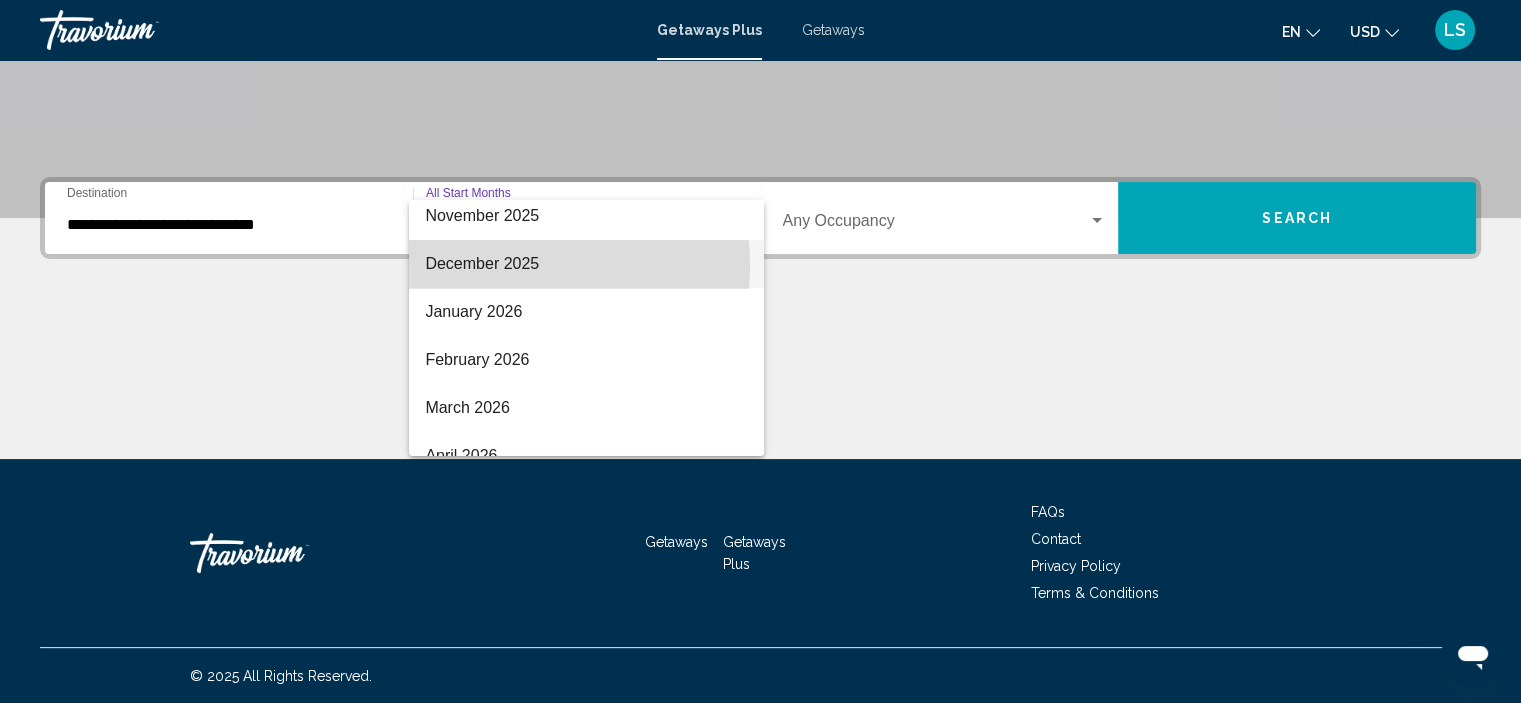 click on "December 2025" at bounding box center (586, 264) 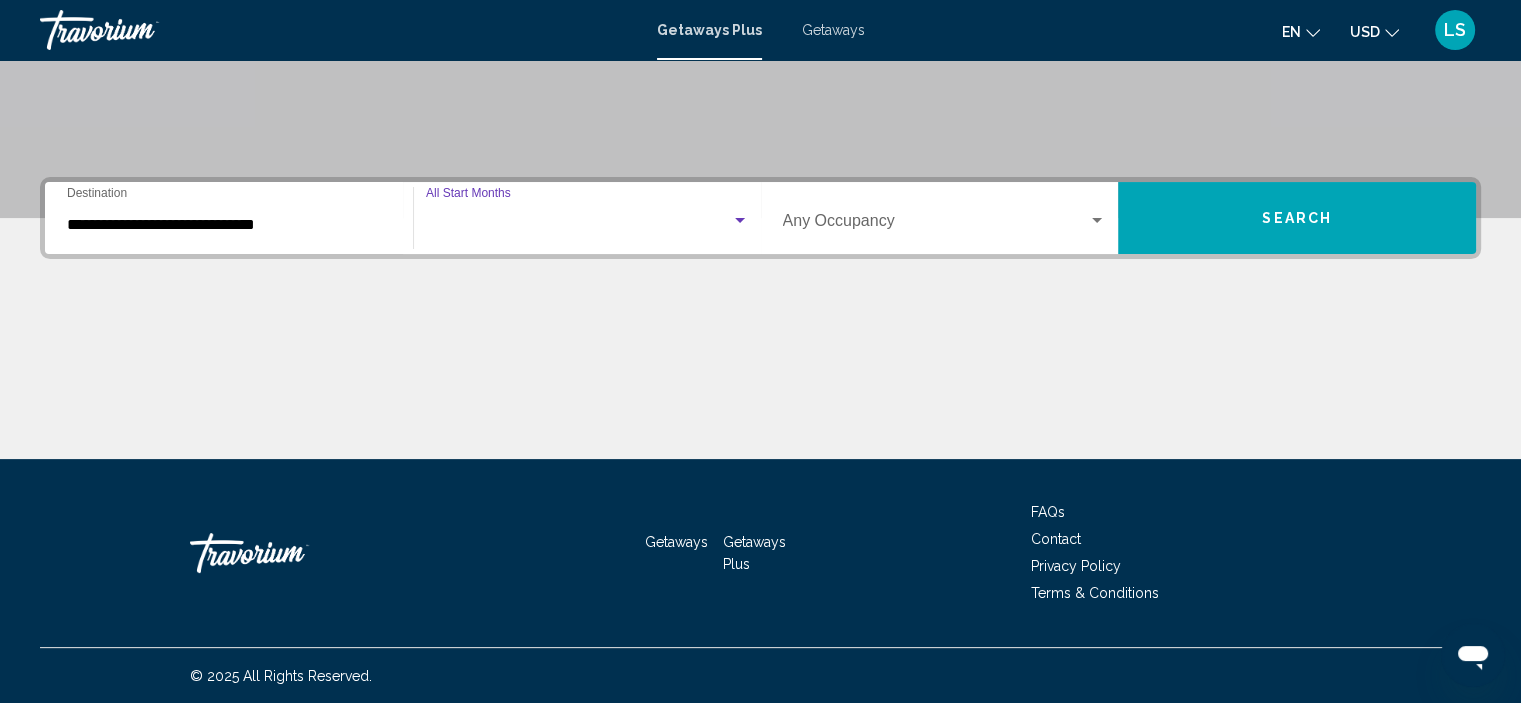 click on "**********" at bounding box center (760, 318) 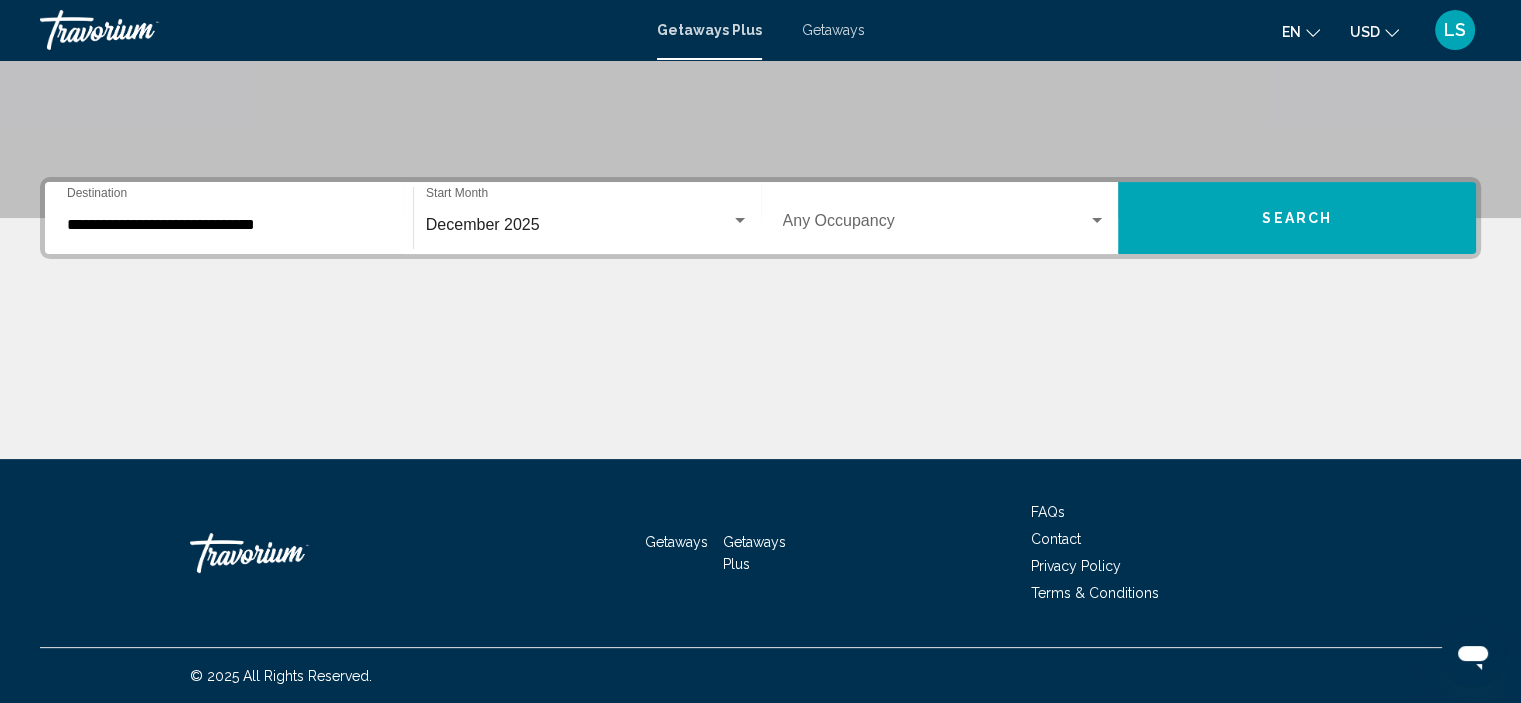 click at bounding box center [936, 225] 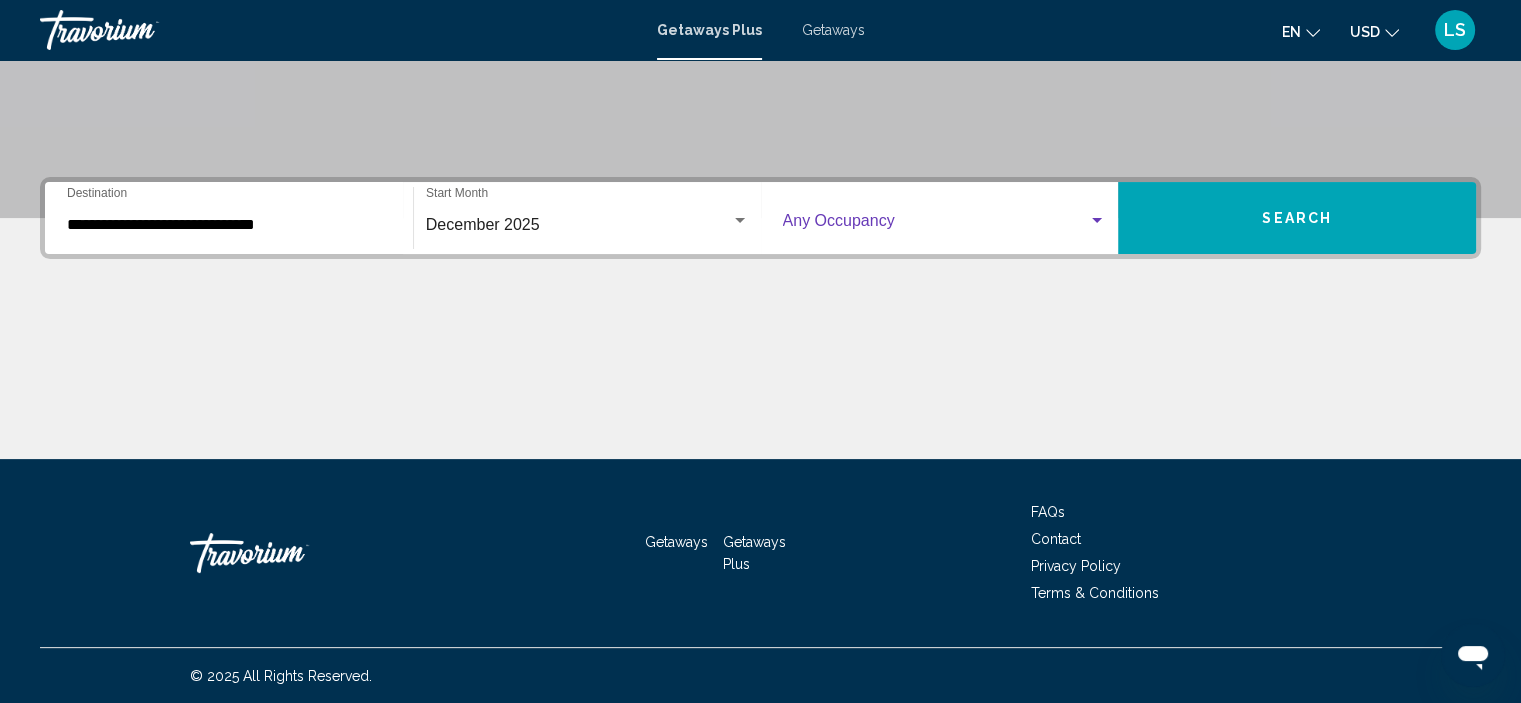 click on "Search" at bounding box center (1297, 218) 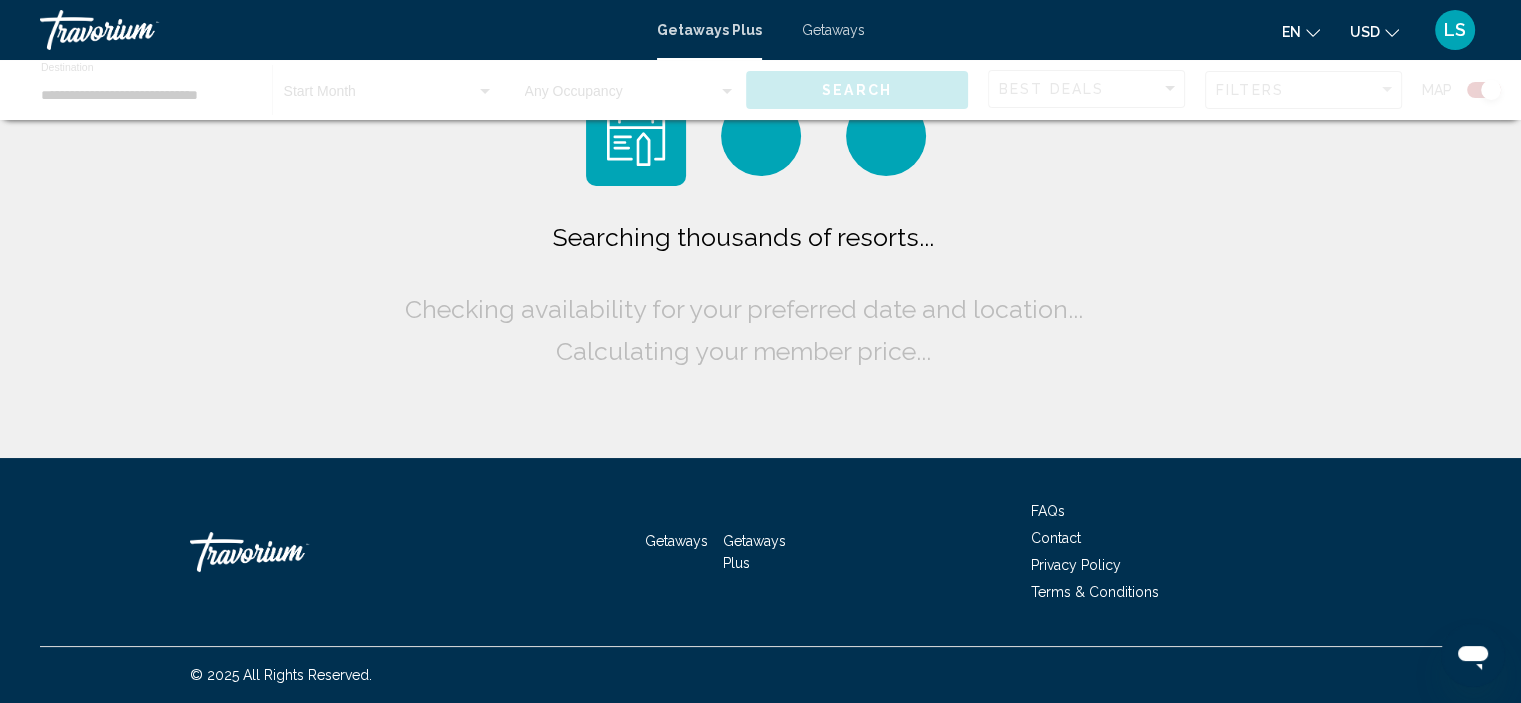scroll, scrollTop: 0, scrollLeft: 0, axis: both 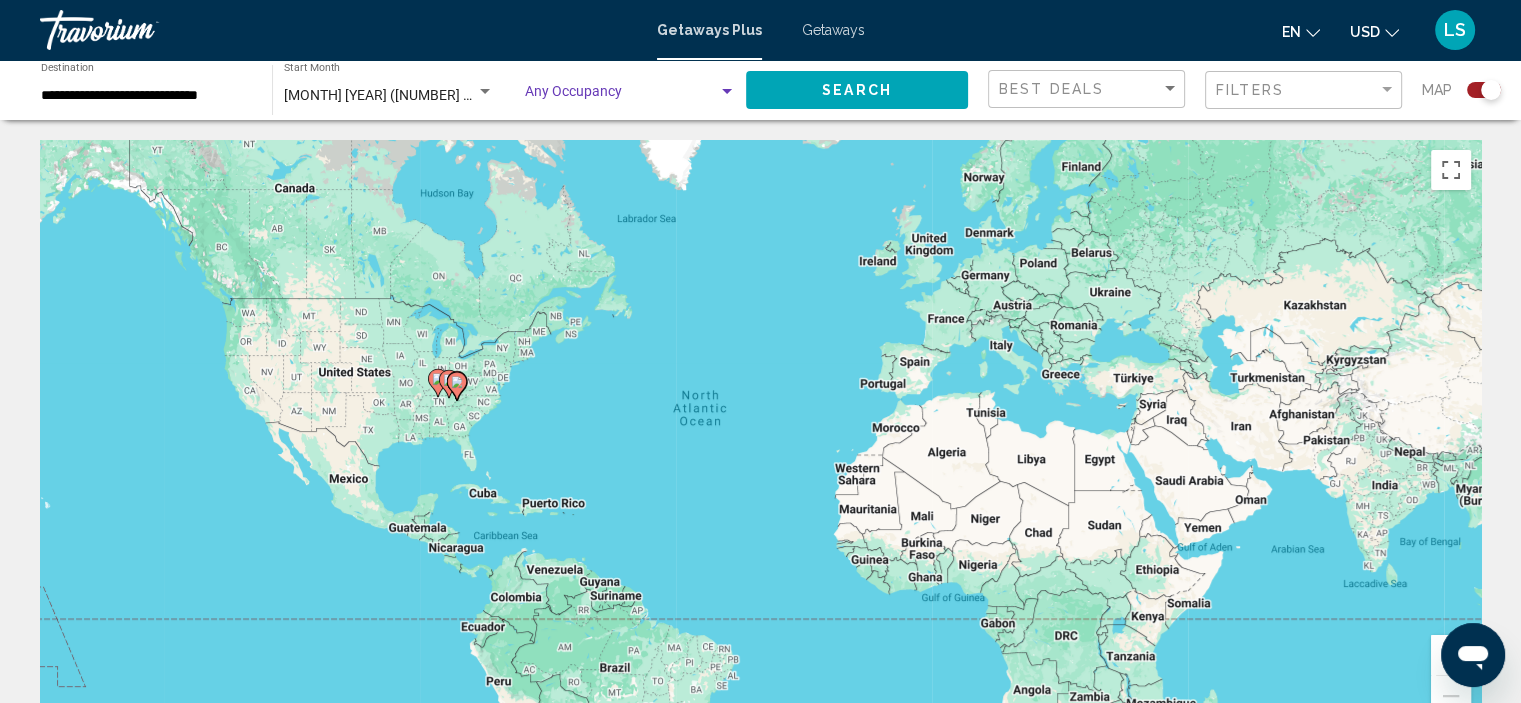 click at bounding box center (621, 96) 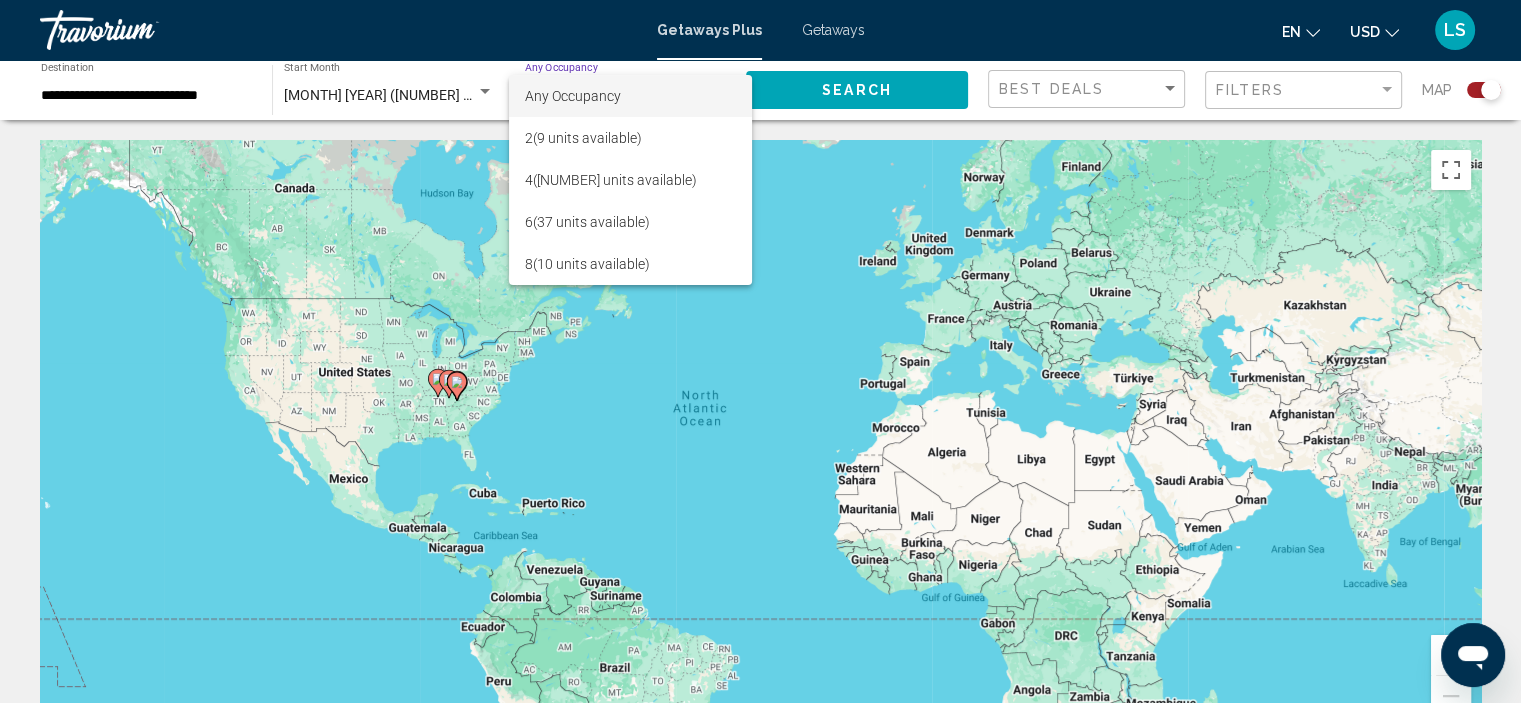 click on "Any Occupancy" at bounding box center (630, 96) 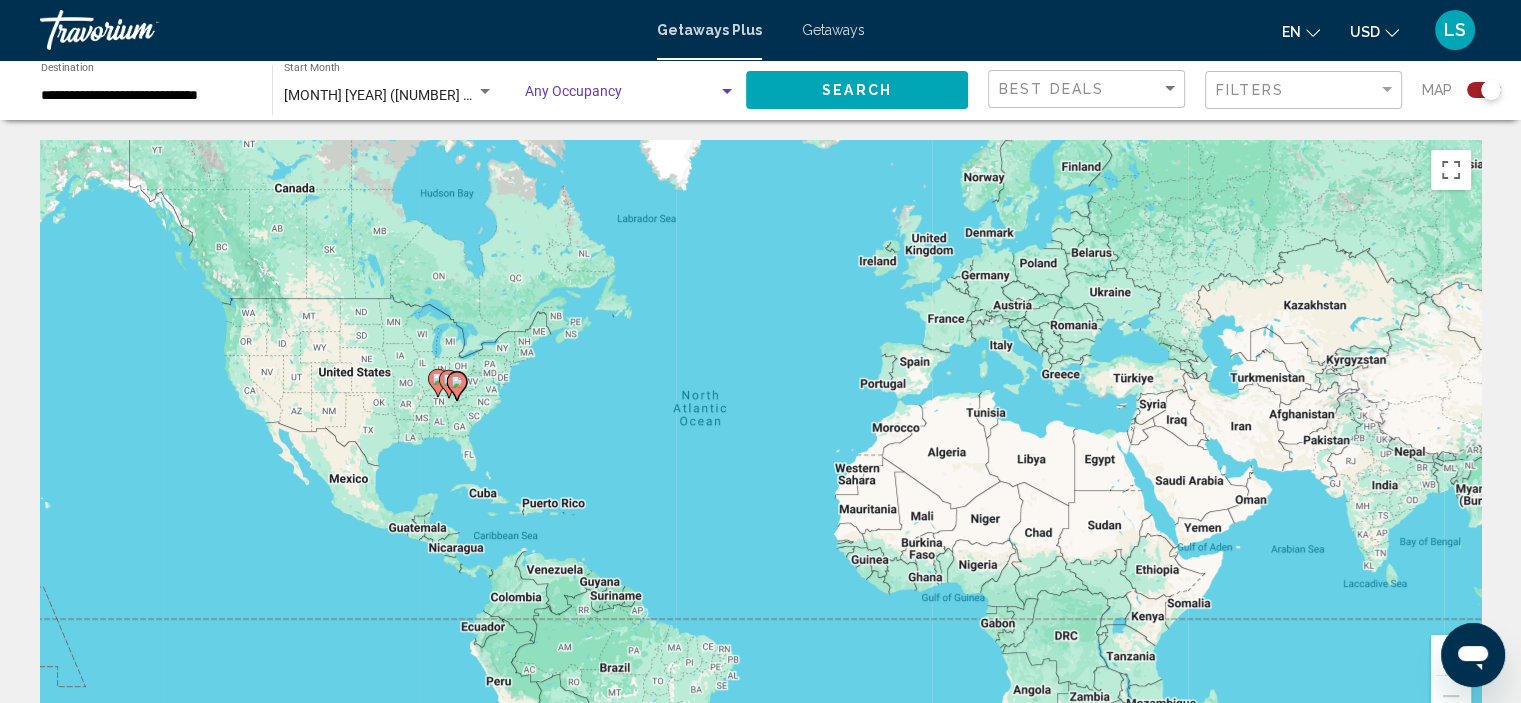 click at bounding box center [621, 96] 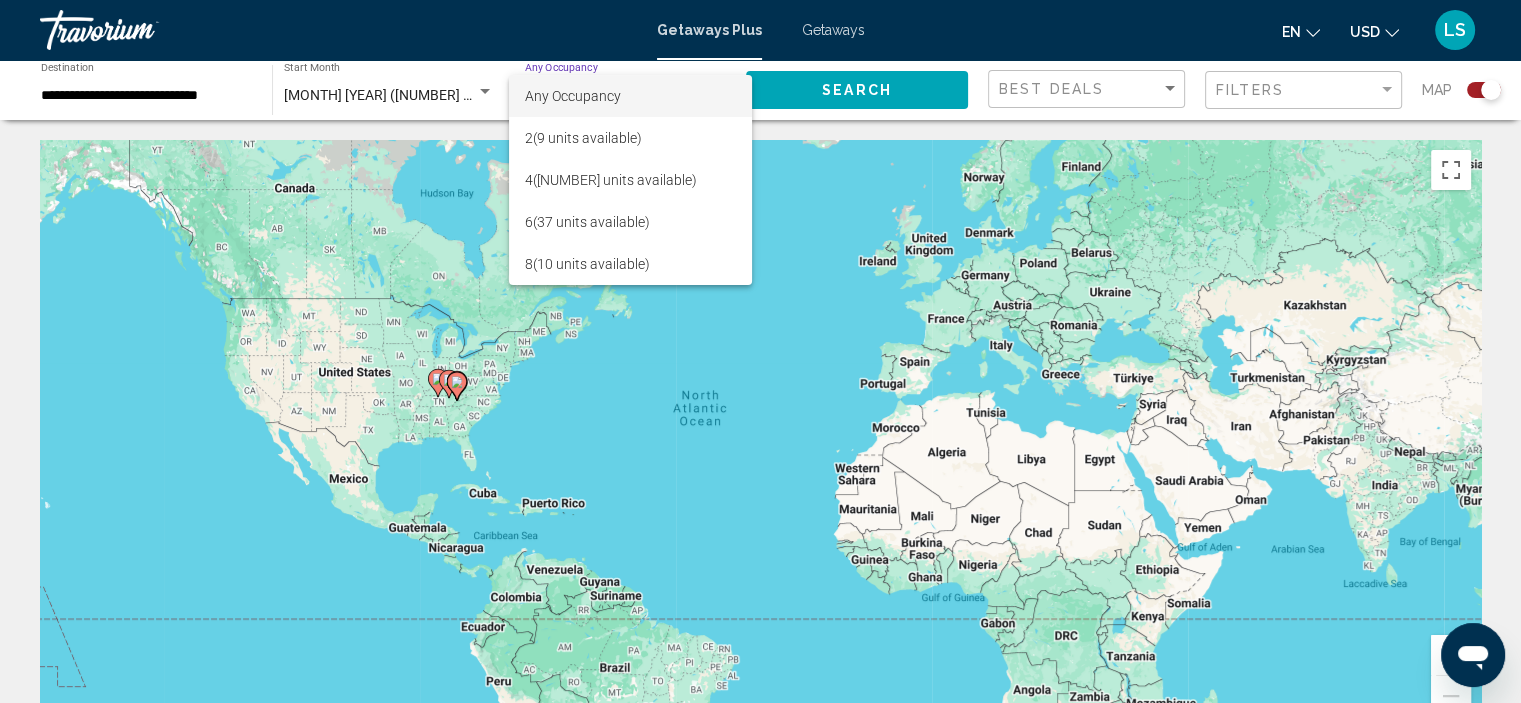 click at bounding box center [760, 351] 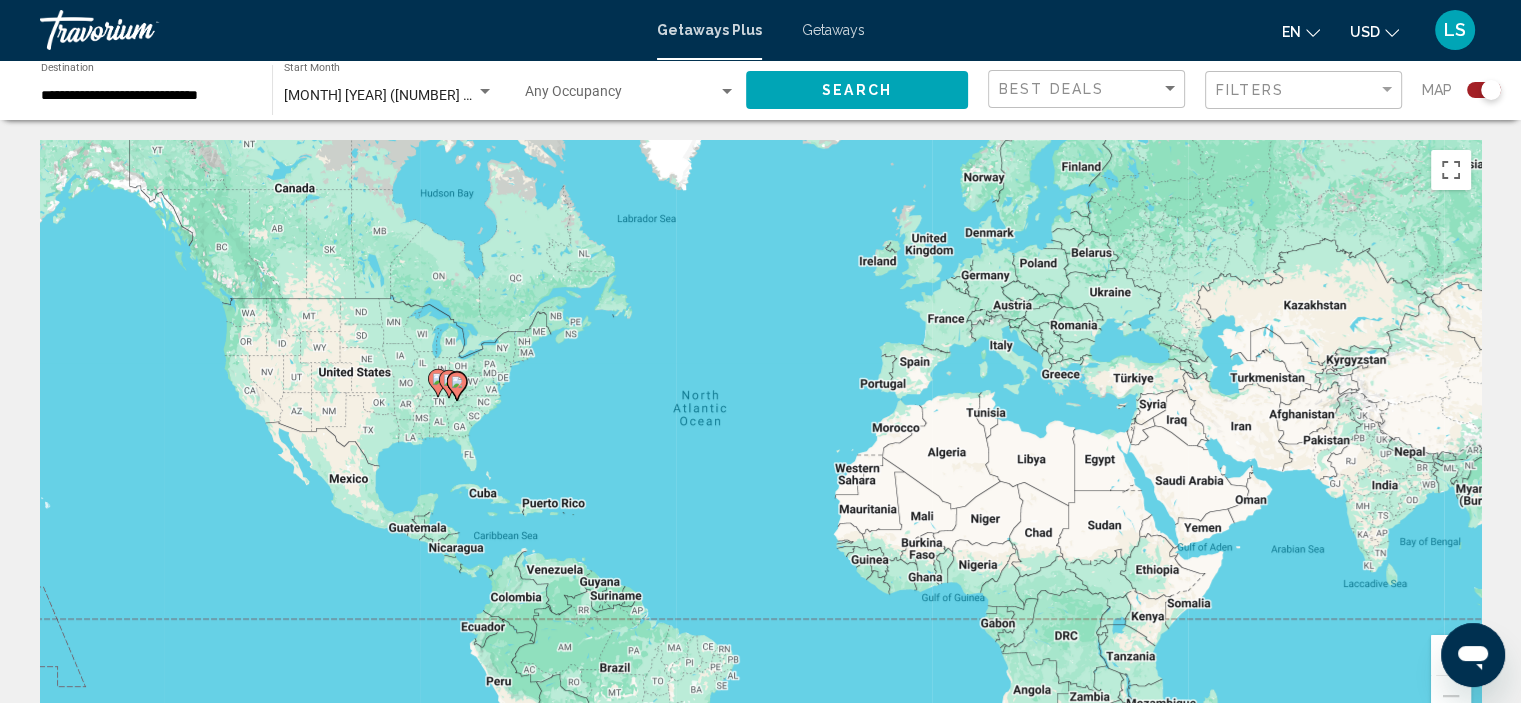 click on "Map" 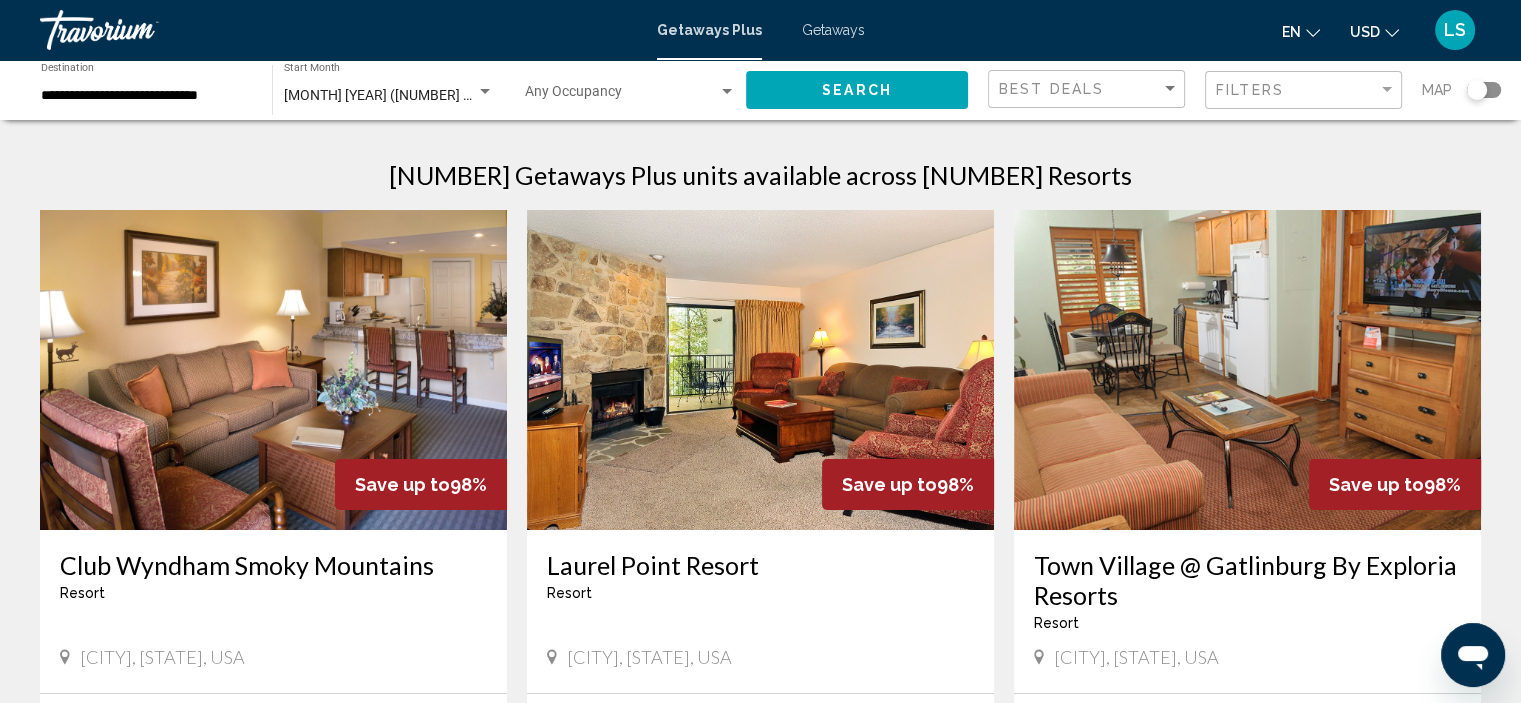 click on "Getaways Plus  Getaways en
English Español Français Italiano Português русский USD
USD ($) MXN (Mex$) CAD (Can$) GBP (£) EUR (€) AUD (A$) NZD (NZ$) CNY (CN¥) LS Login" at bounding box center [760, 30] 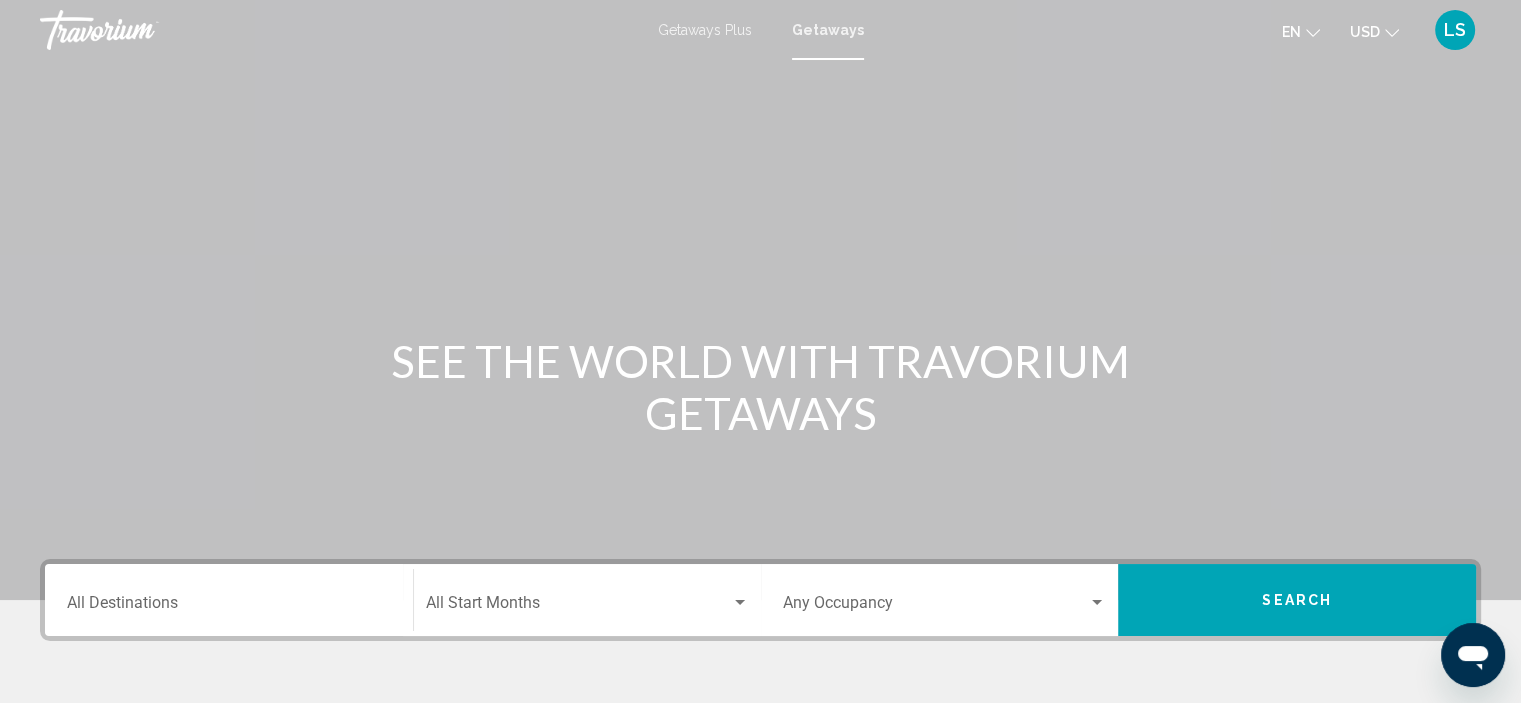 click on "Destination All Destinations" at bounding box center (229, 600) 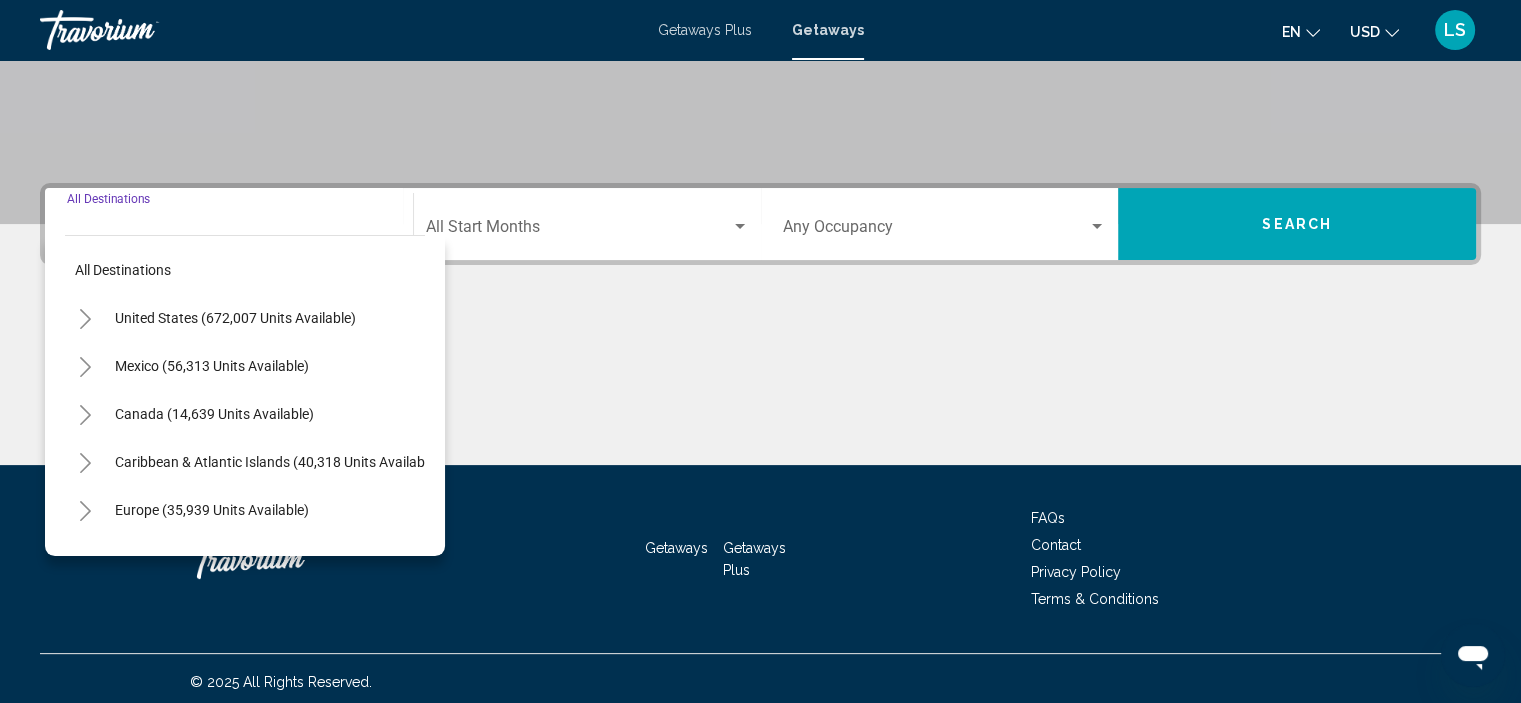 scroll, scrollTop: 382, scrollLeft: 0, axis: vertical 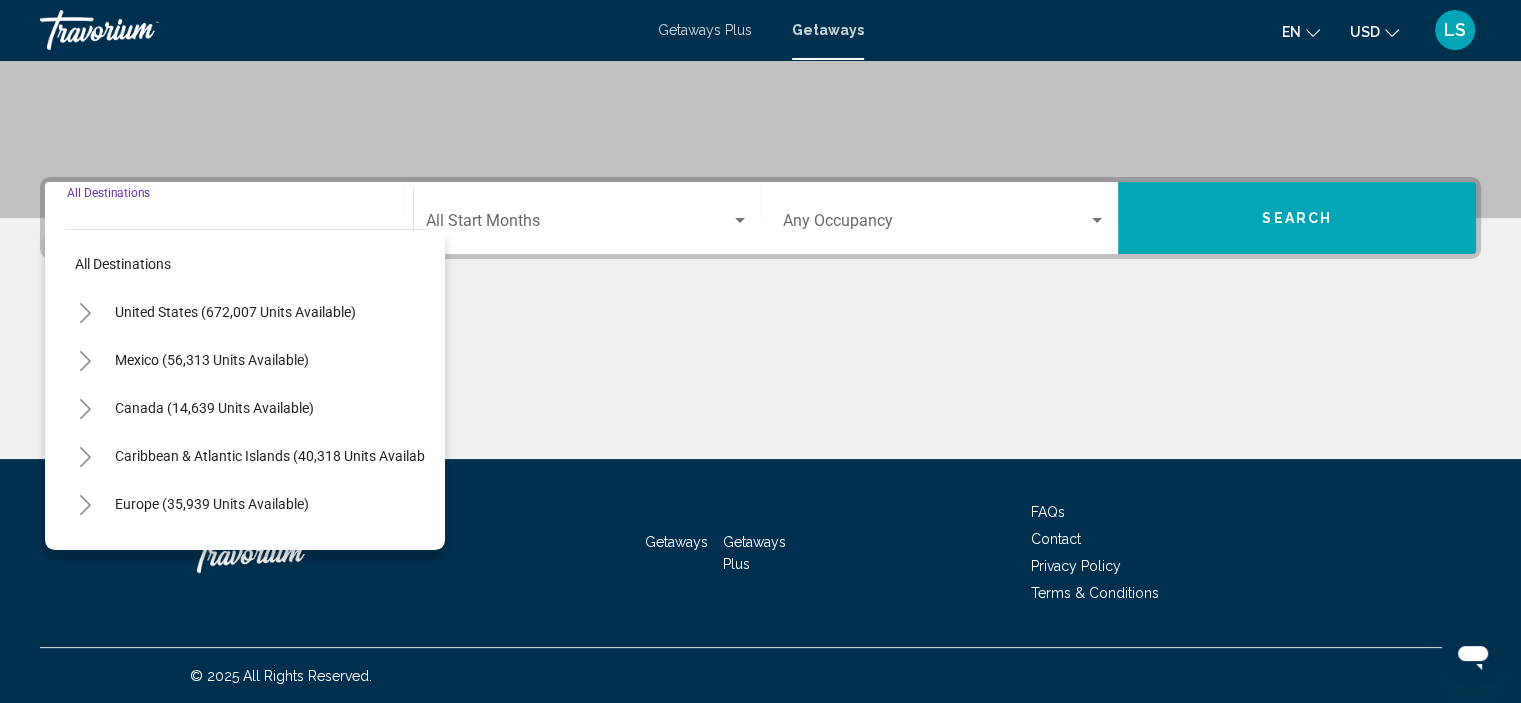 click 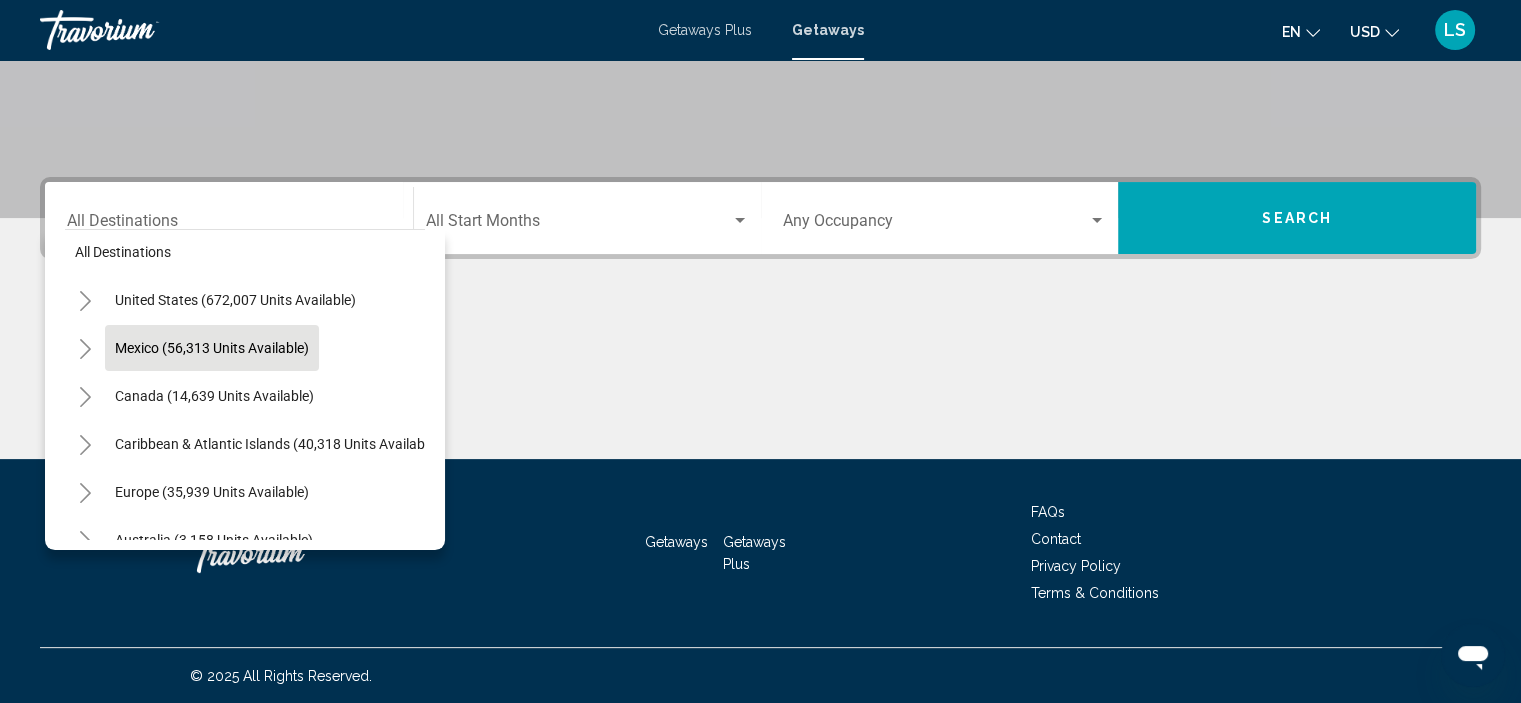 scroll, scrollTop: 0, scrollLeft: 0, axis: both 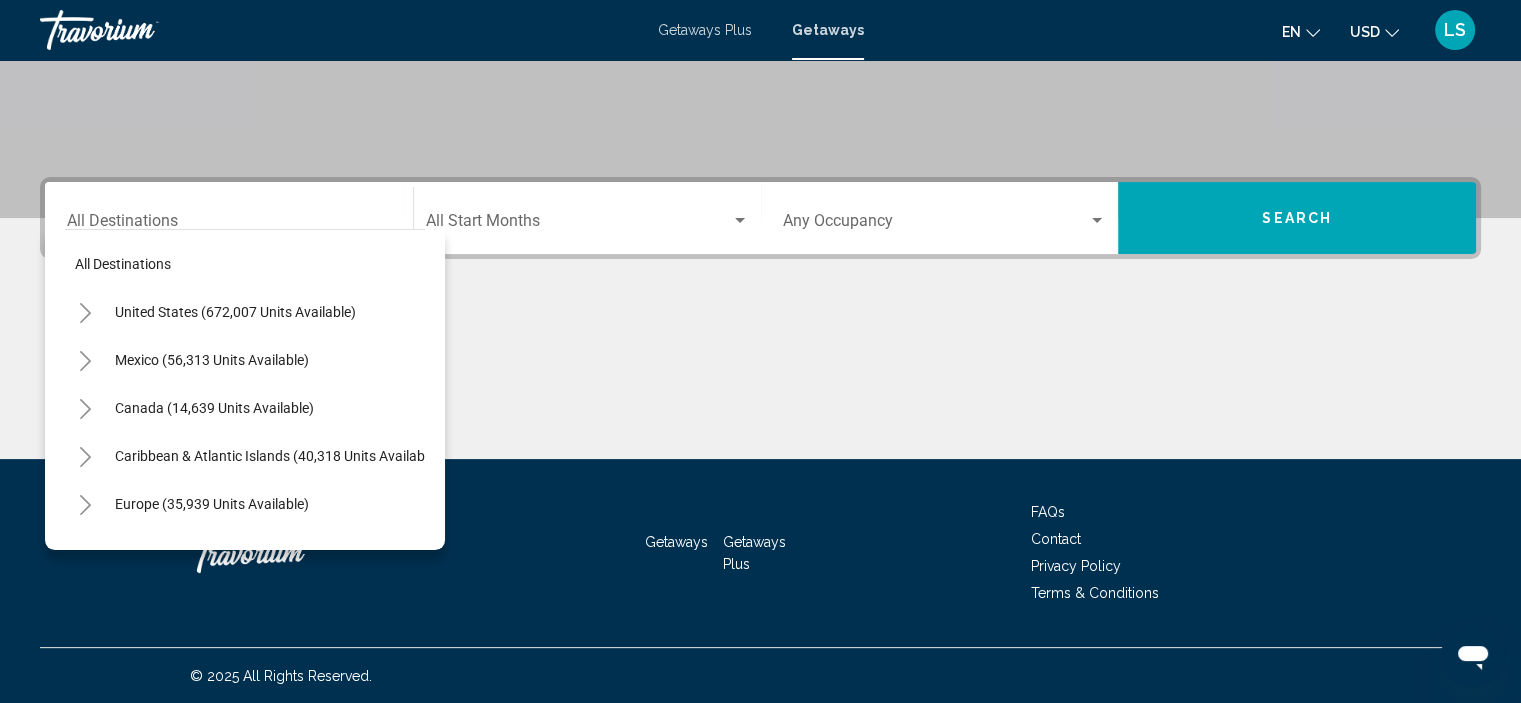 click 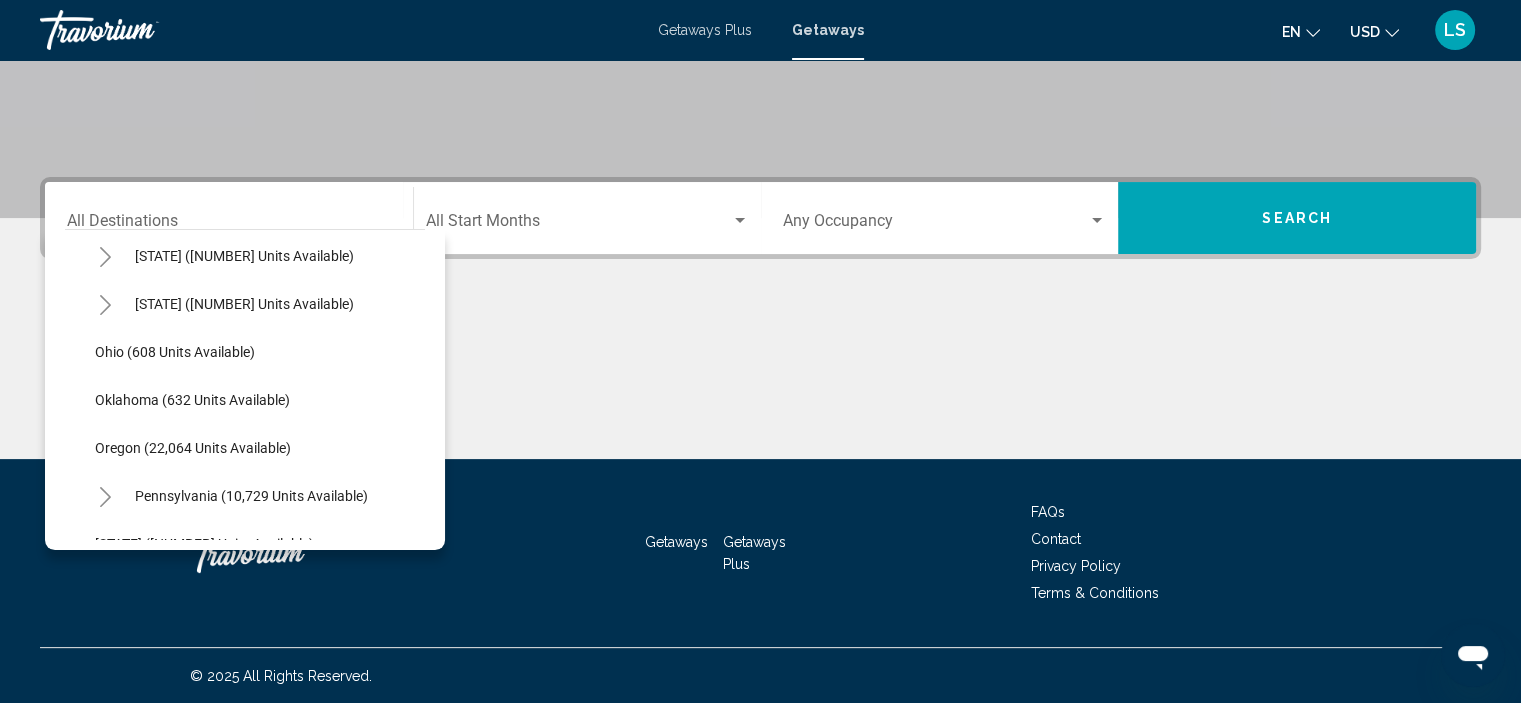 scroll, scrollTop: 1600, scrollLeft: 0, axis: vertical 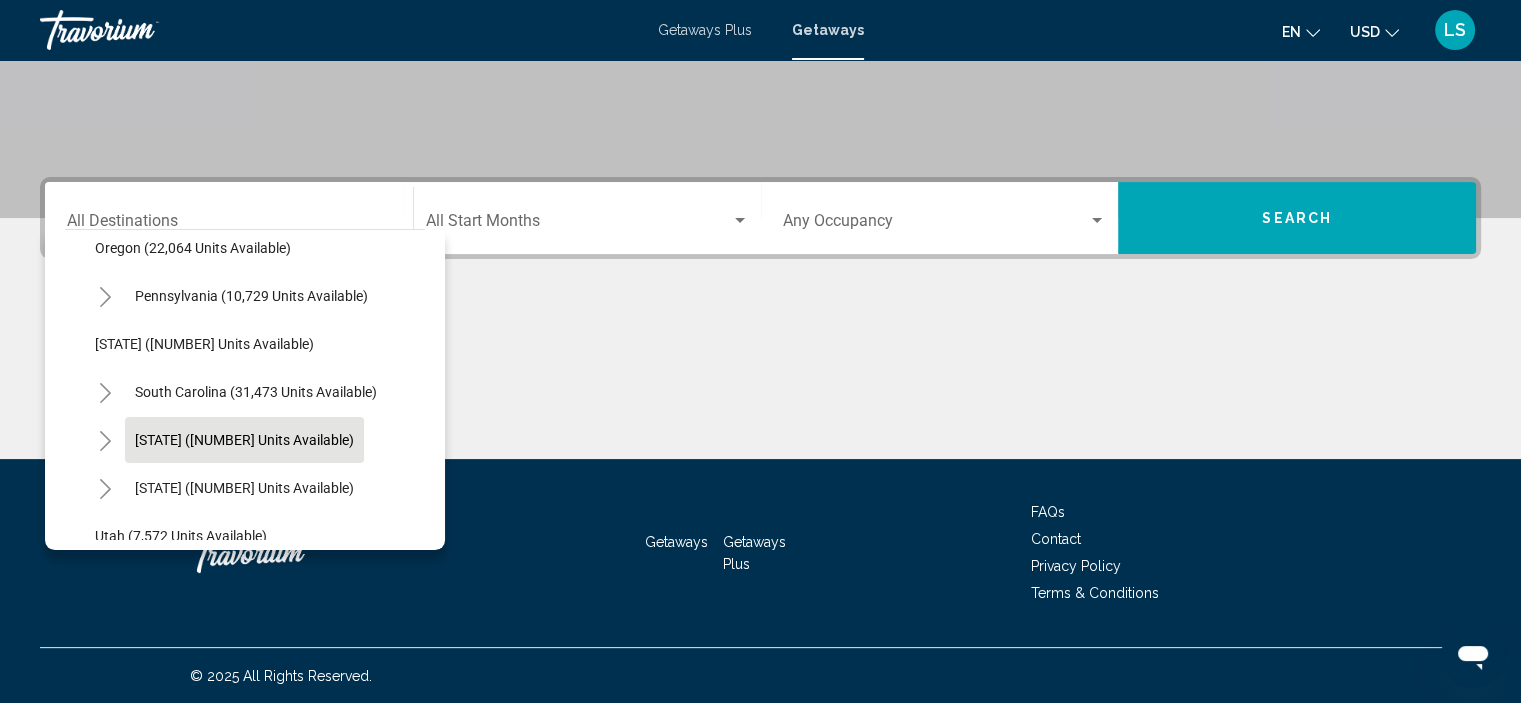 click on "[STATE] ([NUMBER] units available)" 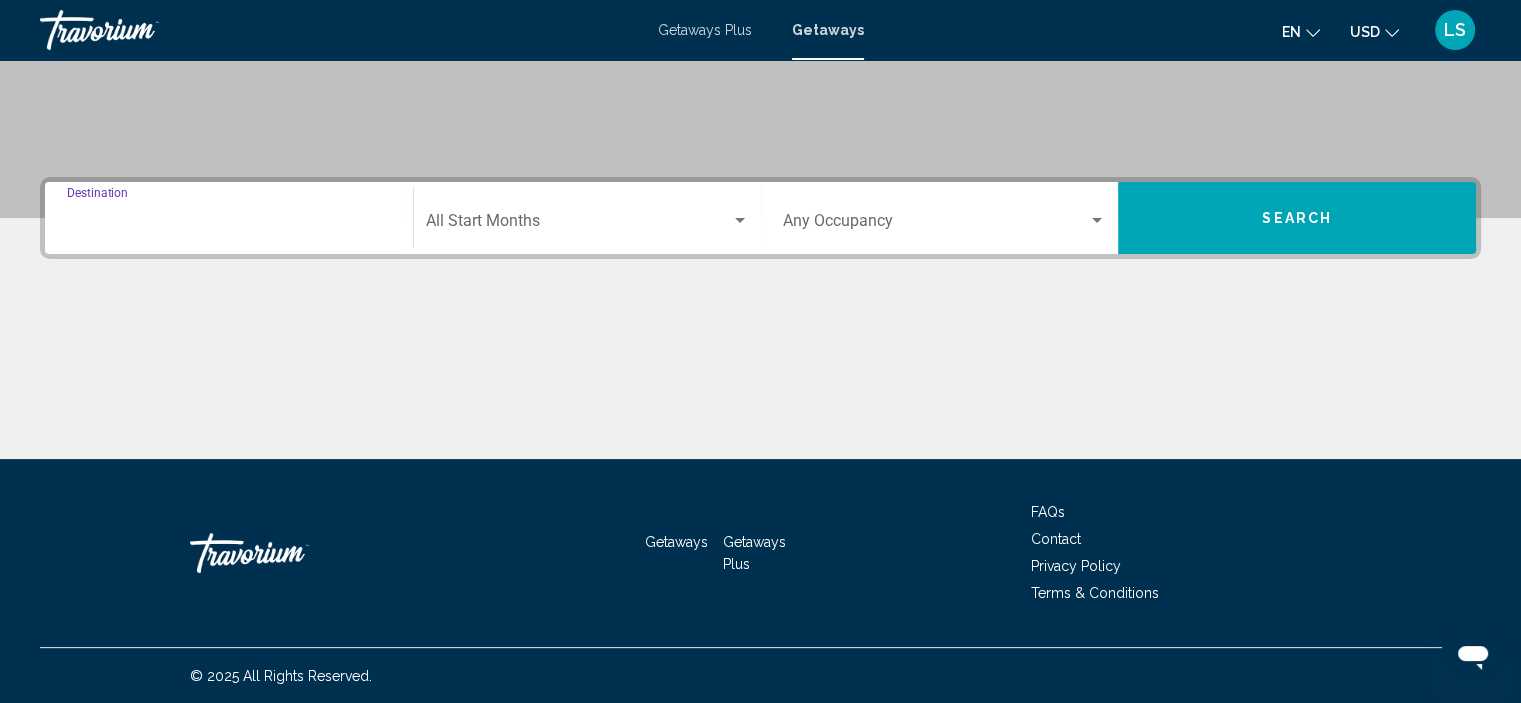 type on "**********" 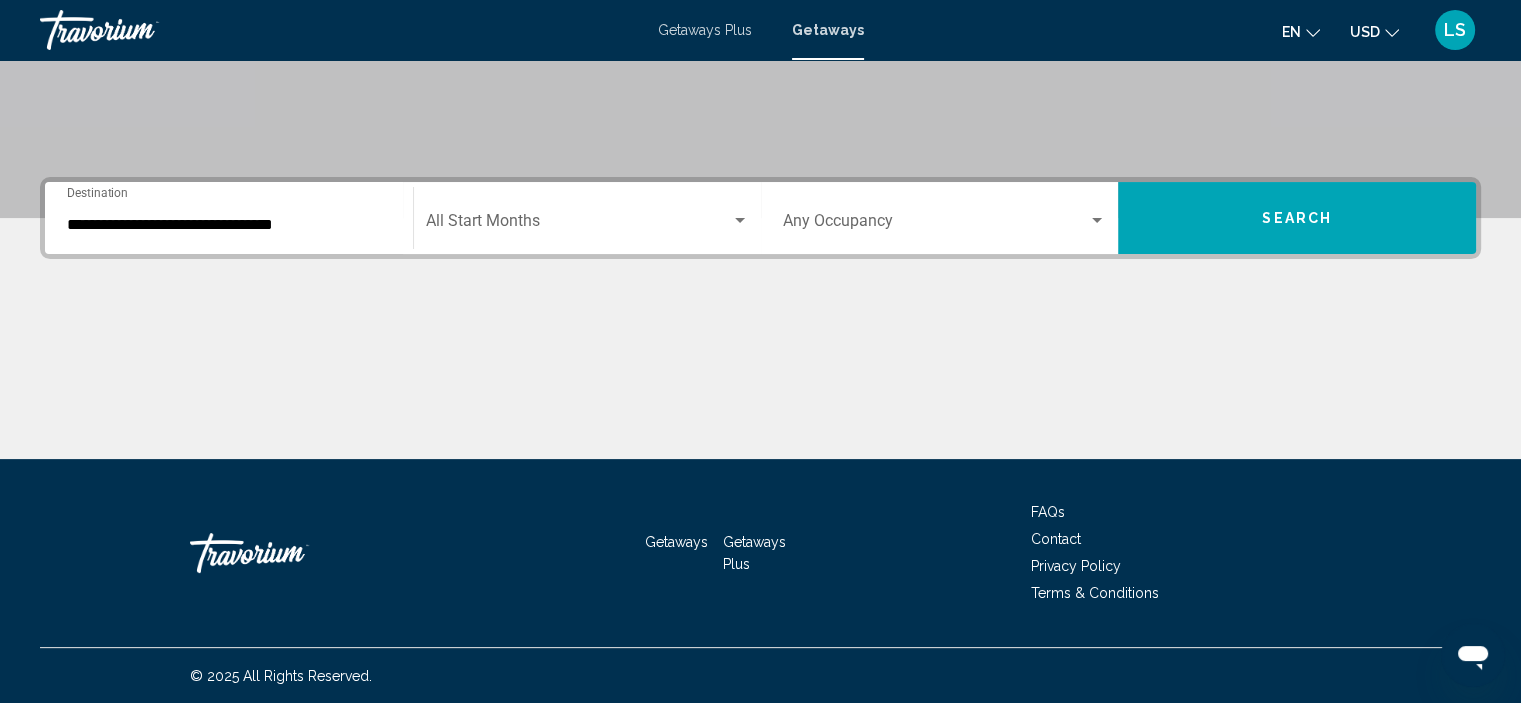 click on "Start Month All Start Months" 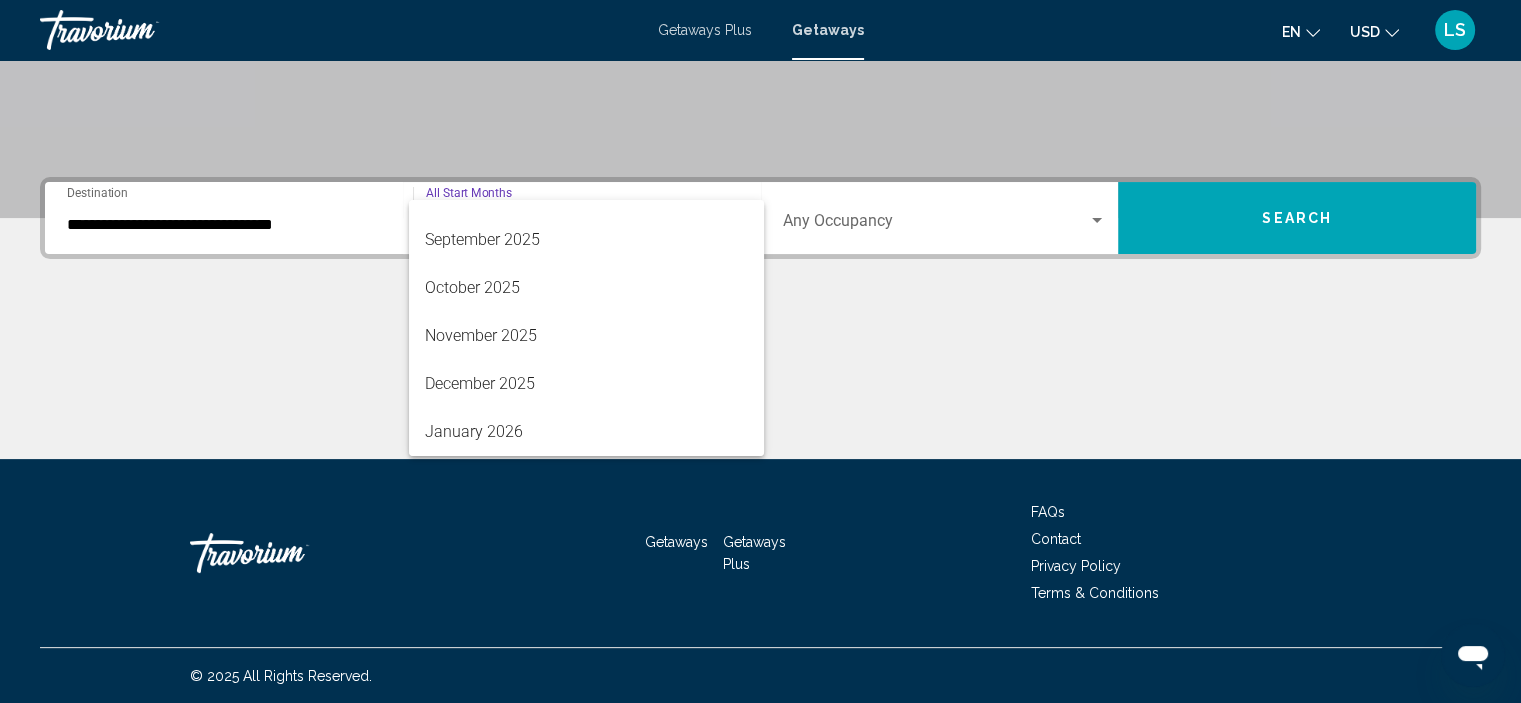 scroll, scrollTop: 200, scrollLeft: 0, axis: vertical 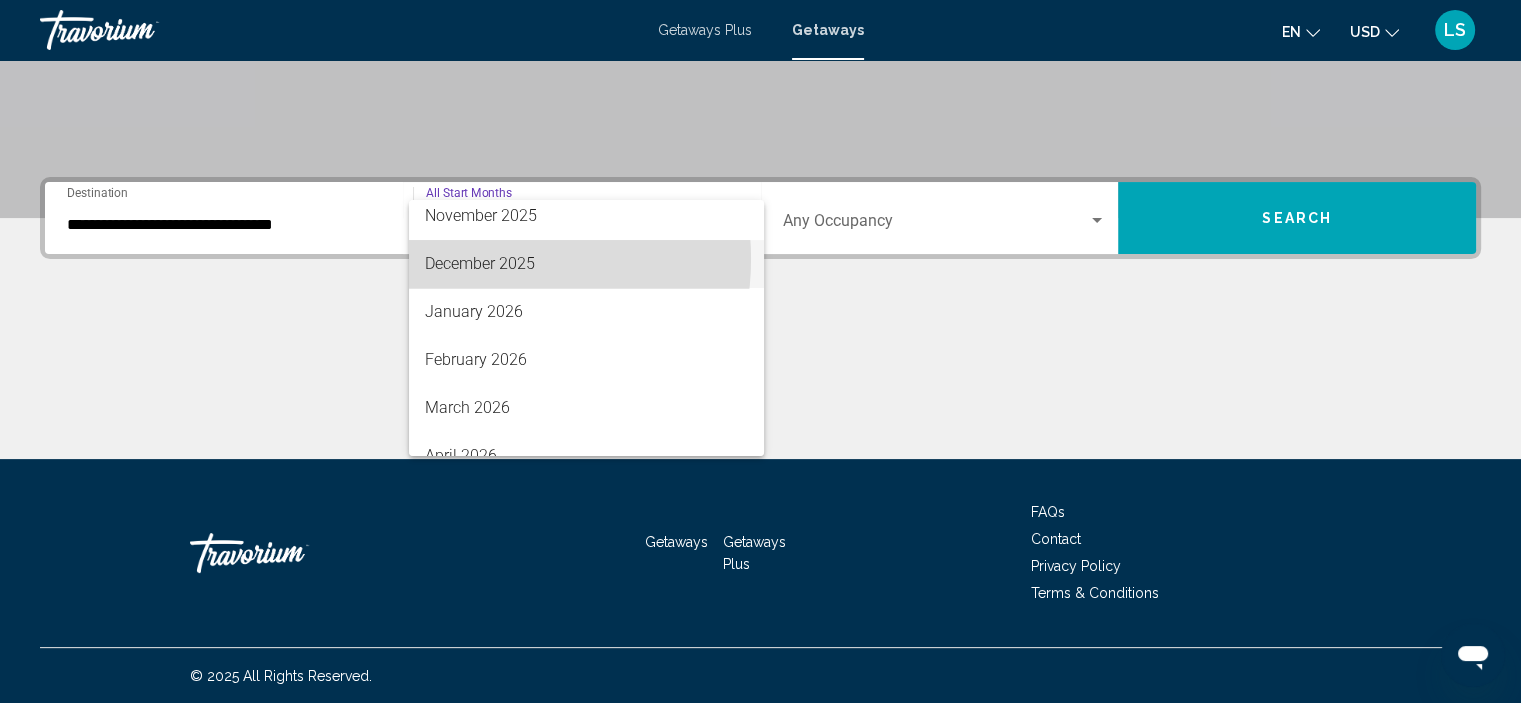click on "December 2025" at bounding box center [586, 264] 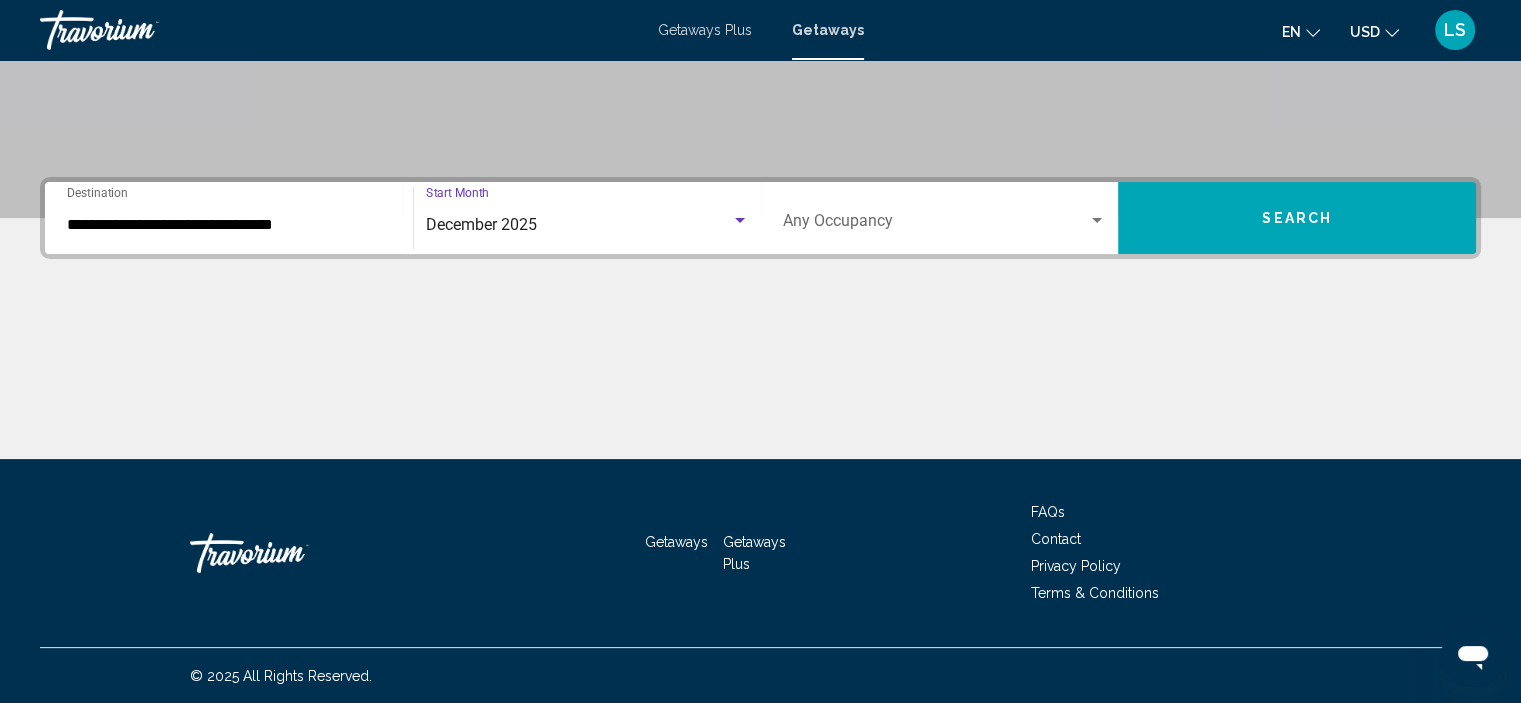 click on "Search" at bounding box center (1297, 218) 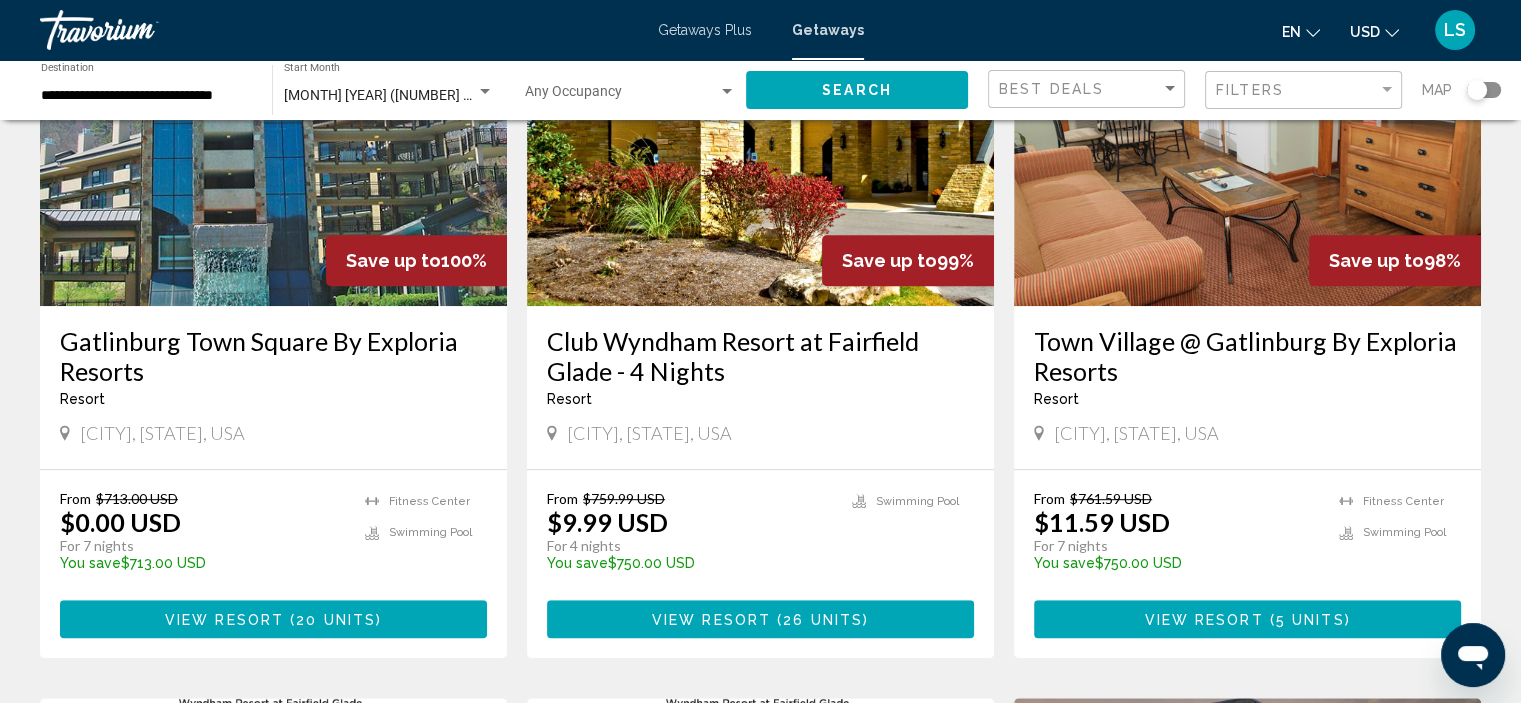 scroll, scrollTop: 900, scrollLeft: 0, axis: vertical 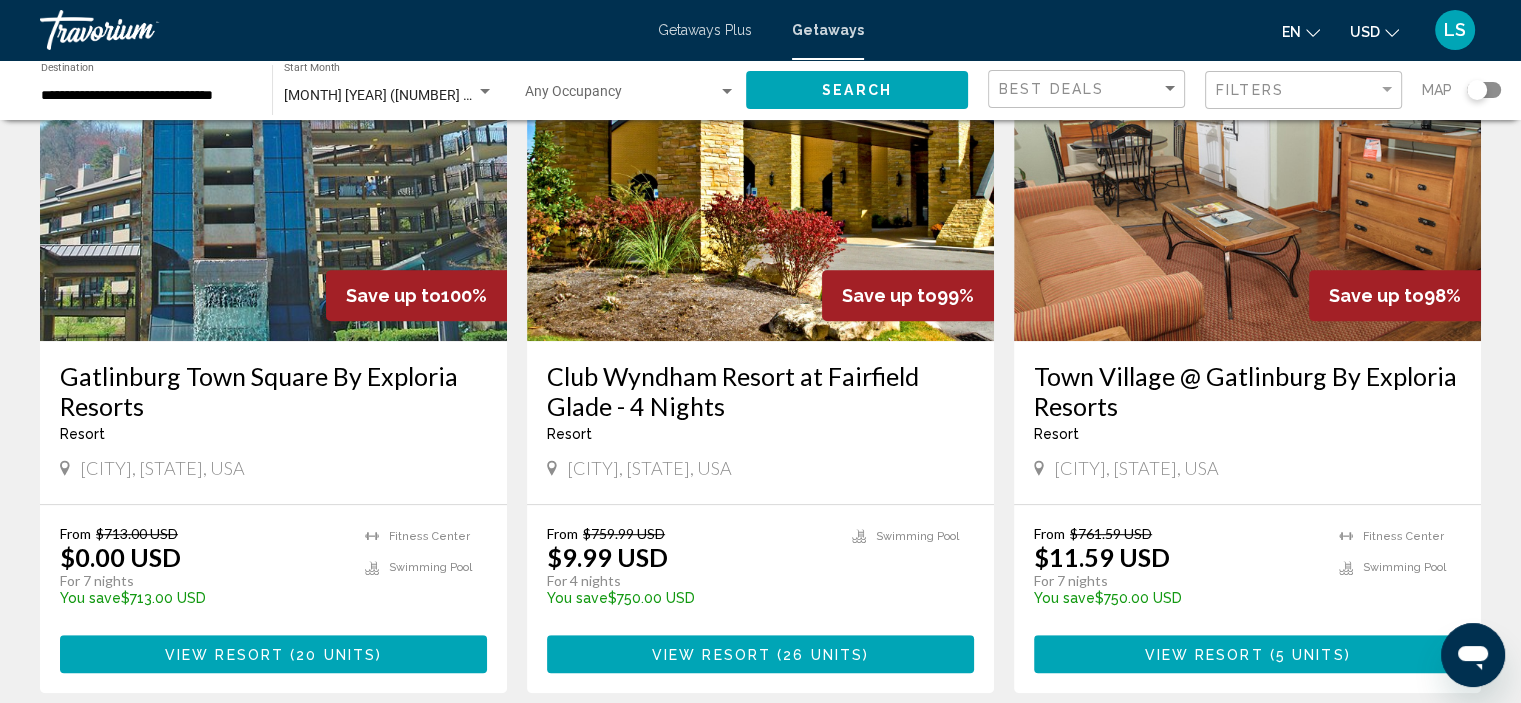 click at bounding box center [273, 181] 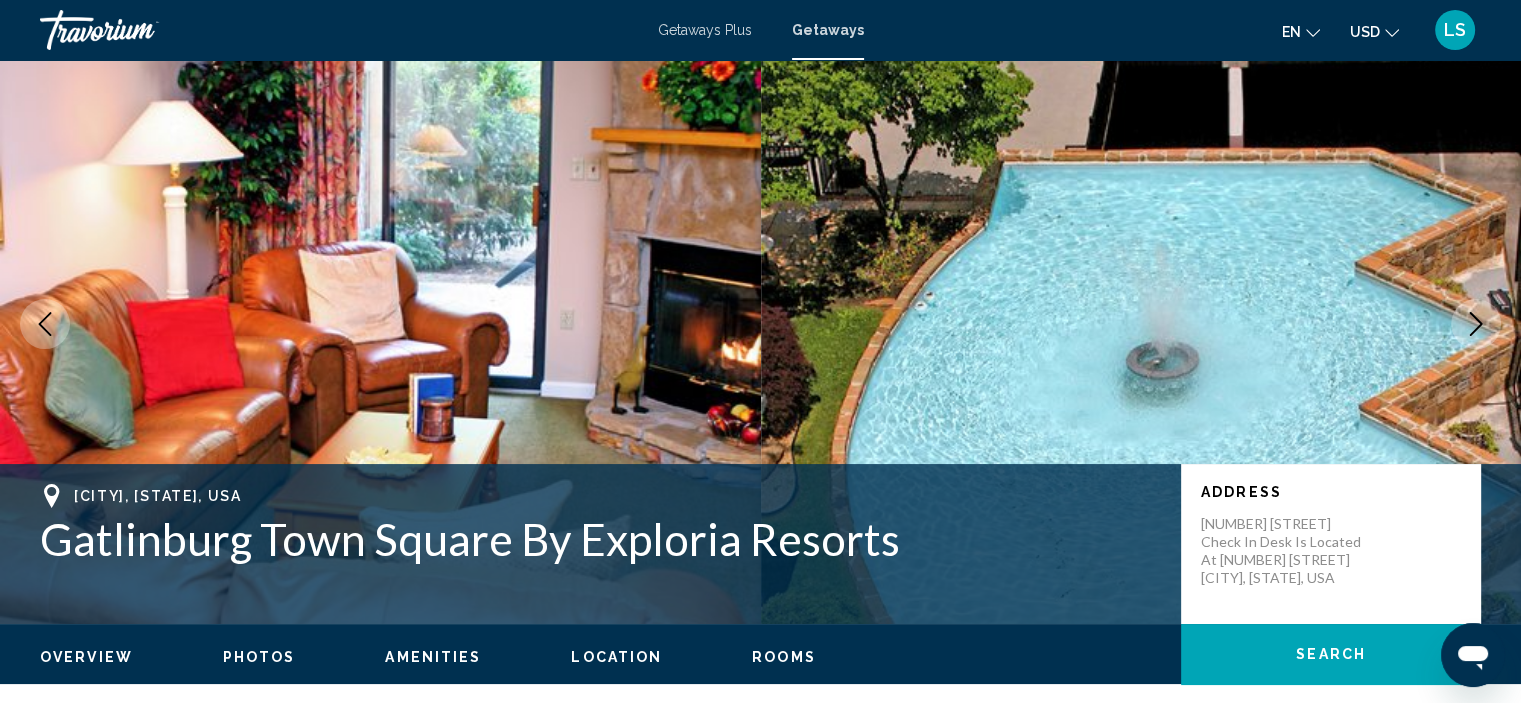 scroll, scrollTop: 35, scrollLeft: 0, axis: vertical 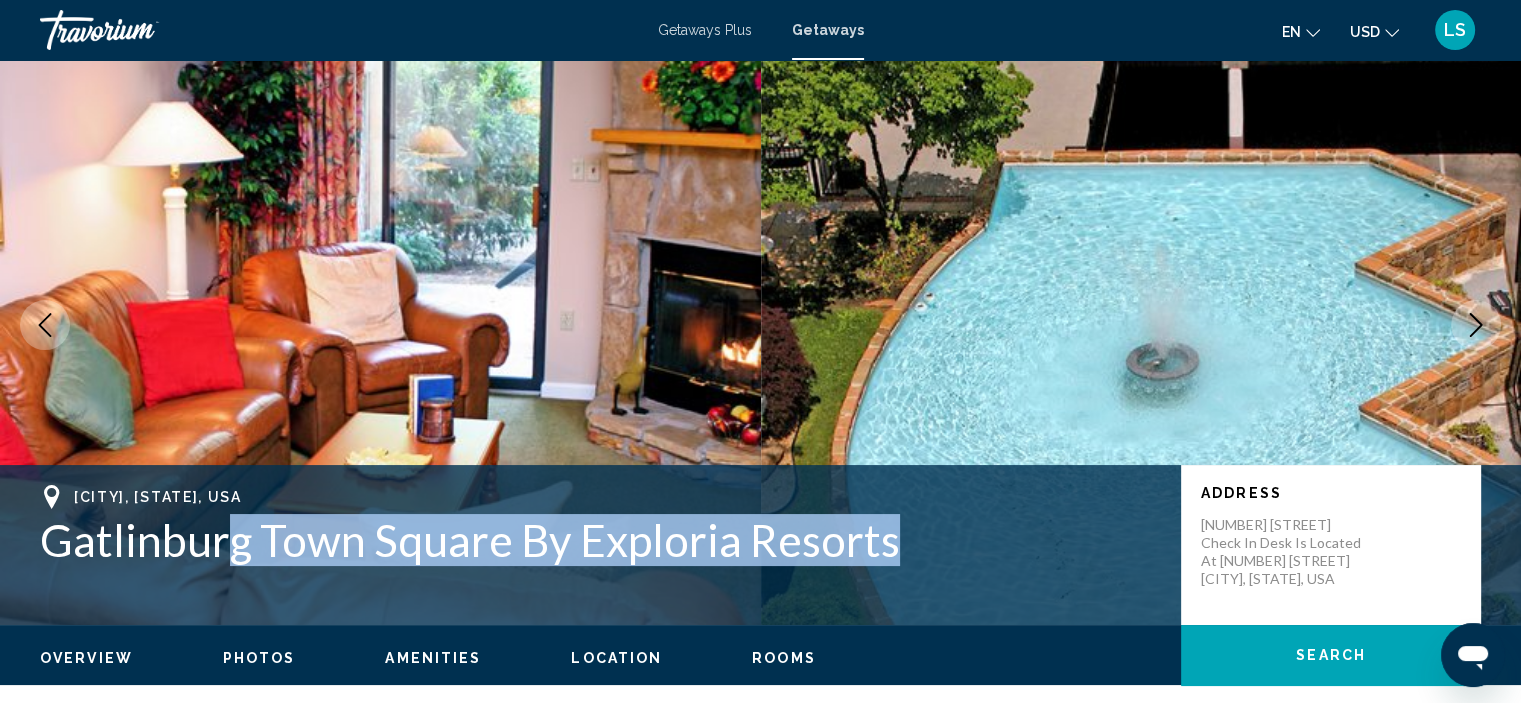 drag, startPoint x: 888, startPoint y: 546, endPoint x: 174, endPoint y: 539, distance: 714.0343 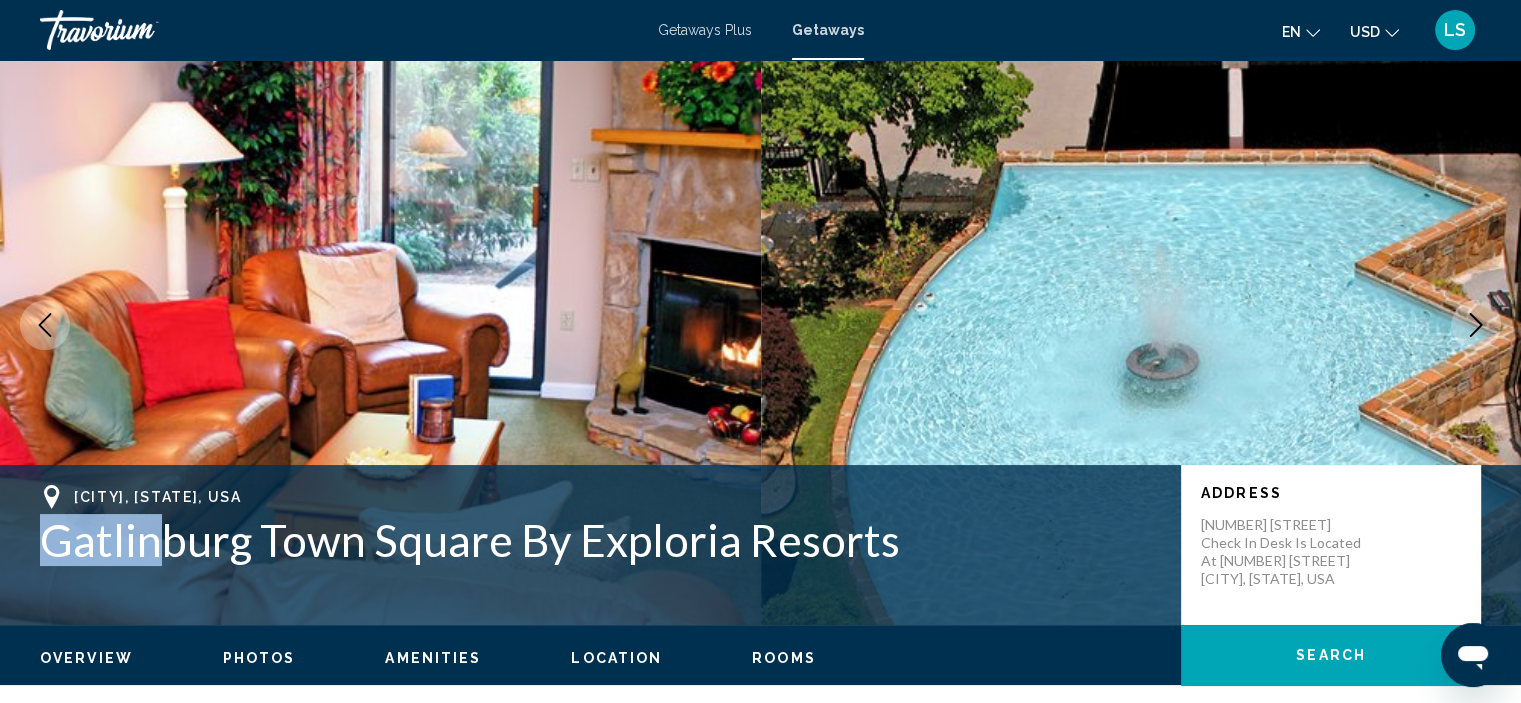 drag, startPoint x: 77, startPoint y: 544, endPoint x: 29, endPoint y: 547, distance: 48.09366 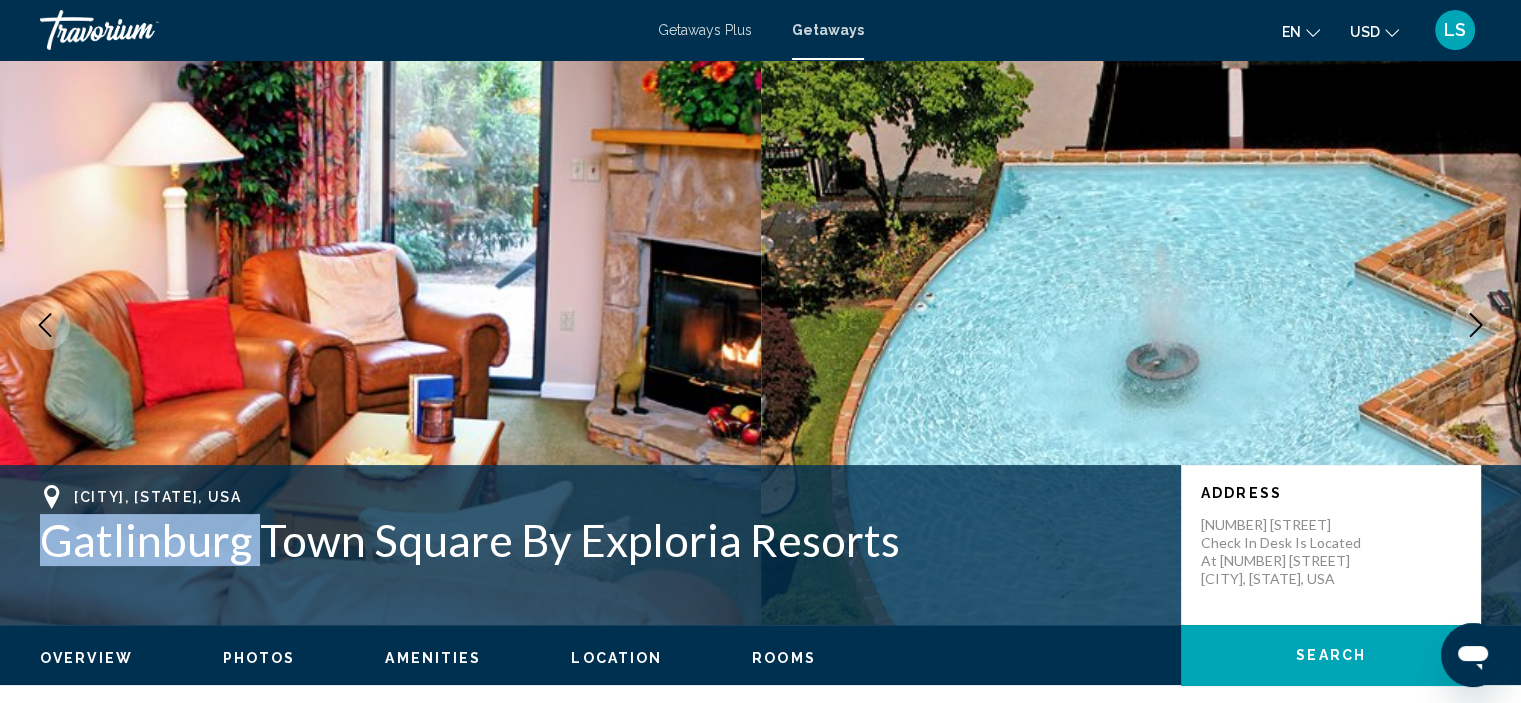 click on "Gatlinburg Town Square By Exploria Resorts" at bounding box center (600, 540) 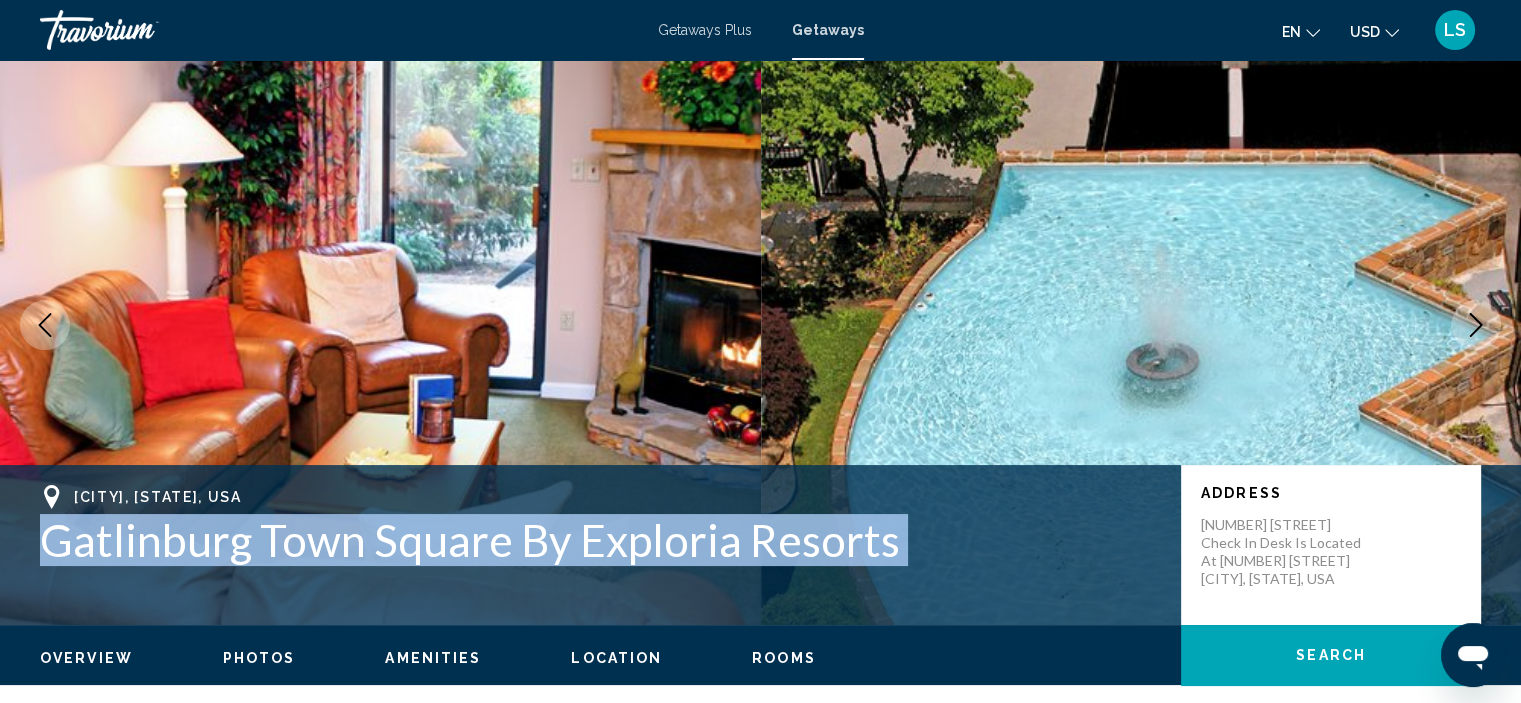 click on "Gatlinburg Town Square By Exploria Resorts" at bounding box center [600, 540] 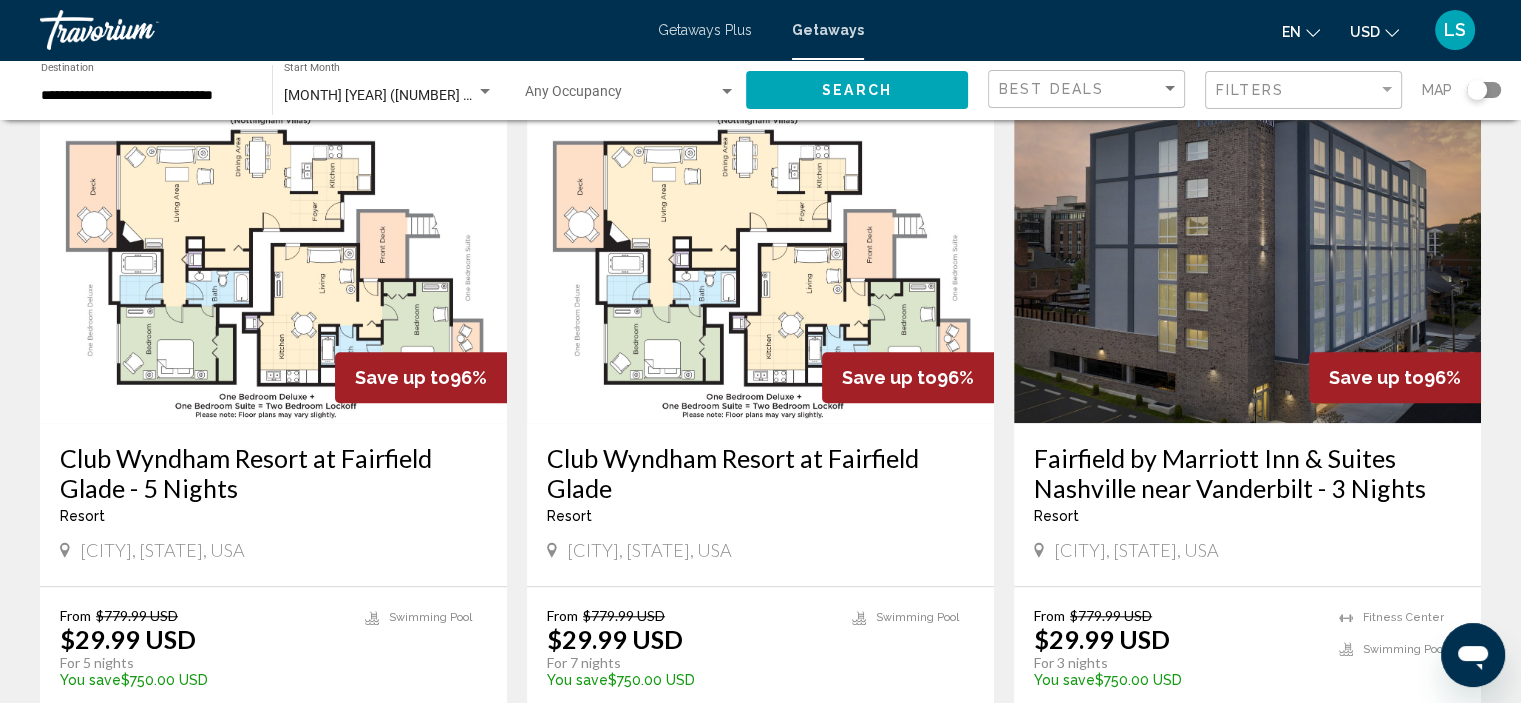 scroll, scrollTop: 1600, scrollLeft: 0, axis: vertical 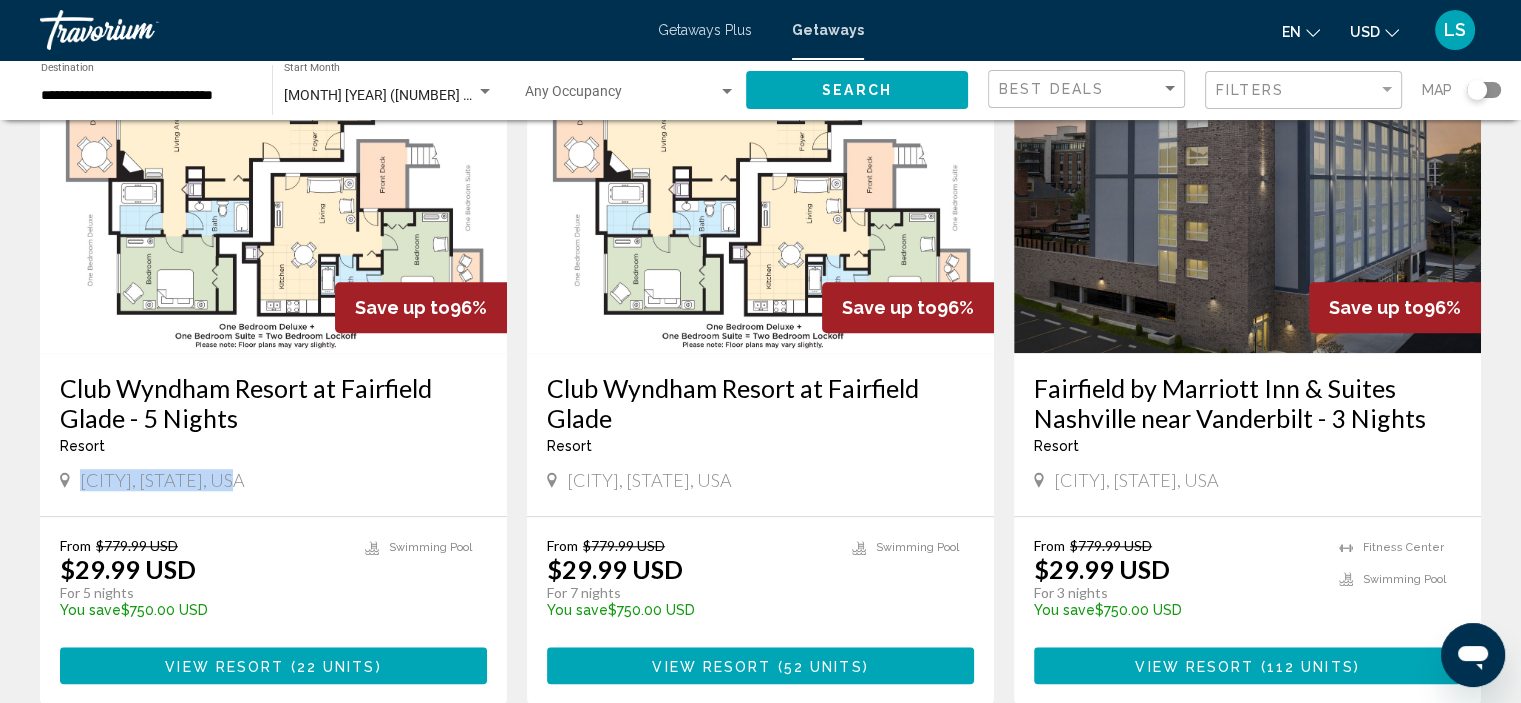 drag, startPoint x: 208, startPoint y: 489, endPoint x: 73, endPoint y: 478, distance: 135.4474 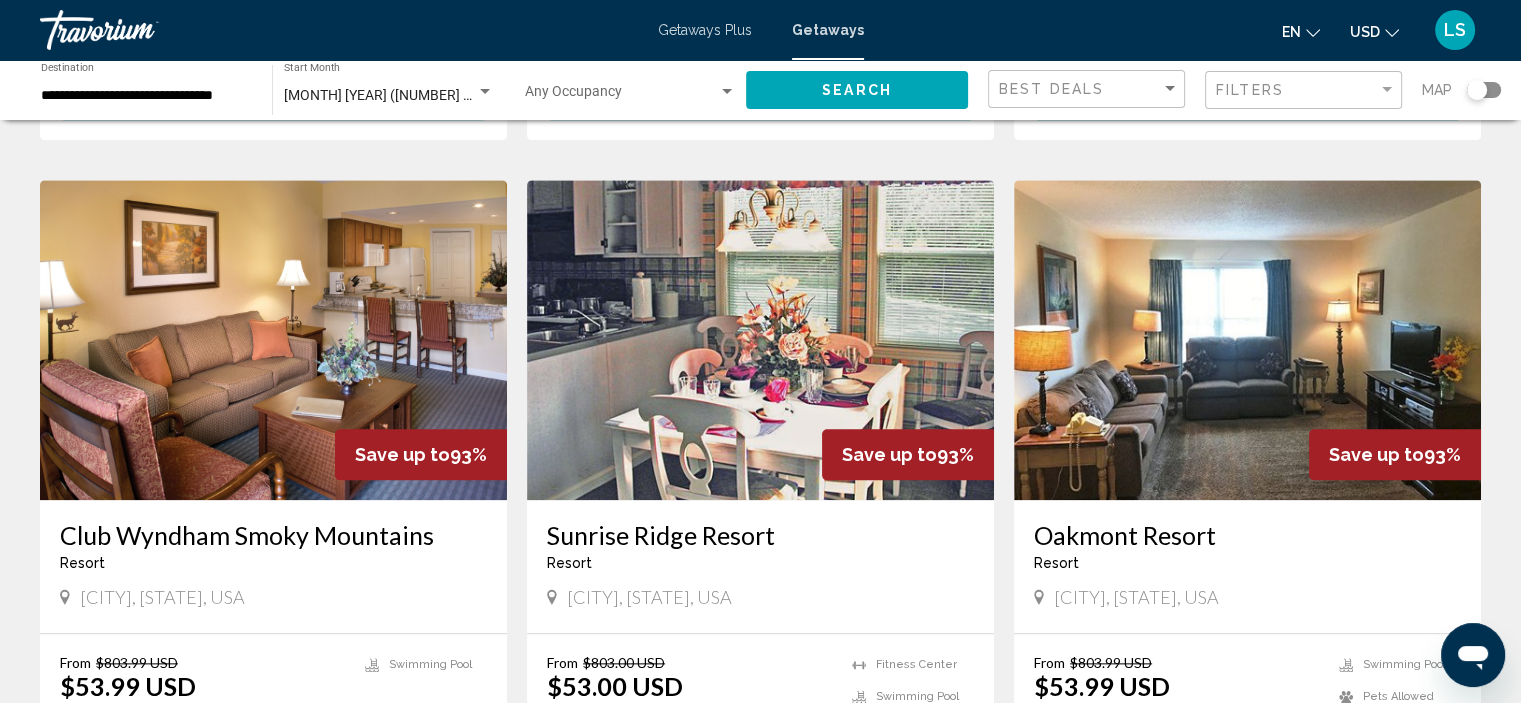 scroll, scrollTop: 2200, scrollLeft: 0, axis: vertical 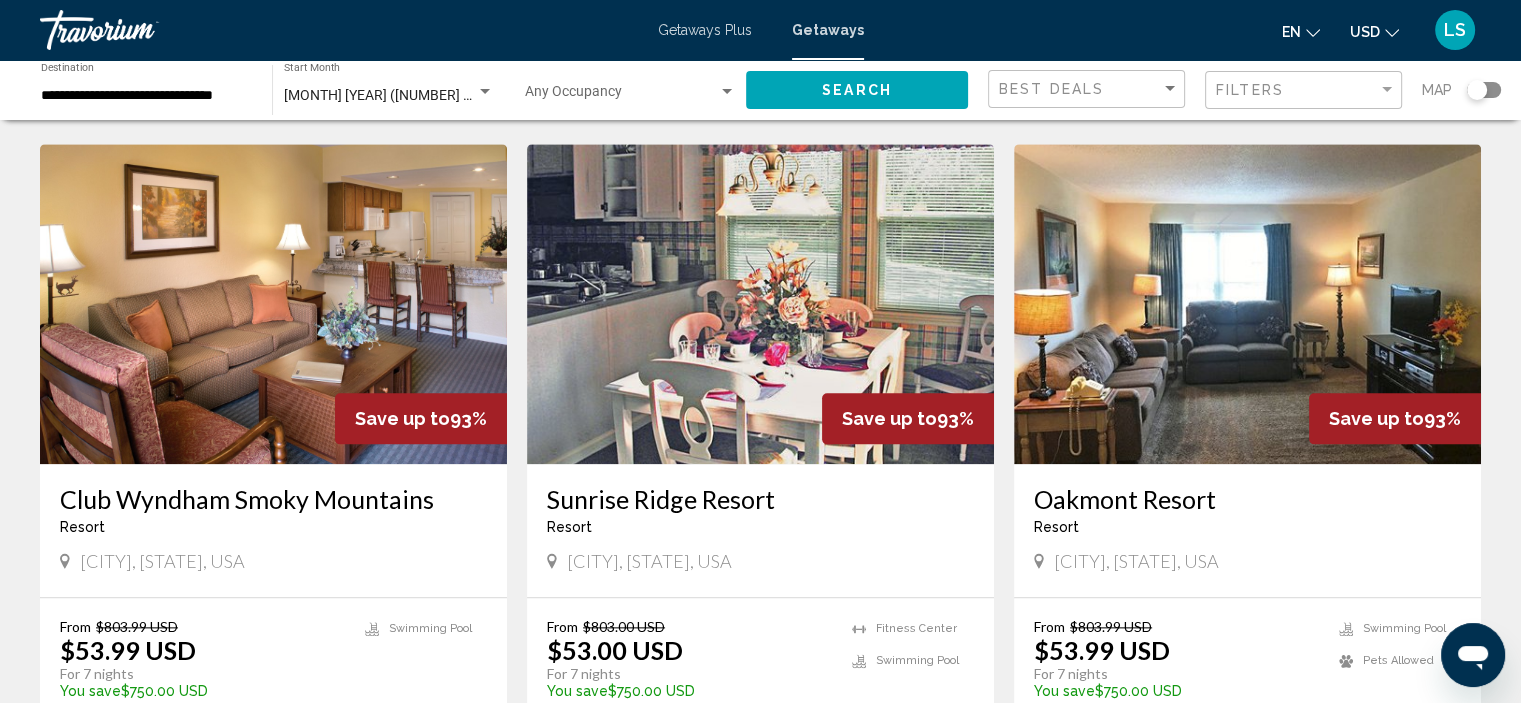 click at bounding box center [760, 304] 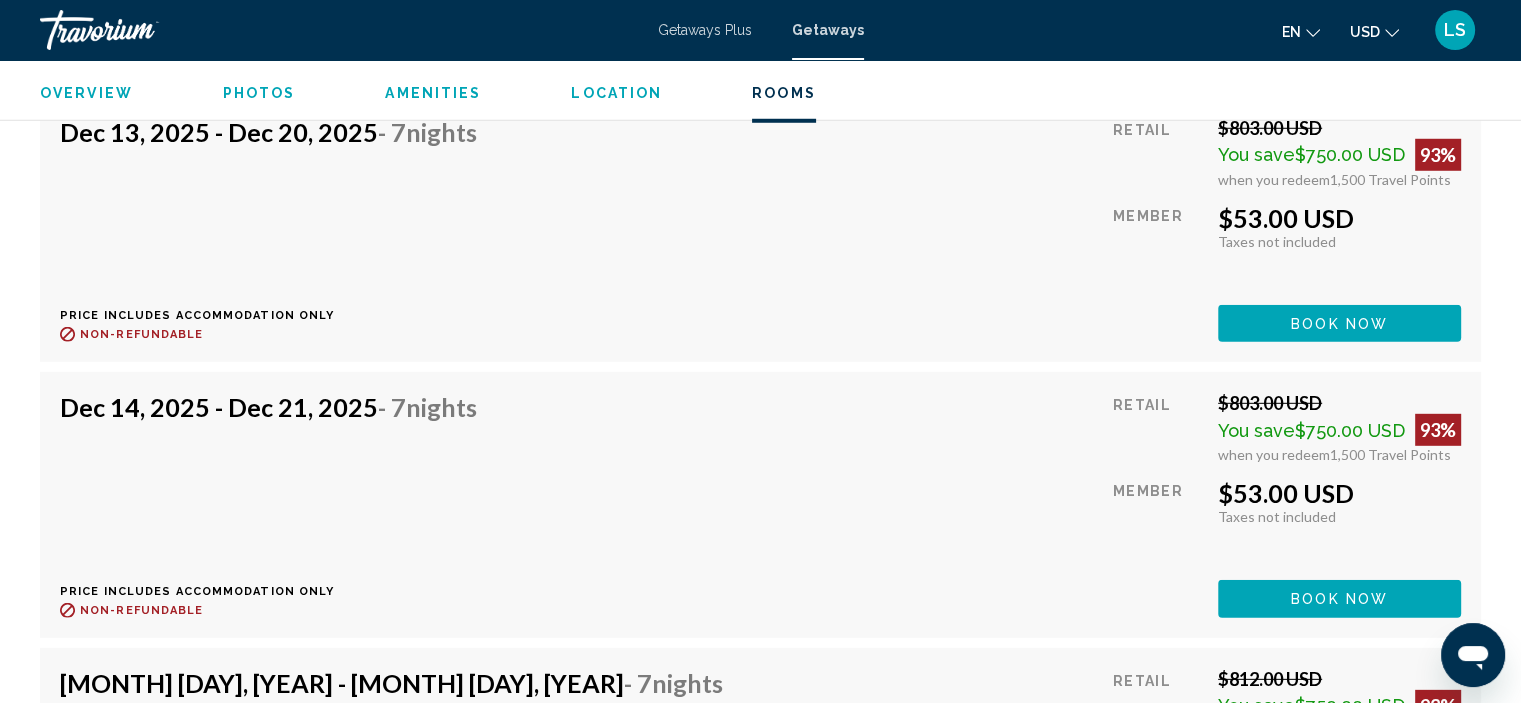 scroll, scrollTop: 5494, scrollLeft: 0, axis: vertical 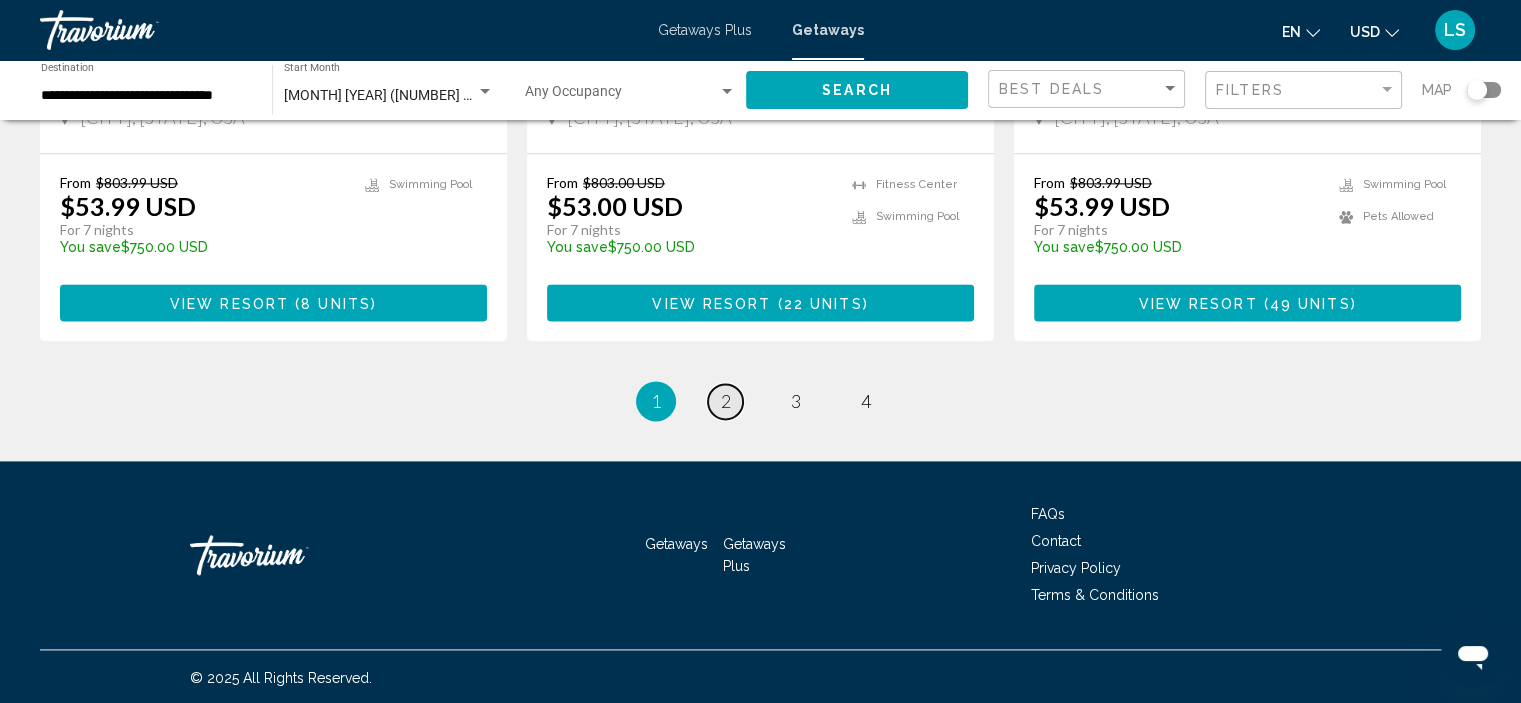 click on "2" at bounding box center (726, 401) 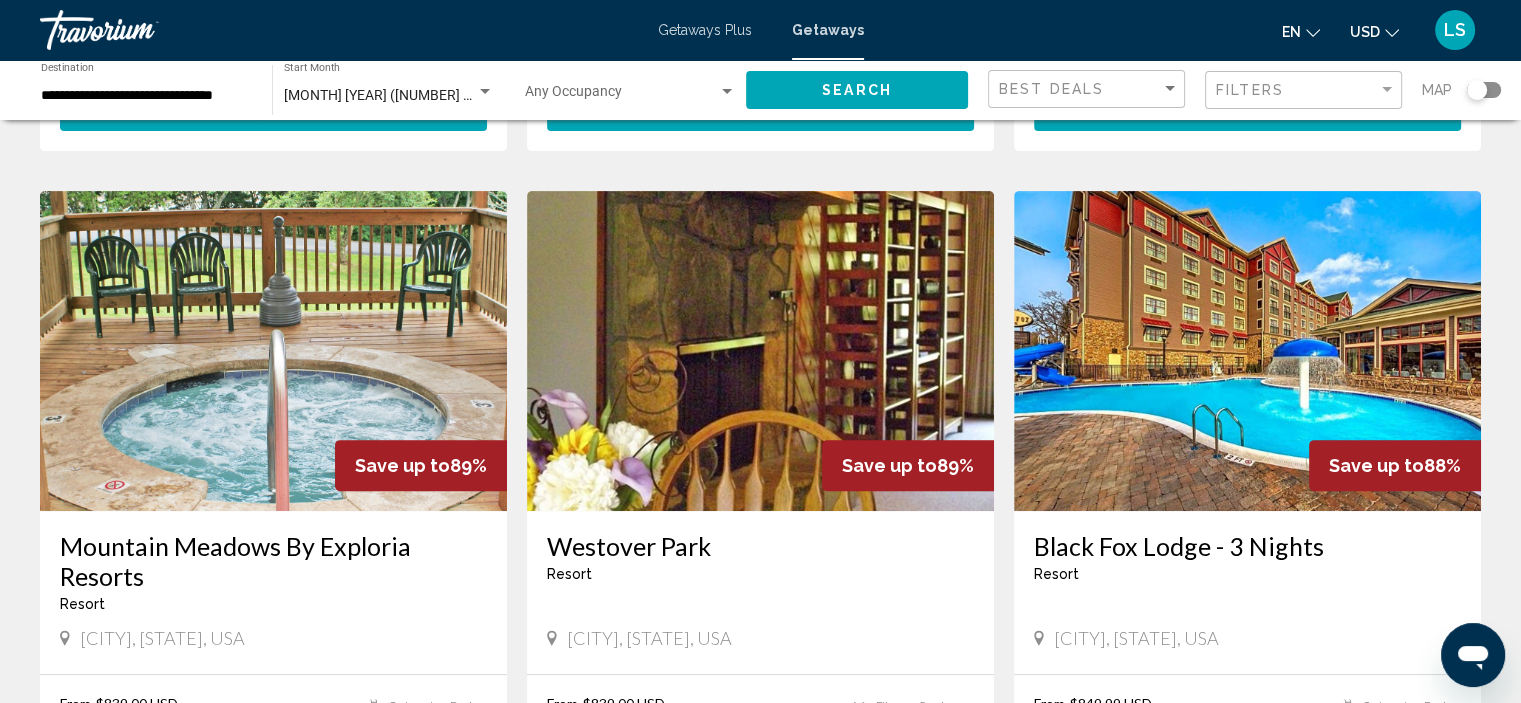 scroll, scrollTop: 900, scrollLeft: 0, axis: vertical 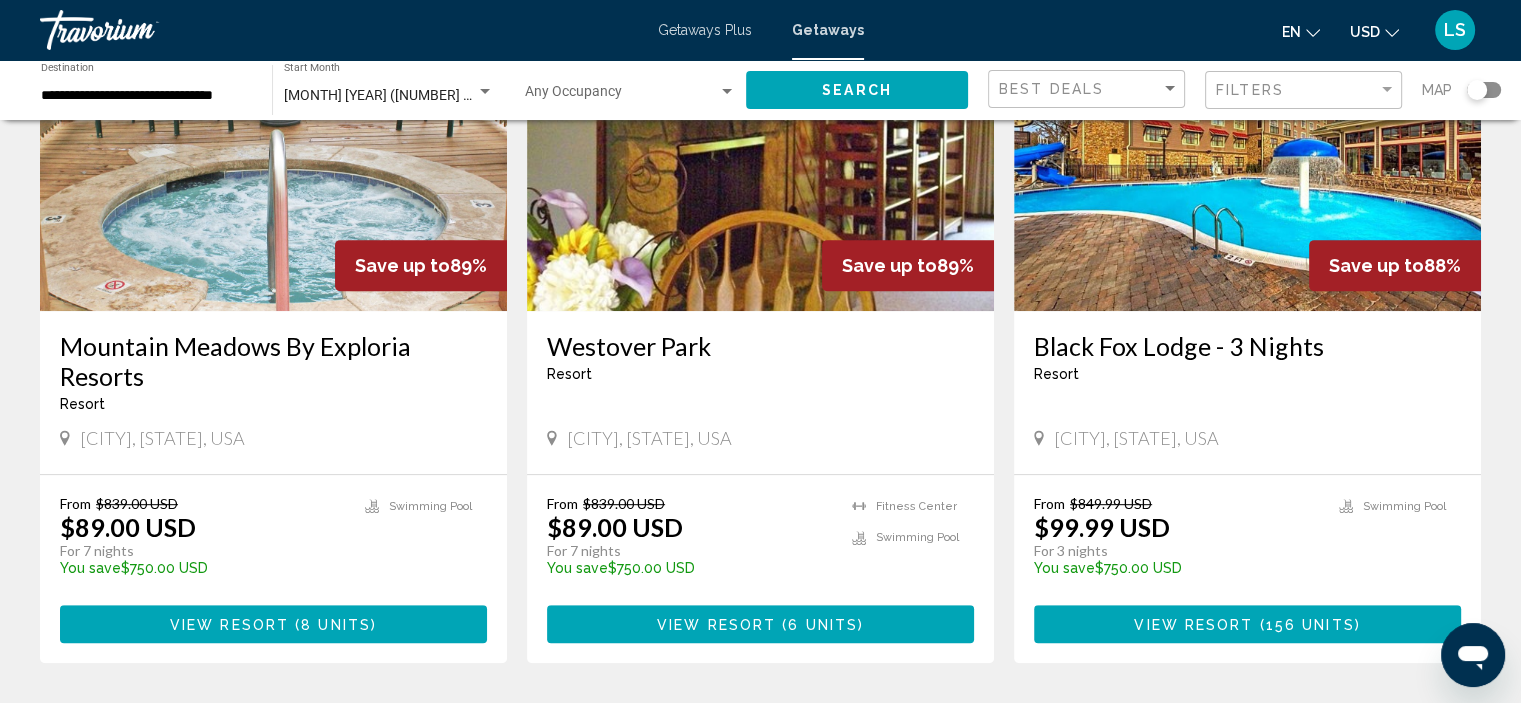 click at bounding box center (273, 151) 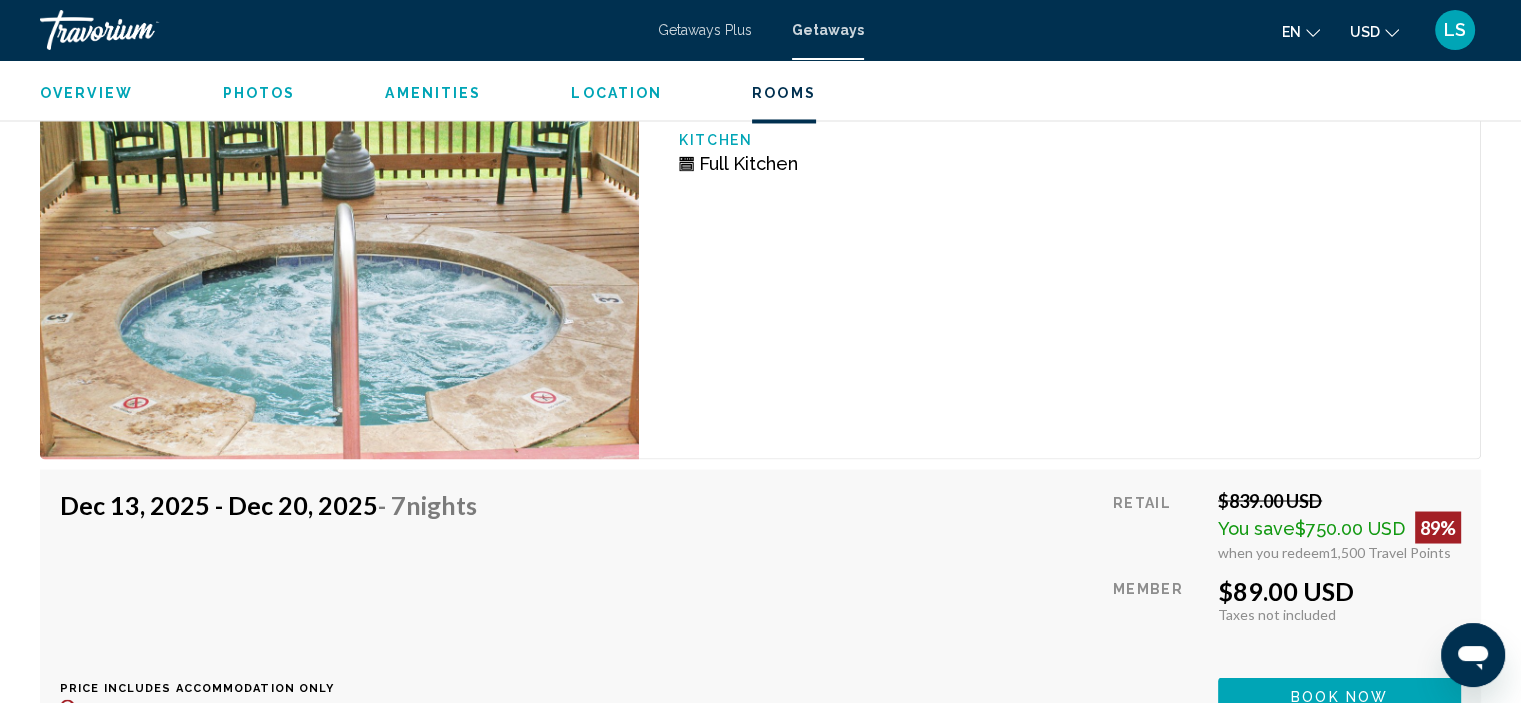scroll, scrollTop: 3434, scrollLeft: 0, axis: vertical 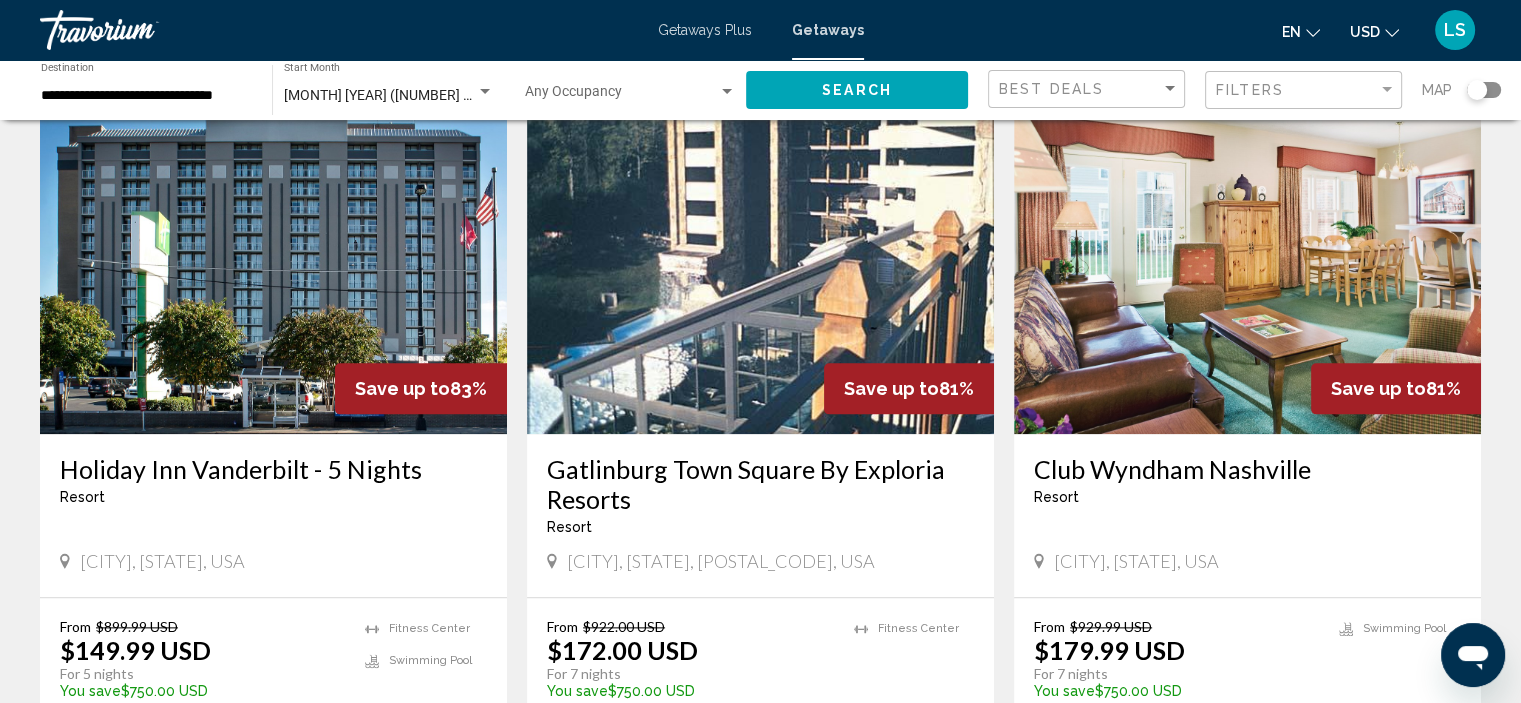 click on "Gatlinburg Town Square By Exploria Resorts" at bounding box center [760, 484] 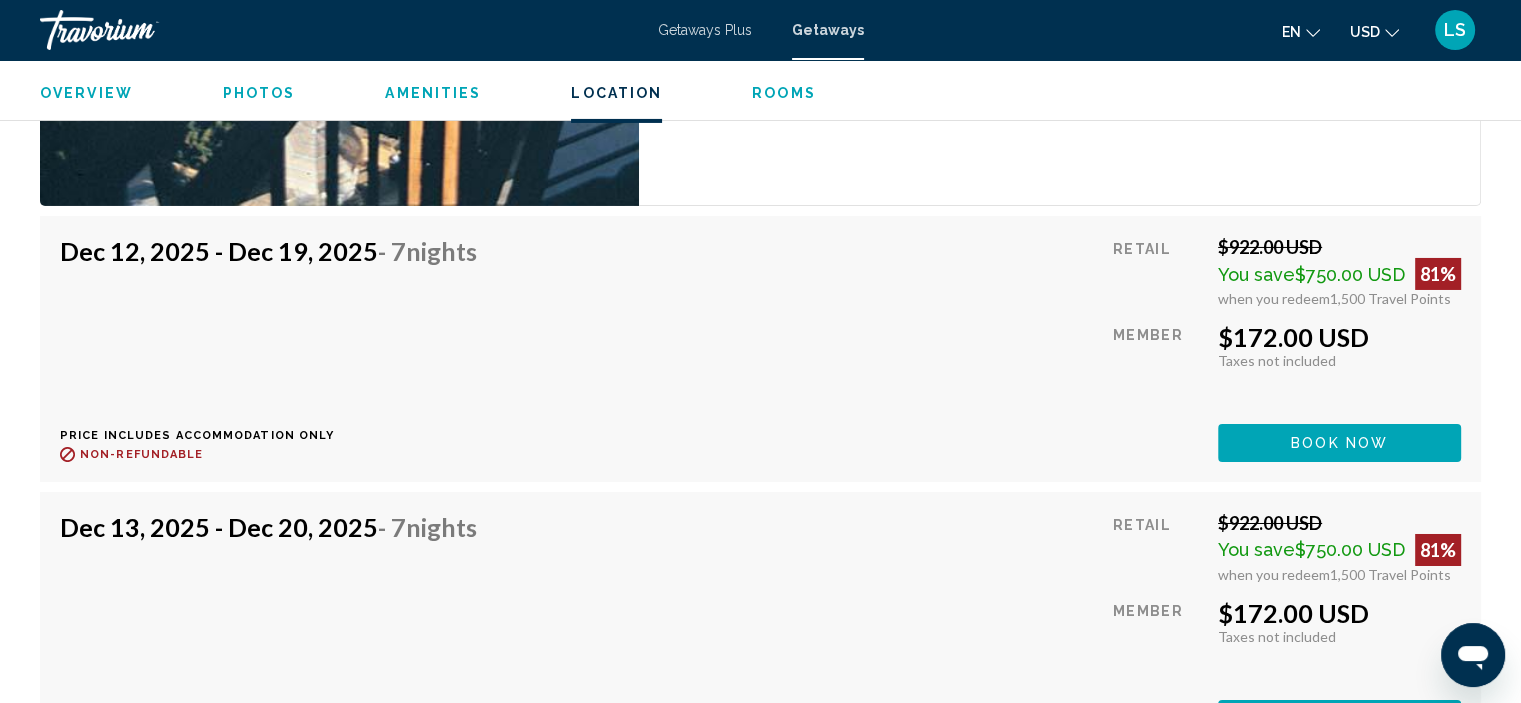 scroll, scrollTop: 7297, scrollLeft: 0, axis: vertical 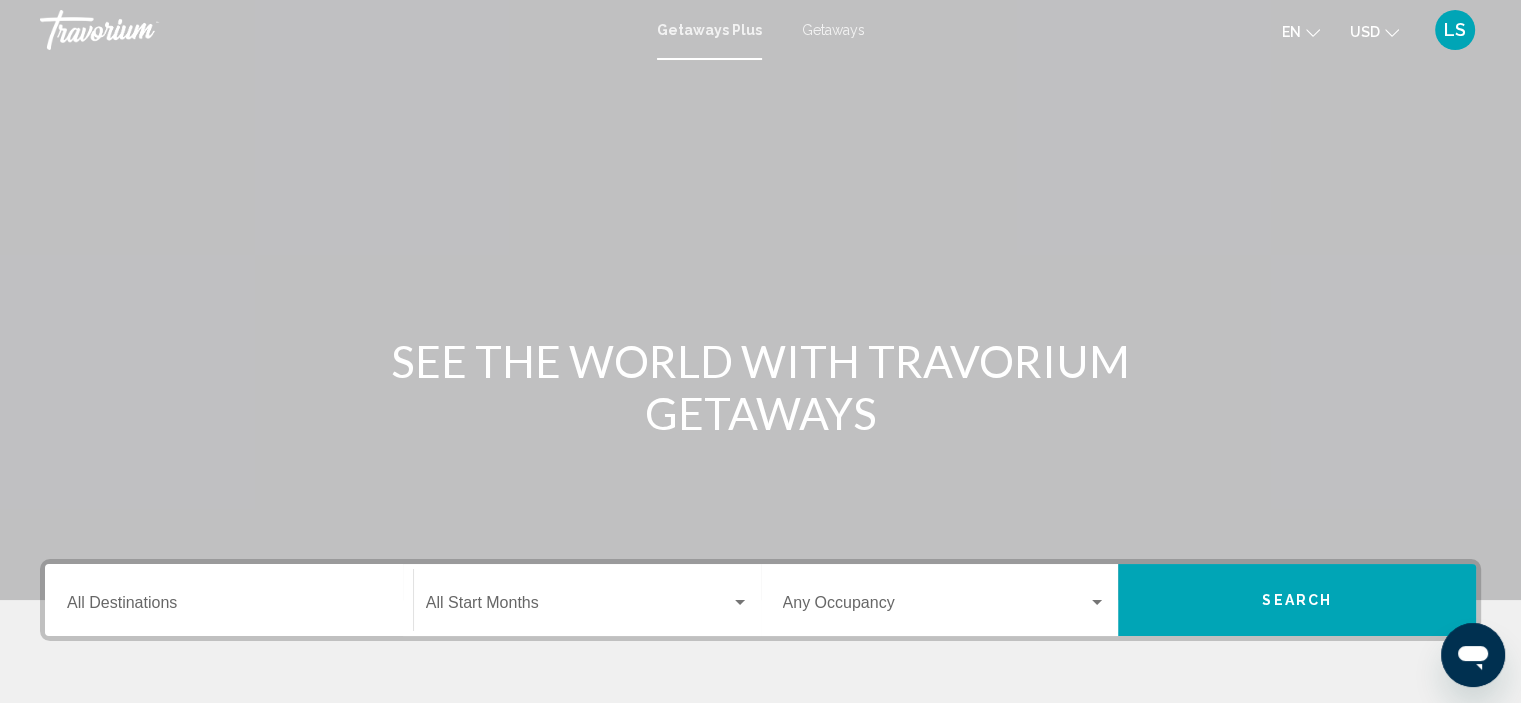 click on "Getaways" at bounding box center (833, 30) 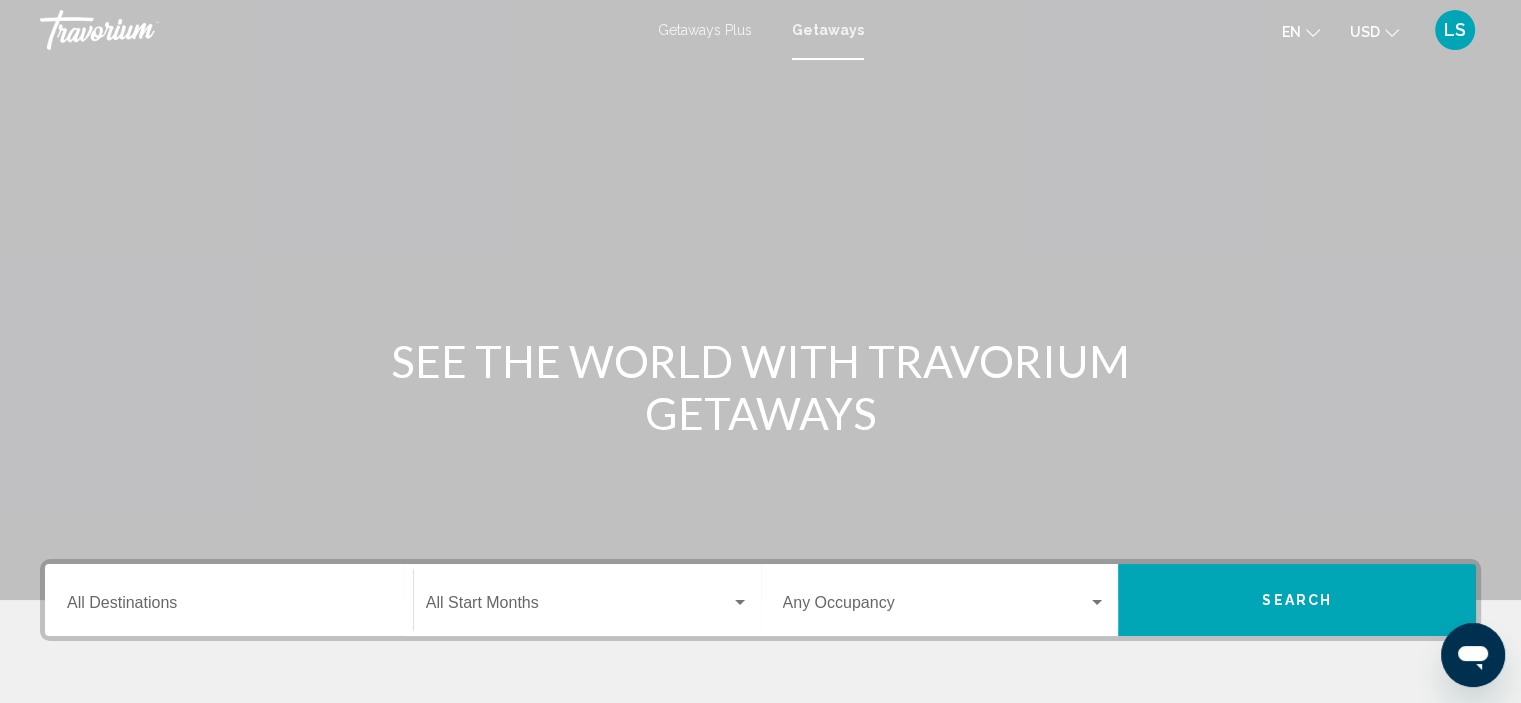 click on "Destination All Destinations" at bounding box center [229, 607] 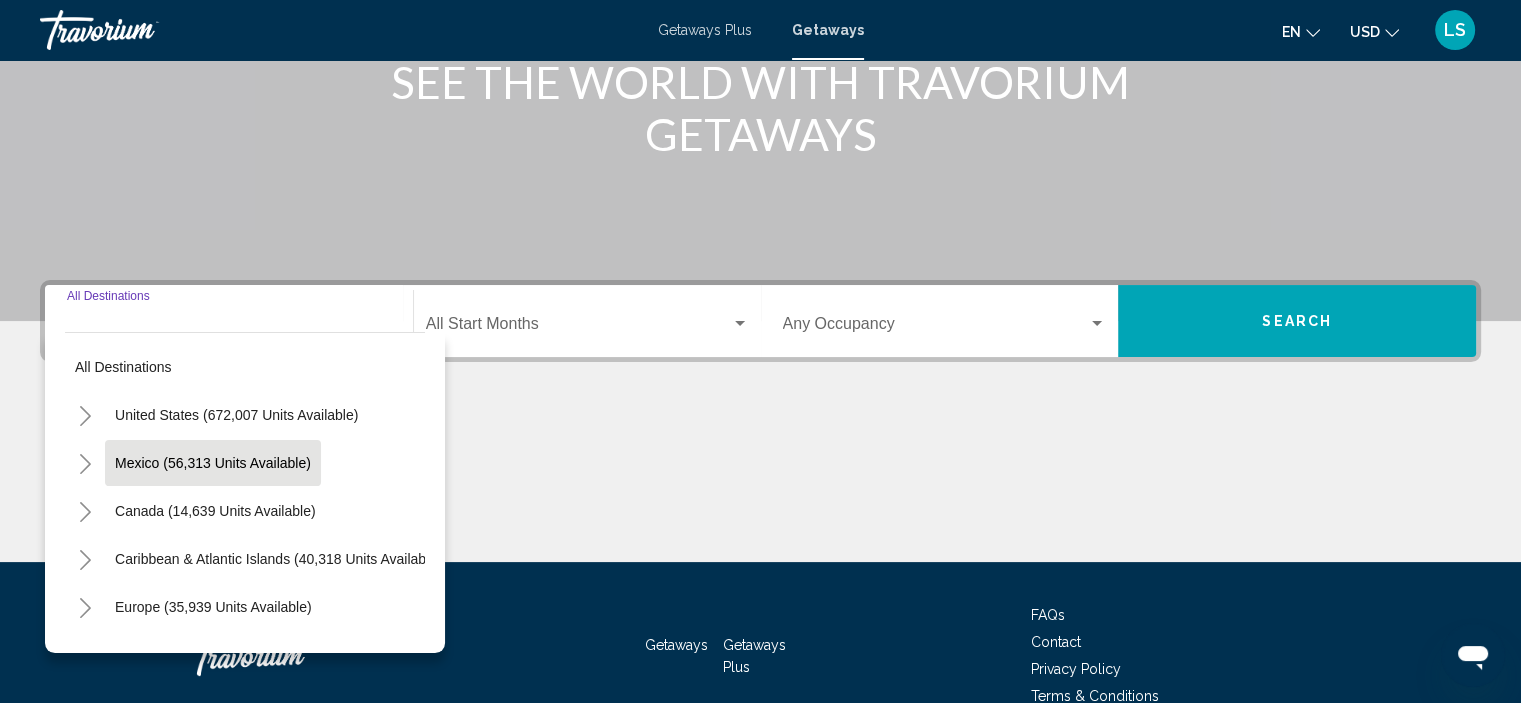 scroll, scrollTop: 382, scrollLeft: 0, axis: vertical 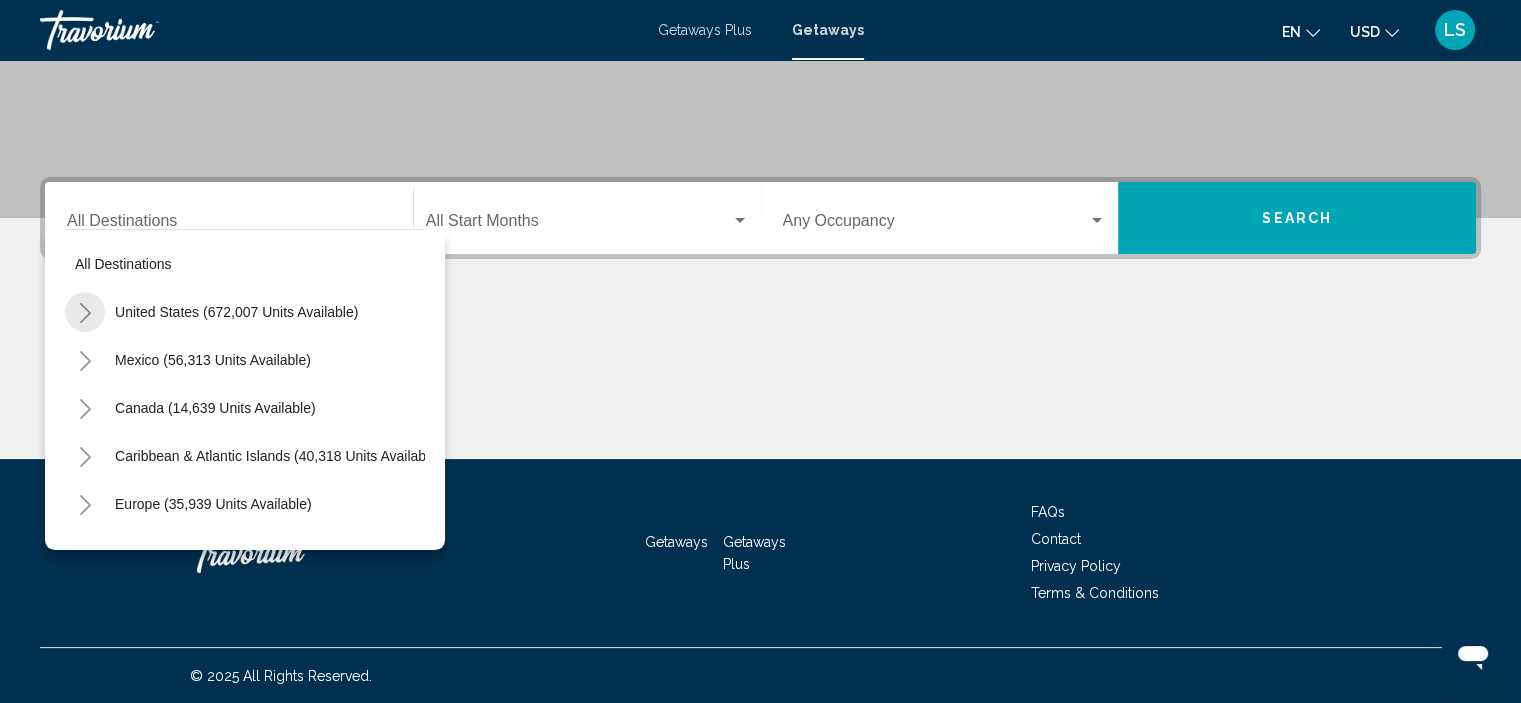 click 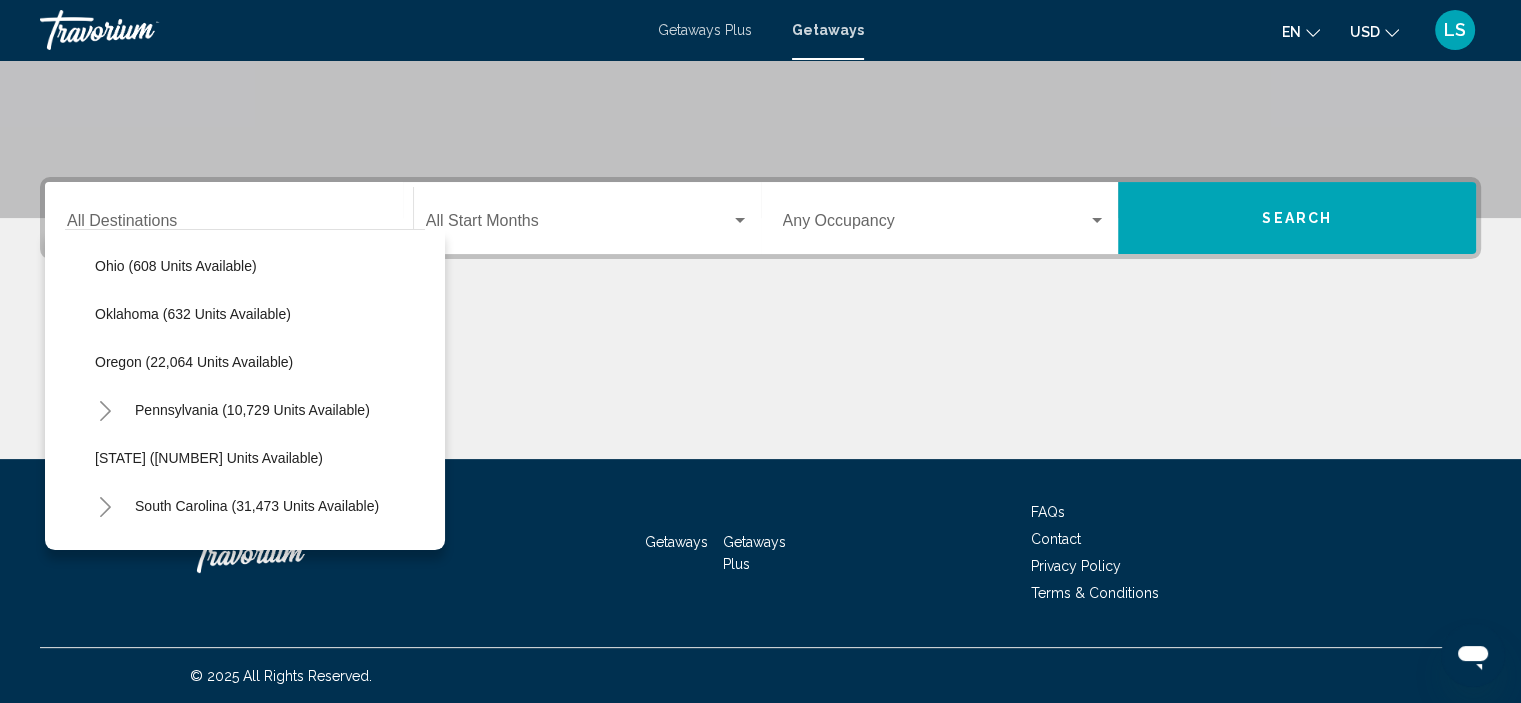 scroll, scrollTop: 1700, scrollLeft: 0, axis: vertical 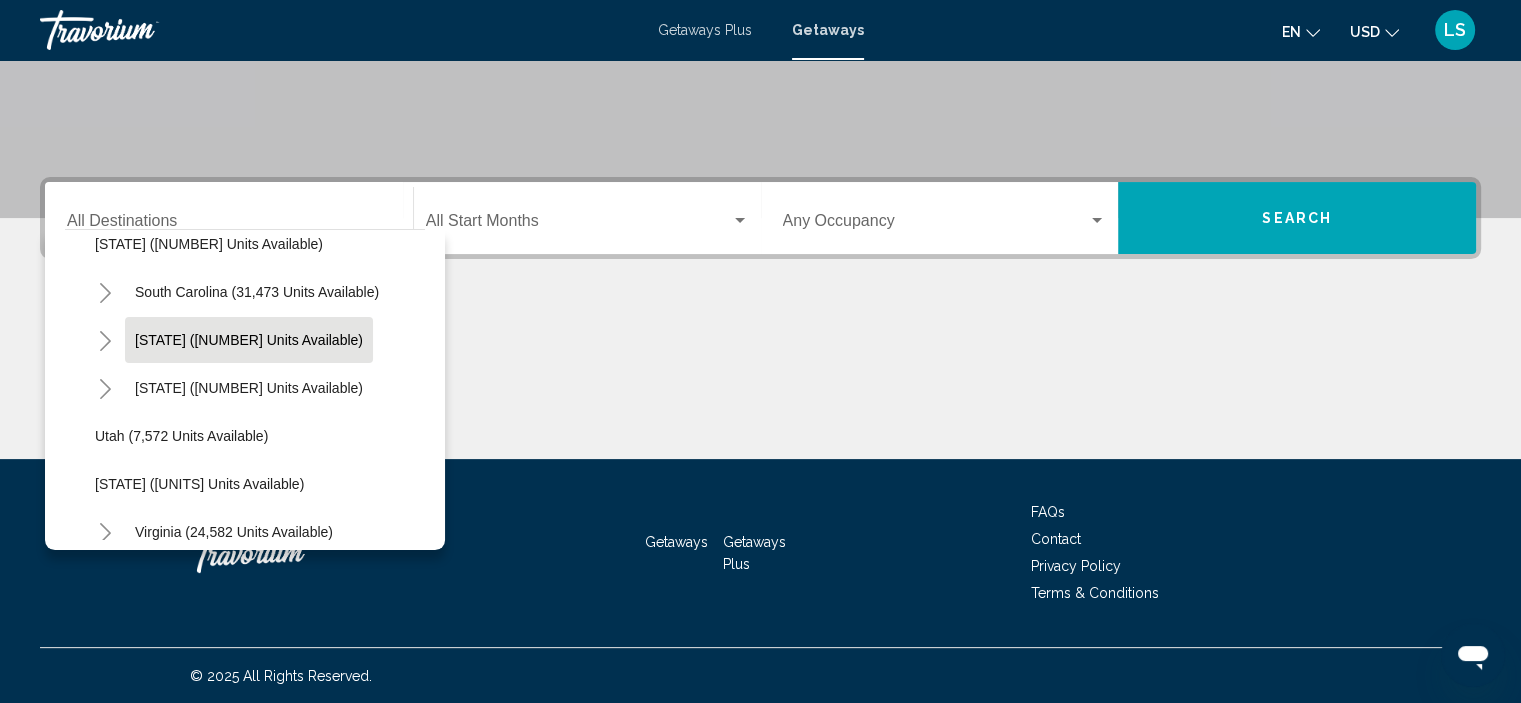 click on "[STATE] ([NUMBER] units available)" 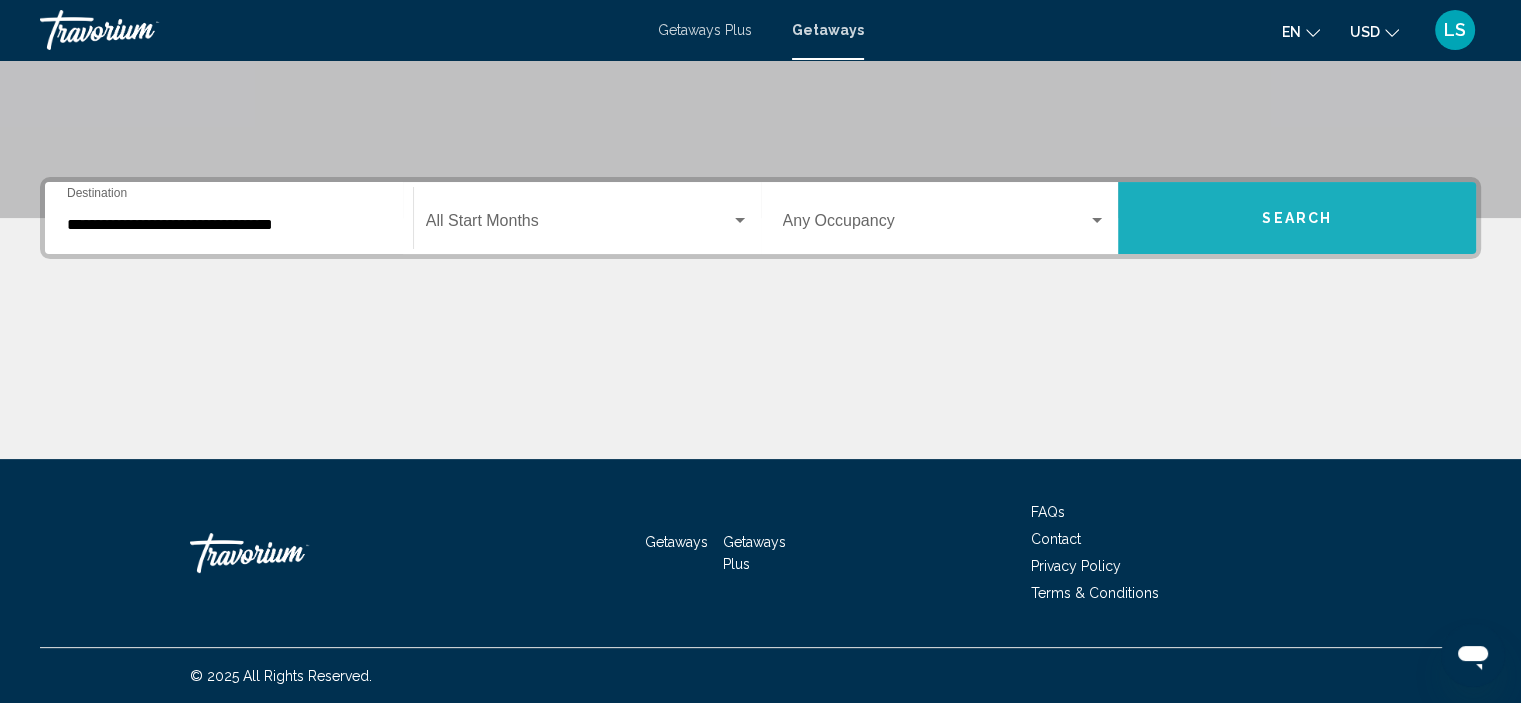 click on "Search" at bounding box center (1297, 218) 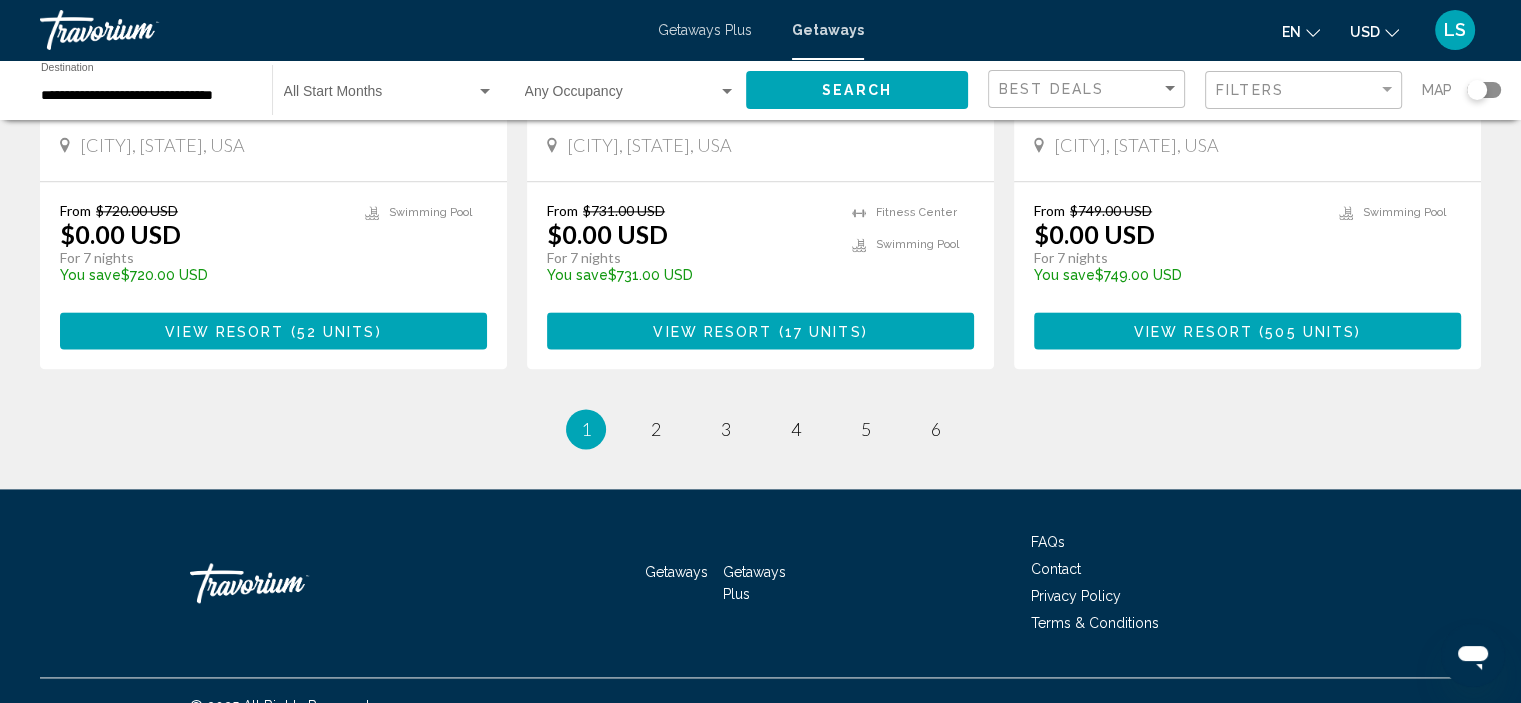 scroll, scrollTop: 2644, scrollLeft: 0, axis: vertical 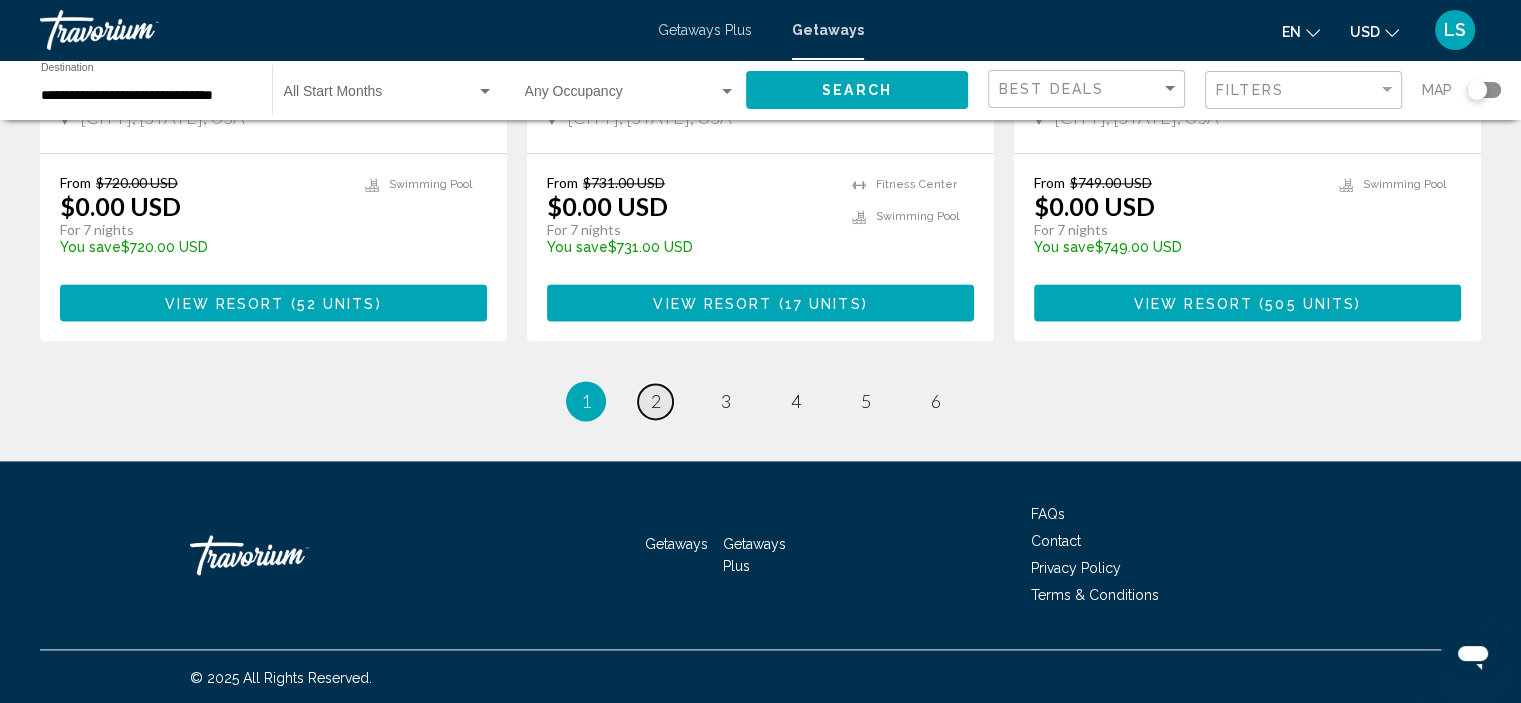 click on "2" at bounding box center (656, 401) 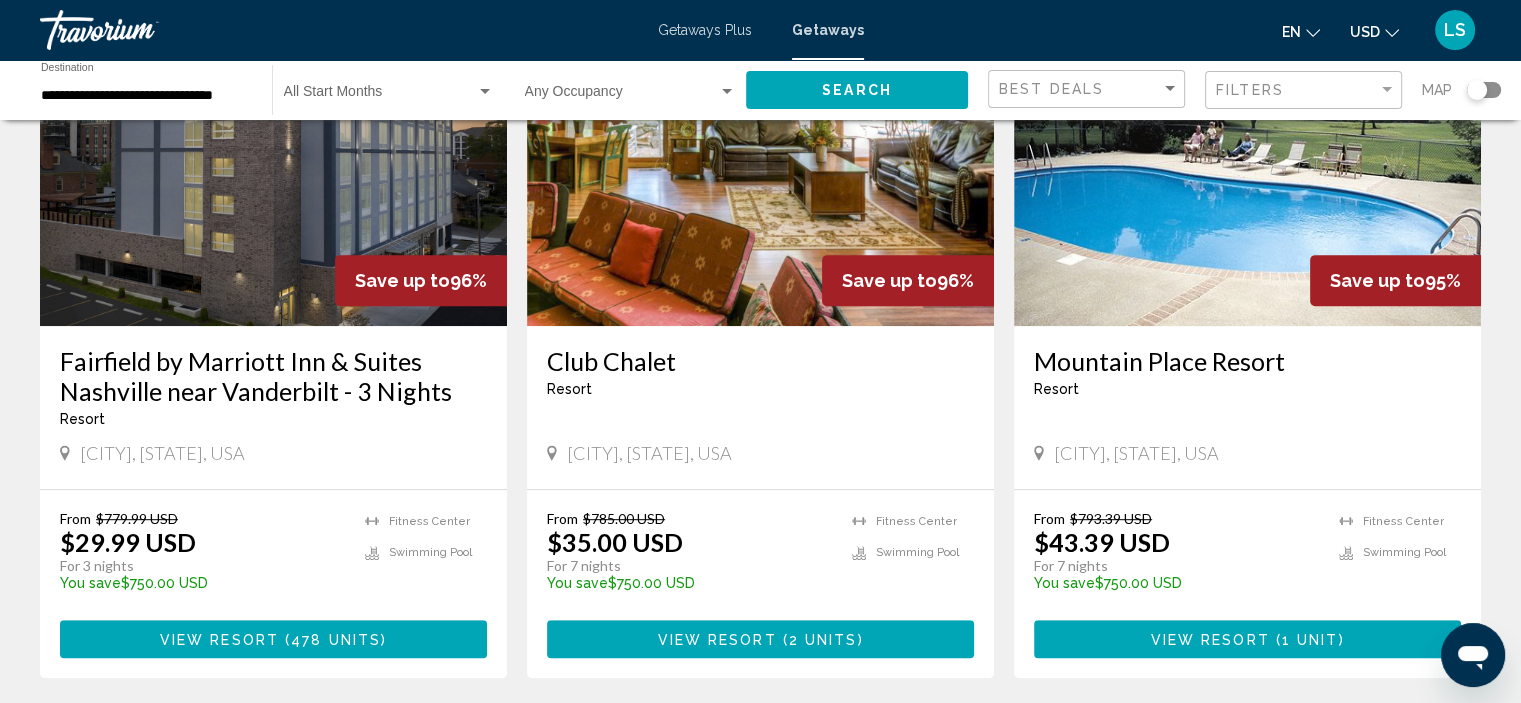 scroll, scrollTop: 1000, scrollLeft: 0, axis: vertical 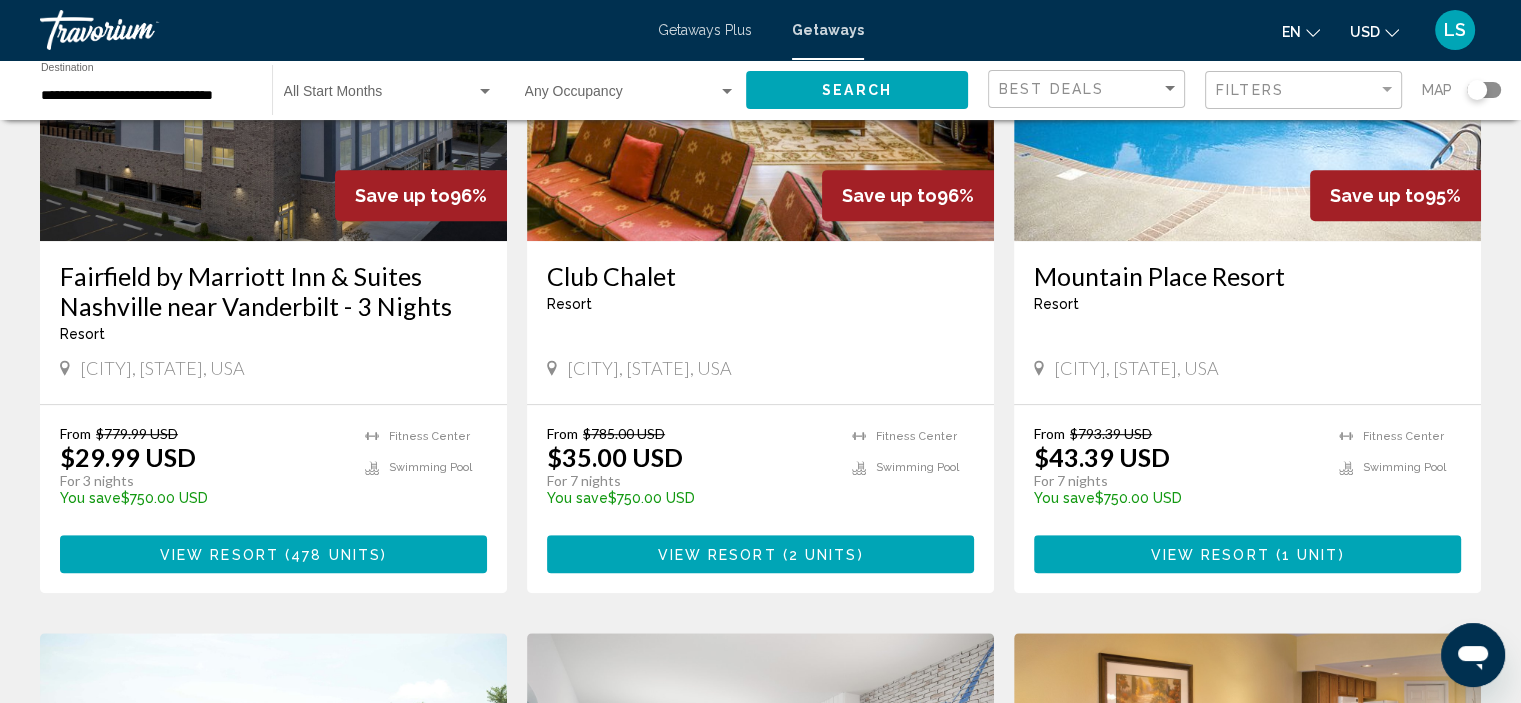click at bounding box center [1247, 81] 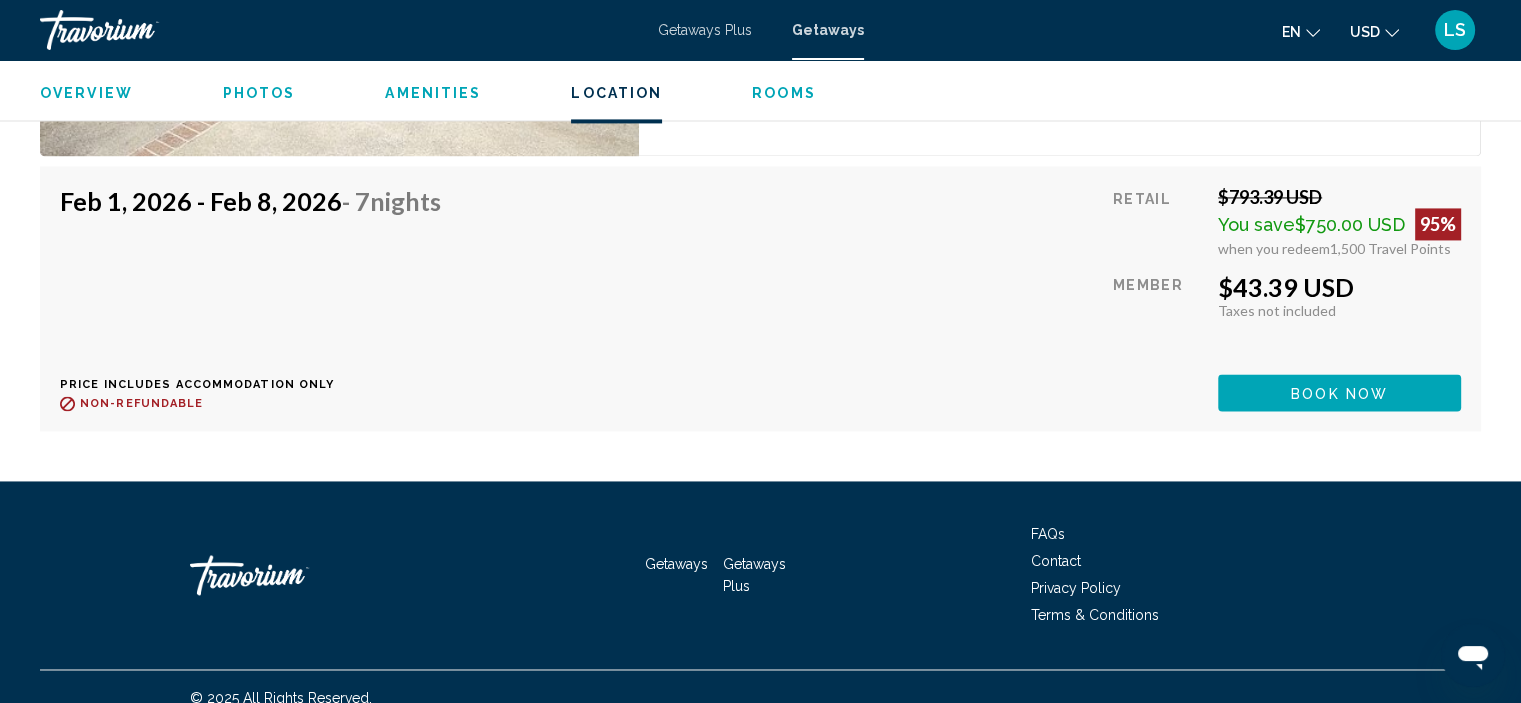 scroll, scrollTop: 3061, scrollLeft: 0, axis: vertical 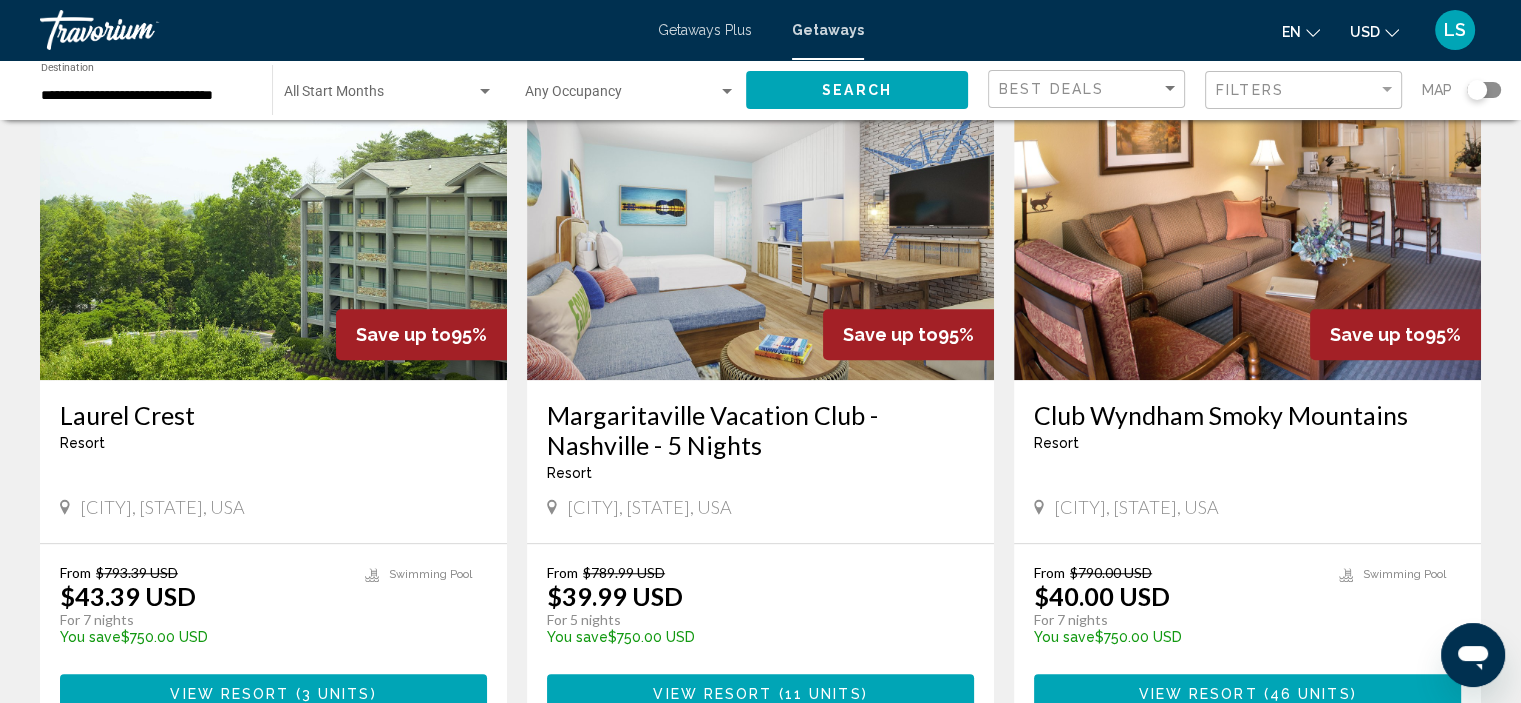 click at bounding box center [273, 220] 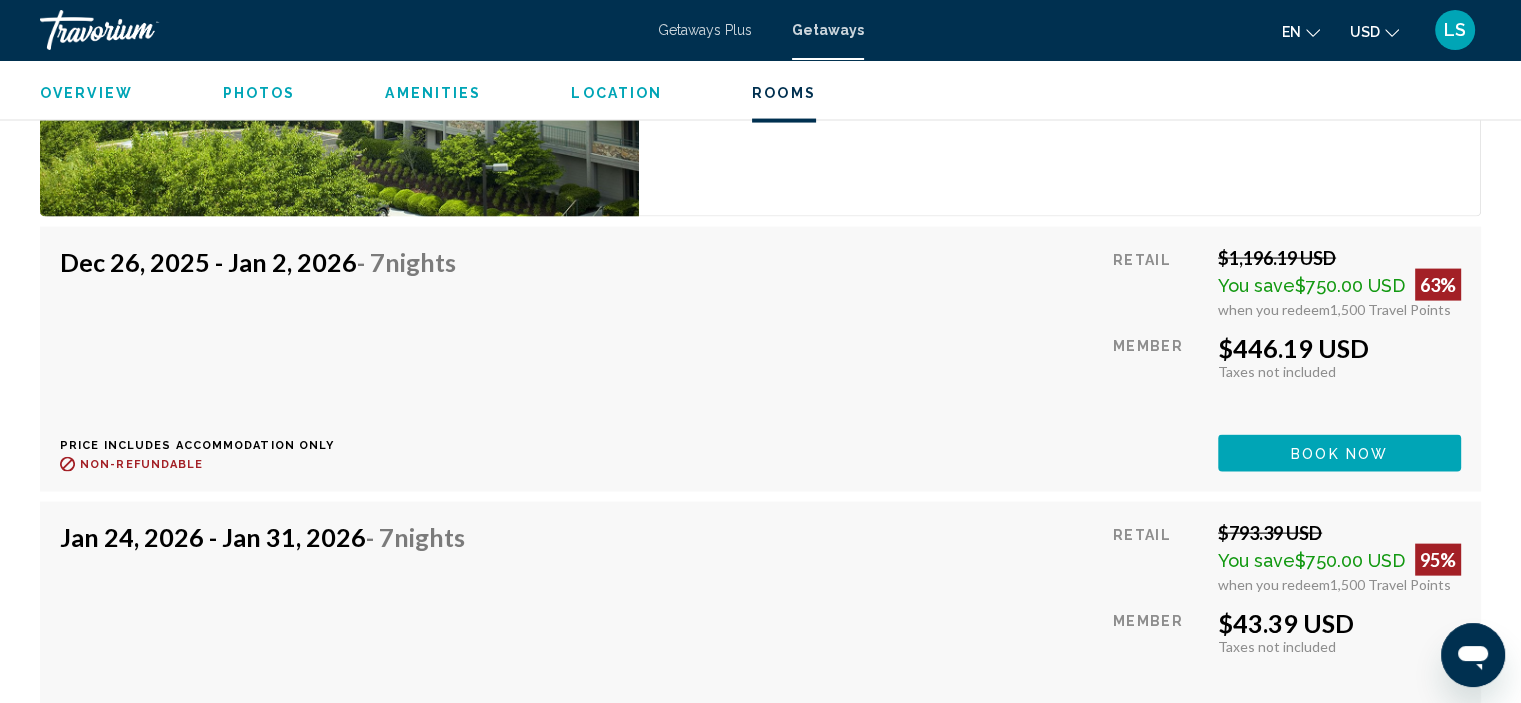 scroll, scrollTop: 4232, scrollLeft: 0, axis: vertical 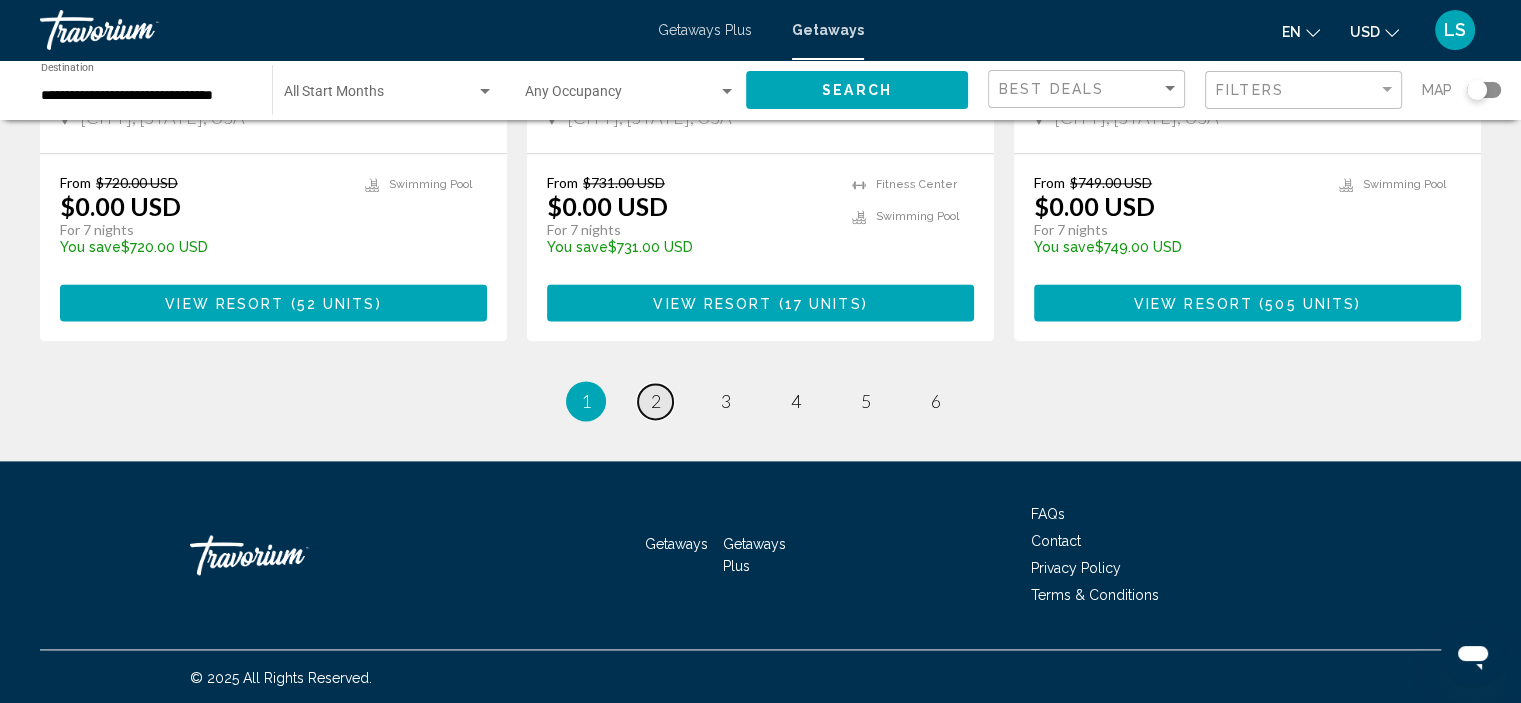 click on "page  2" at bounding box center [655, 401] 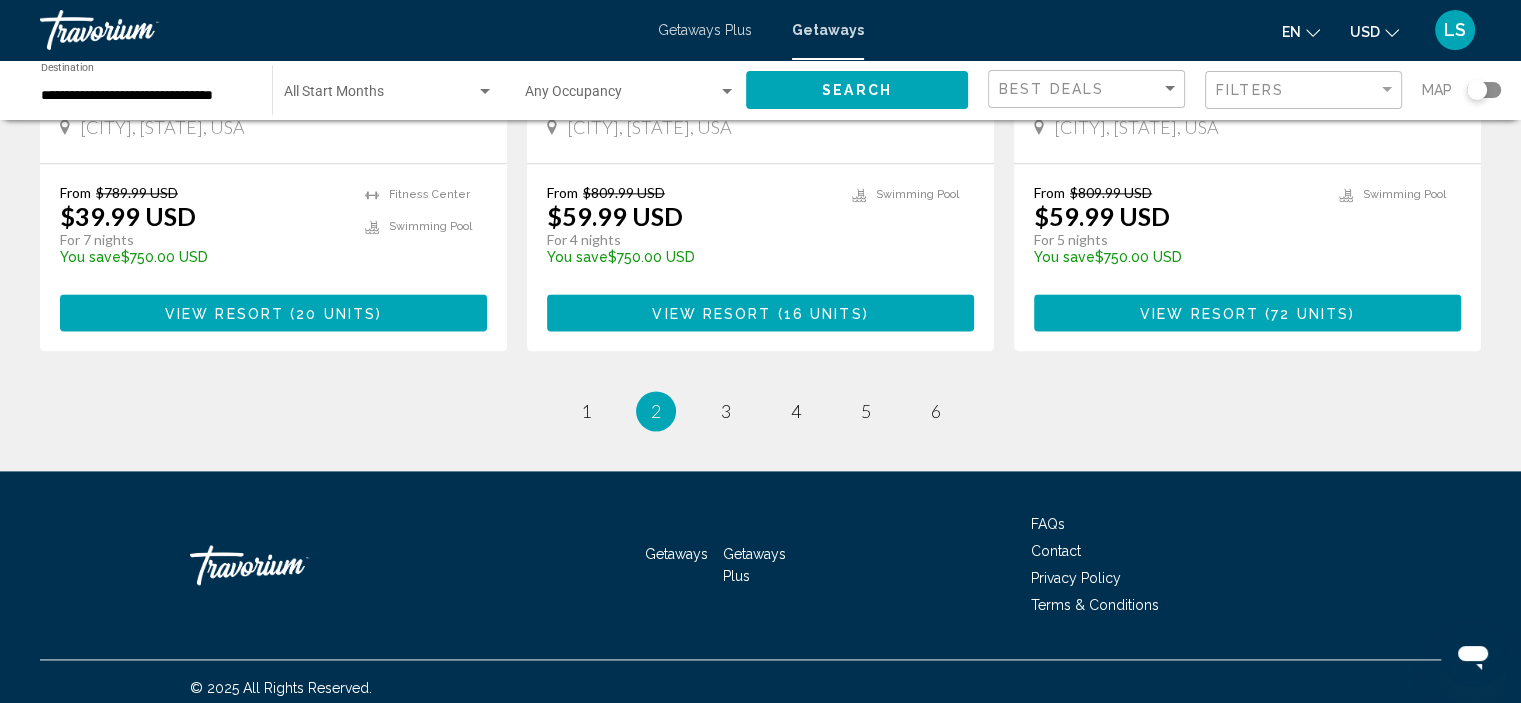 scroll, scrollTop: 2673, scrollLeft: 0, axis: vertical 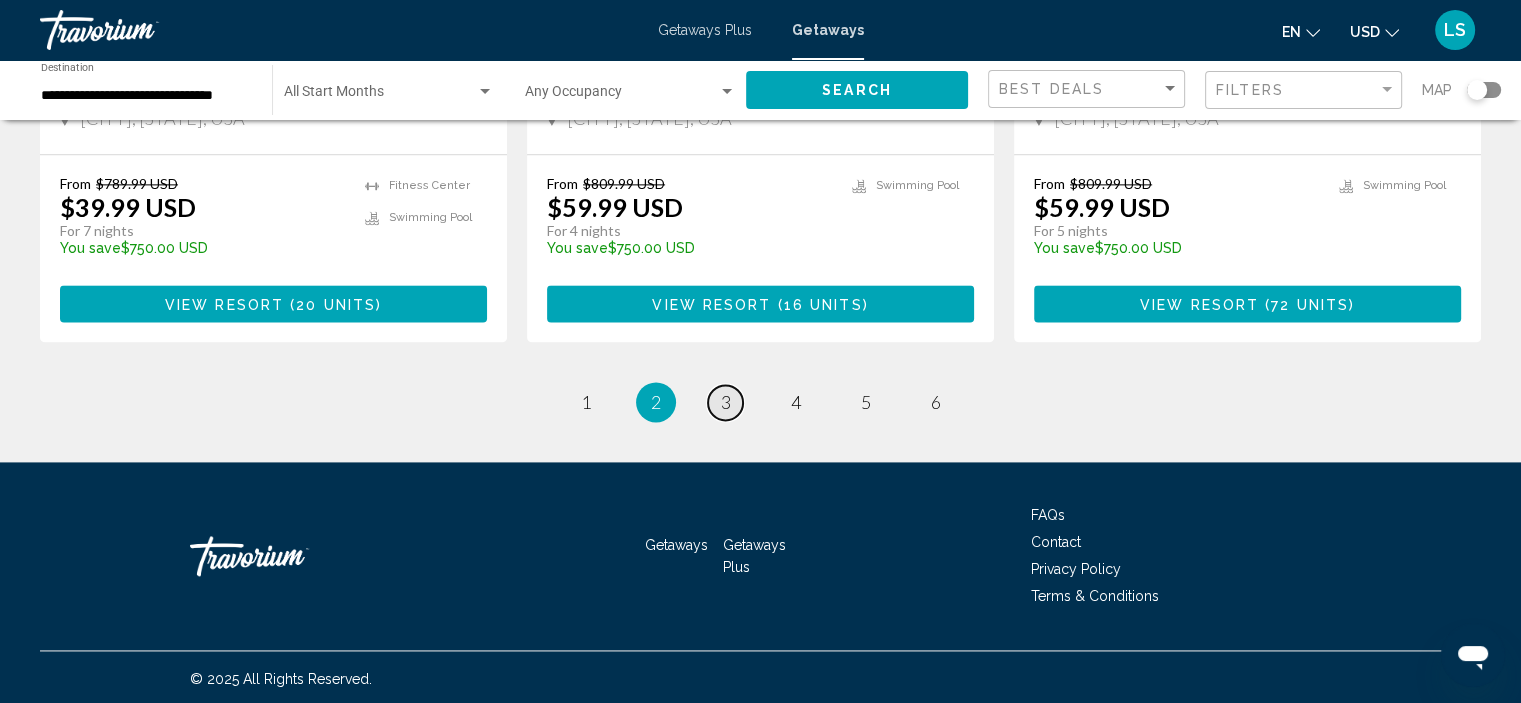 click on "3" at bounding box center (726, 402) 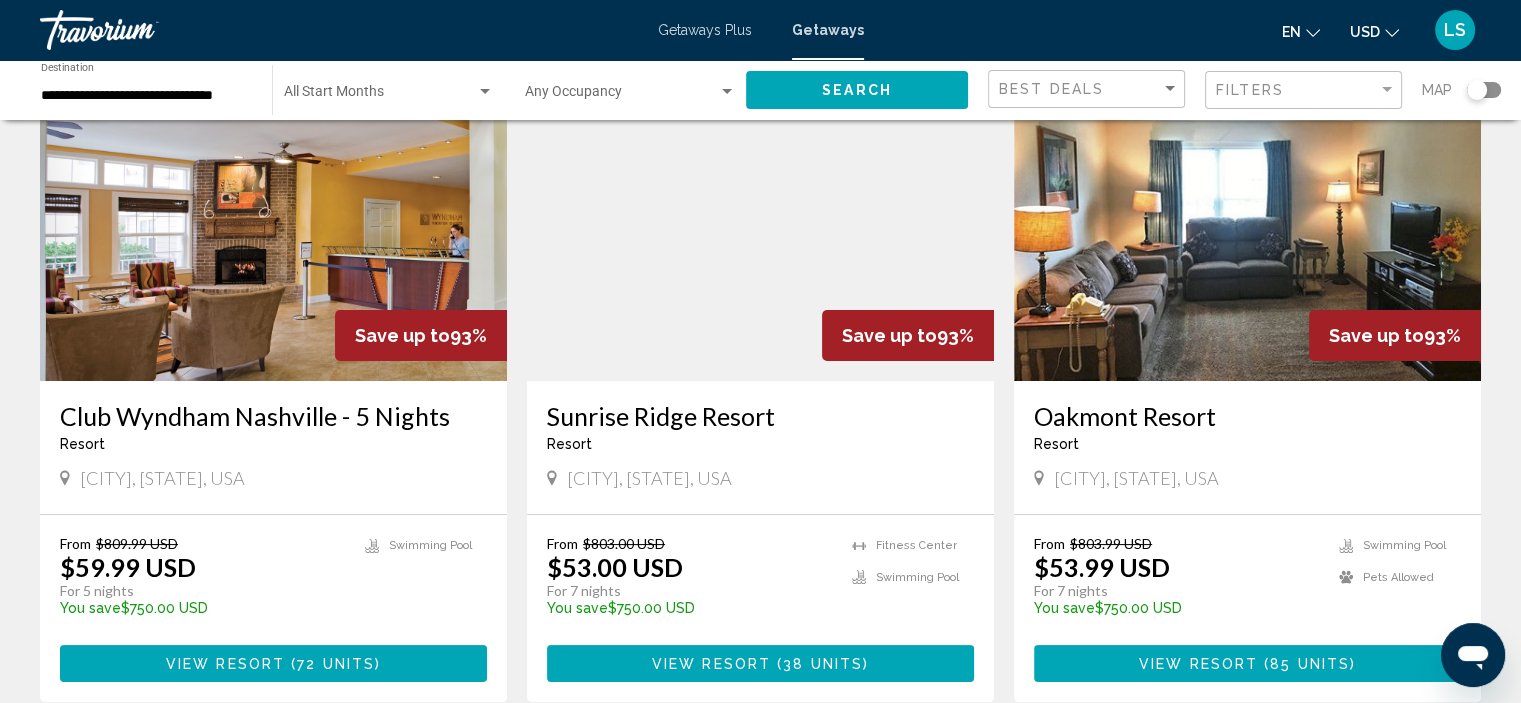 scroll, scrollTop: 200, scrollLeft: 0, axis: vertical 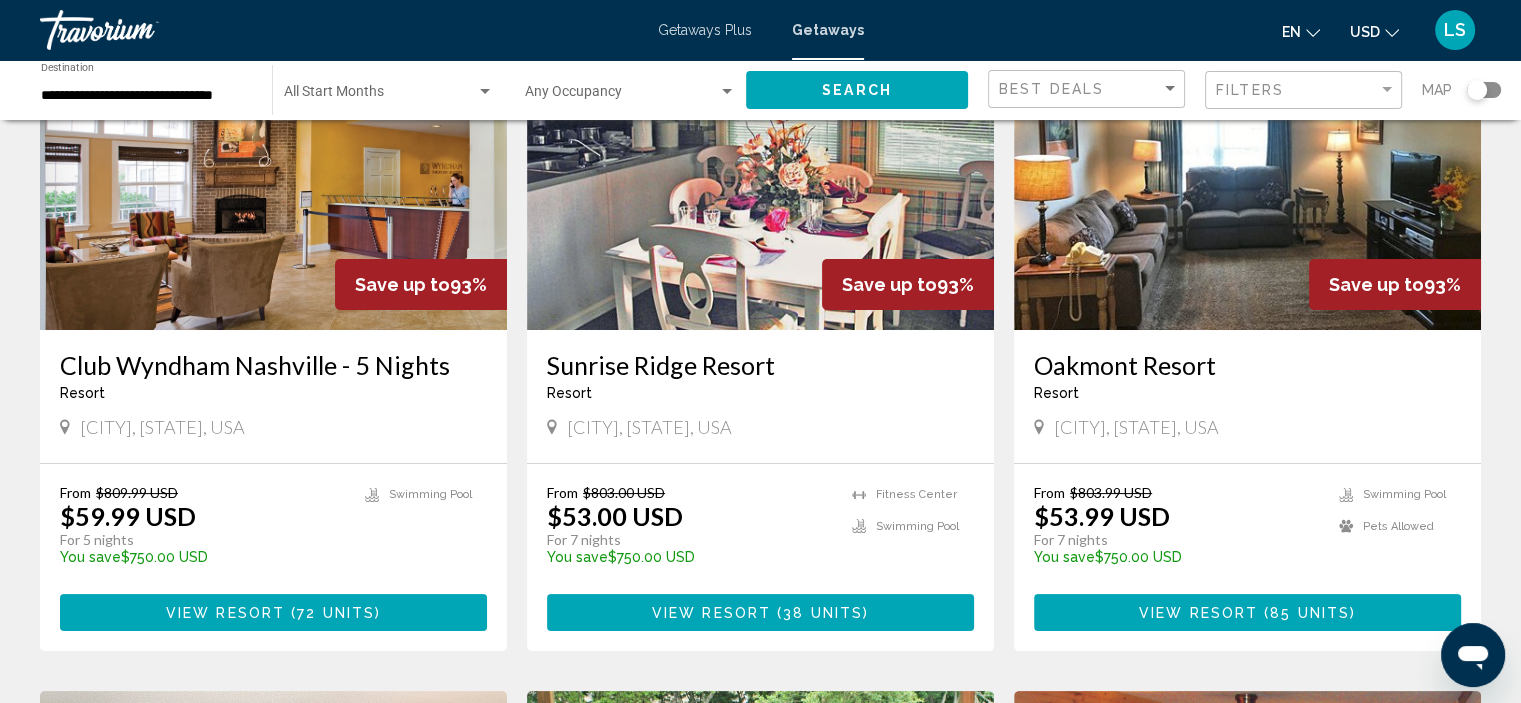 click at bounding box center (760, 170) 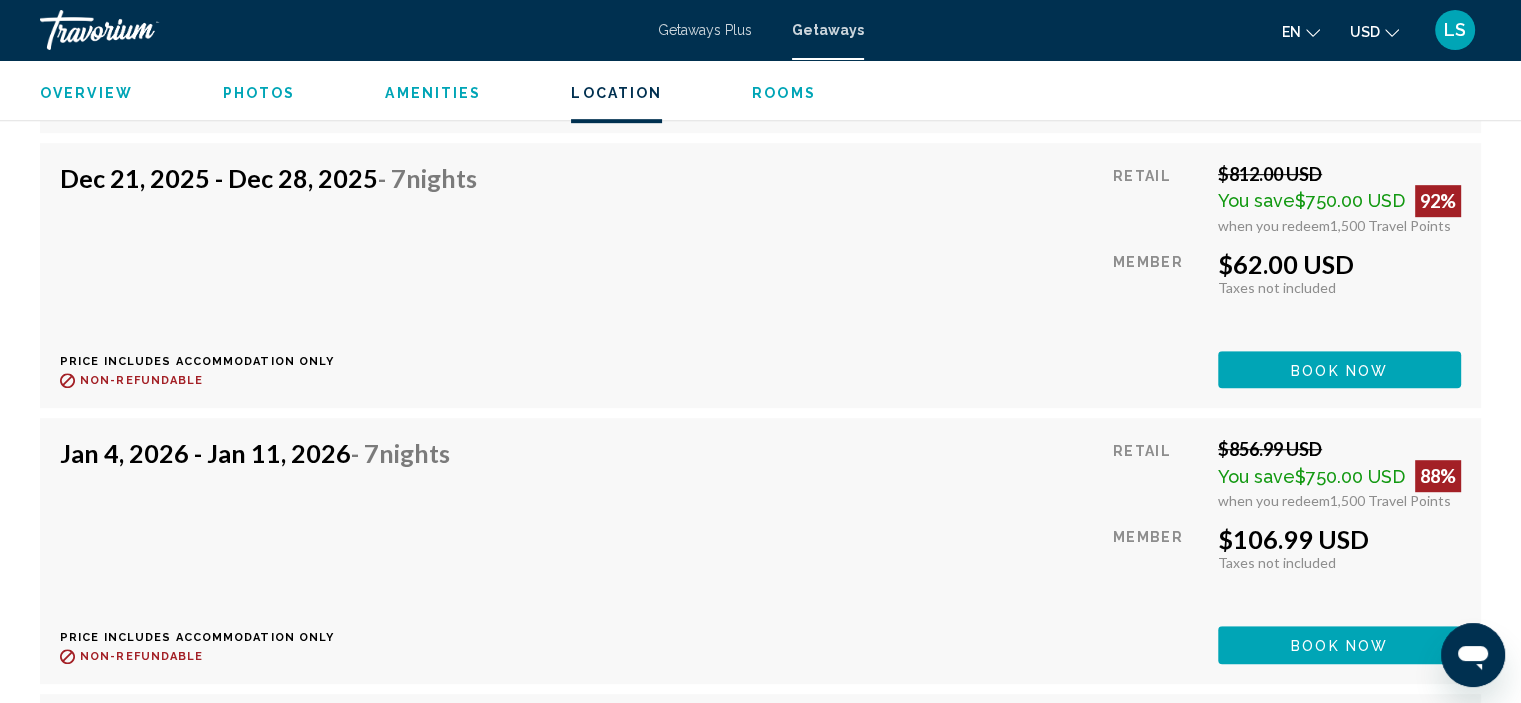 scroll, scrollTop: 8728, scrollLeft: 0, axis: vertical 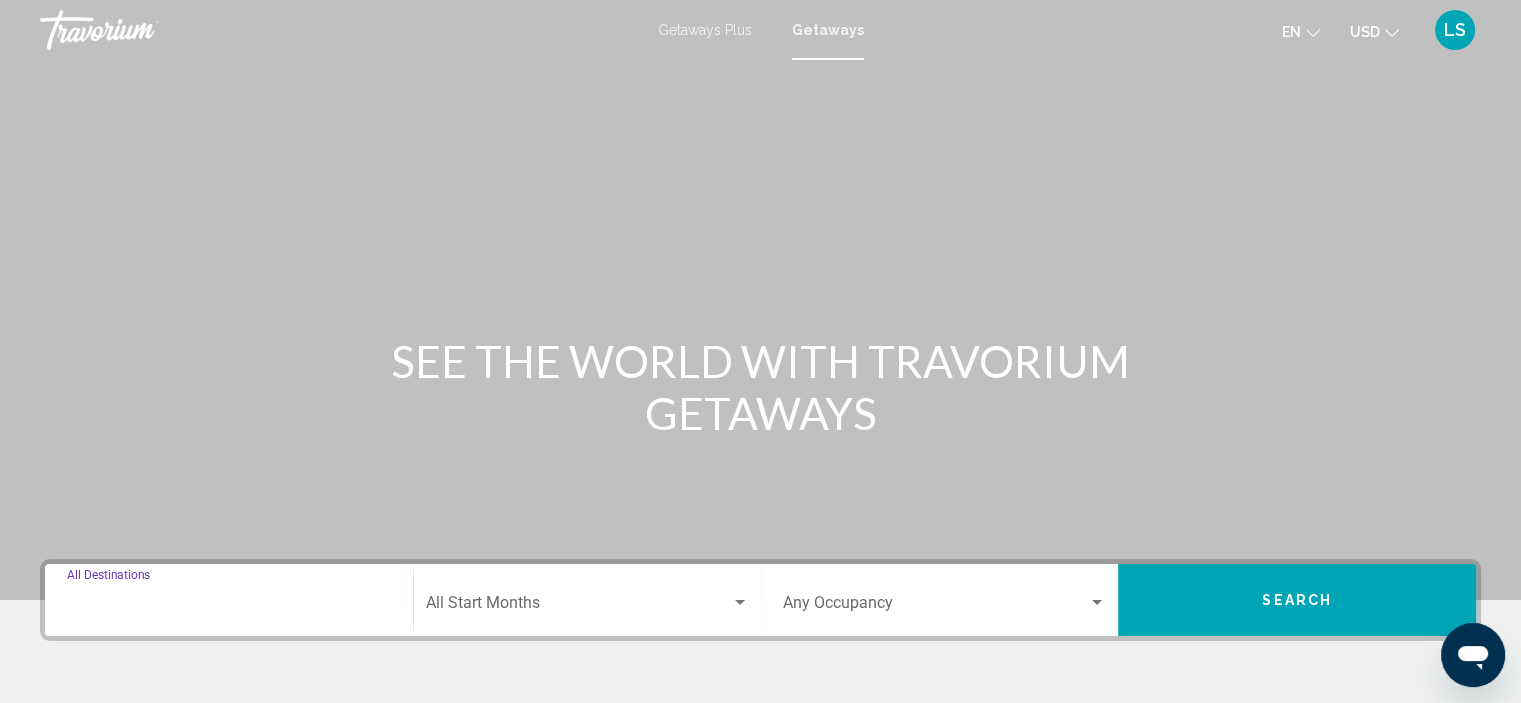 click on "Destination All Destinations" at bounding box center [229, 607] 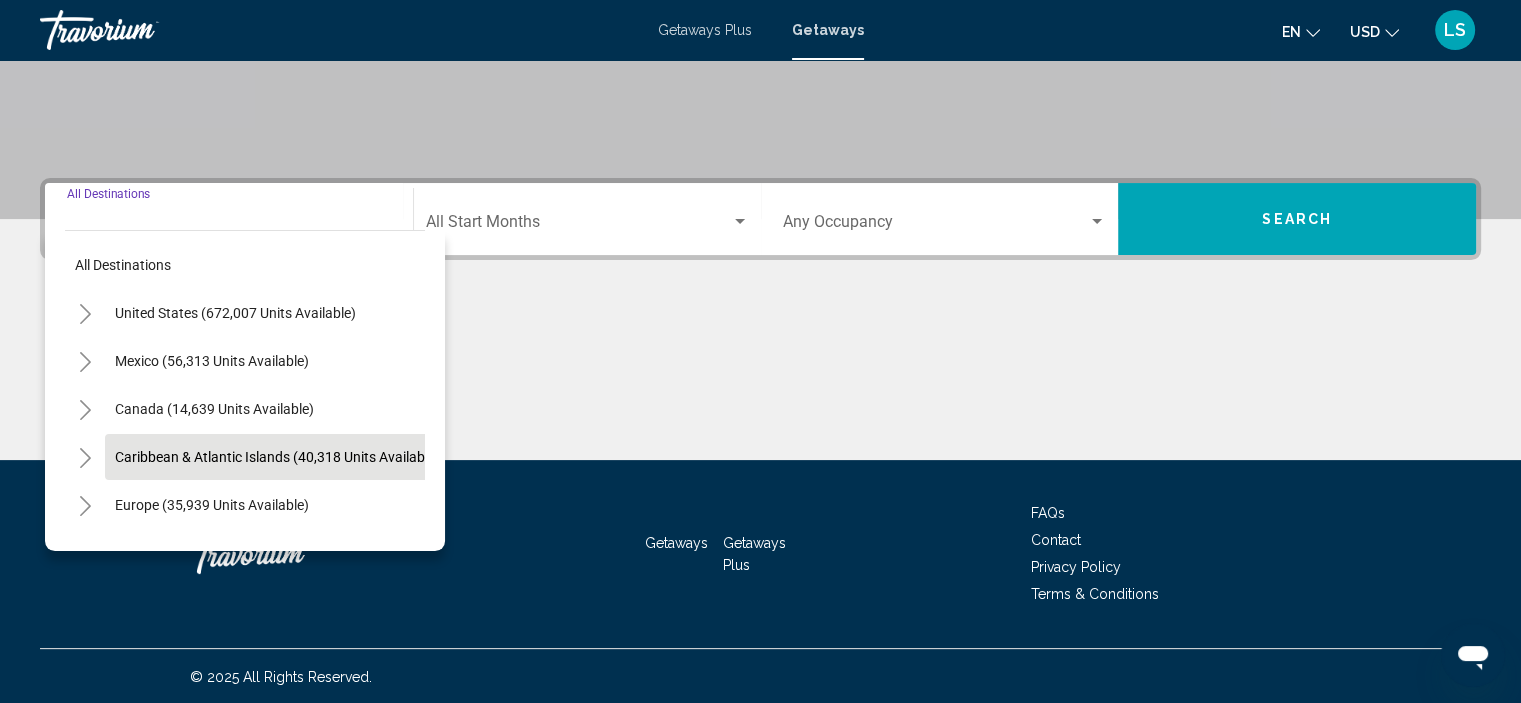 scroll, scrollTop: 382, scrollLeft: 0, axis: vertical 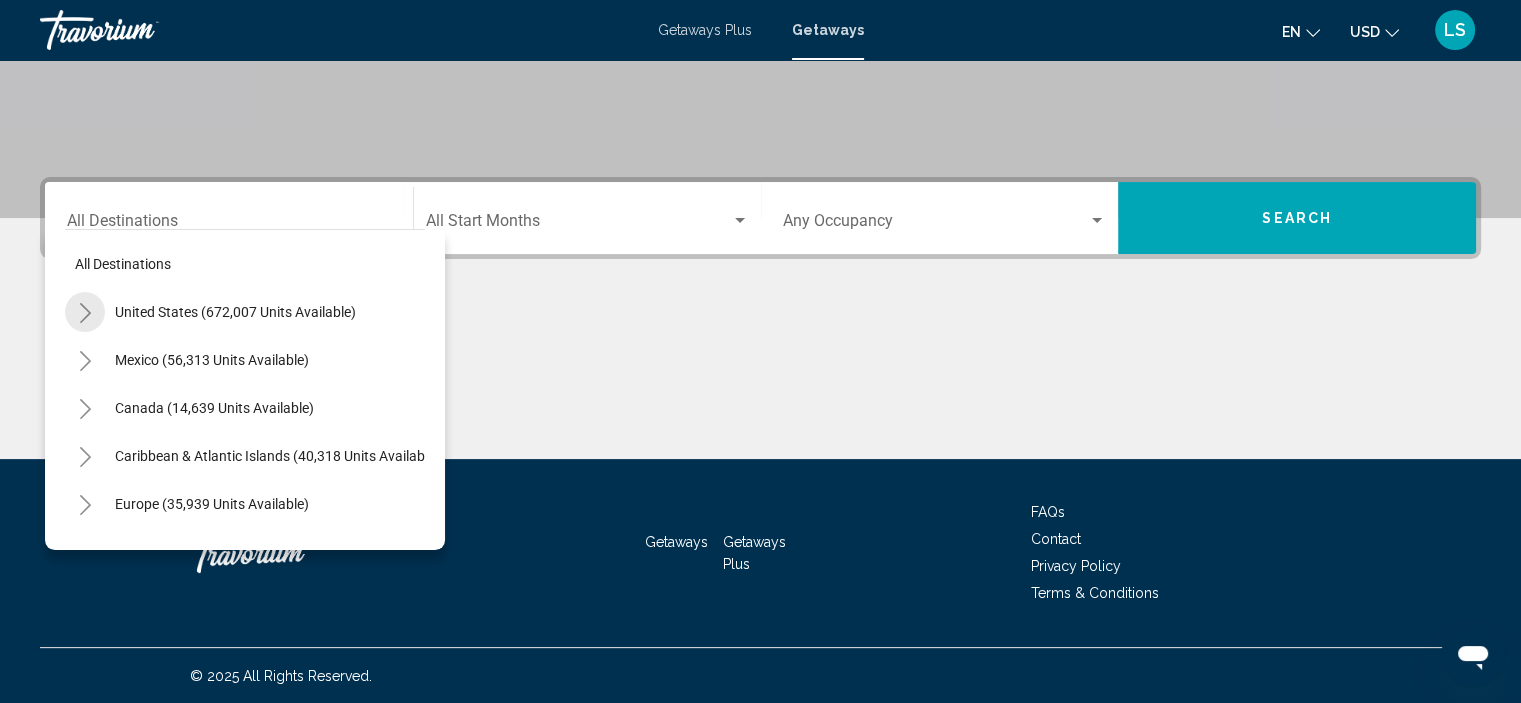 click 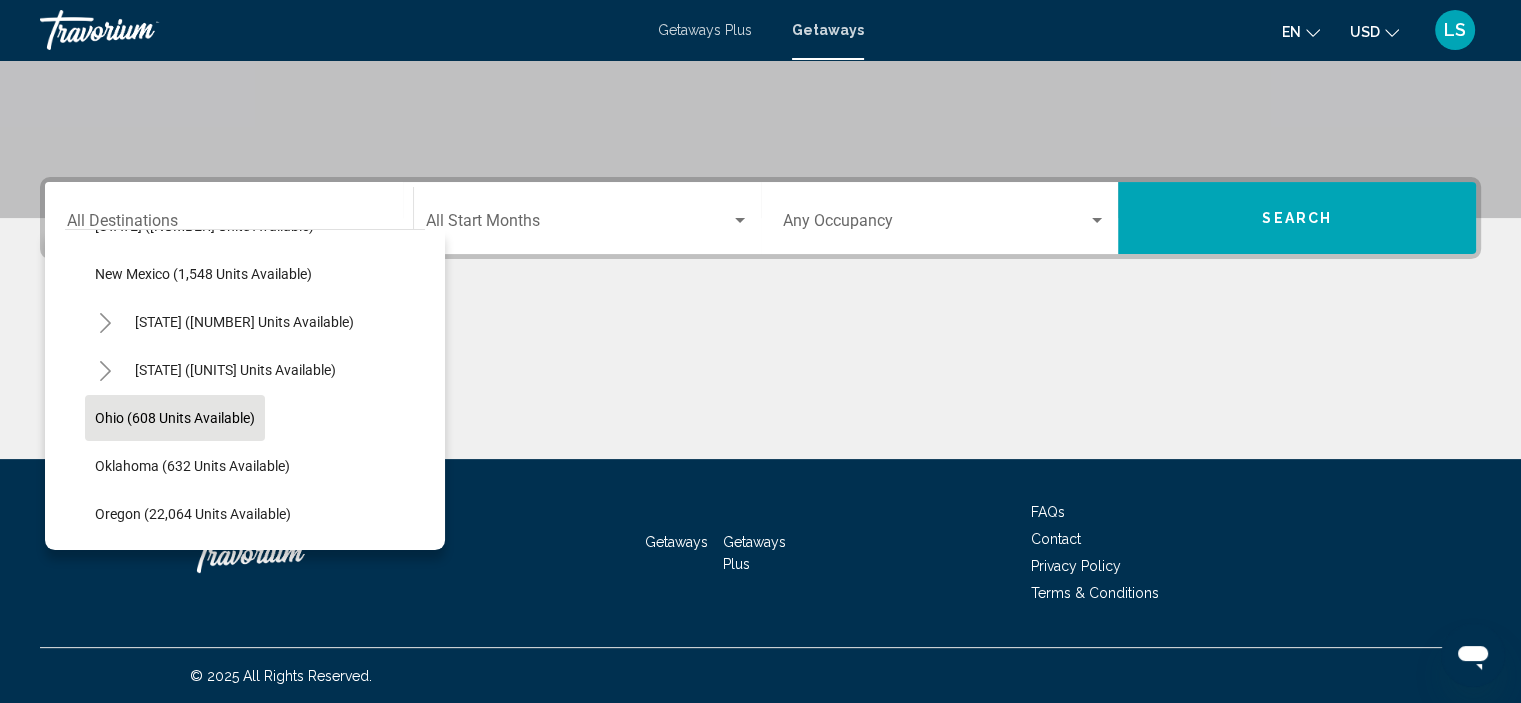 scroll, scrollTop: 1300, scrollLeft: 0, axis: vertical 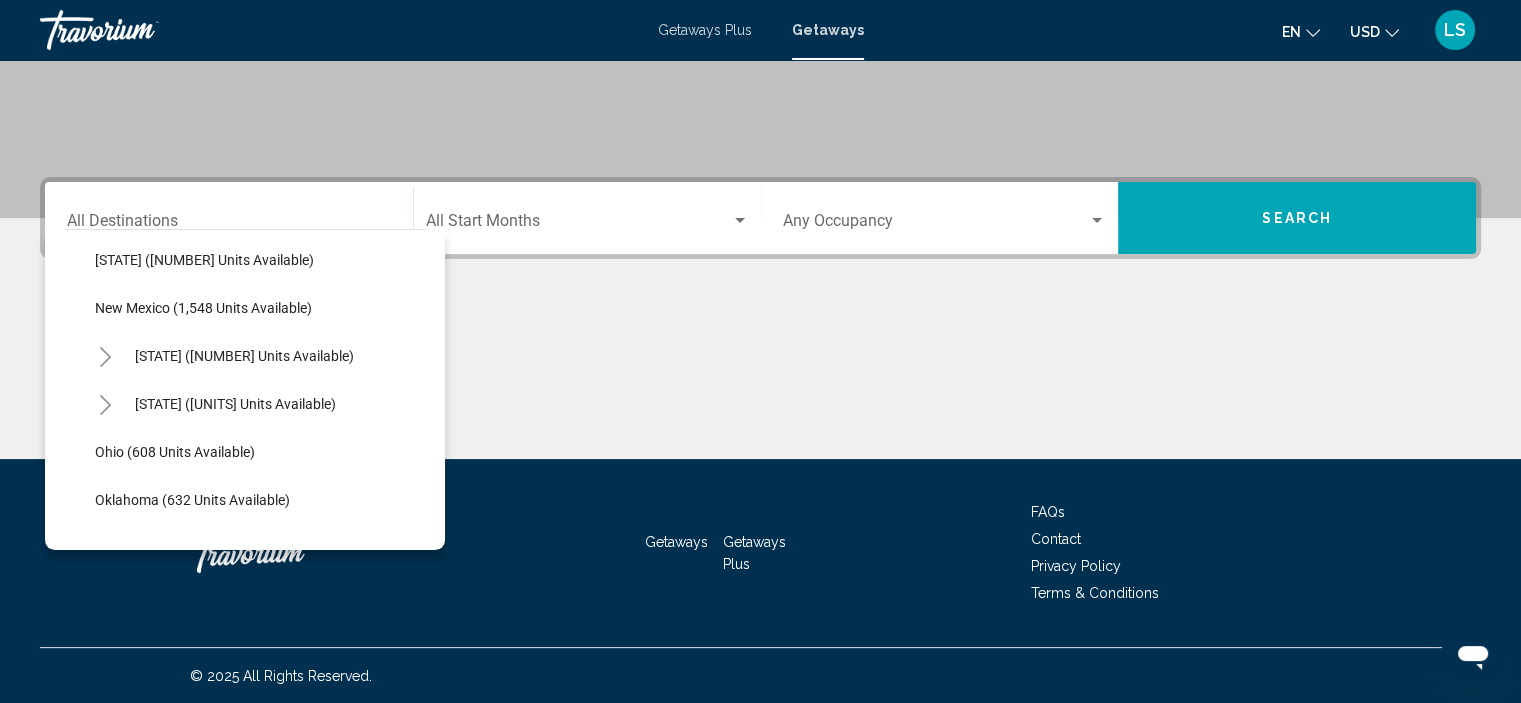 click 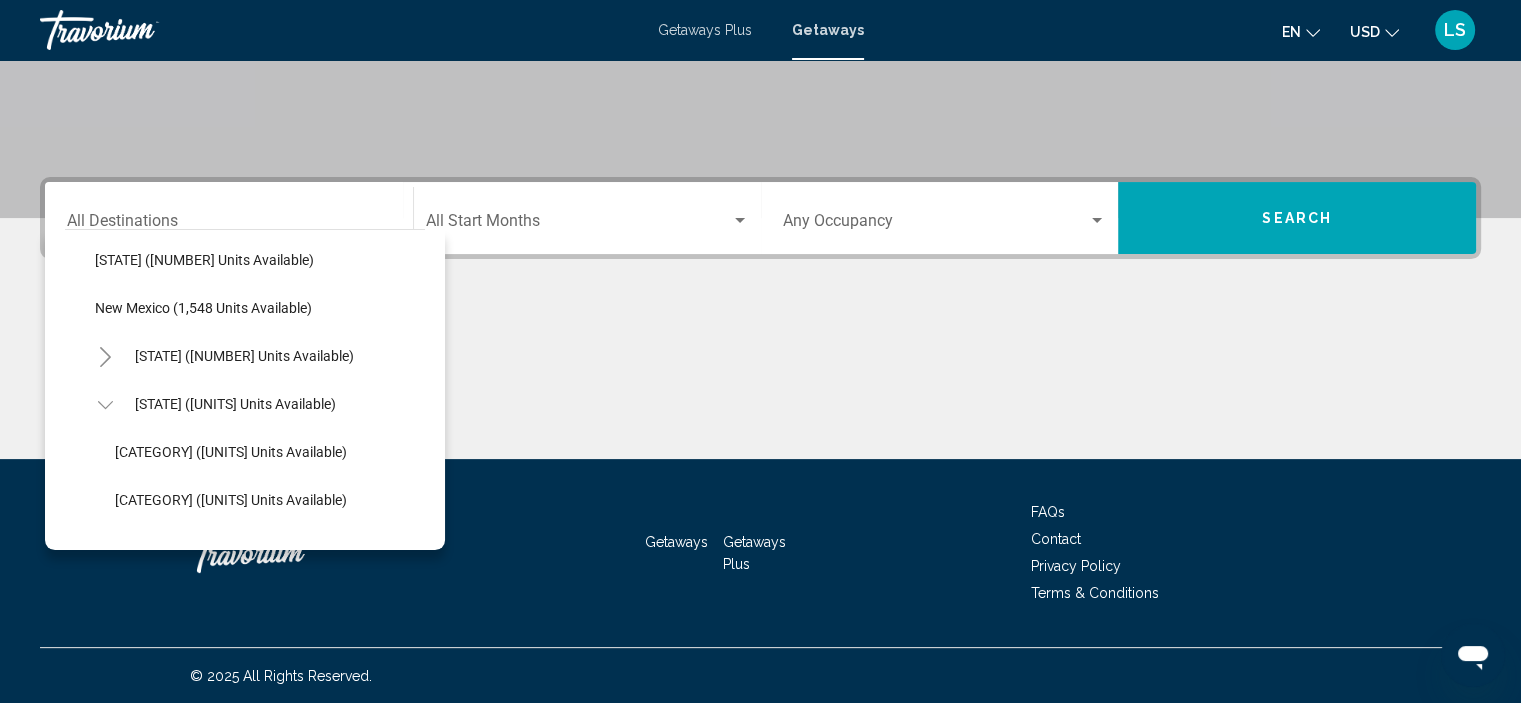 scroll, scrollTop: 1400, scrollLeft: 0, axis: vertical 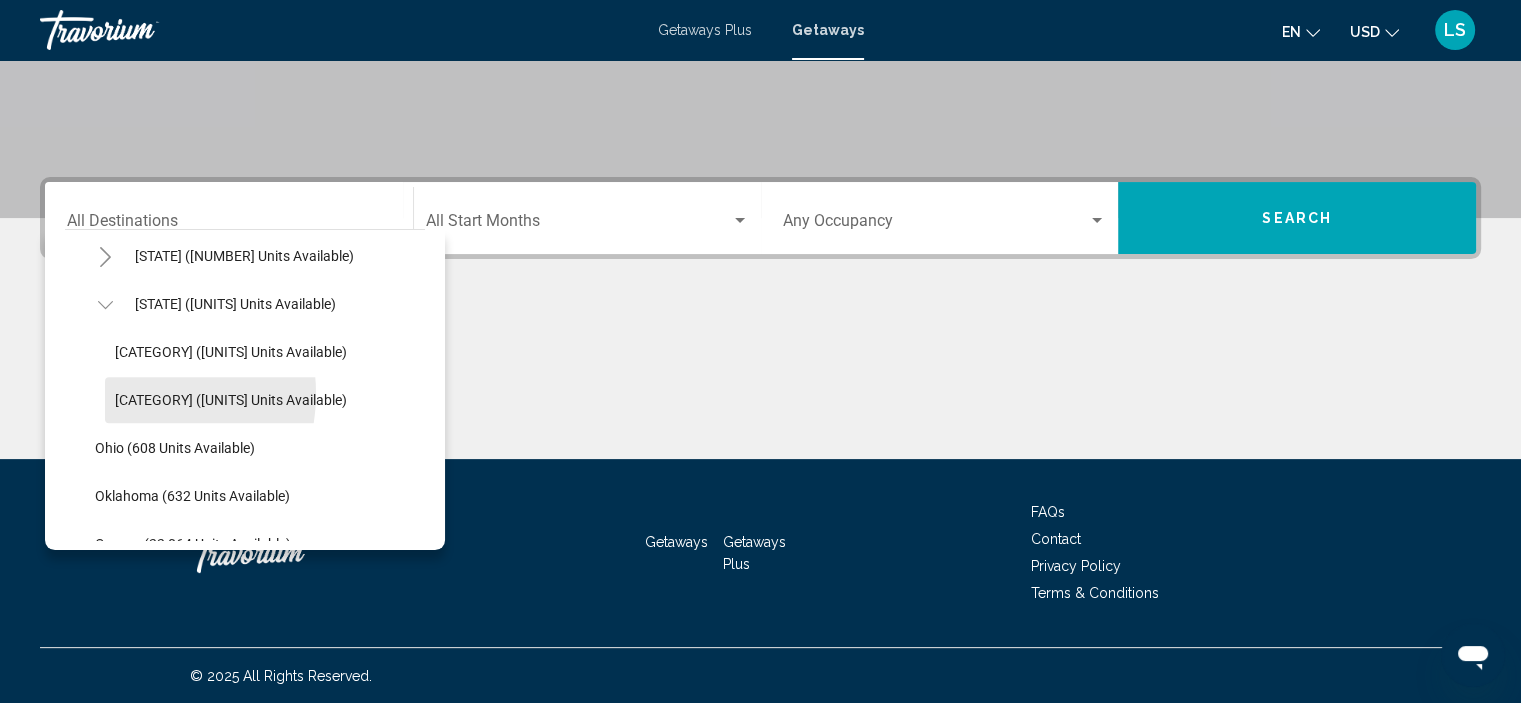 click on "[CATEGORY] ([UNITS] units available)" 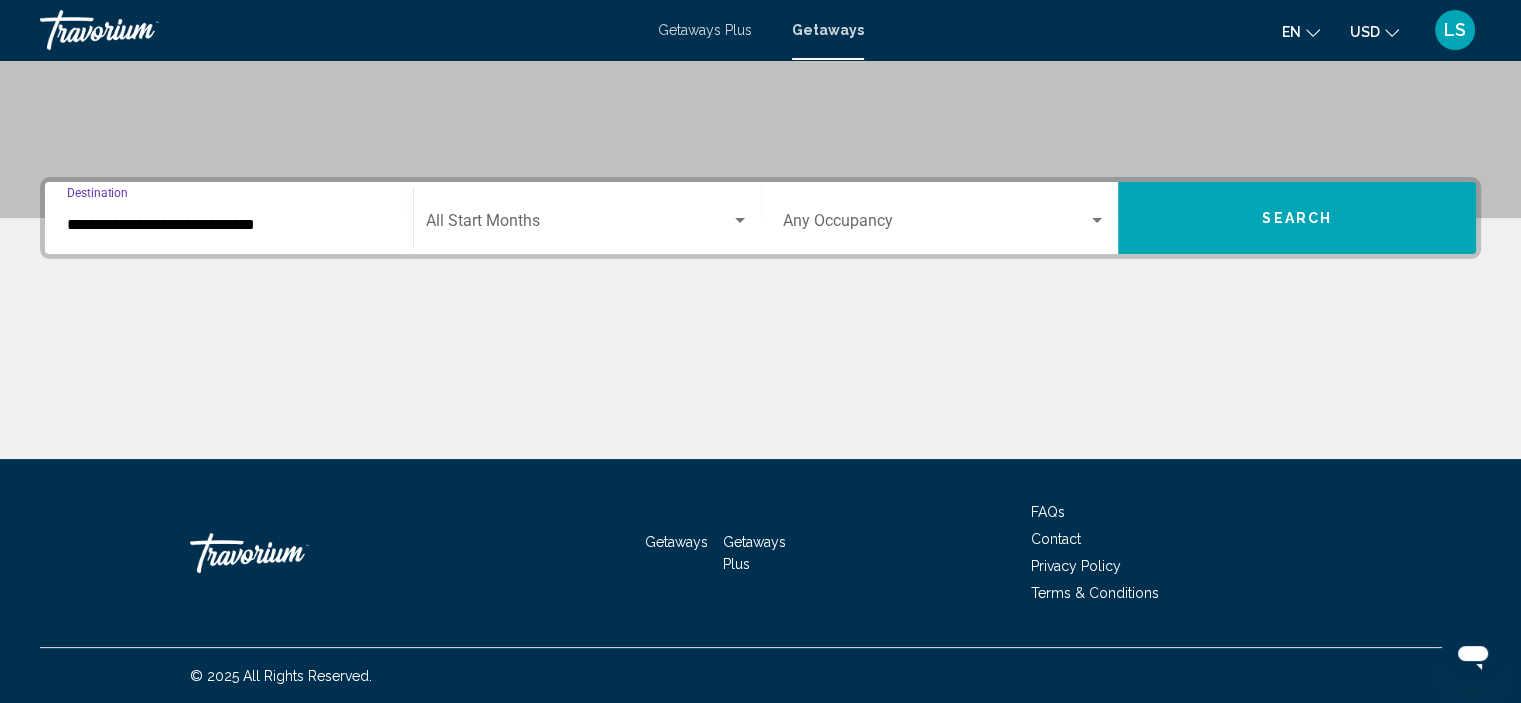 click at bounding box center [578, 225] 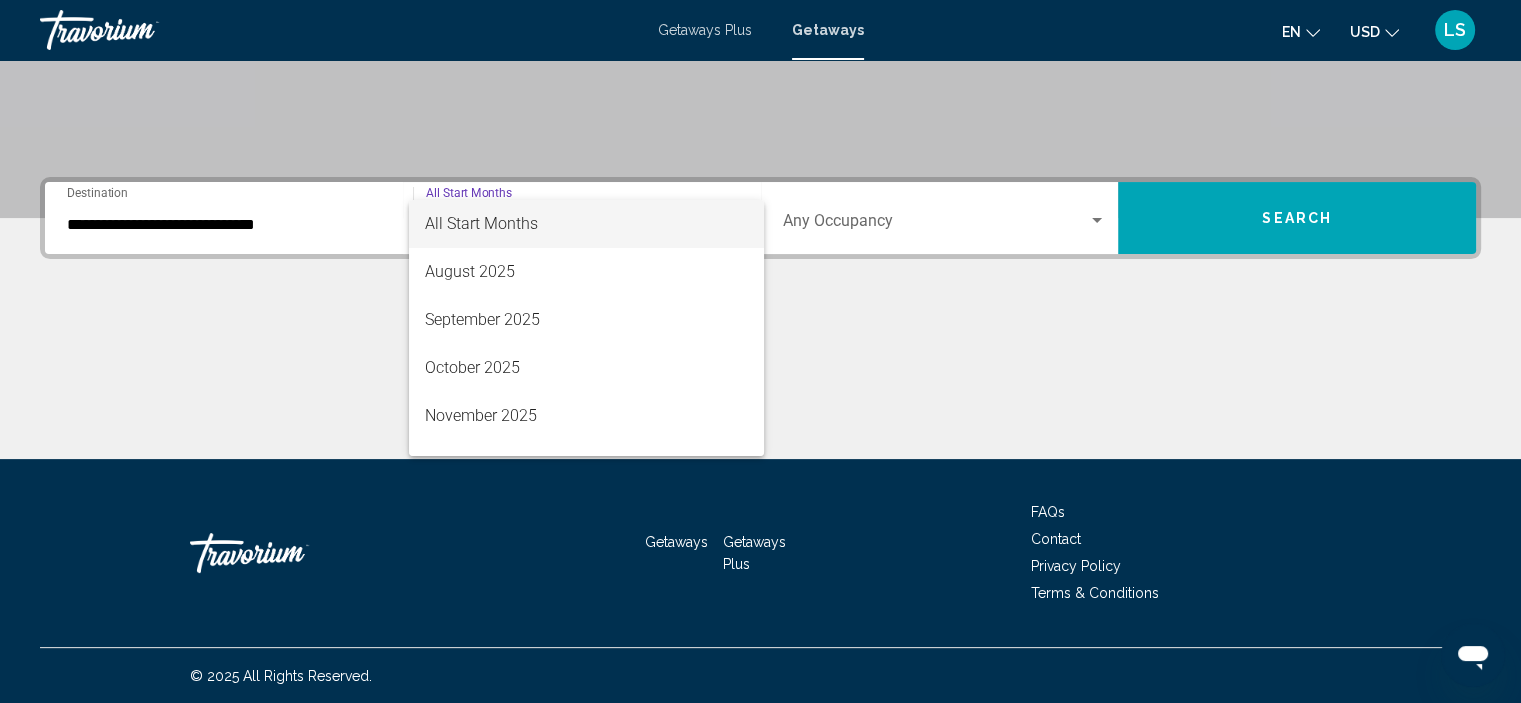 scroll, scrollTop: 100, scrollLeft: 0, axis: vertical 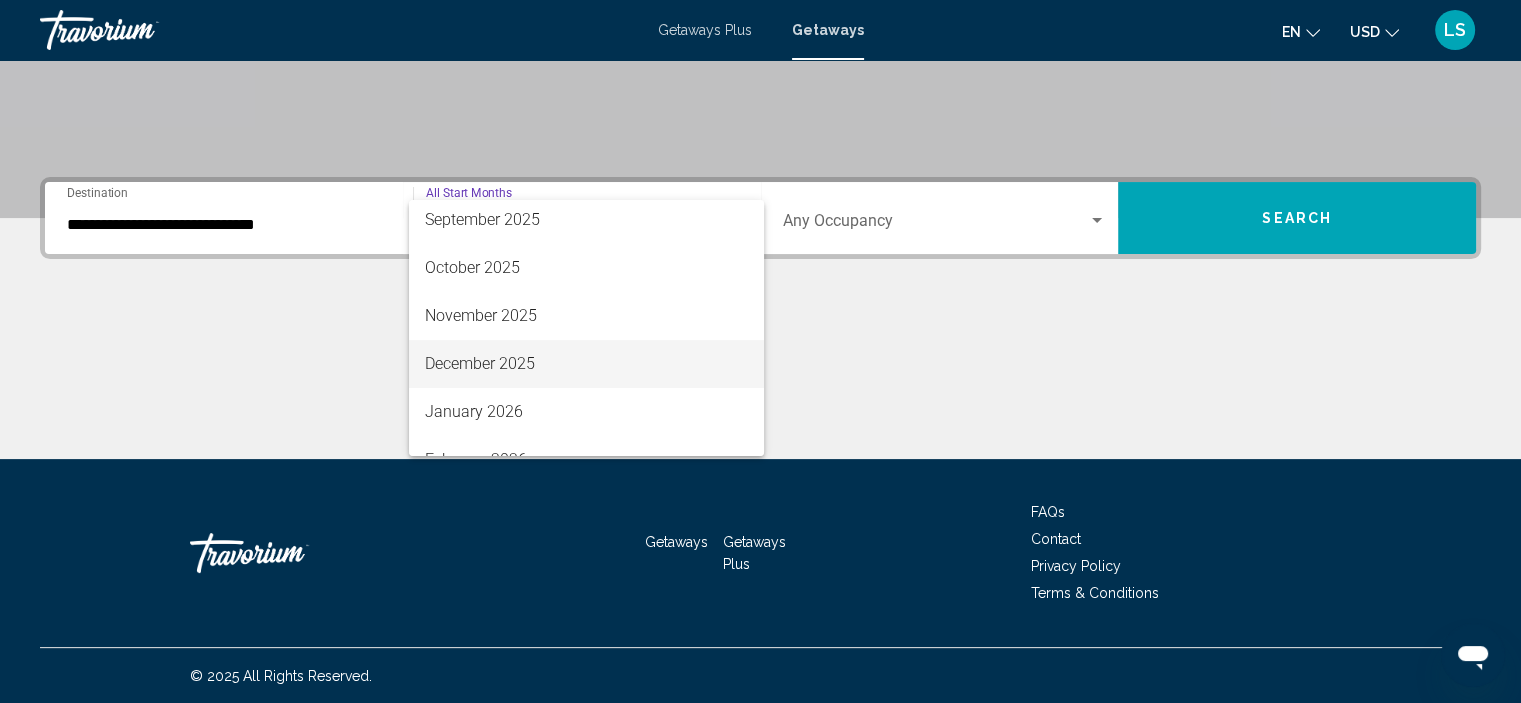 click on "December 2025" at bounding box center (586, 364) 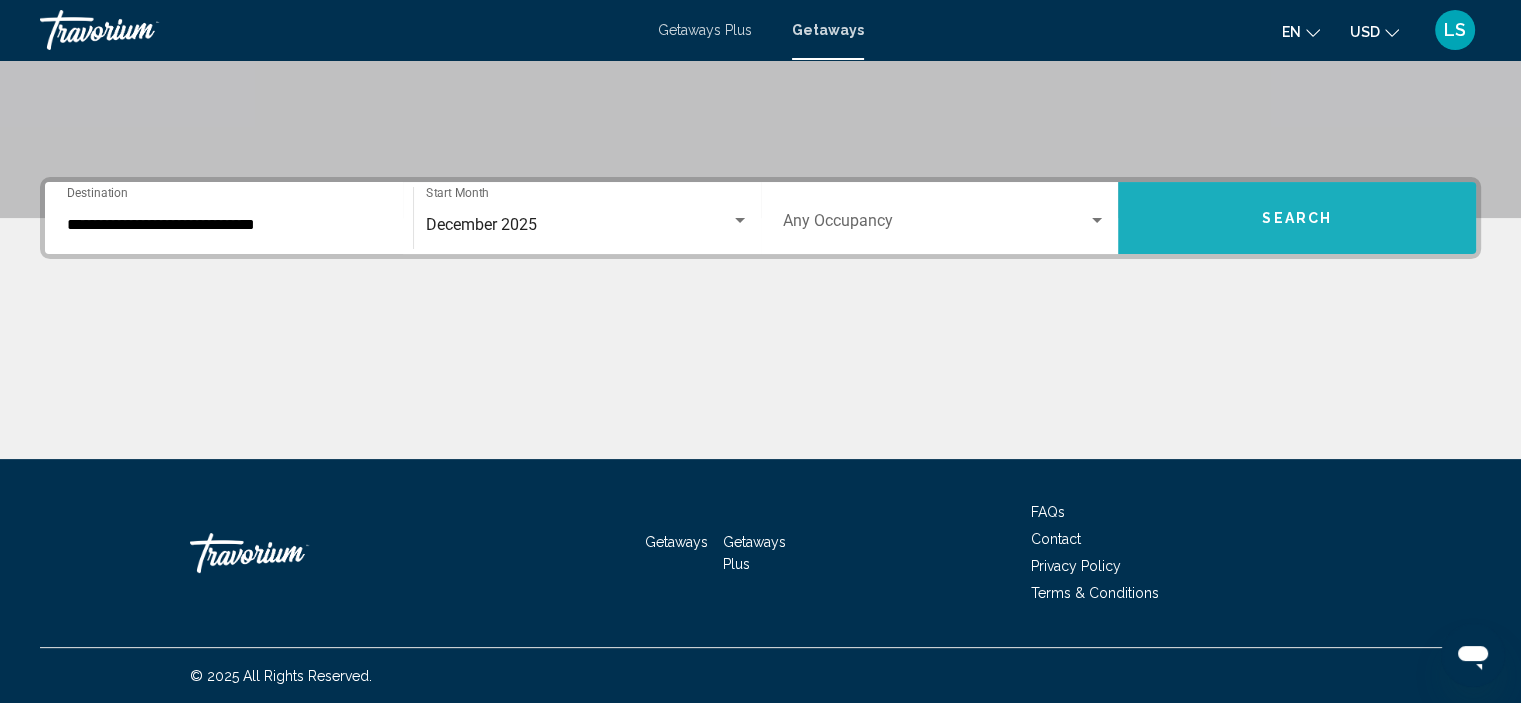 click on "Search" at bounding box center (1297, 218) 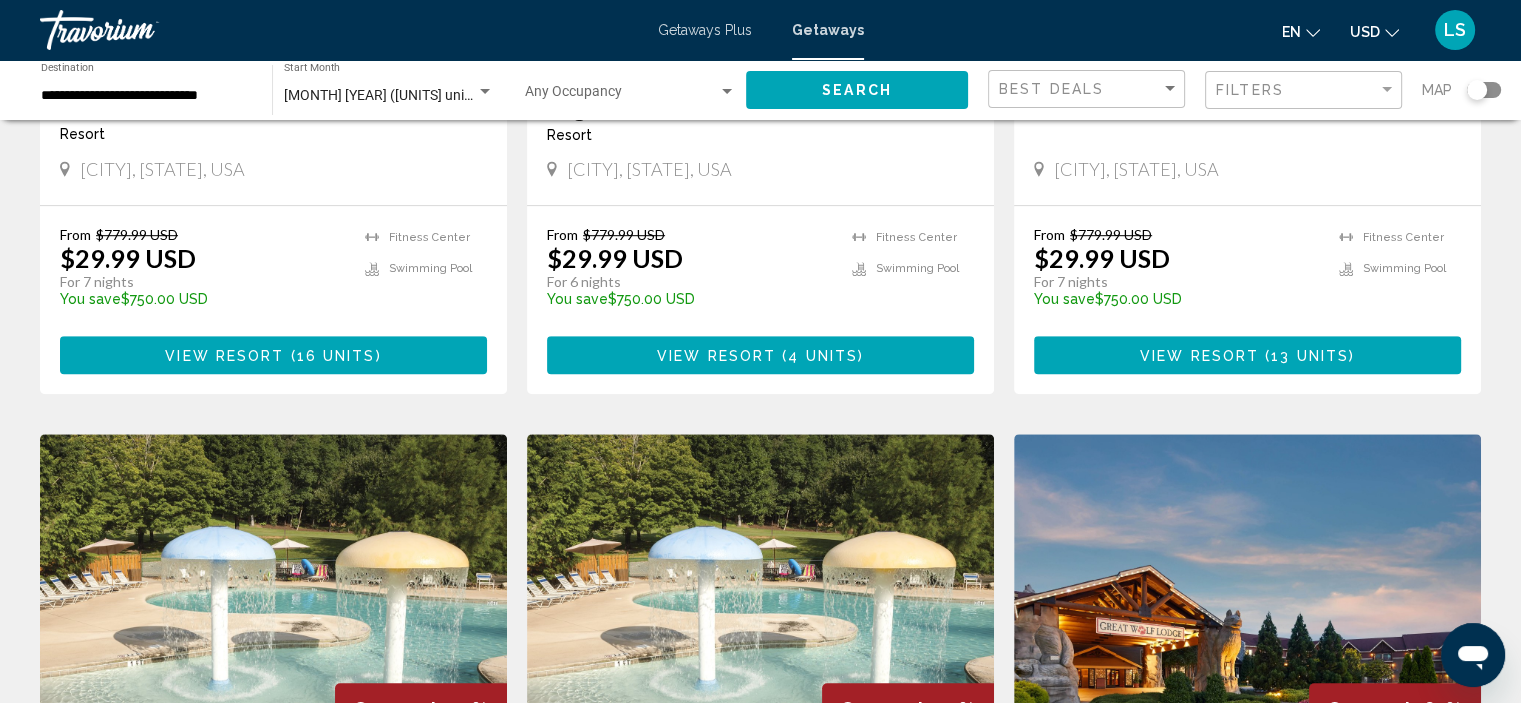 scroll, scrollTop: 1000, scrollLeft: 0, axis: vertical 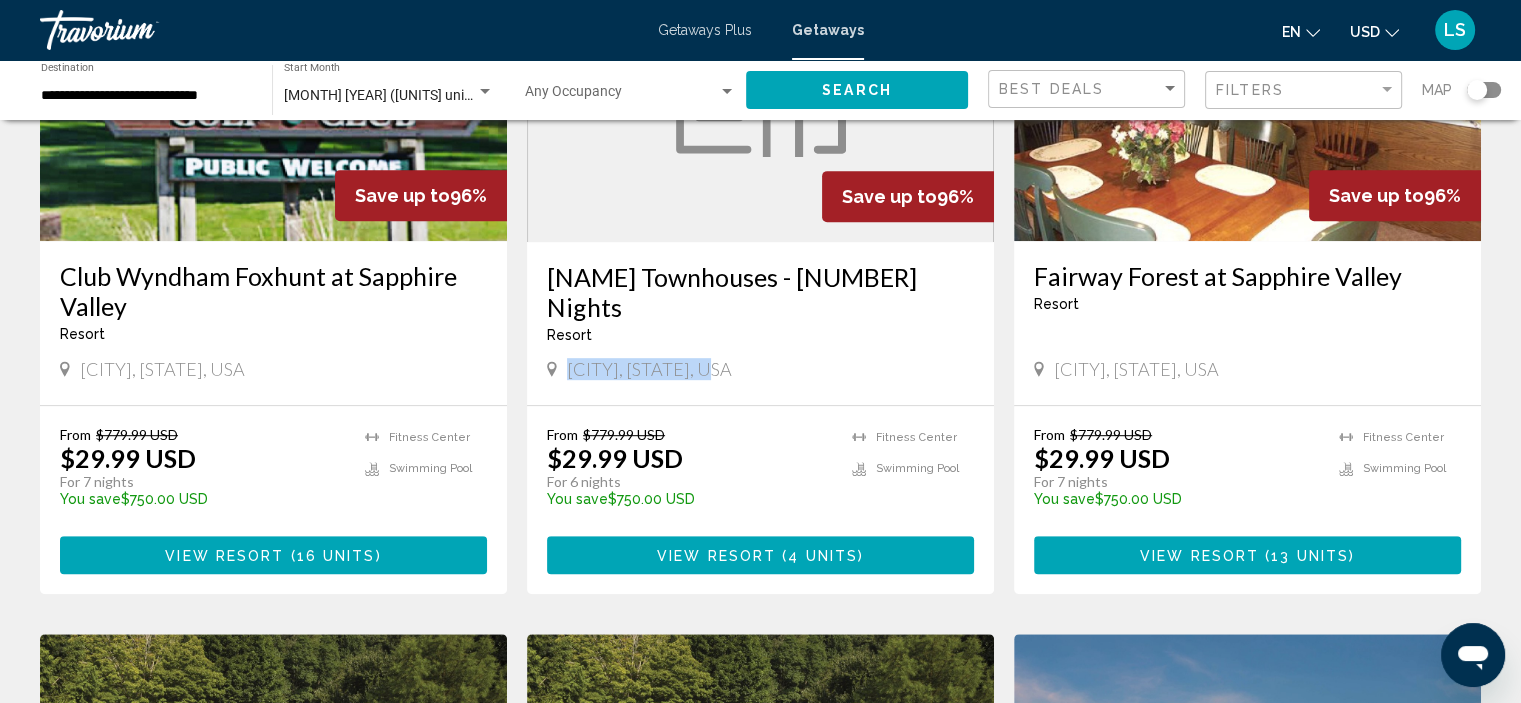 drag, startPoint x: 723, startPoint y: 362, endPoint x: 557, endPoint y: 356, distance: 166.1084 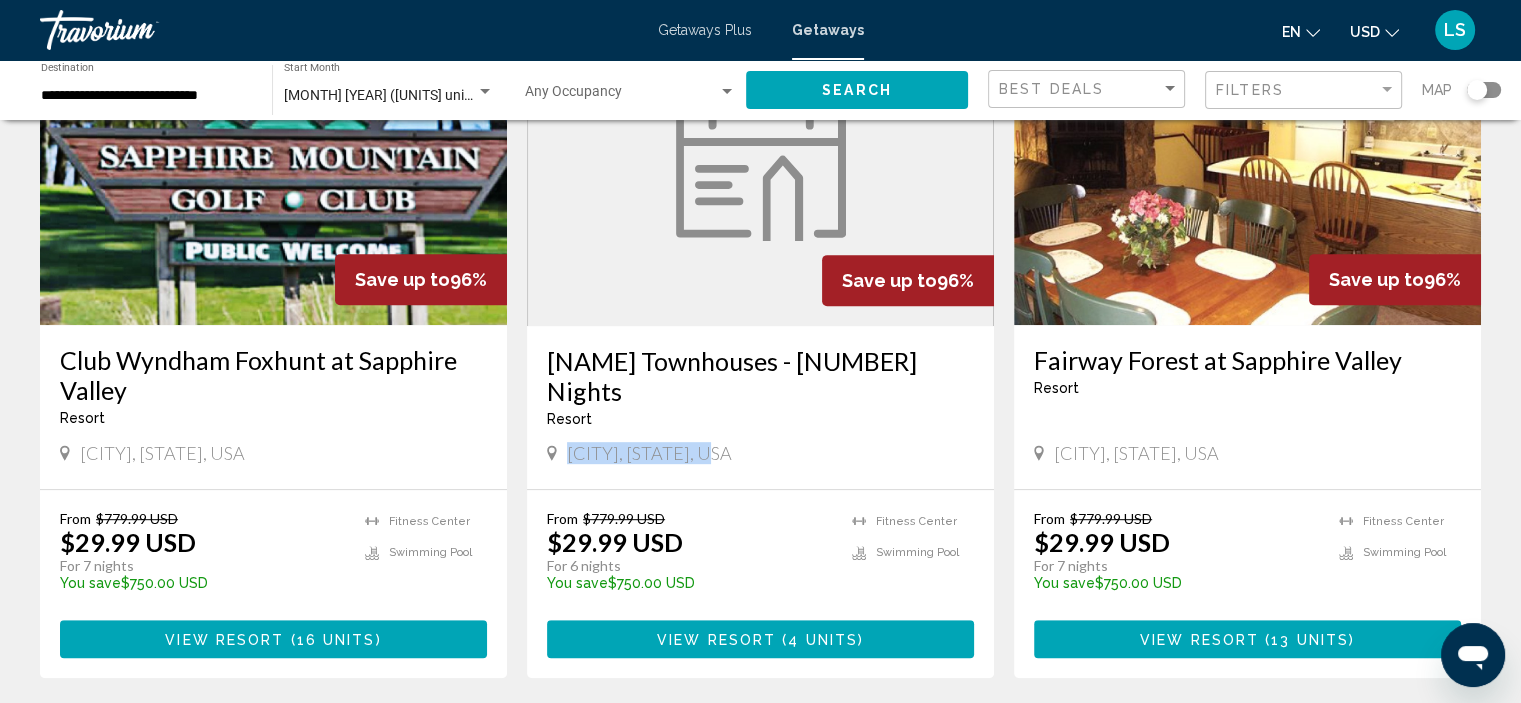 scroll, scrollTop: 800, scrollLeft: 0, axis: vertical 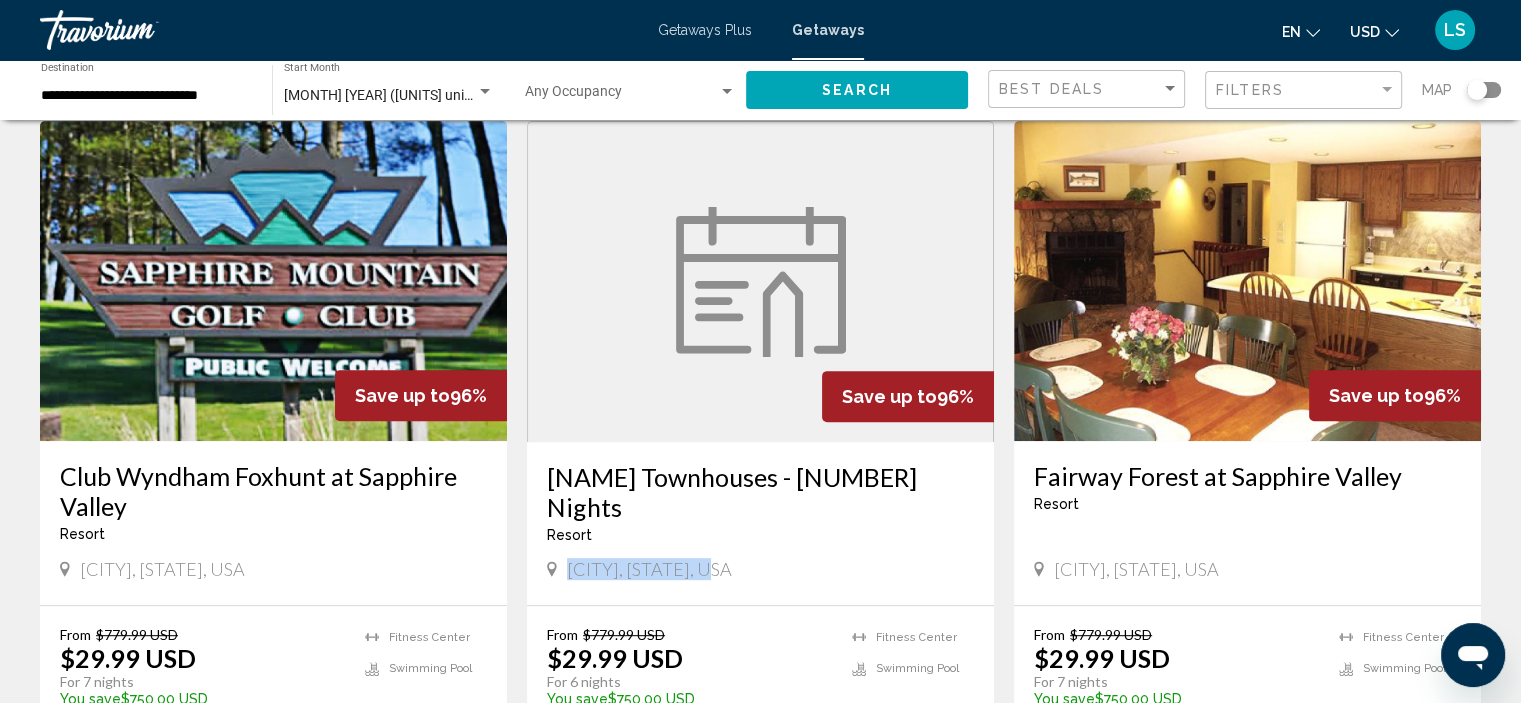 click on "[NAME] Townhouses - [NUMBER] Nights" at bounding box center (760, 492) 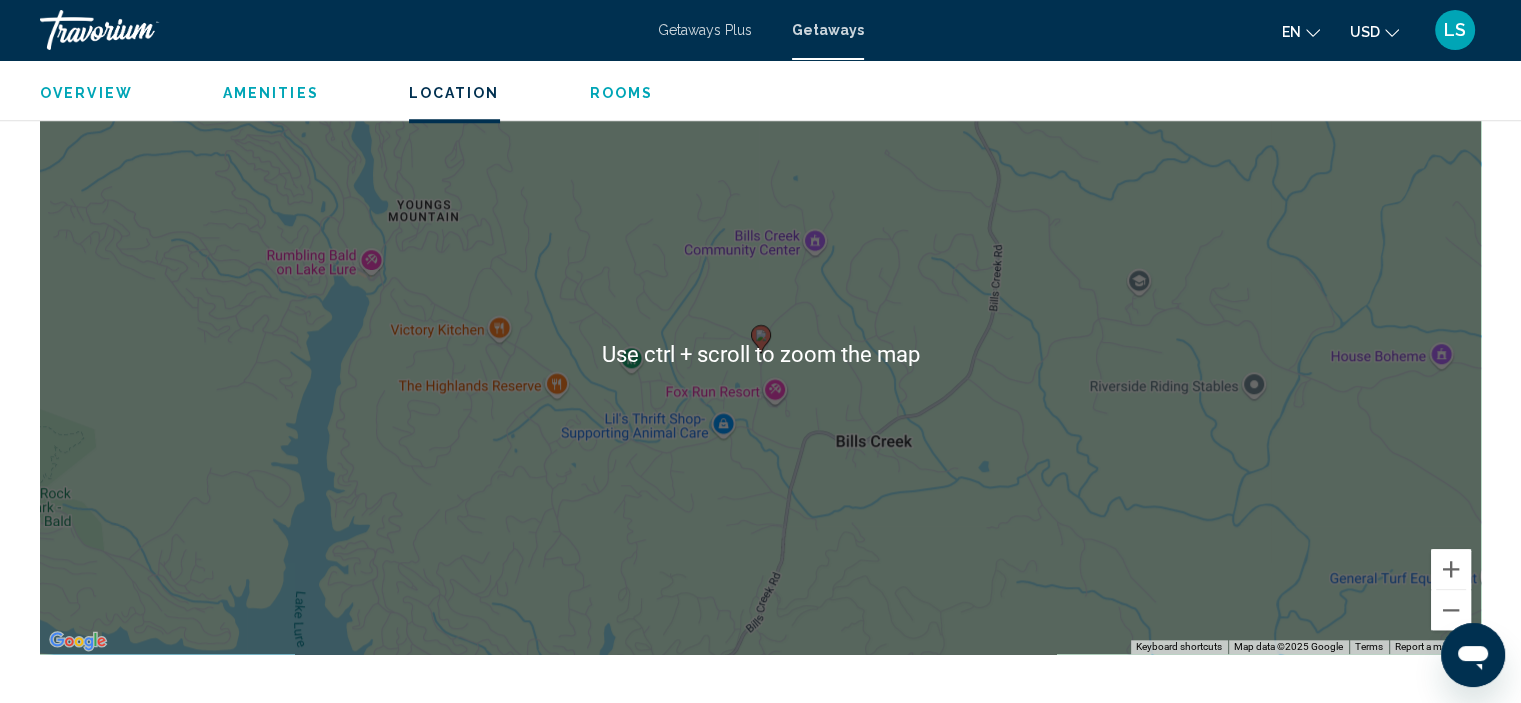 scroll, scrollTop: 1762, scrollLeft: 0, axis: vertical 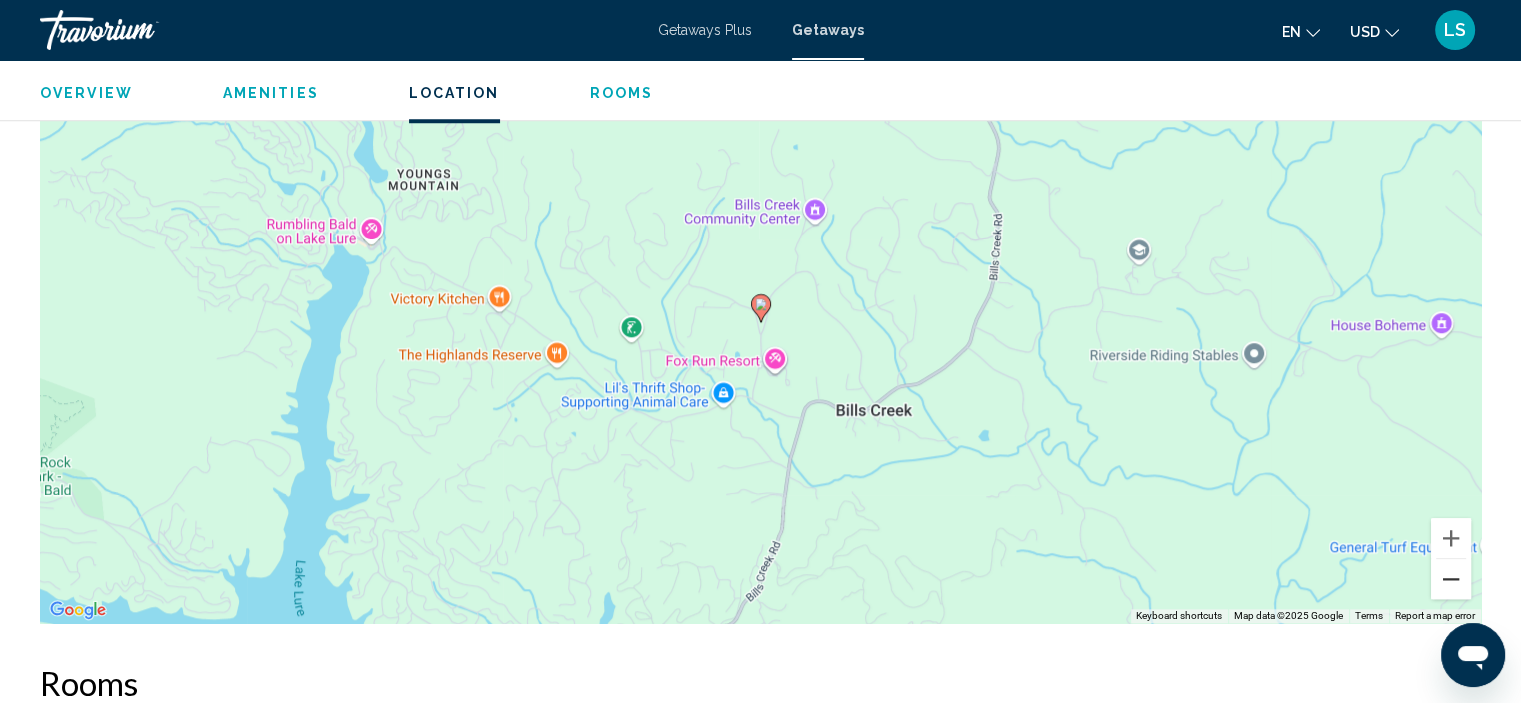 click at bounding box center (1451, 579) 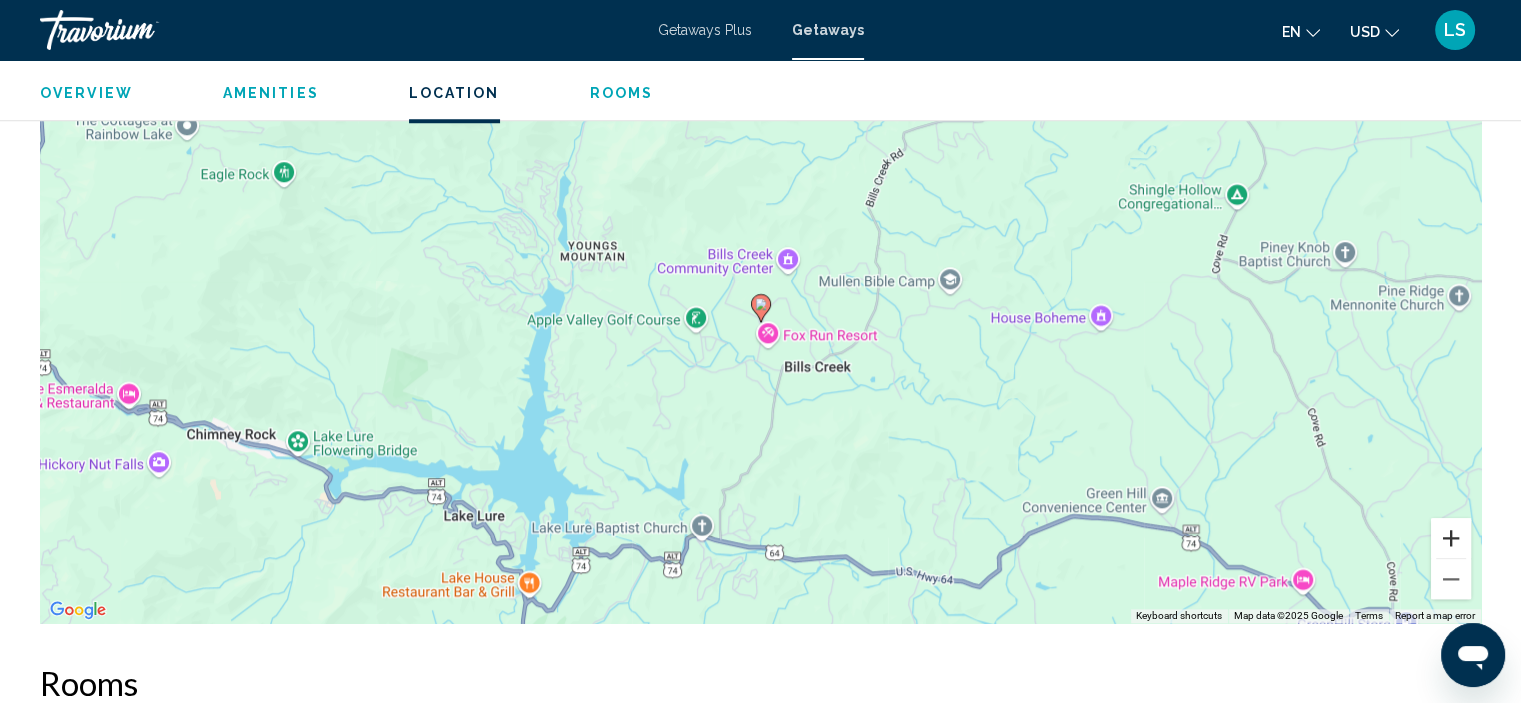 click at bounding box center (1451, 538) 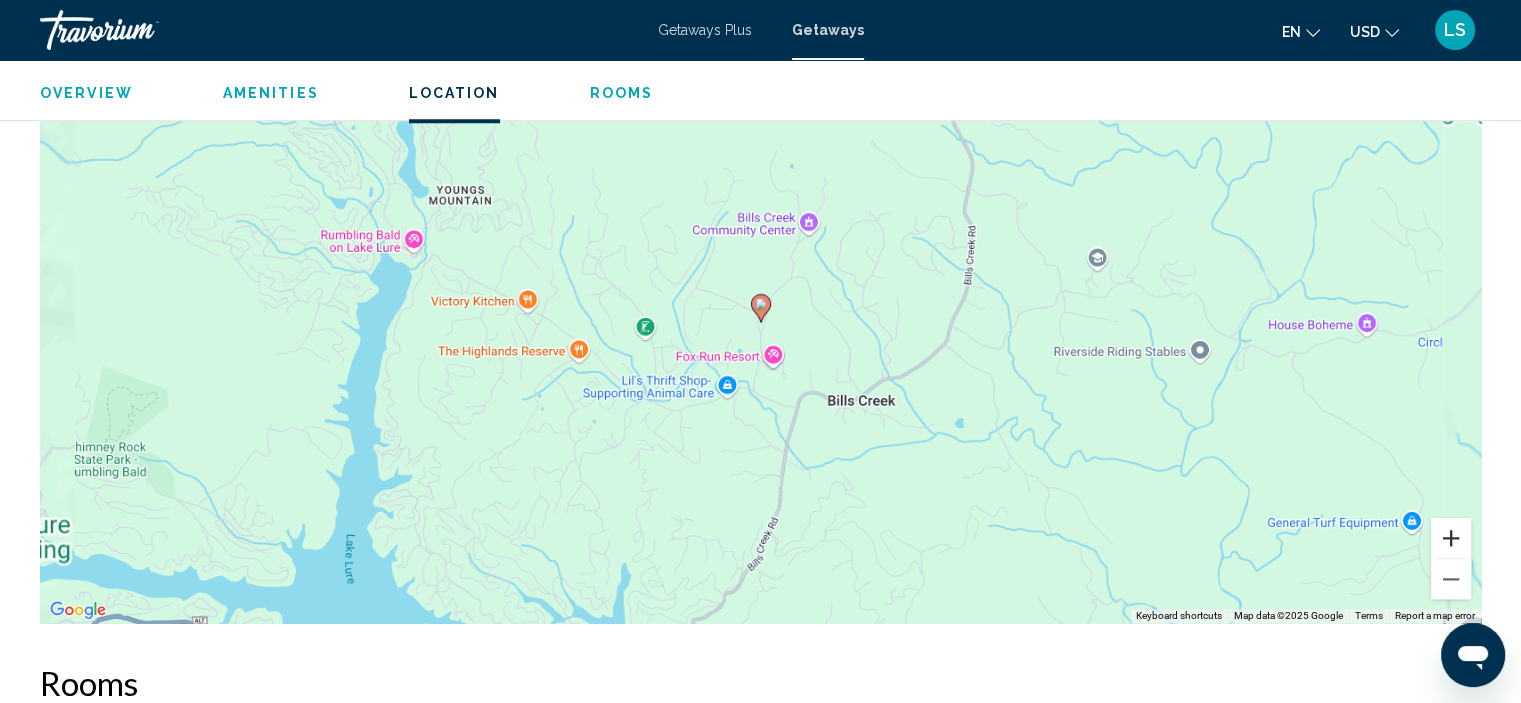 click at bounding box center [1451, 538] 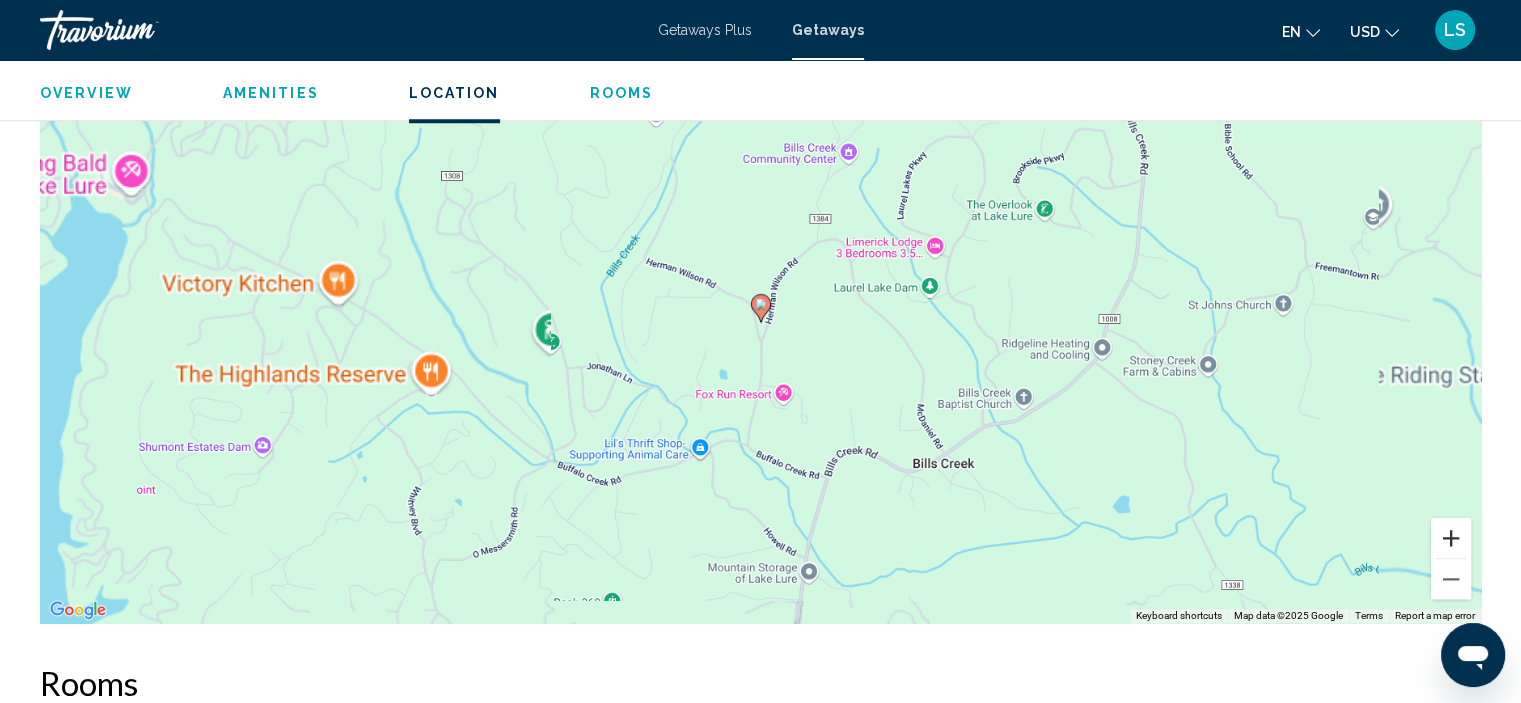 click at bounding box center (1451, 538) 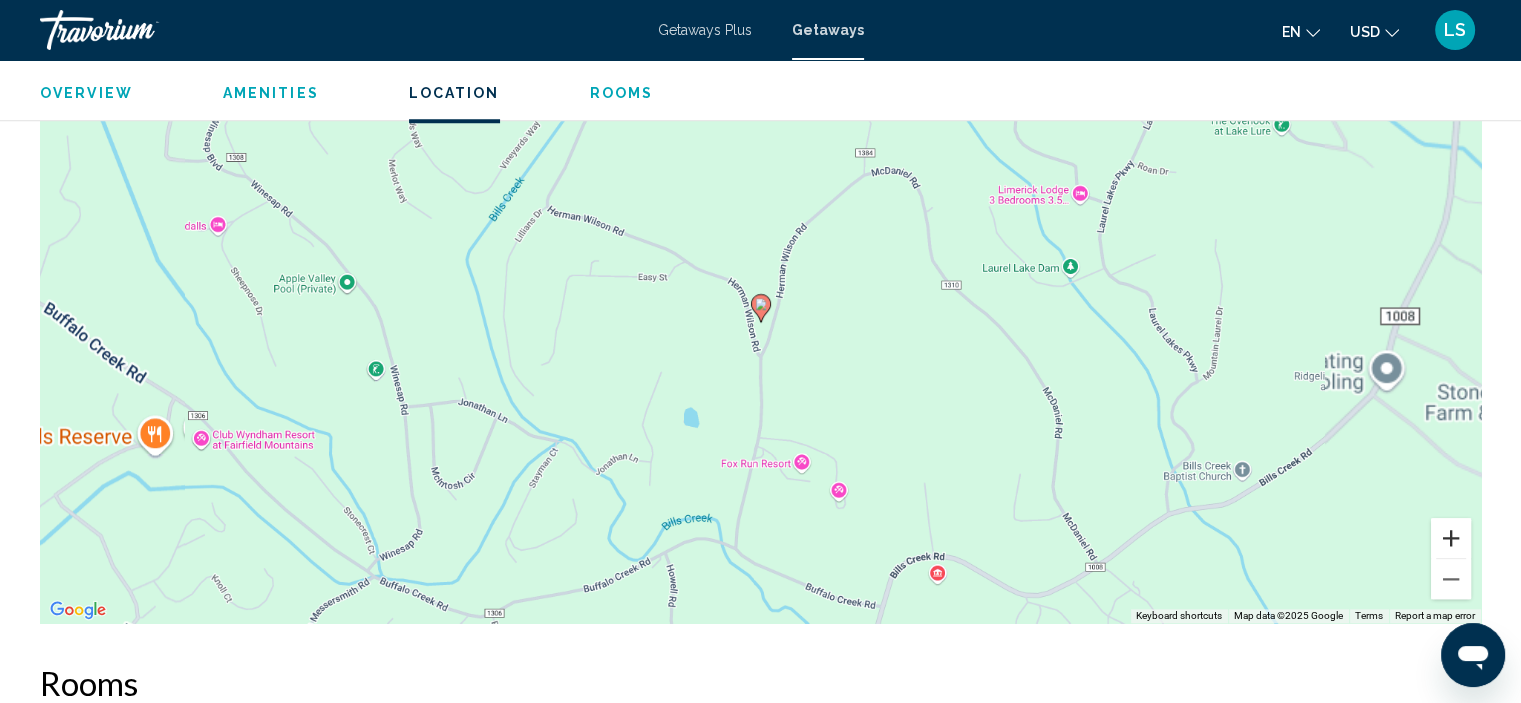 click at bounding box center (1451, 538) 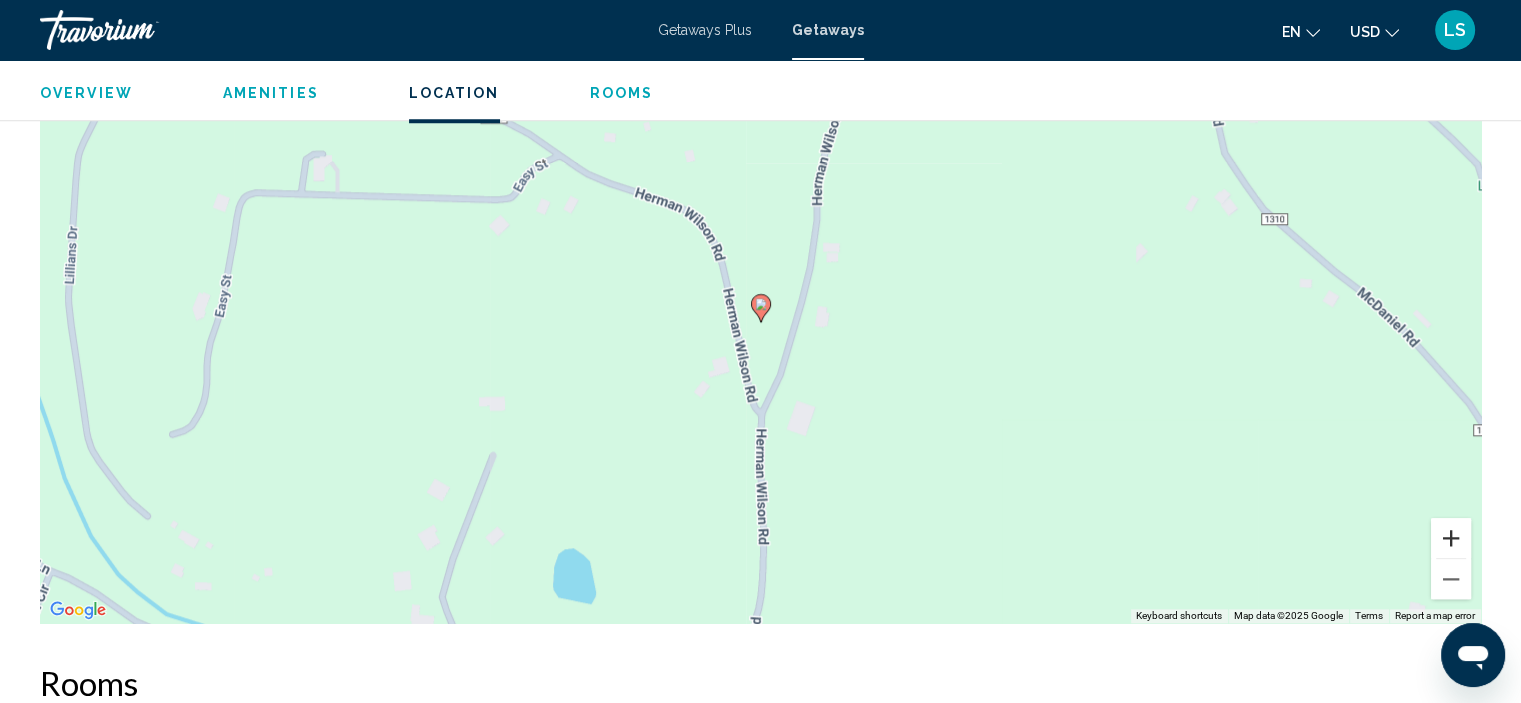 click at bounding box center [1451, 538] 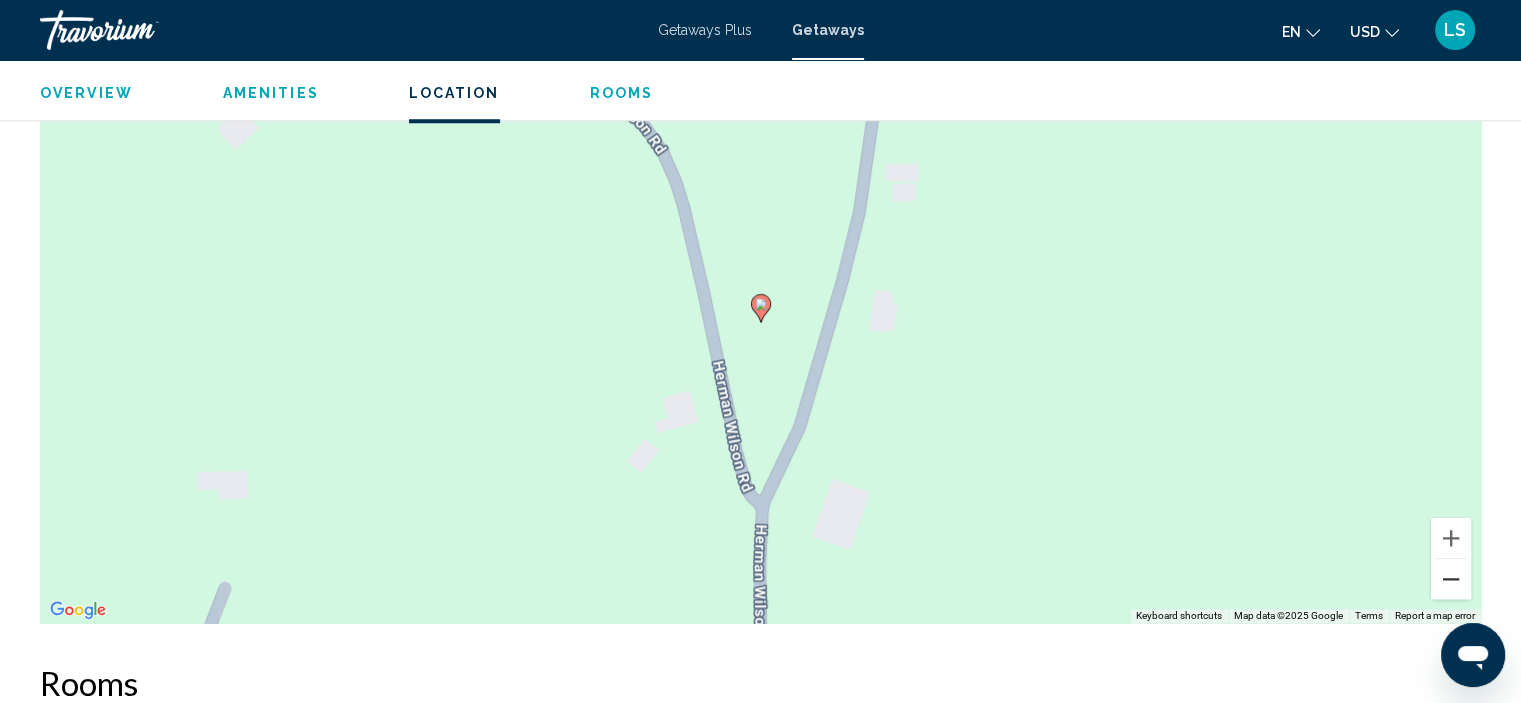 click at bounding box center (1451, 579) 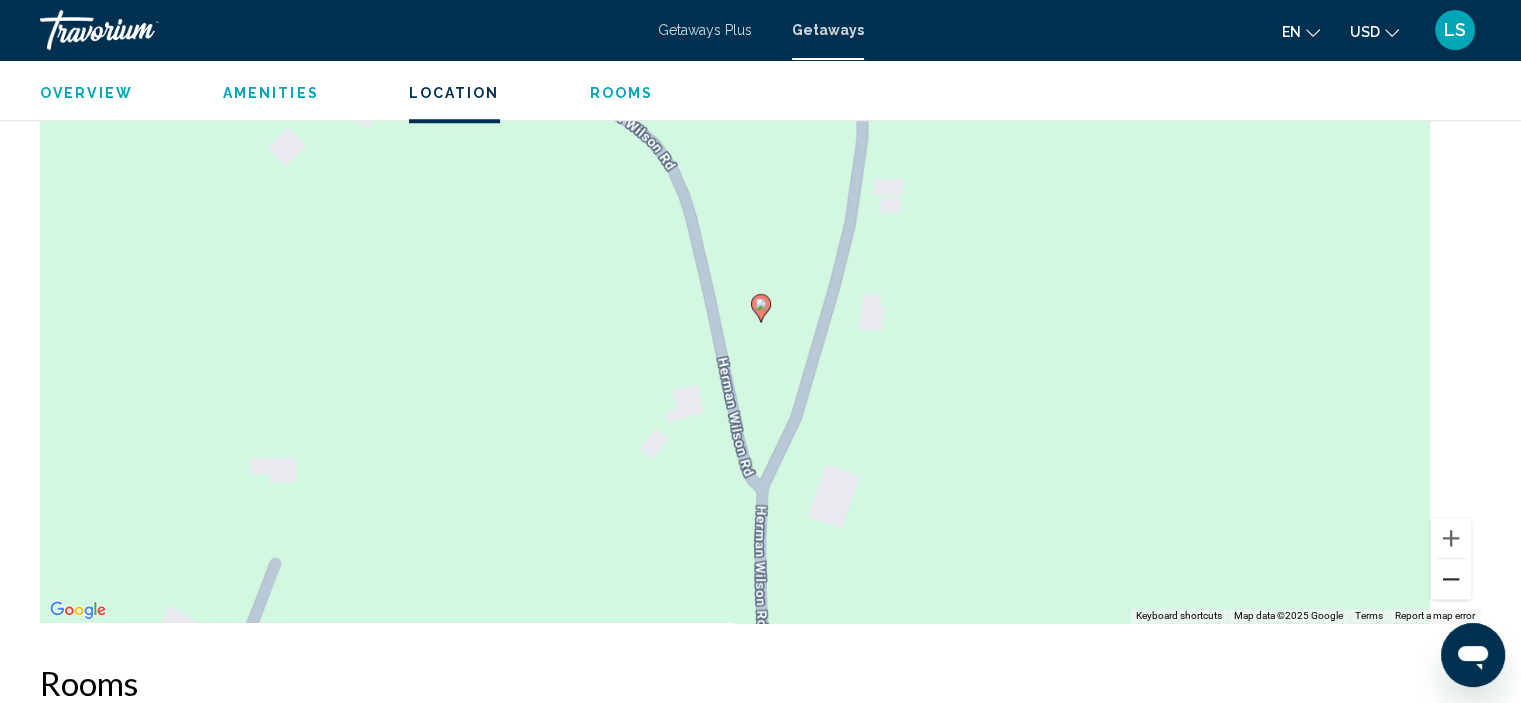 click at bounding box center [1451, 579] 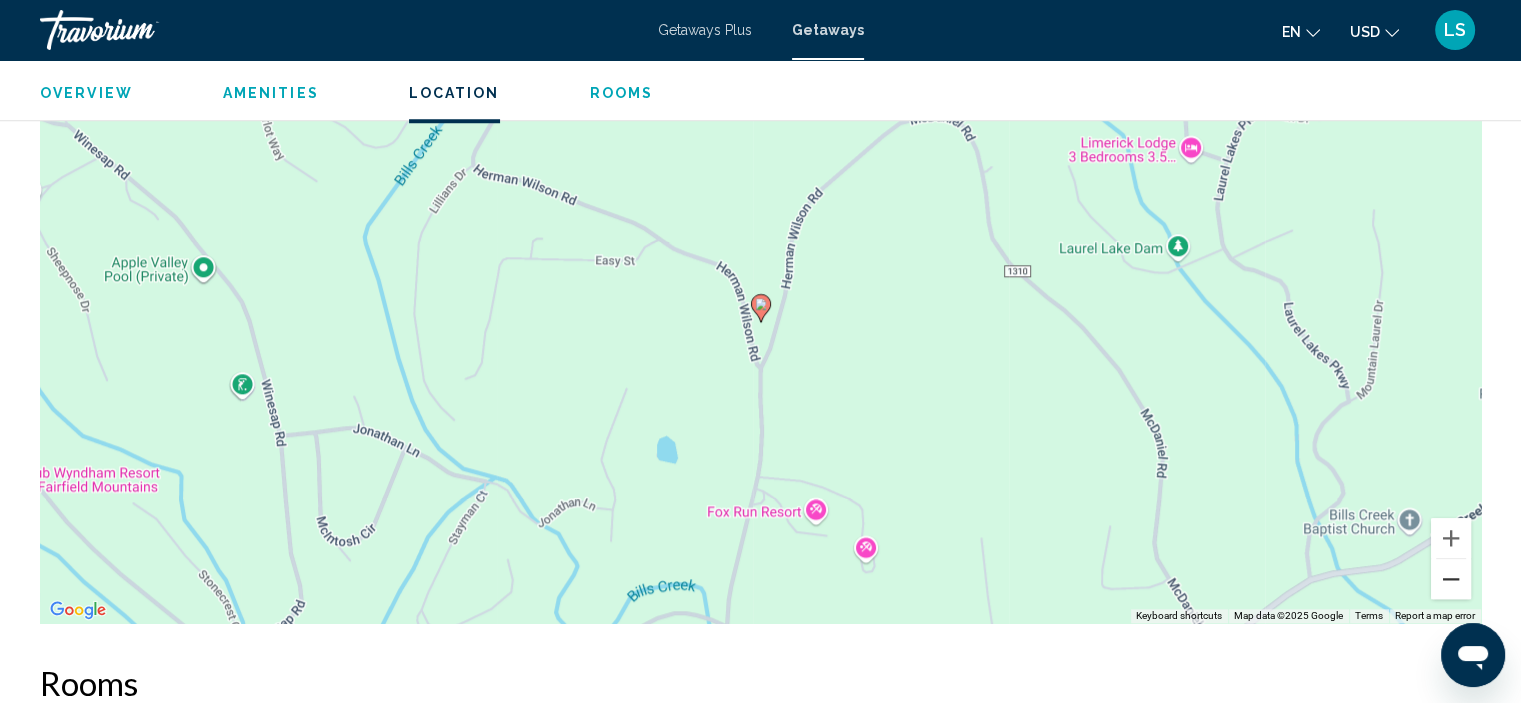 click at bounding box center (1451, 579) 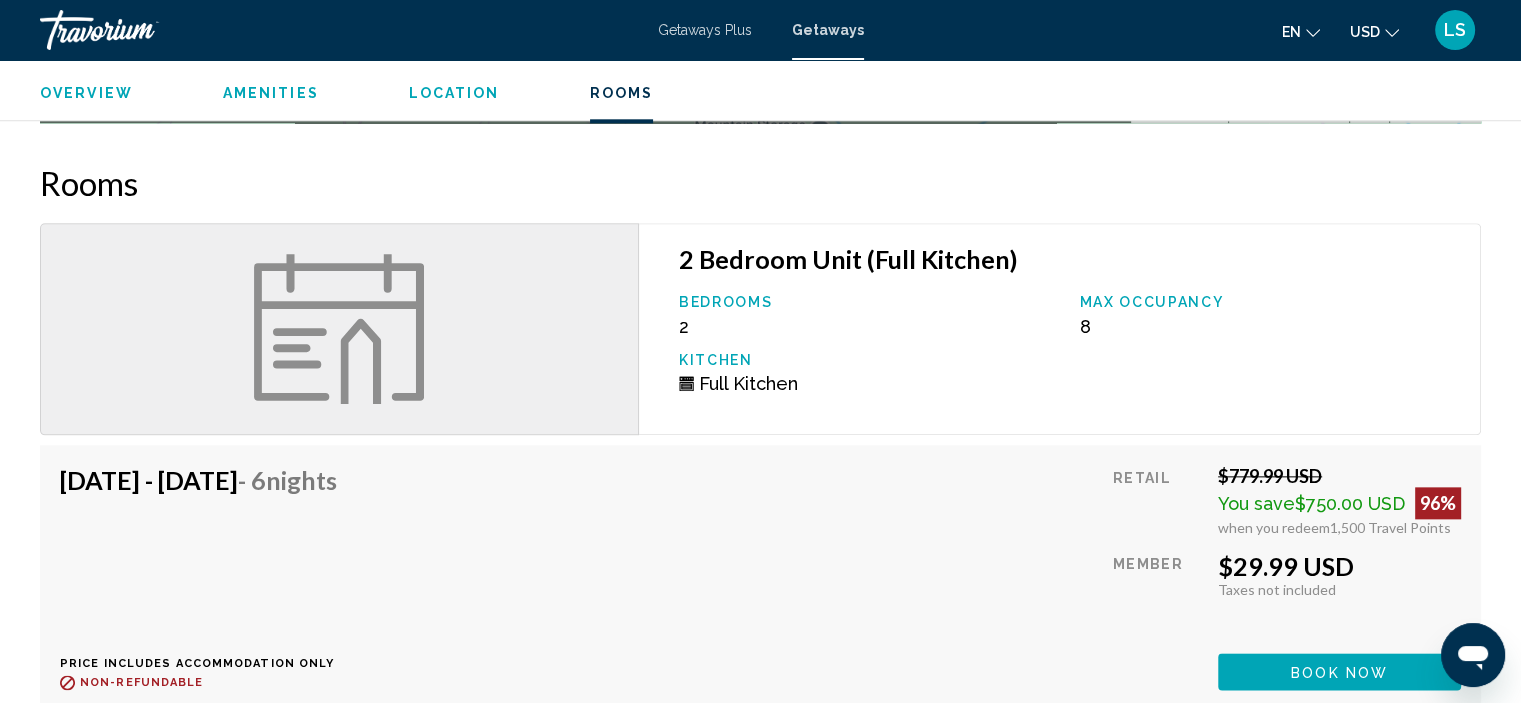 scroll, scrollTop: 2562, scrollLeft: 0, axis: vertical 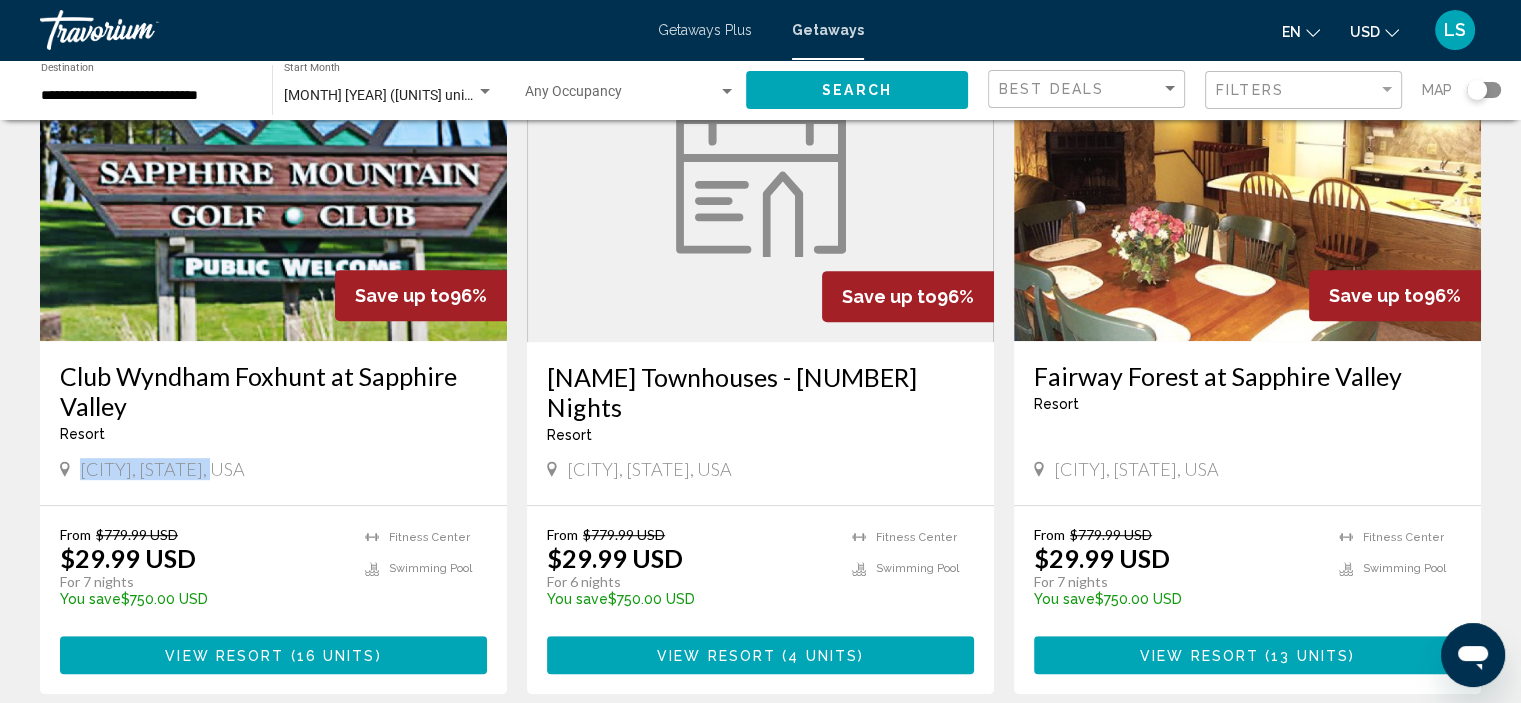 drag, startPoint x: 234, startPoint y: 467, endPoint x: 80, endPoint y: 473, distance: 154.11684 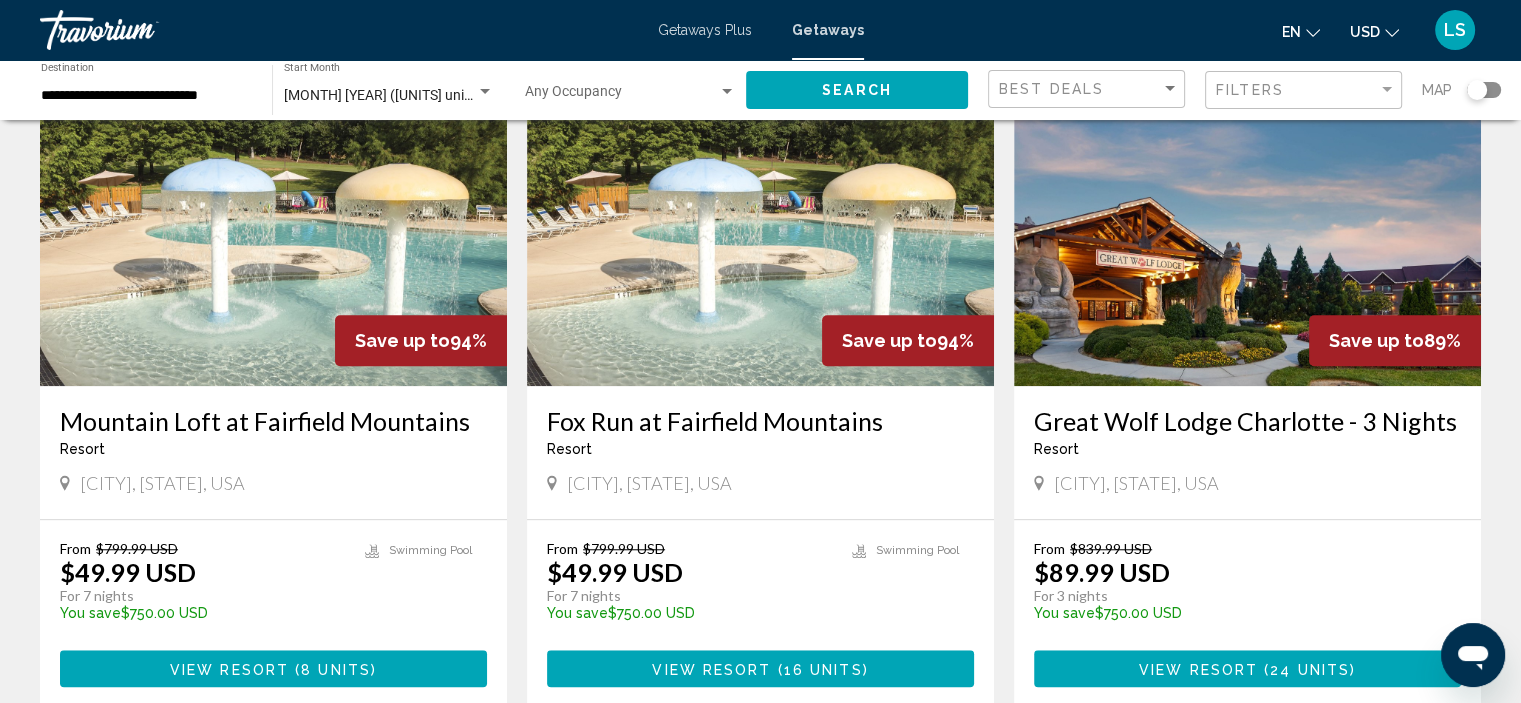 scroll, scrollTop: 1600, scrollLeft: 0, axis: vertical 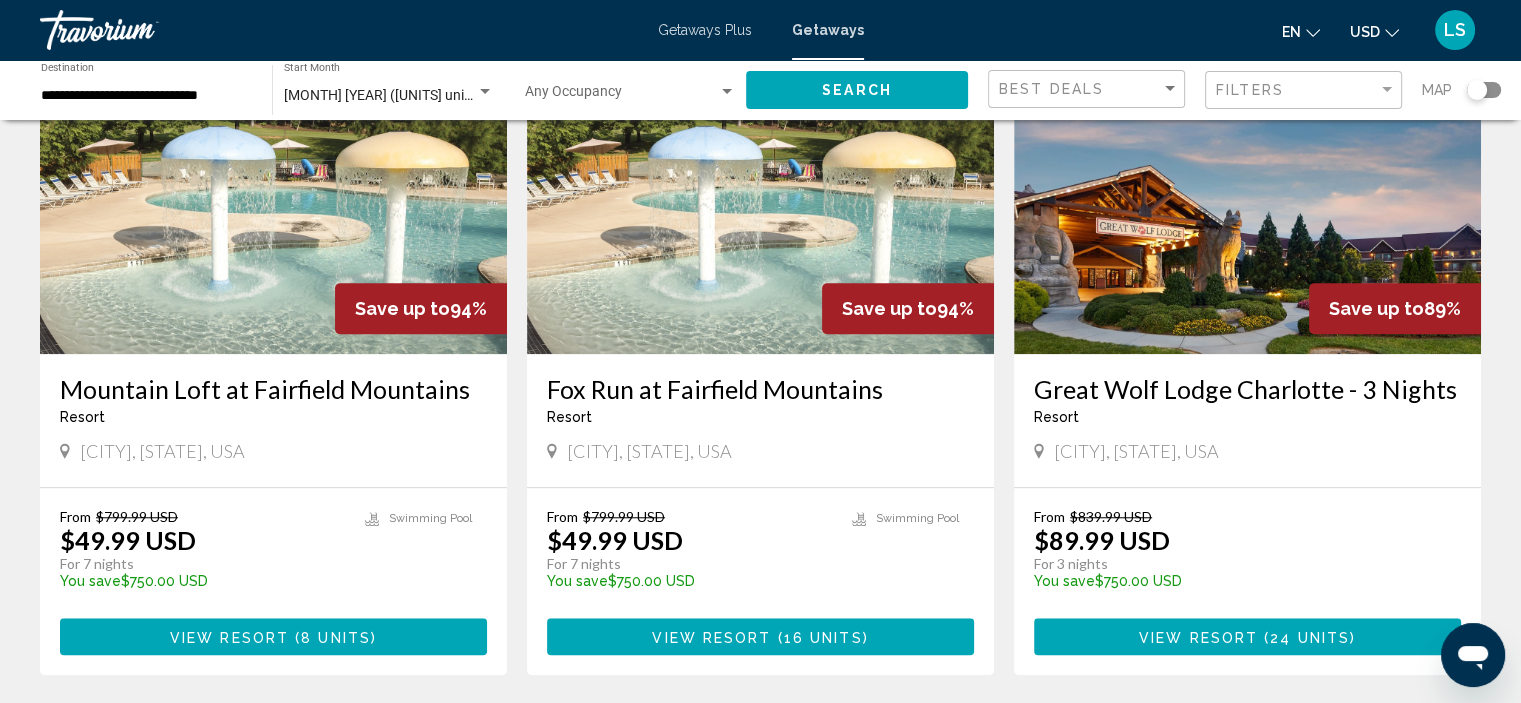click on "Great Wolf Lodge Charlotte - 3 Nights" at bounding box center (1247, 389) 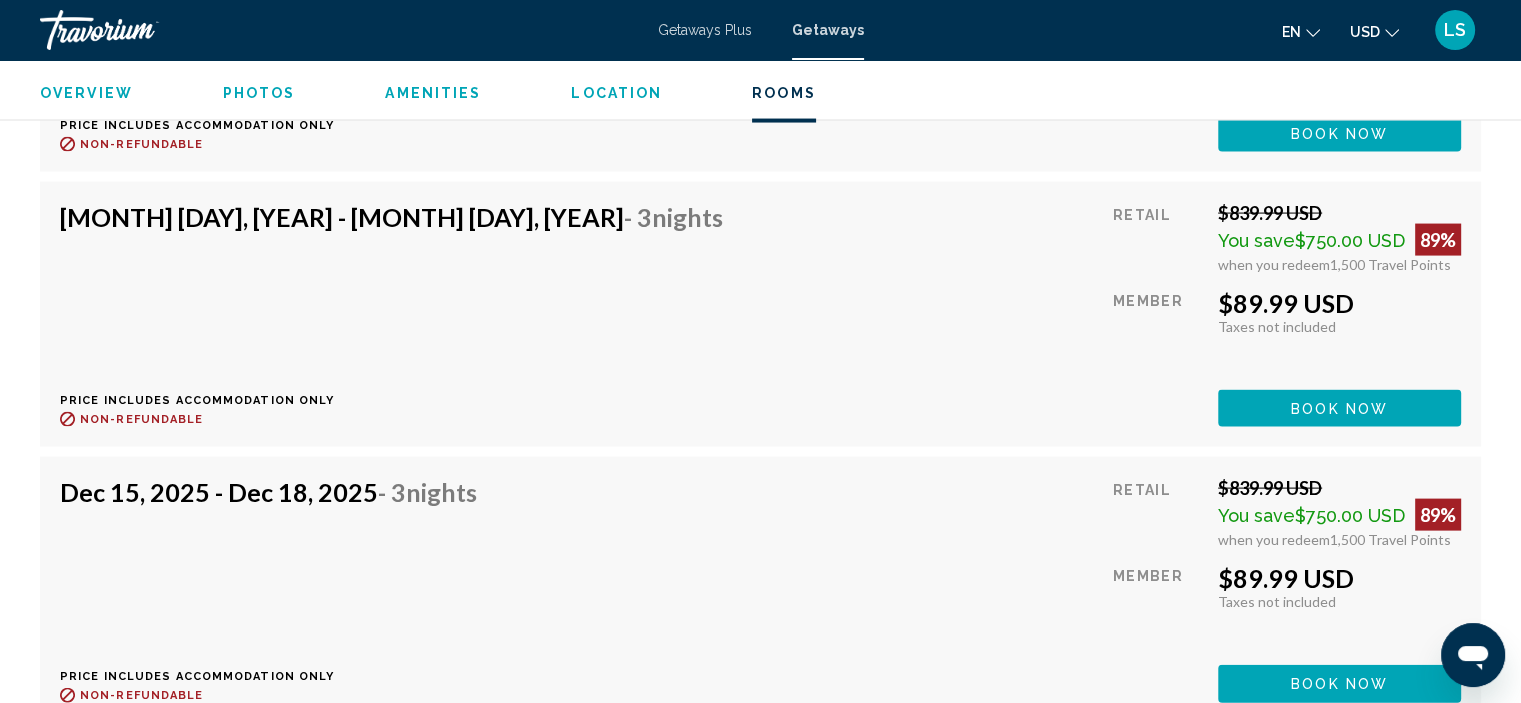 scroll, scrollTop: 4677, scrollLeft: 0, axis: vertical 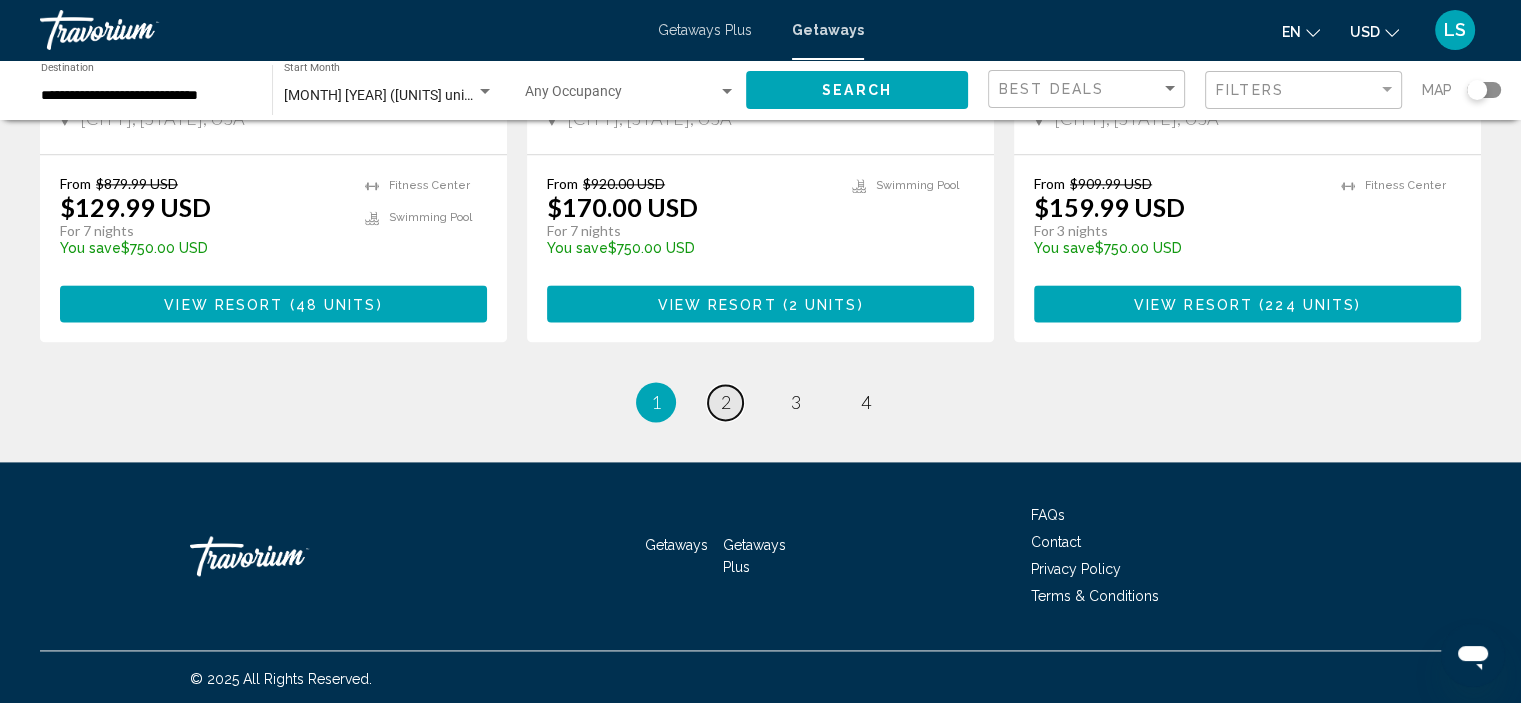 click on "page  2" at bounding box center (725, 402) 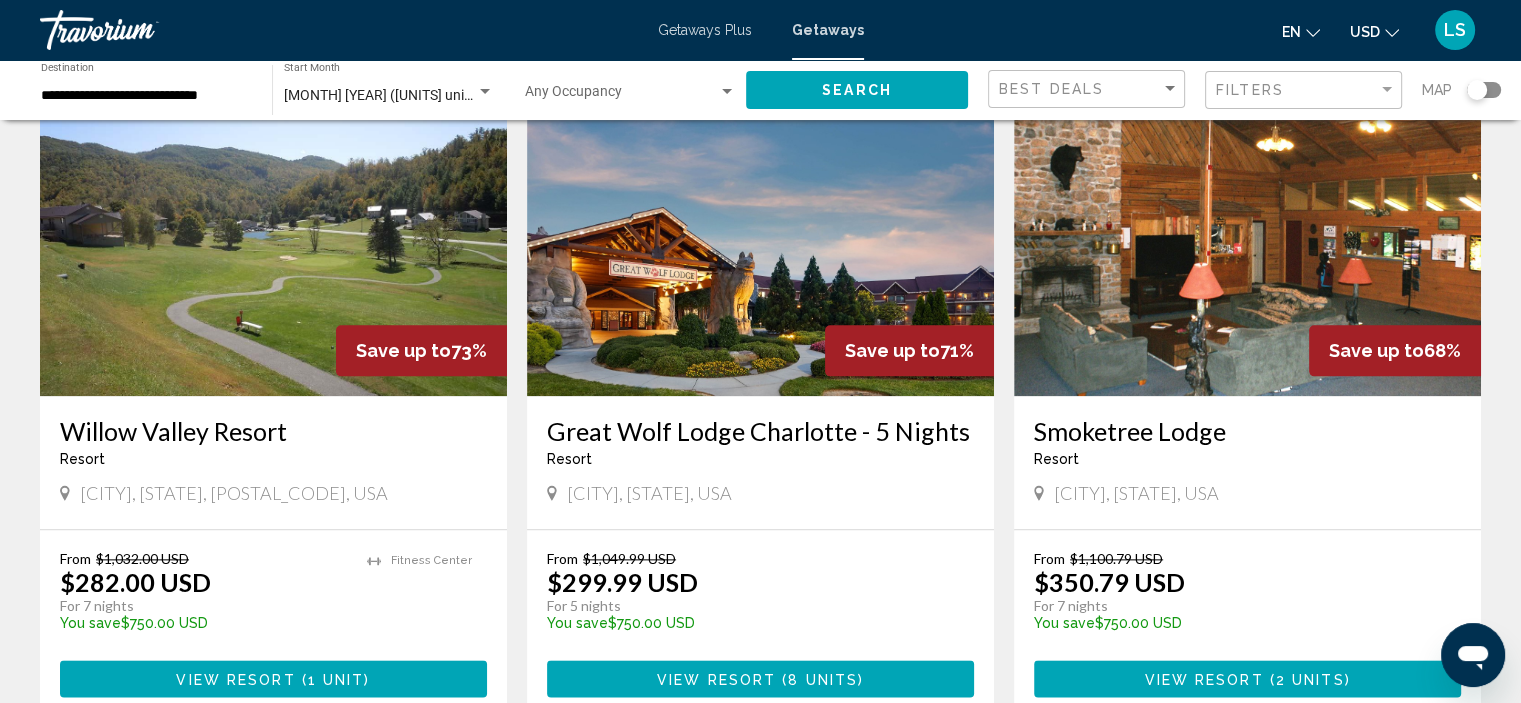 scroll, scrollTop: 2300, scrollLeft: 0, axis: vertical 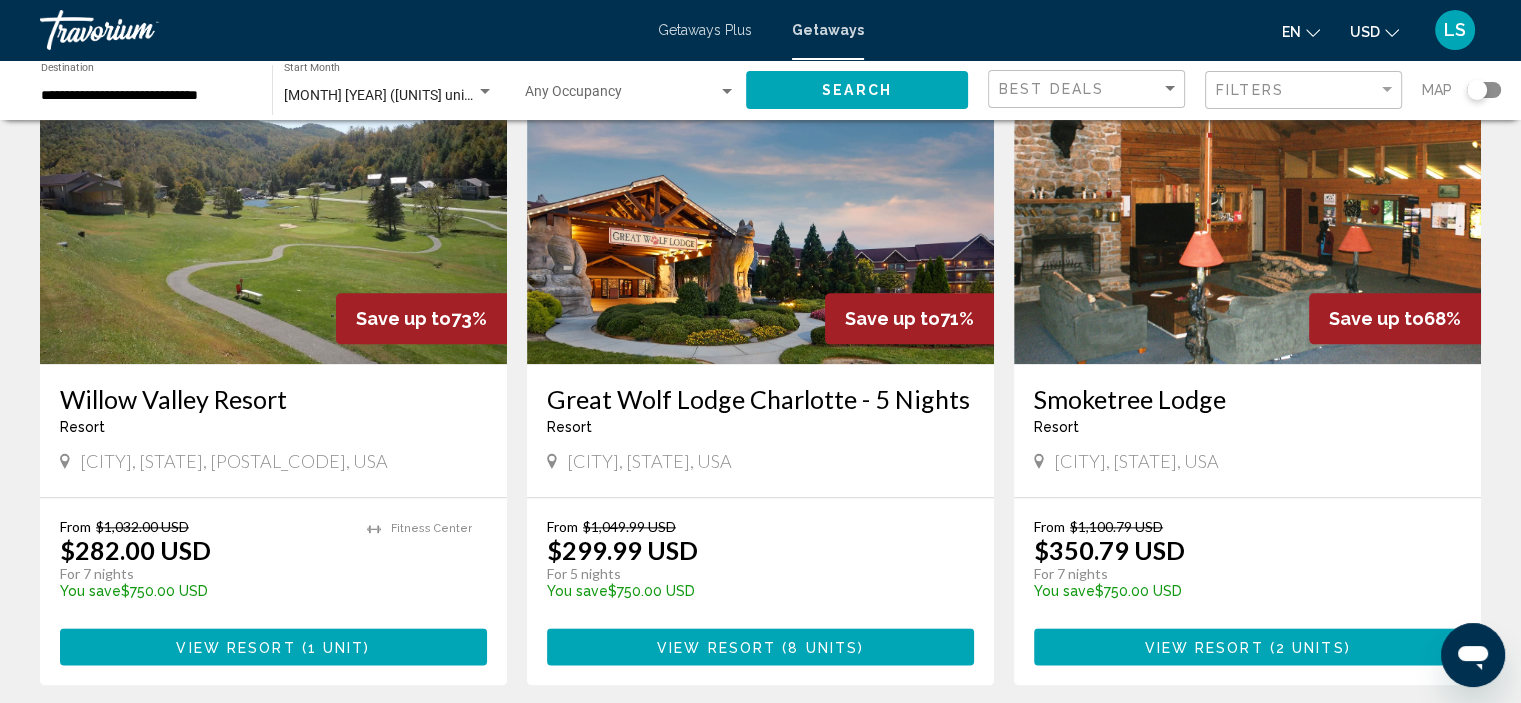click on "Resort  -  This is an adults only resort" at bounding box center (760, 427) 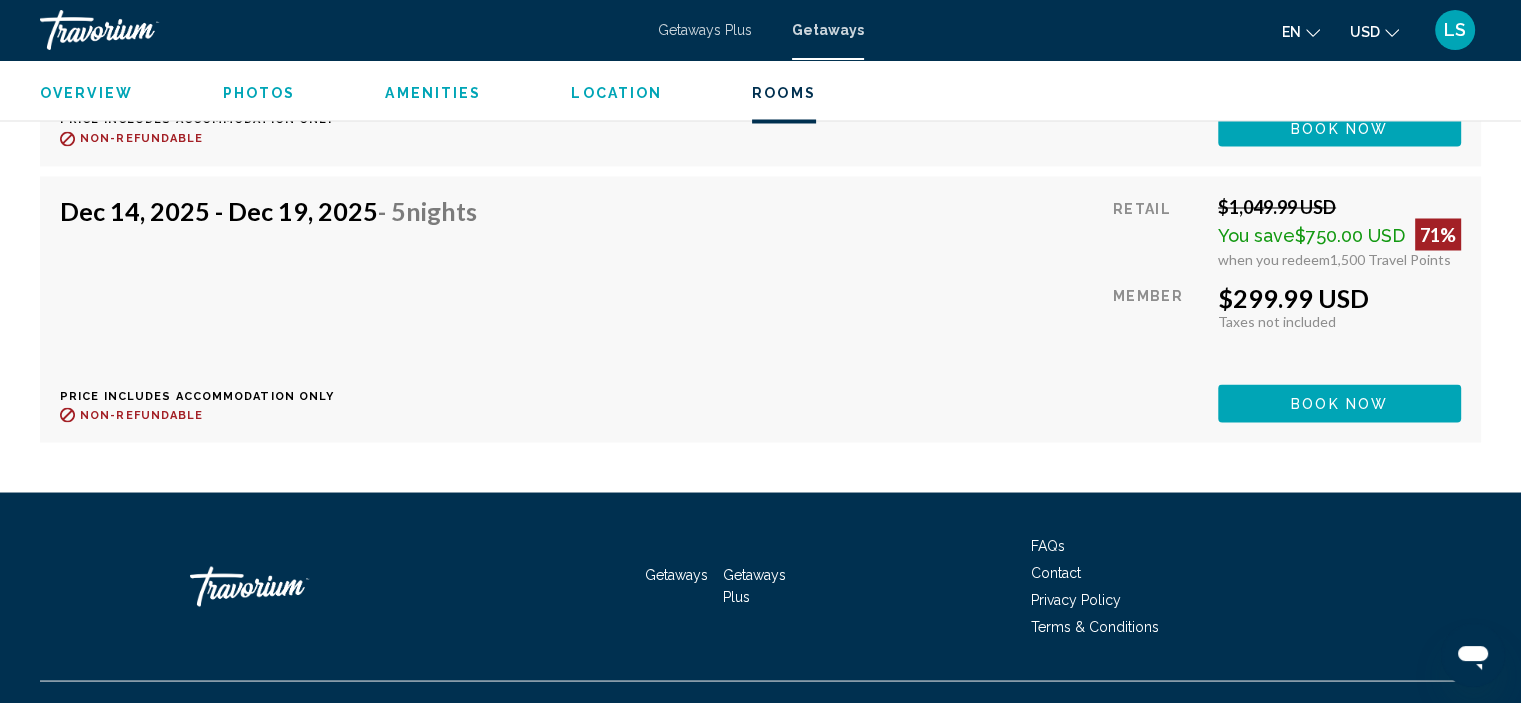 scroll, scrollTop: 3578, scrollLeft: 0, axis: vertical 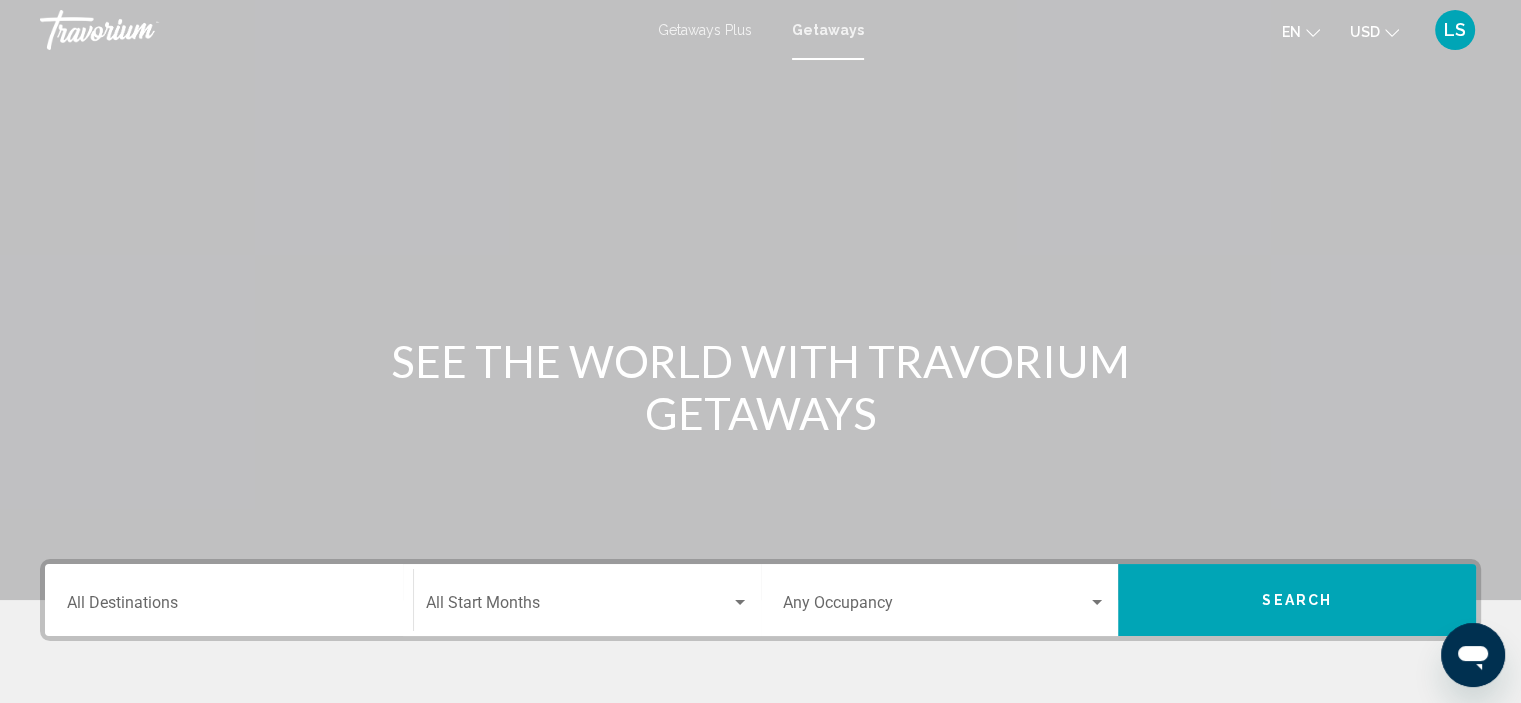 click on "Destination All Destinations" at bounding box center (229, 600) 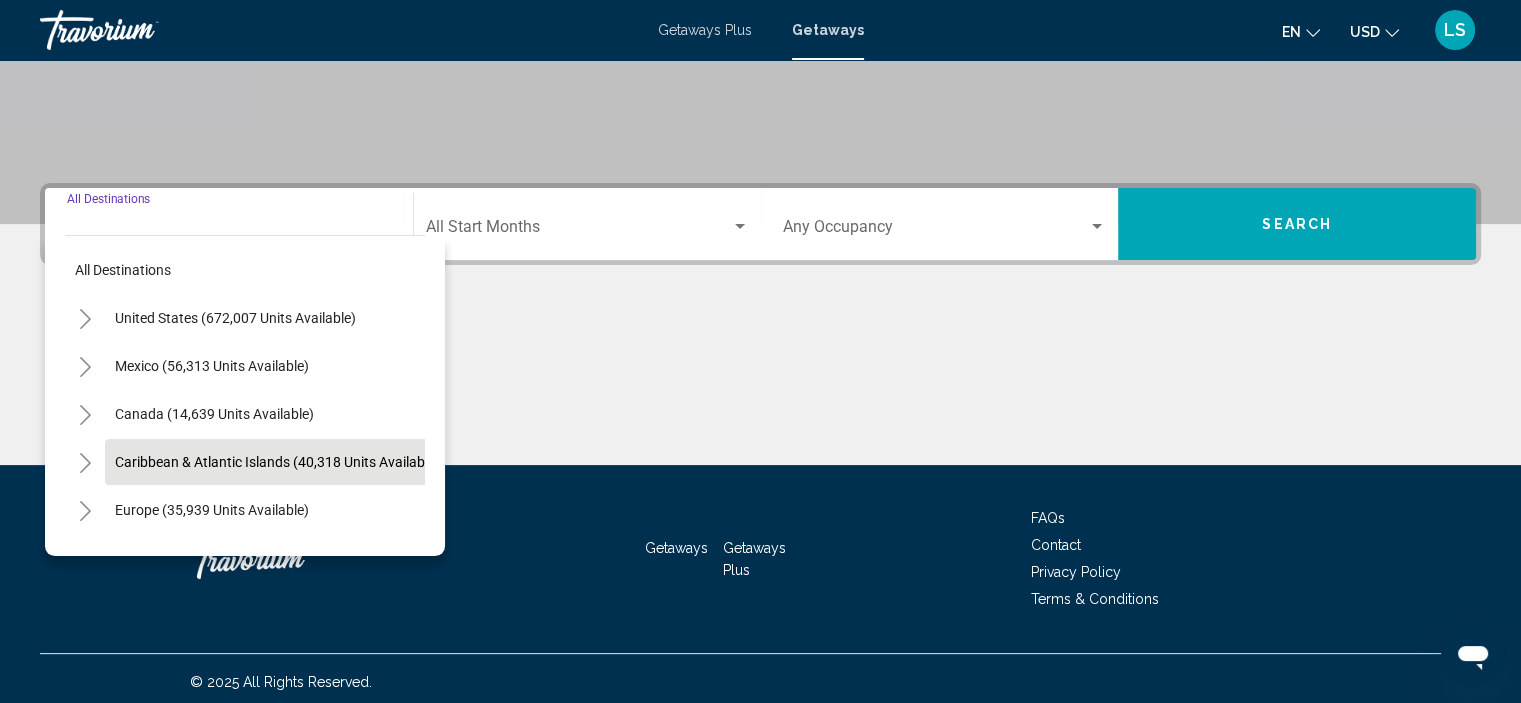 scroll, scrollTop: 382, scrollLeft: 0, axis: vertical 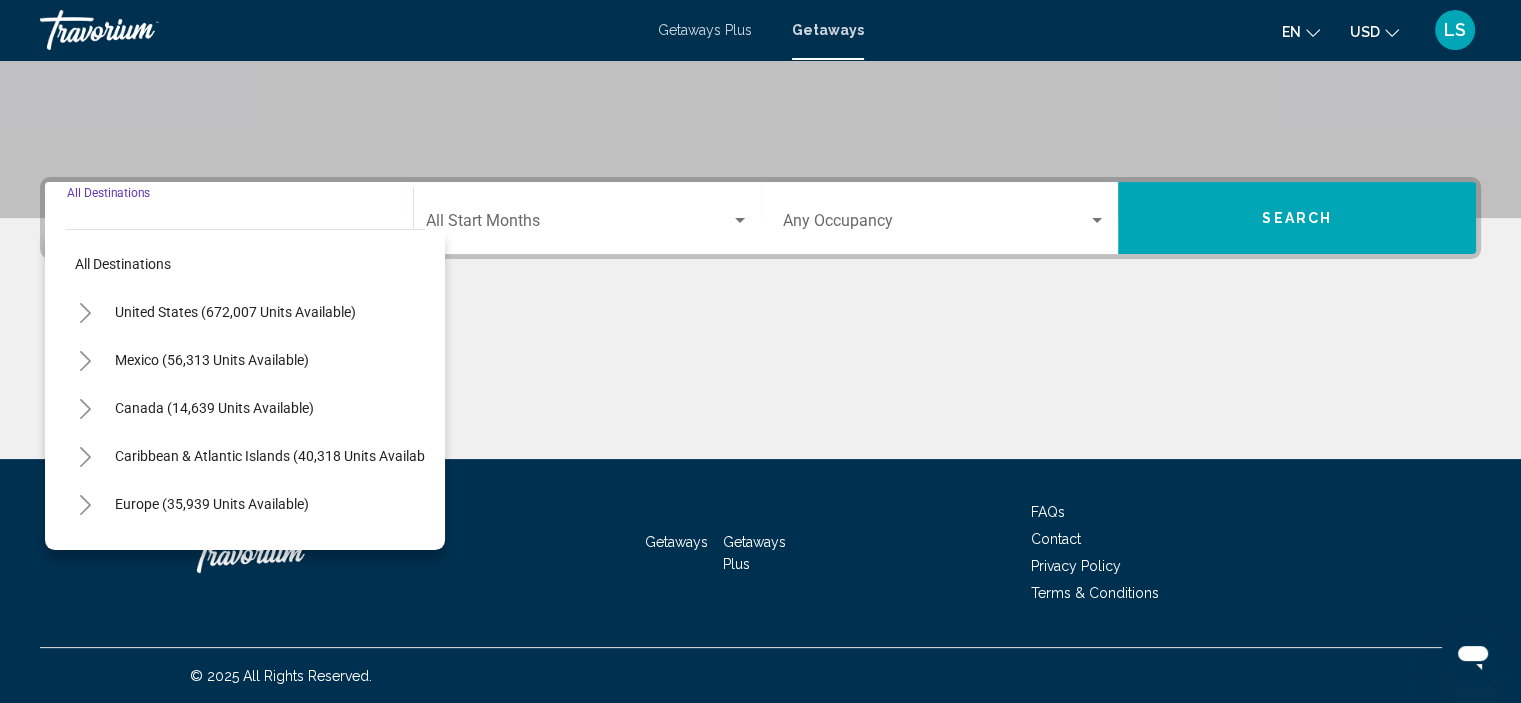 click 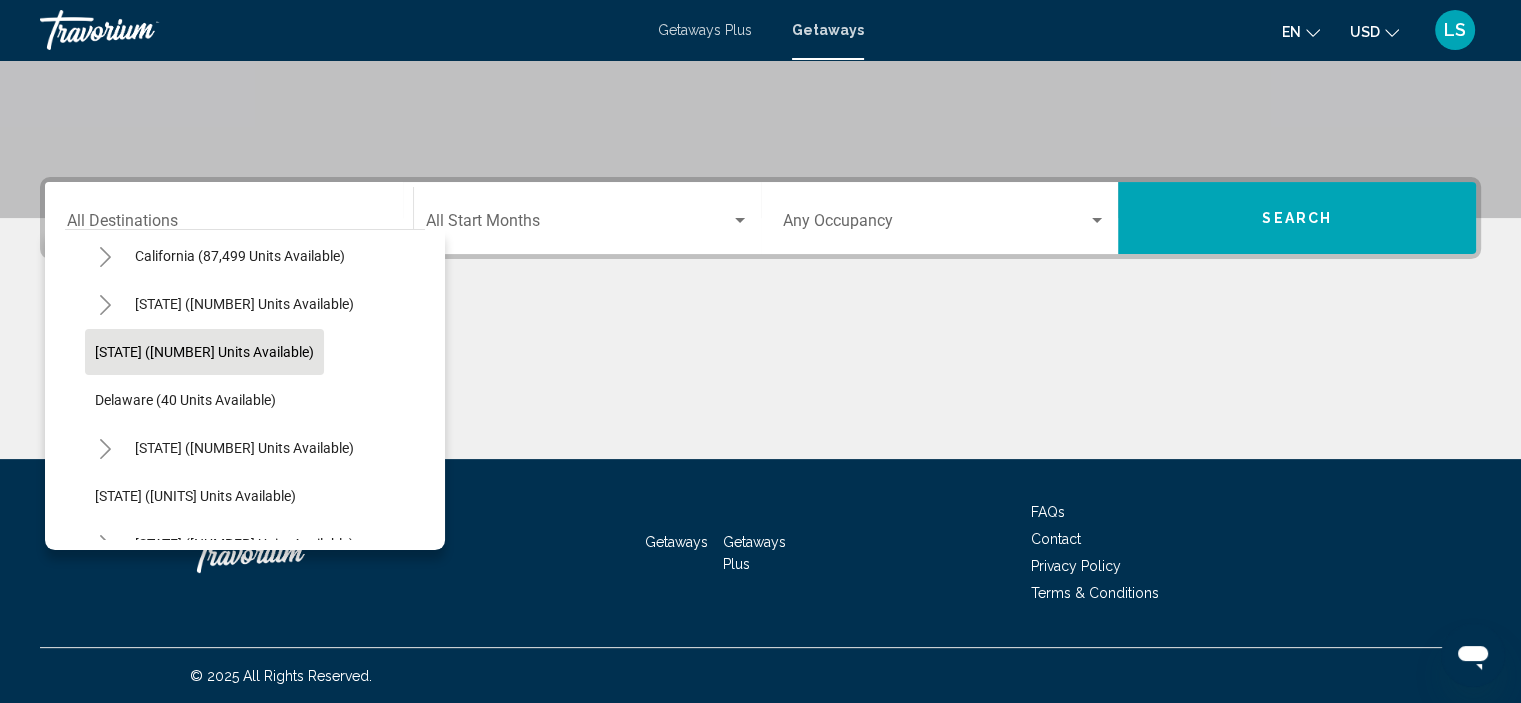 scroll, scrollTop: 300, scrollLeft: 0, axis: vertical 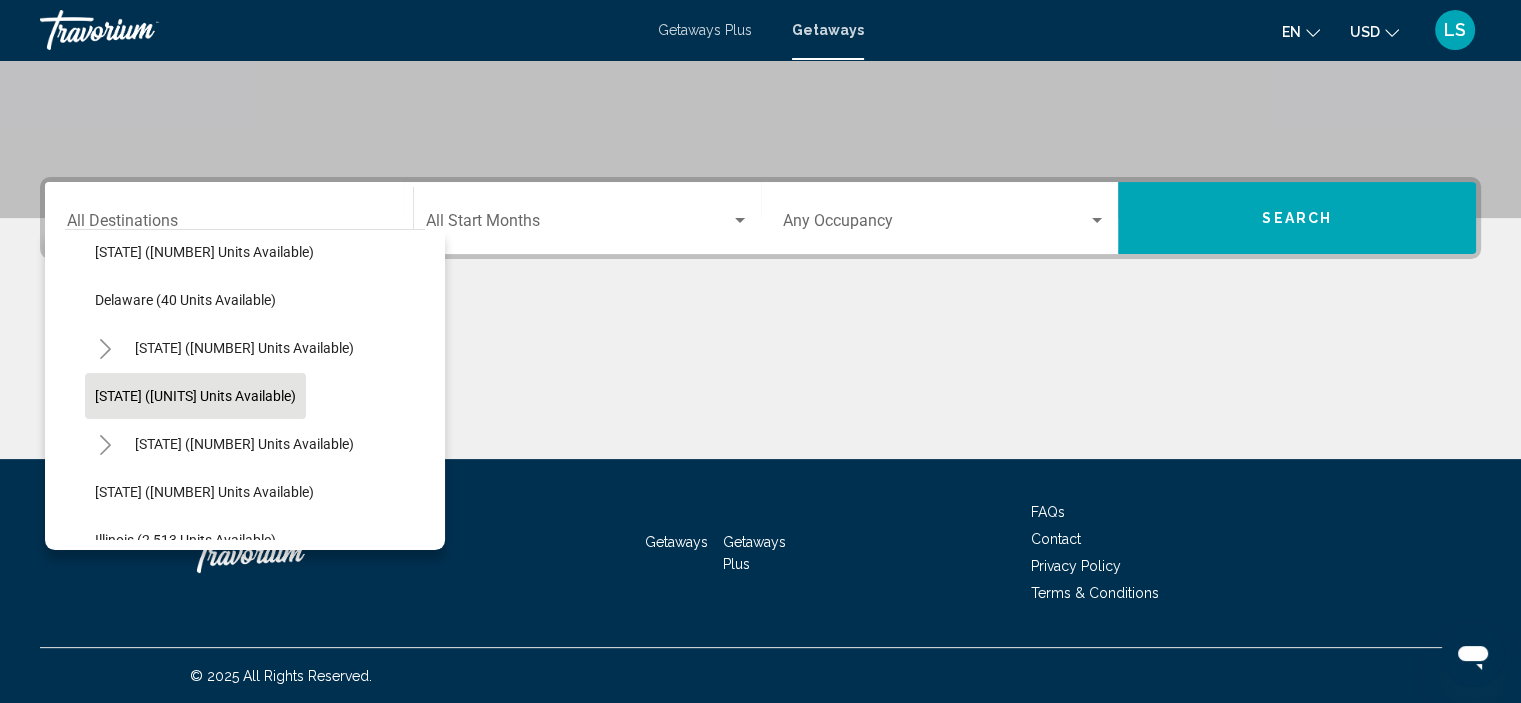 click on "[STATE] ([UNITS] units available)" 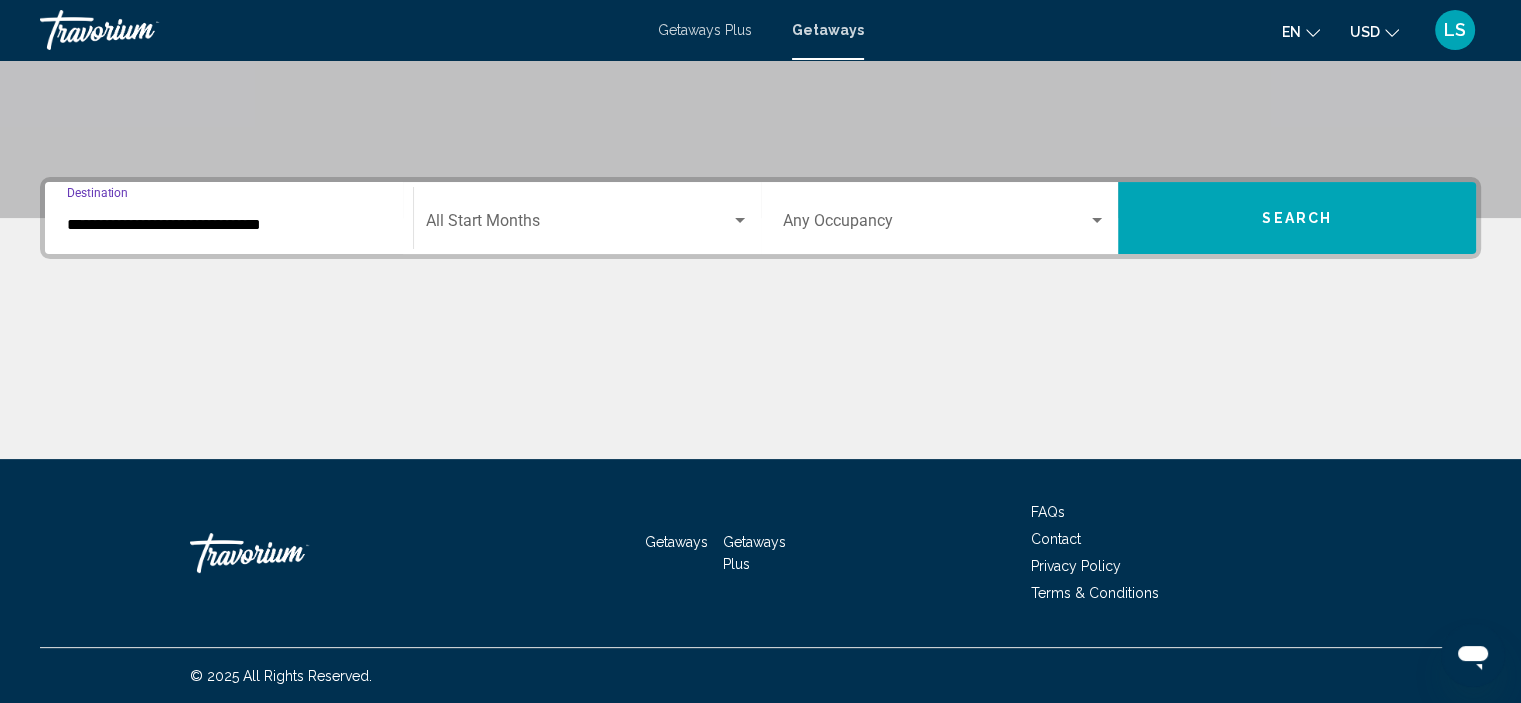 click on "Start Month All Start Months" 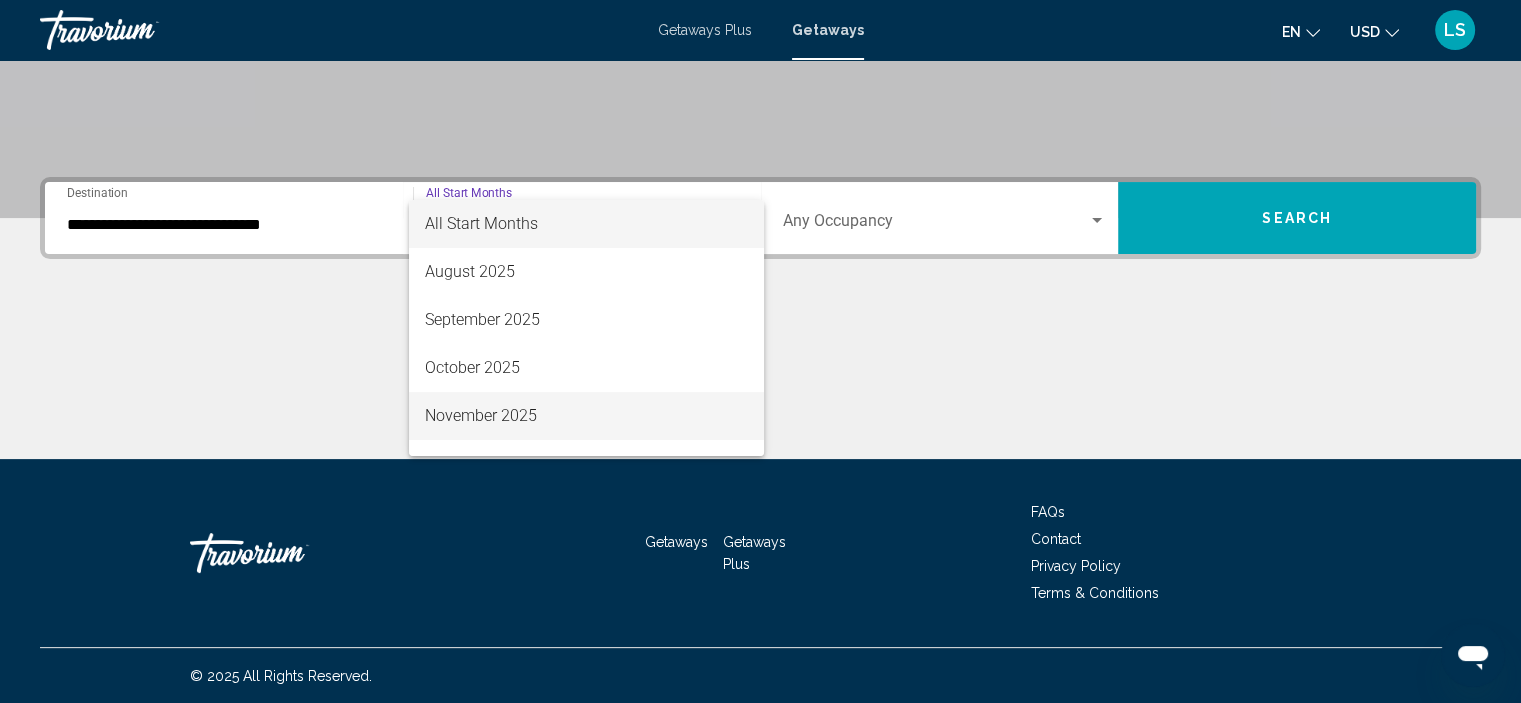 scroll, scrollTop: 100, scrollLeft: 0, axis: vertical 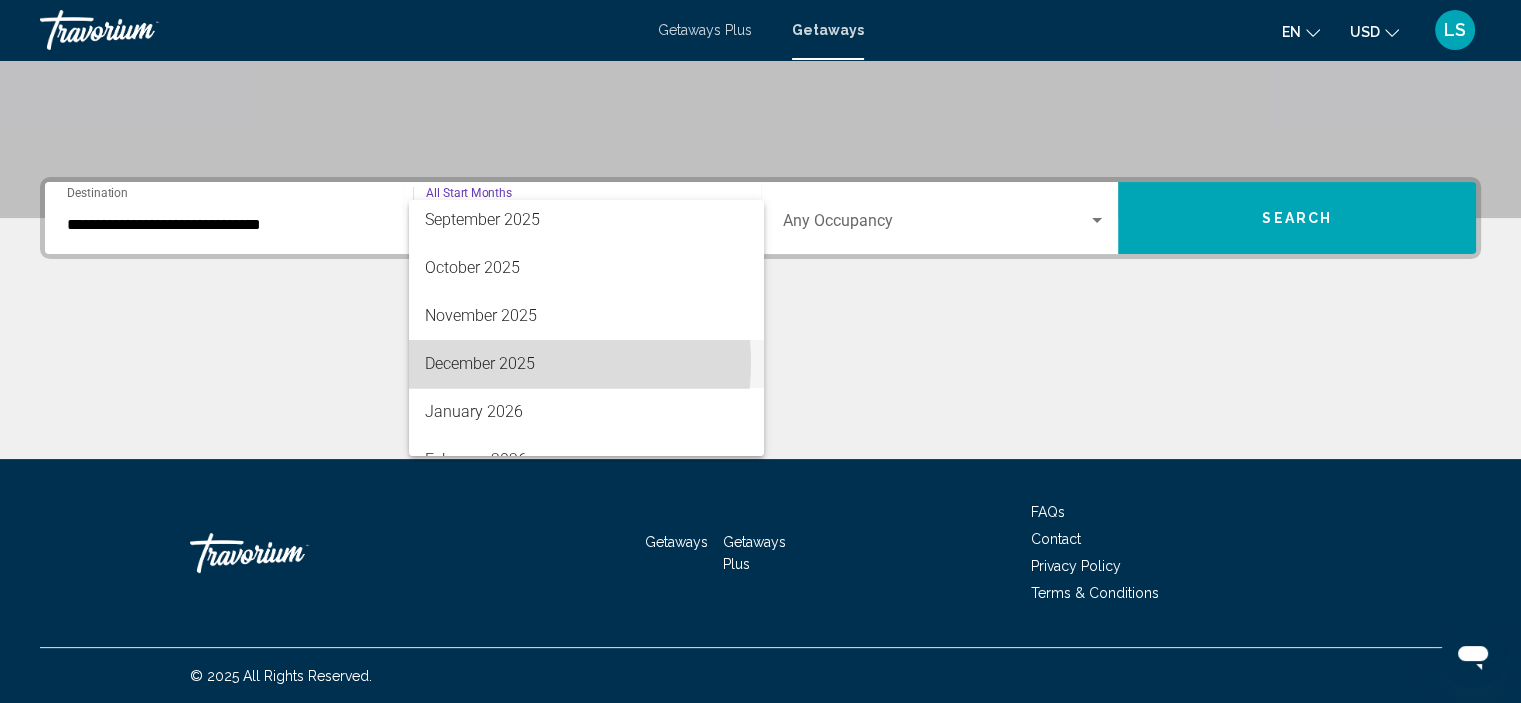 click on "December 2025" at bounding box center (586, 364) 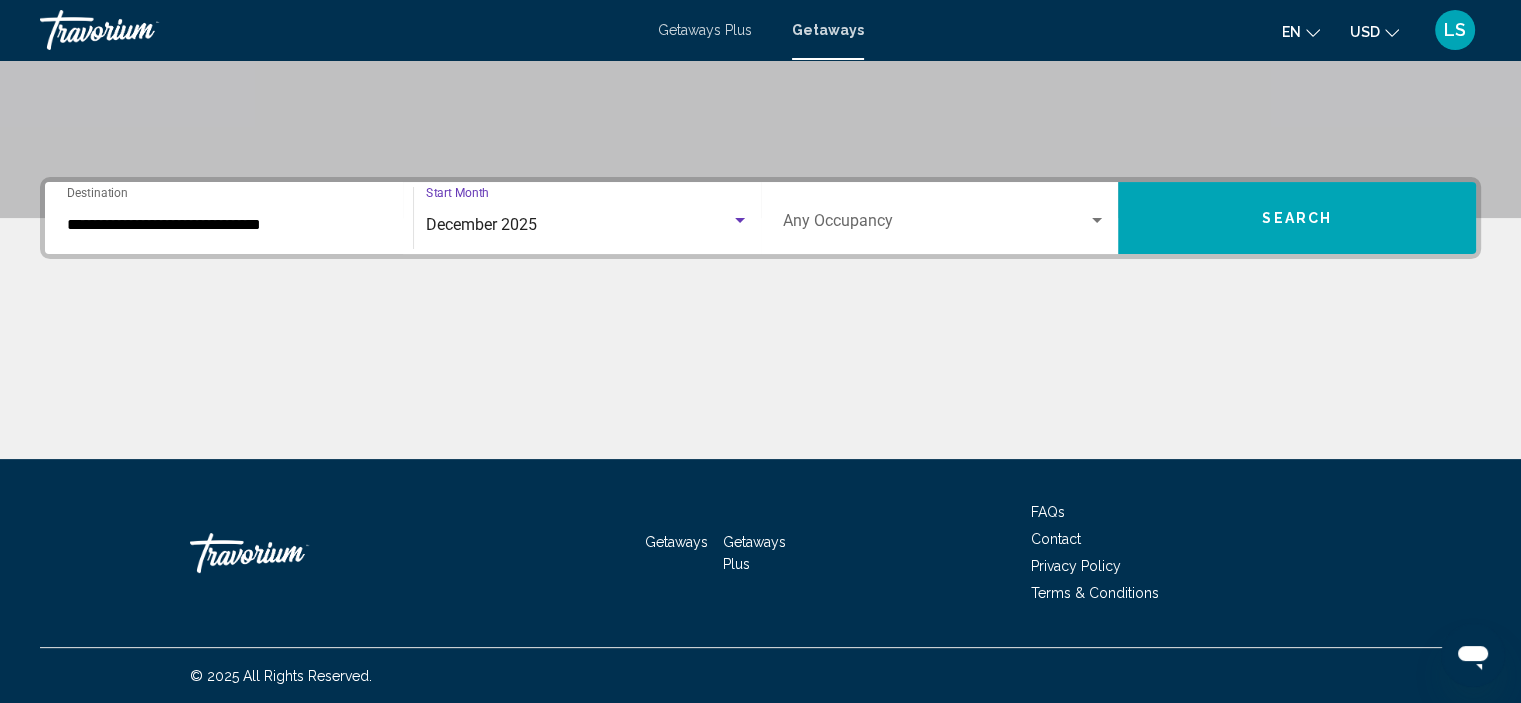 click on "Search" at bounding box center (1297, 218) 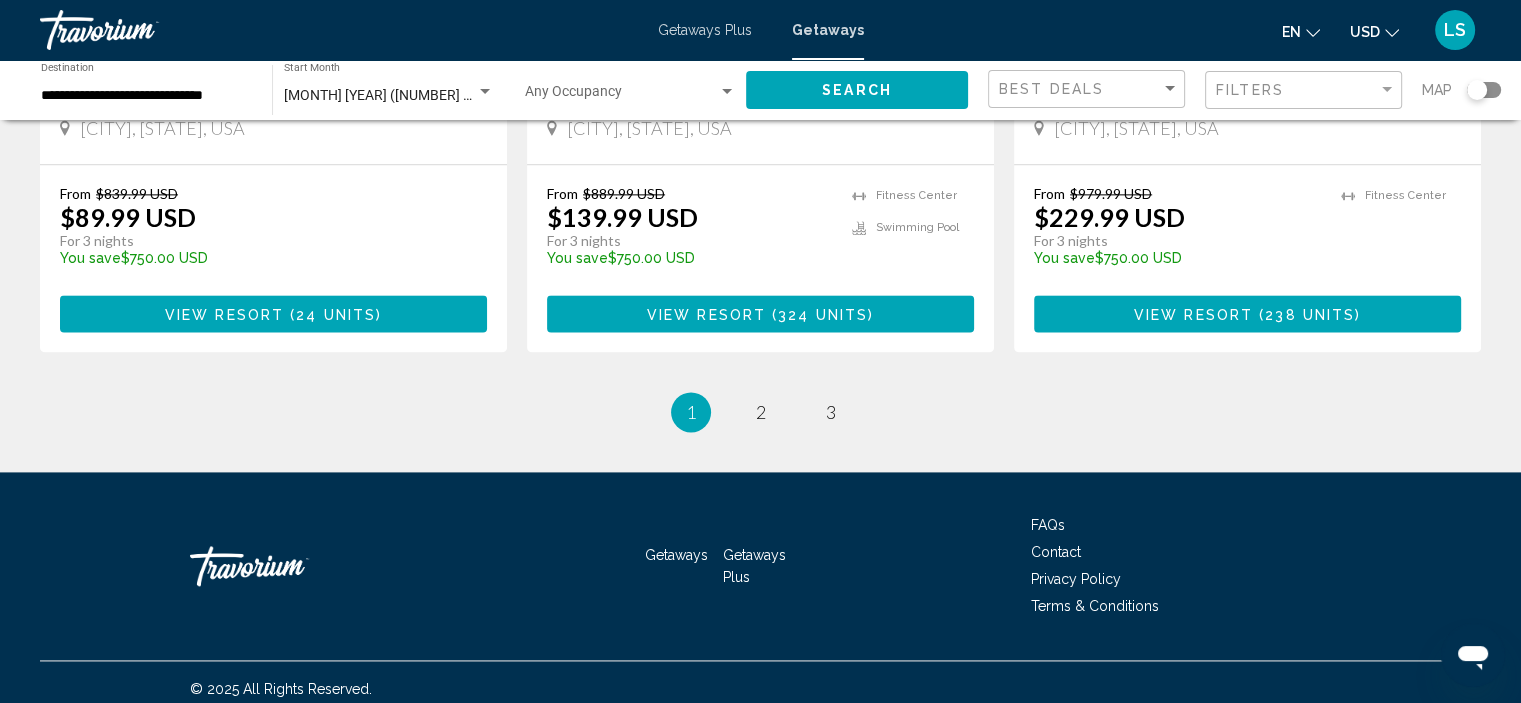 scroll, scrollTop: 2613, scrollLeft: 0, axis: vertical 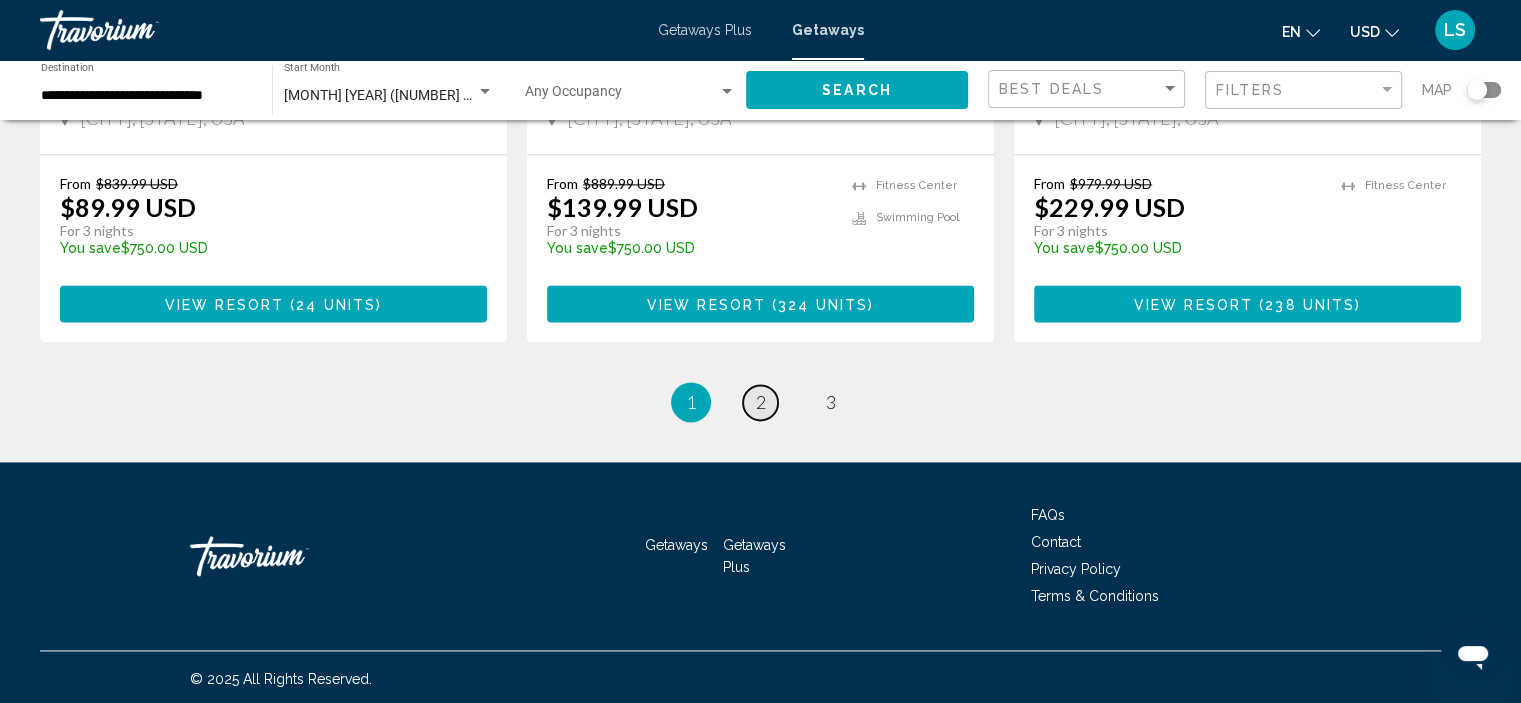 click on "page  2" at bounding box center [760, 402] 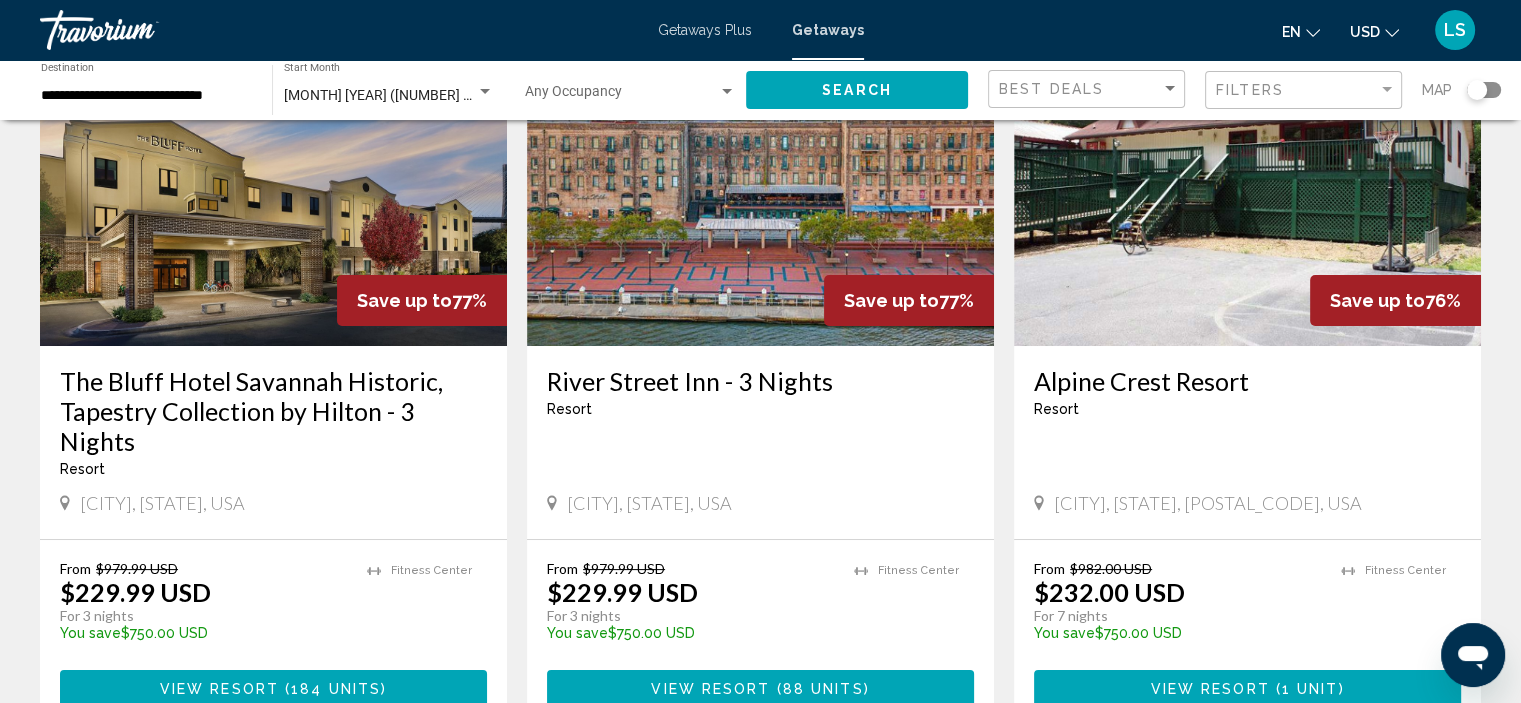 scroll, scrollTop: 200, scrollLeft: 0, axis: vertical 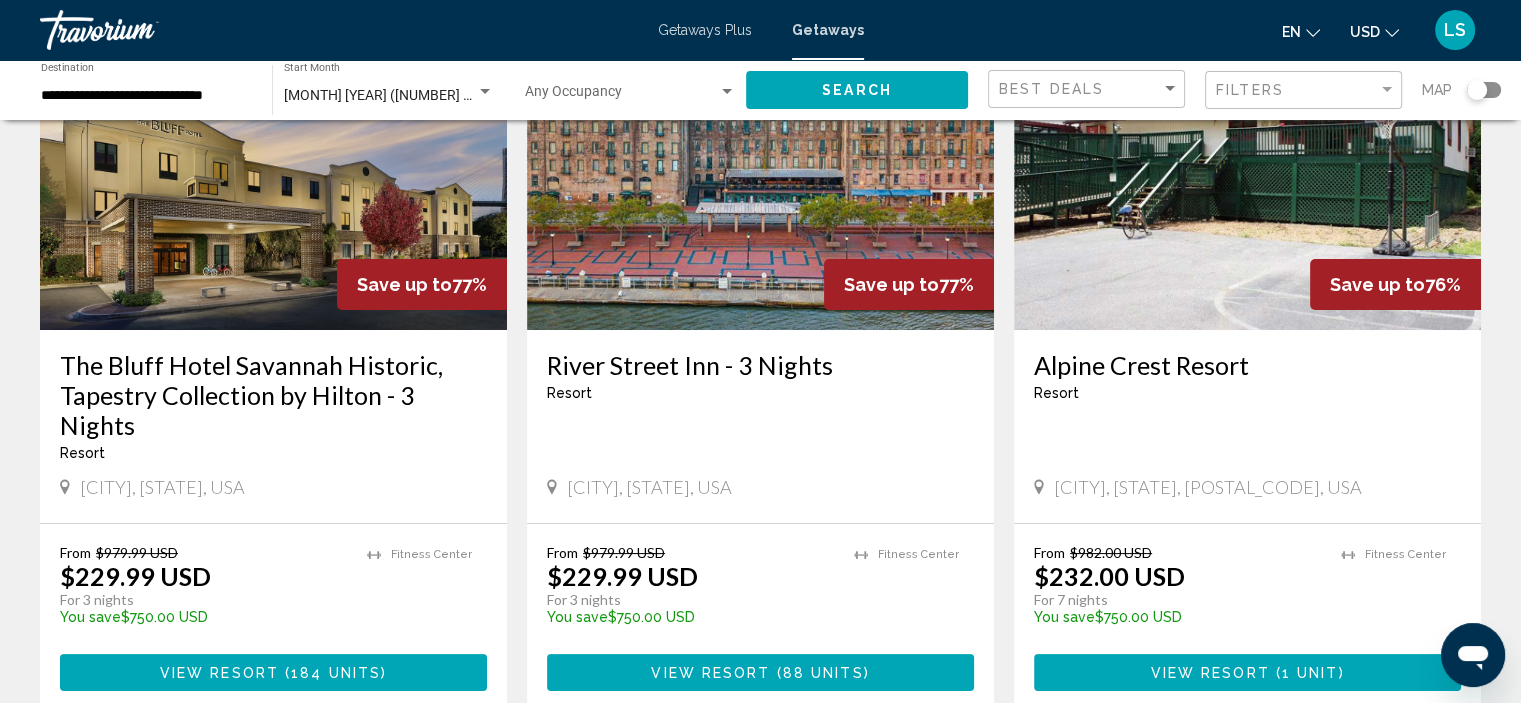 click on "**********" 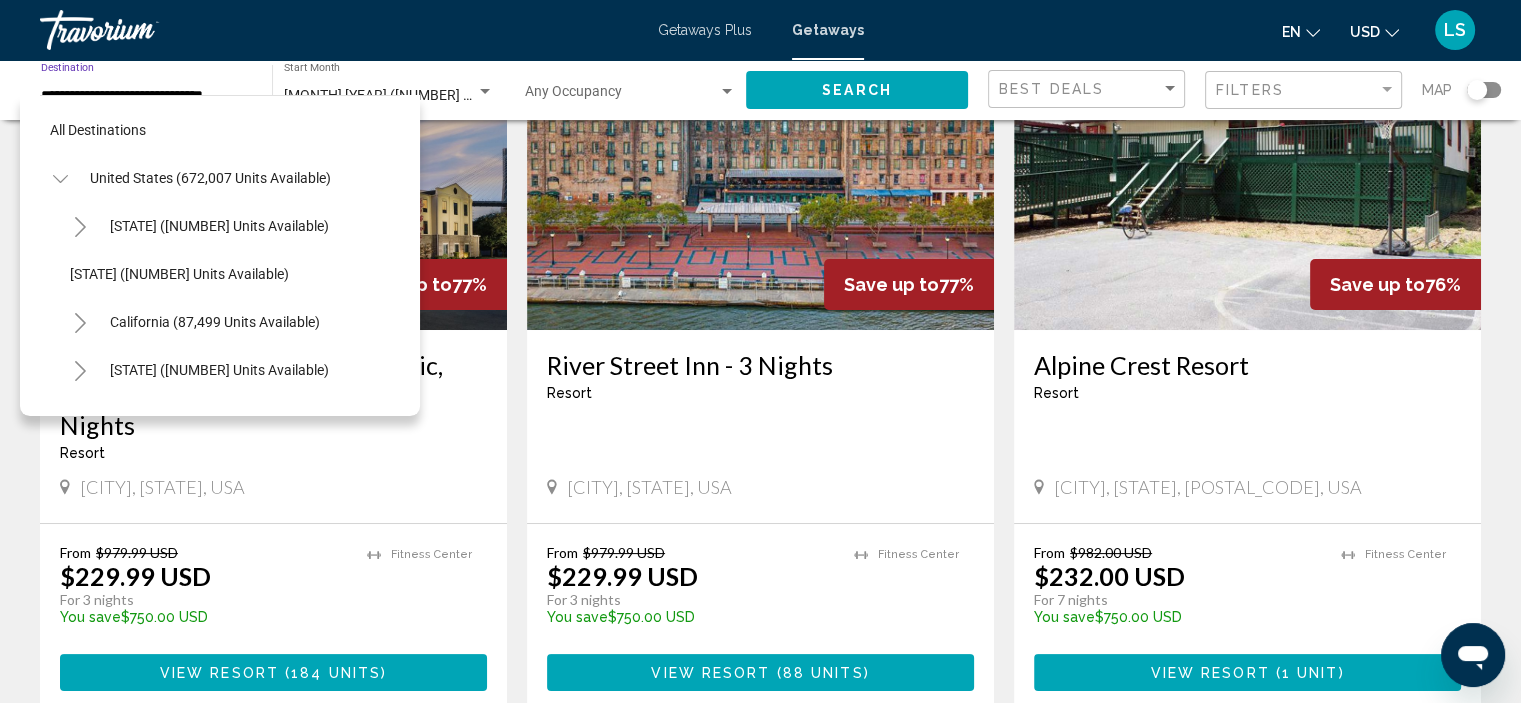 scroll, scrollTop: 318, scrollLeft: 0, axis: vertical 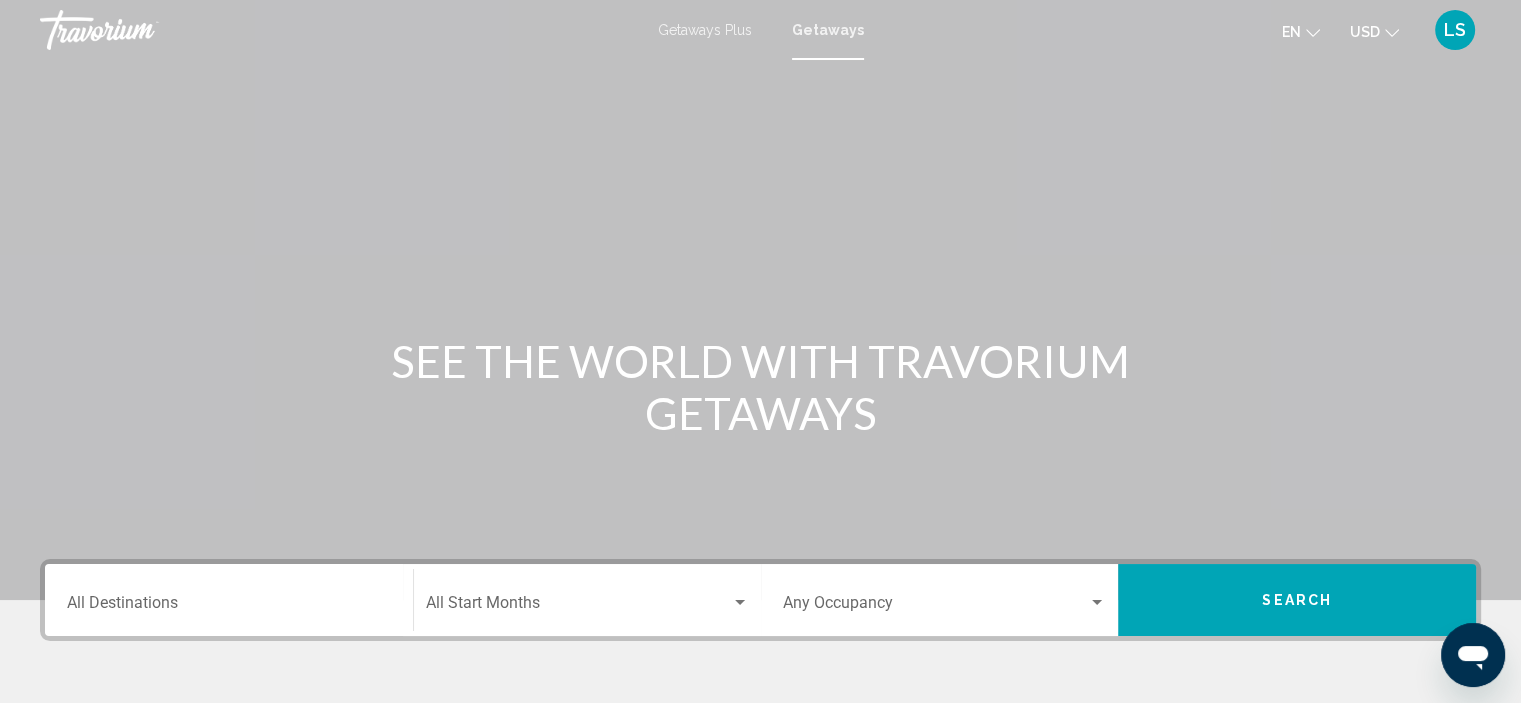 click on "Destination All Destinations" at bounding box center [229, 600] 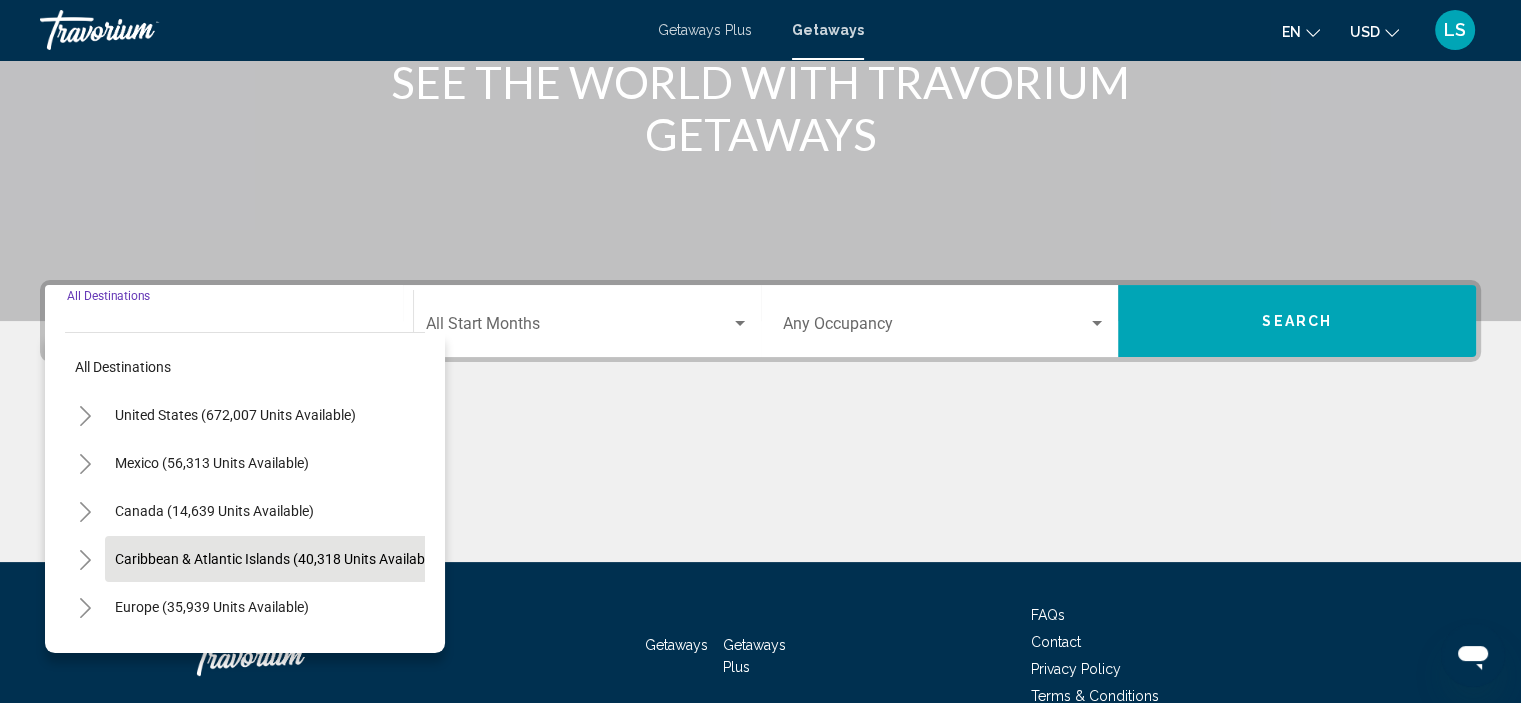 scroll, scrollTop: 382, scrollLeft: 0, axis: vertical 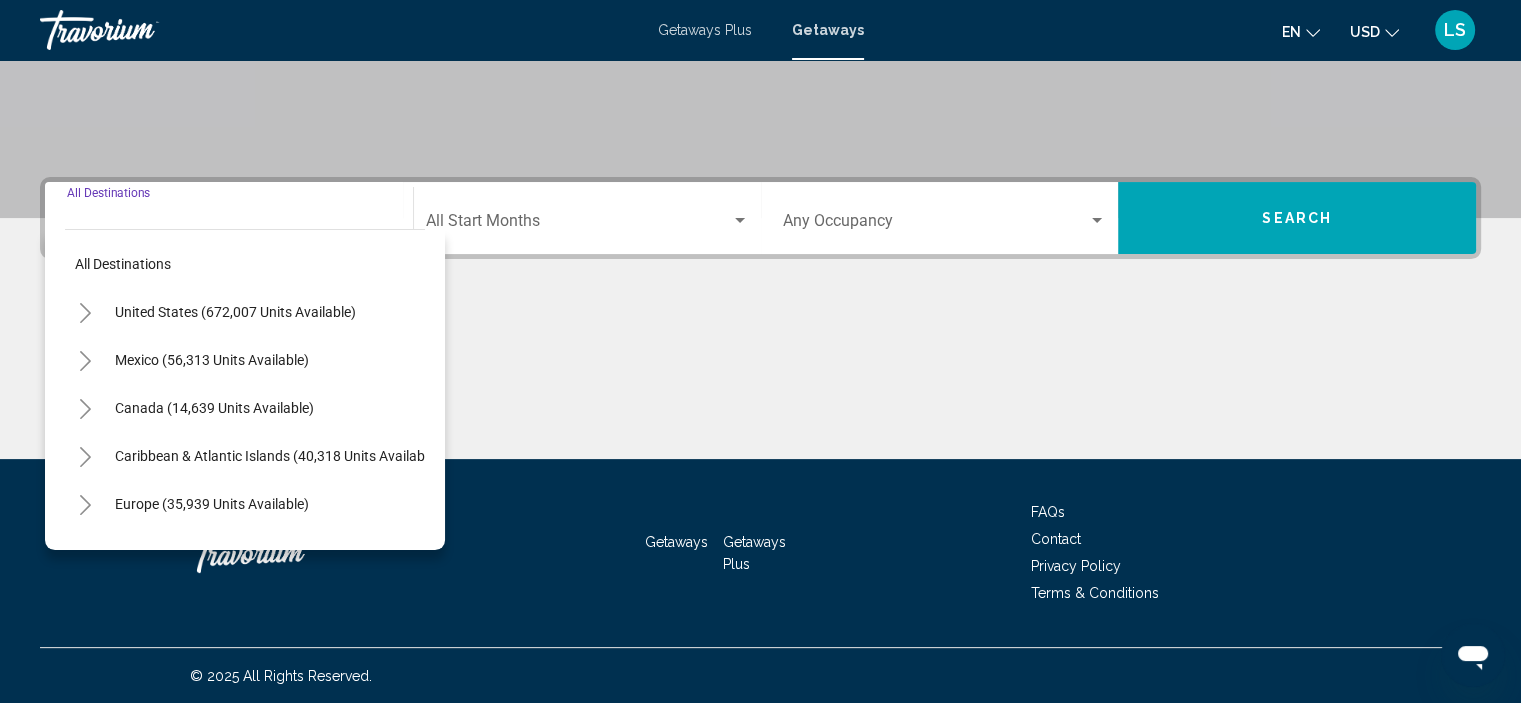 click 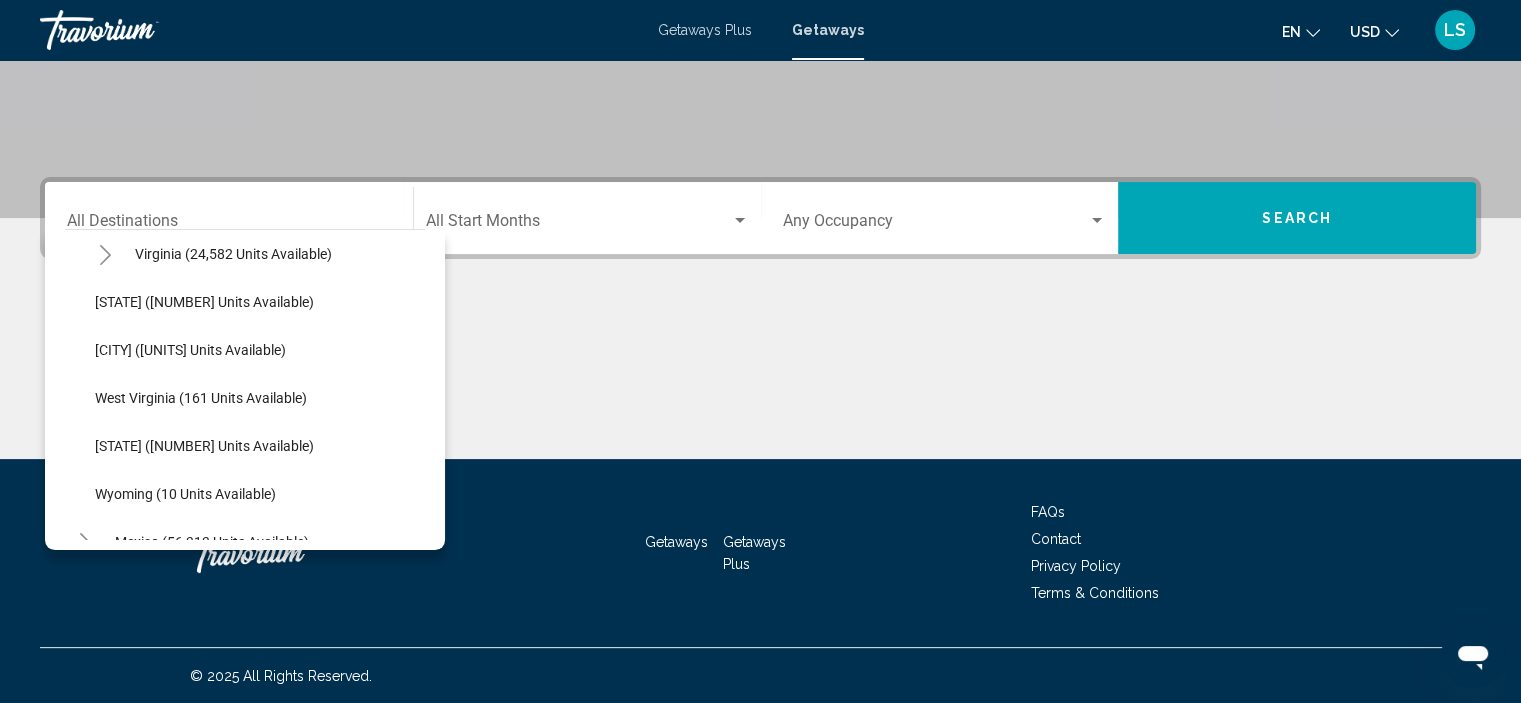 scroll, scrollTop: 2000, scrollLeft: 0, axis: vertical 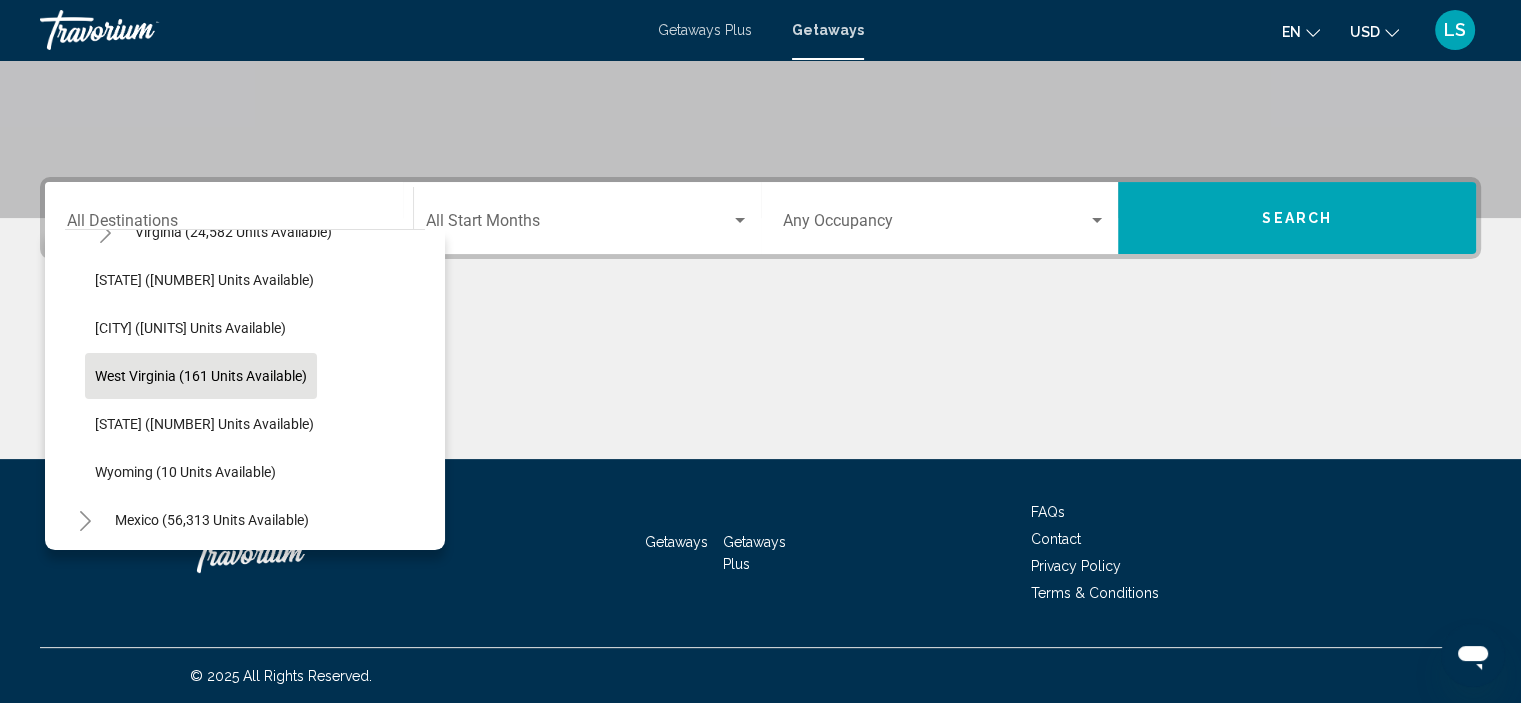 click on "West Virginia (161 units available)" 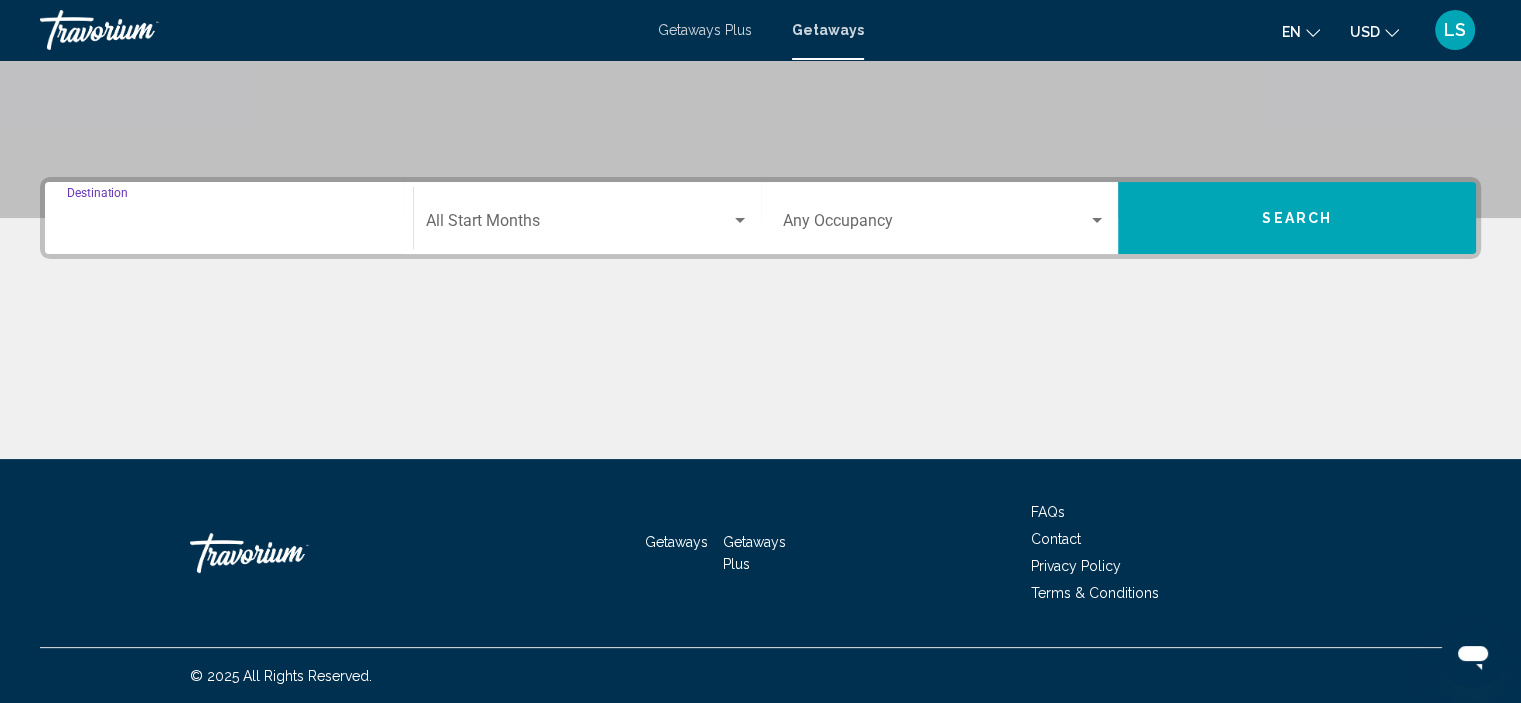type on "**********" 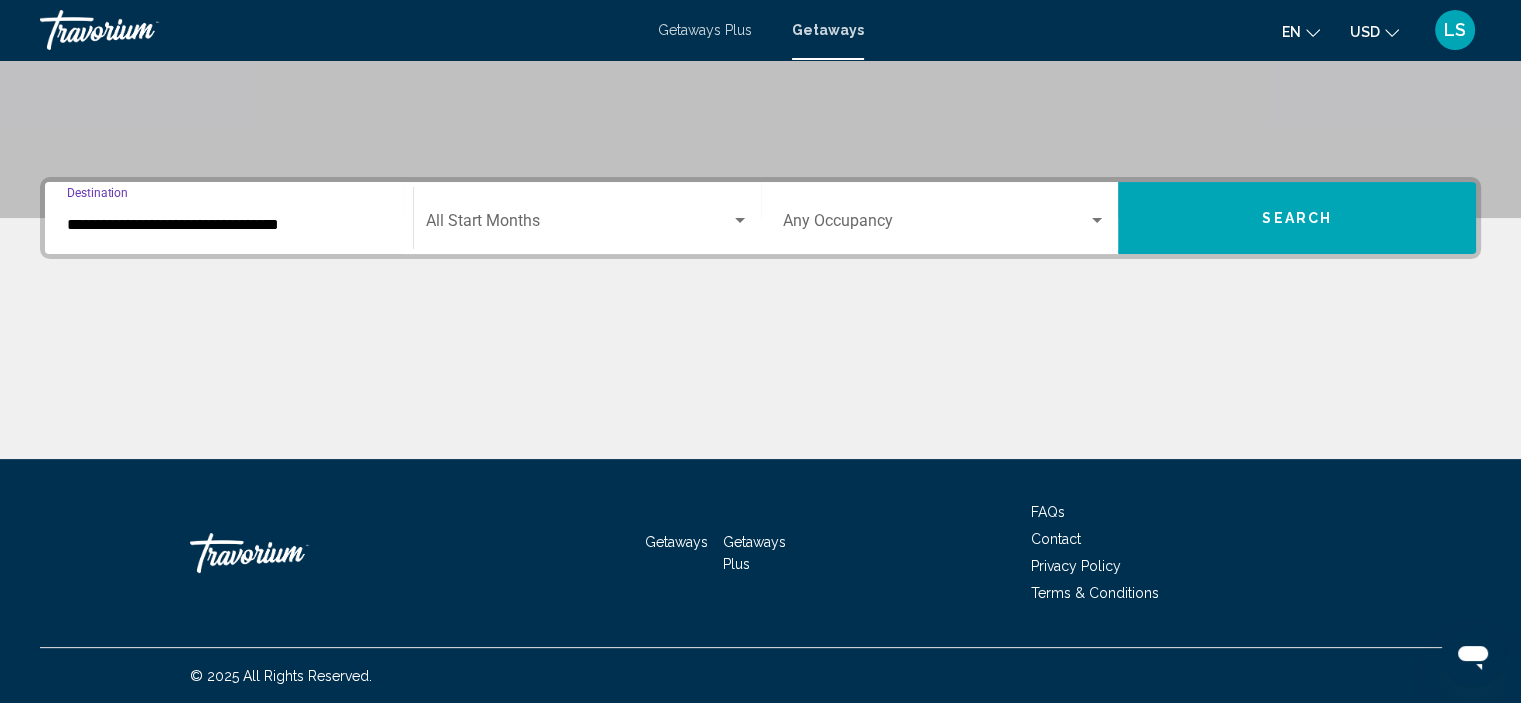 click on "Start Month All Start Months" 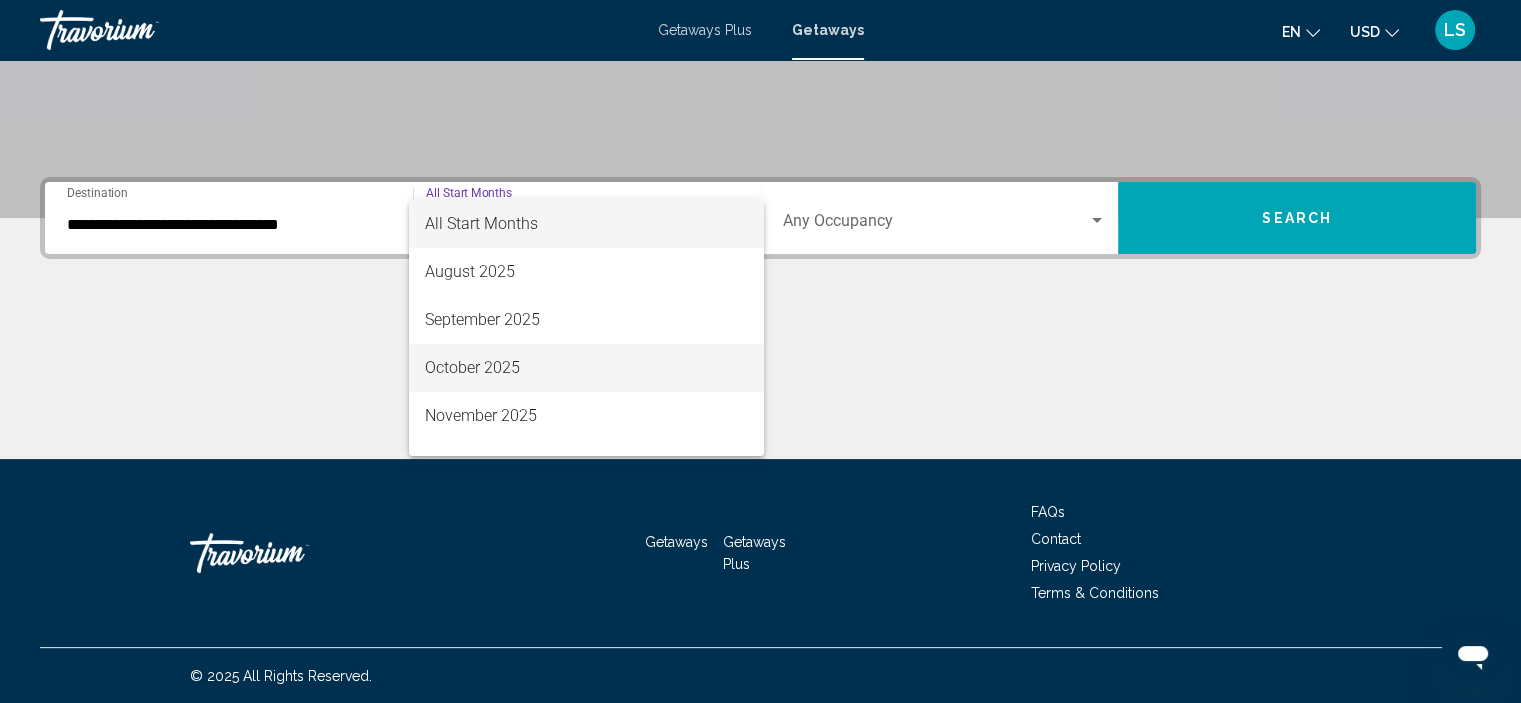 scroll, scrollTop: 100, scrollLeft: 0, axis: vertical 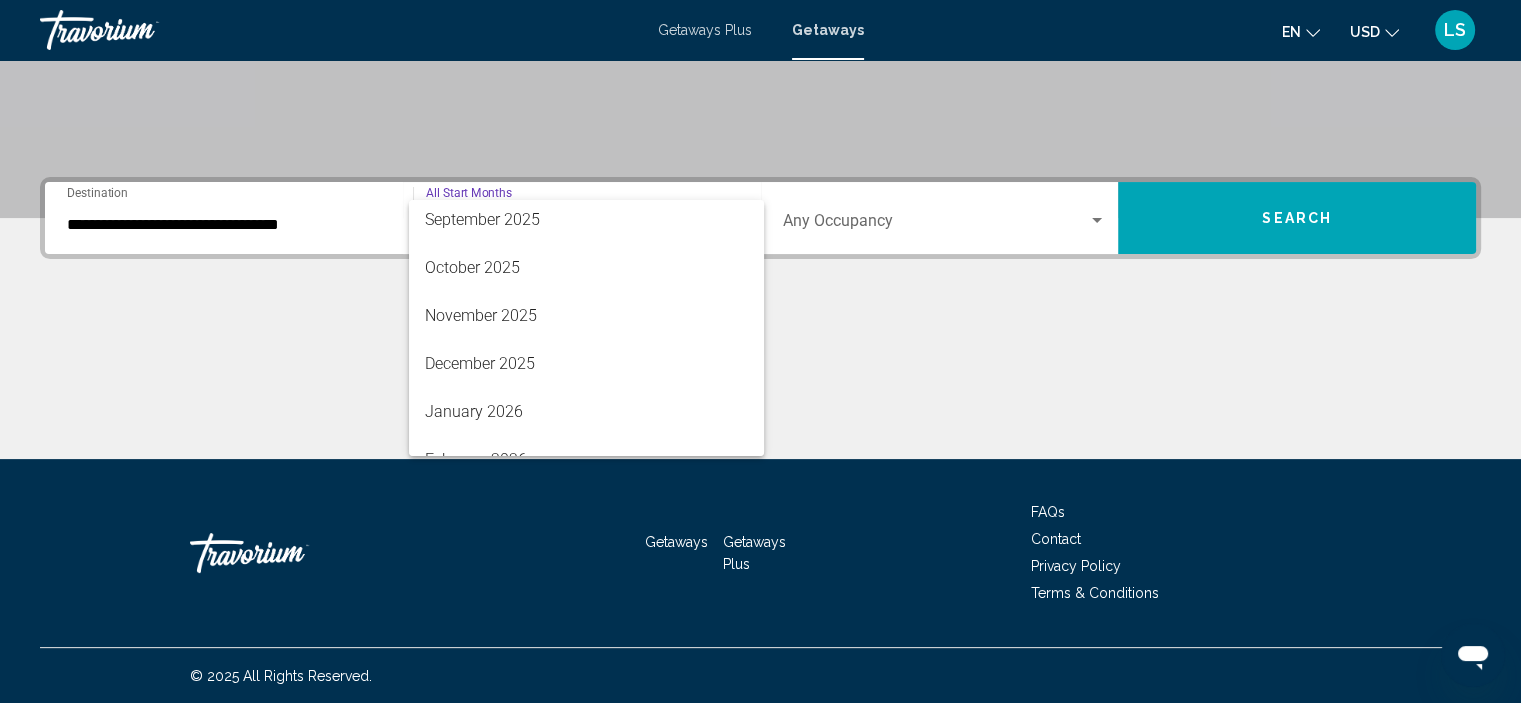 click at bounding box center (760, 351) 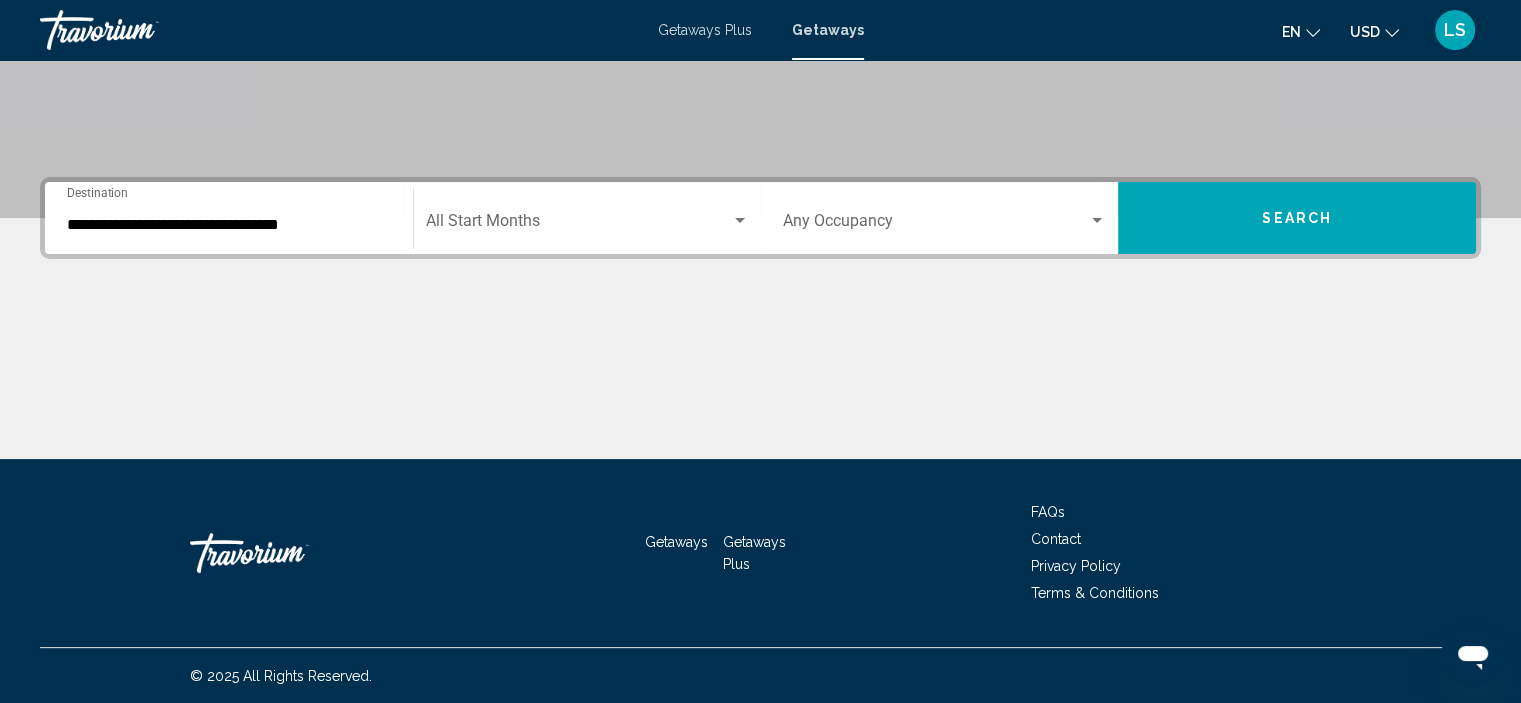 click on "Search" at bounding box center (1297, 219) 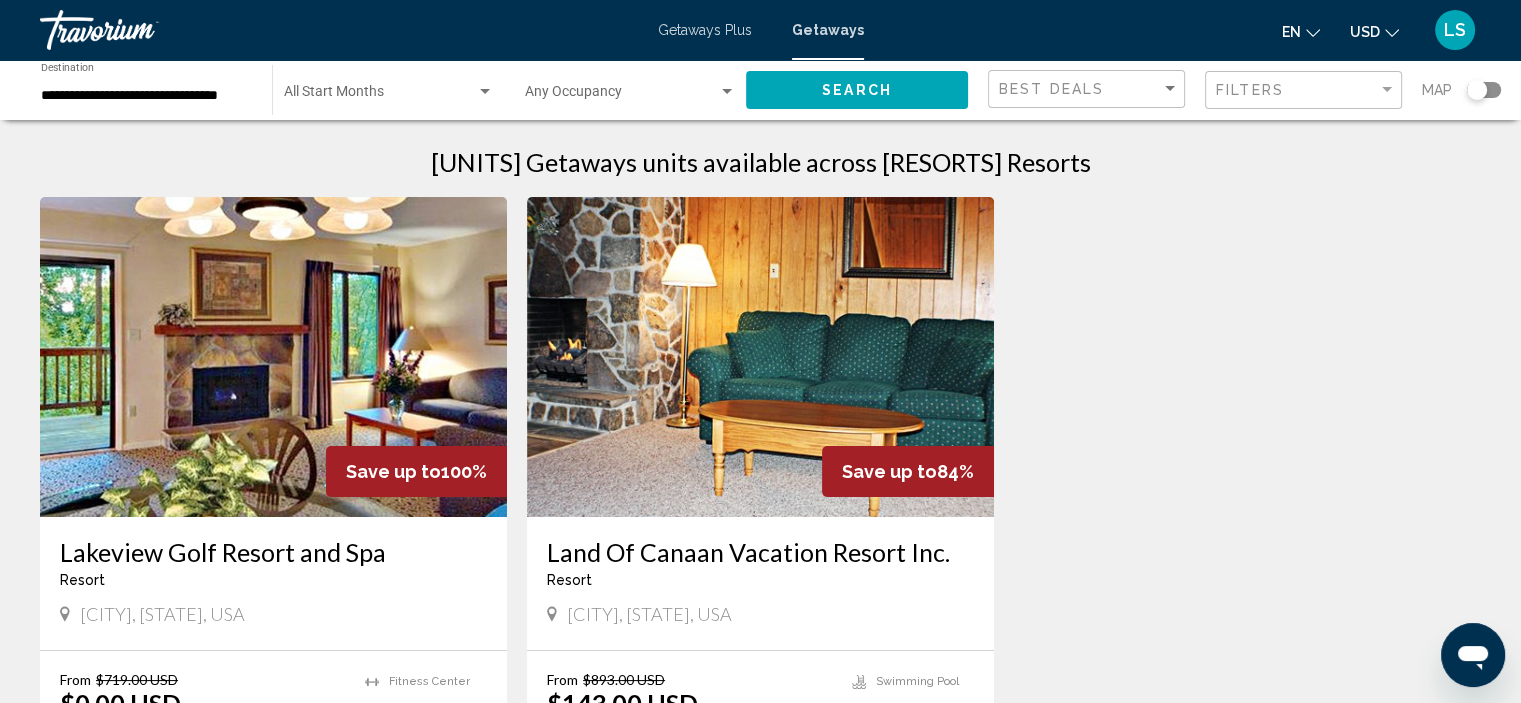 scroll, scrollTop: 12, scrollLeft: 0, axis: vertical 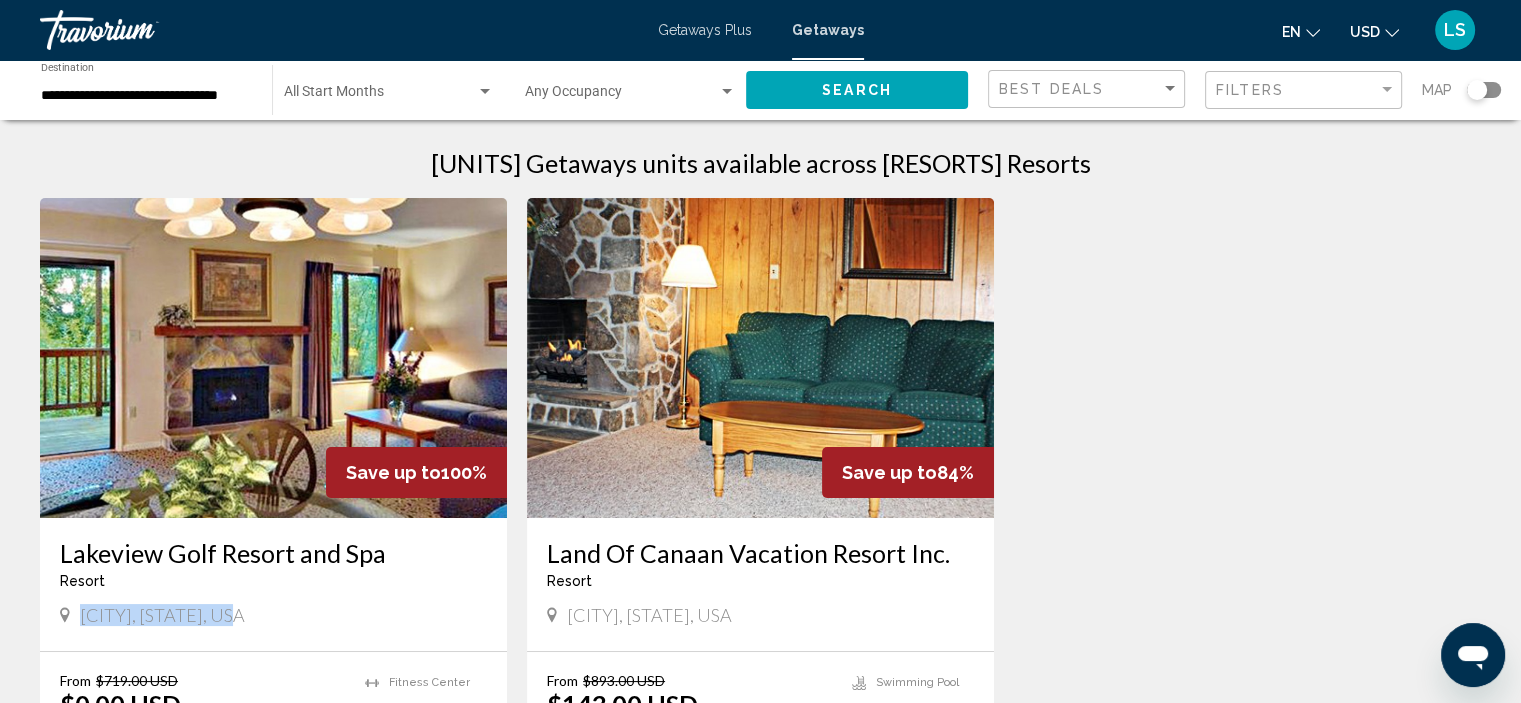 drag, startPoint x: 261, startPoint y: 612, endPoint x: 80, endPoint y: 619, distance: 181.13531 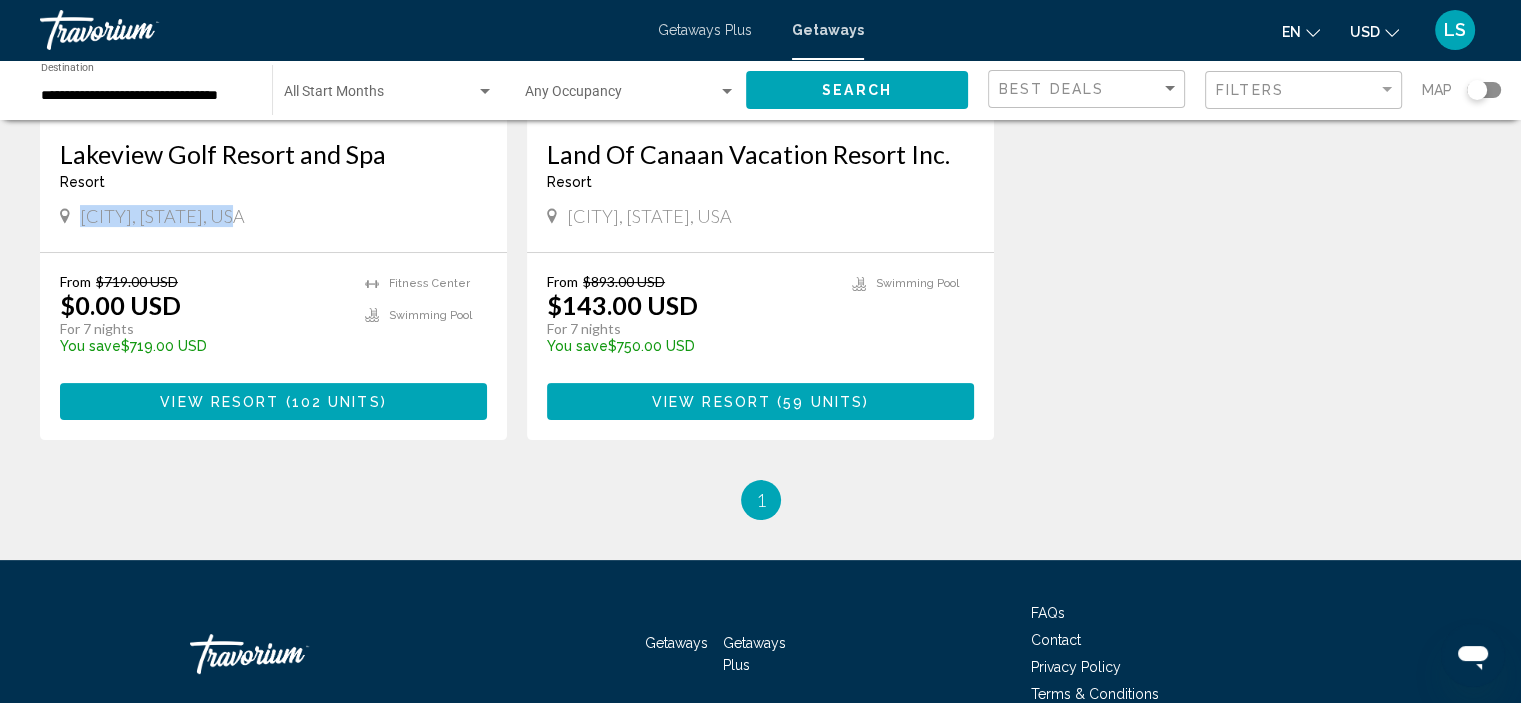 scroll, scrollTop: 512, scrollLeft: 0, axis: vertical 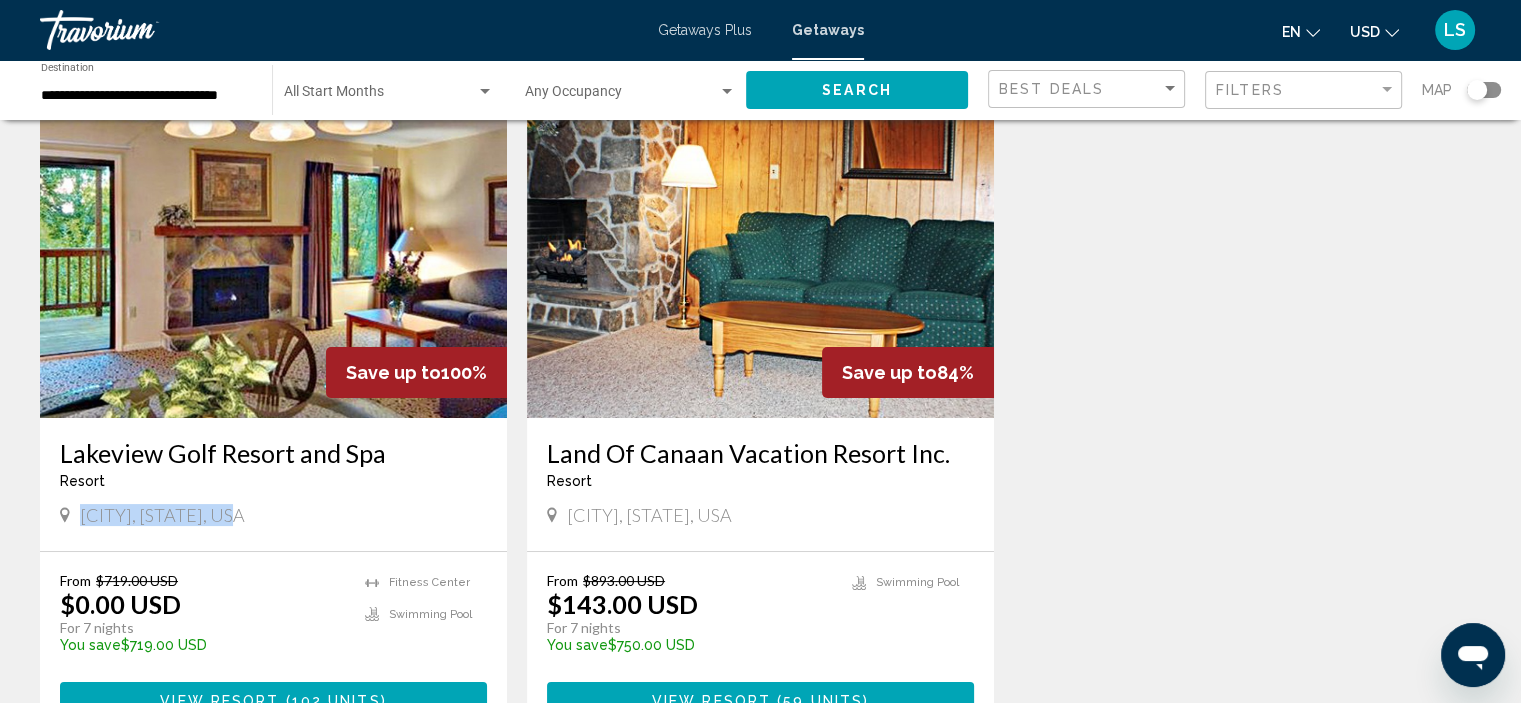 click on "Lakeview Golf Resort and Spa" at bounding box center [273, 453] 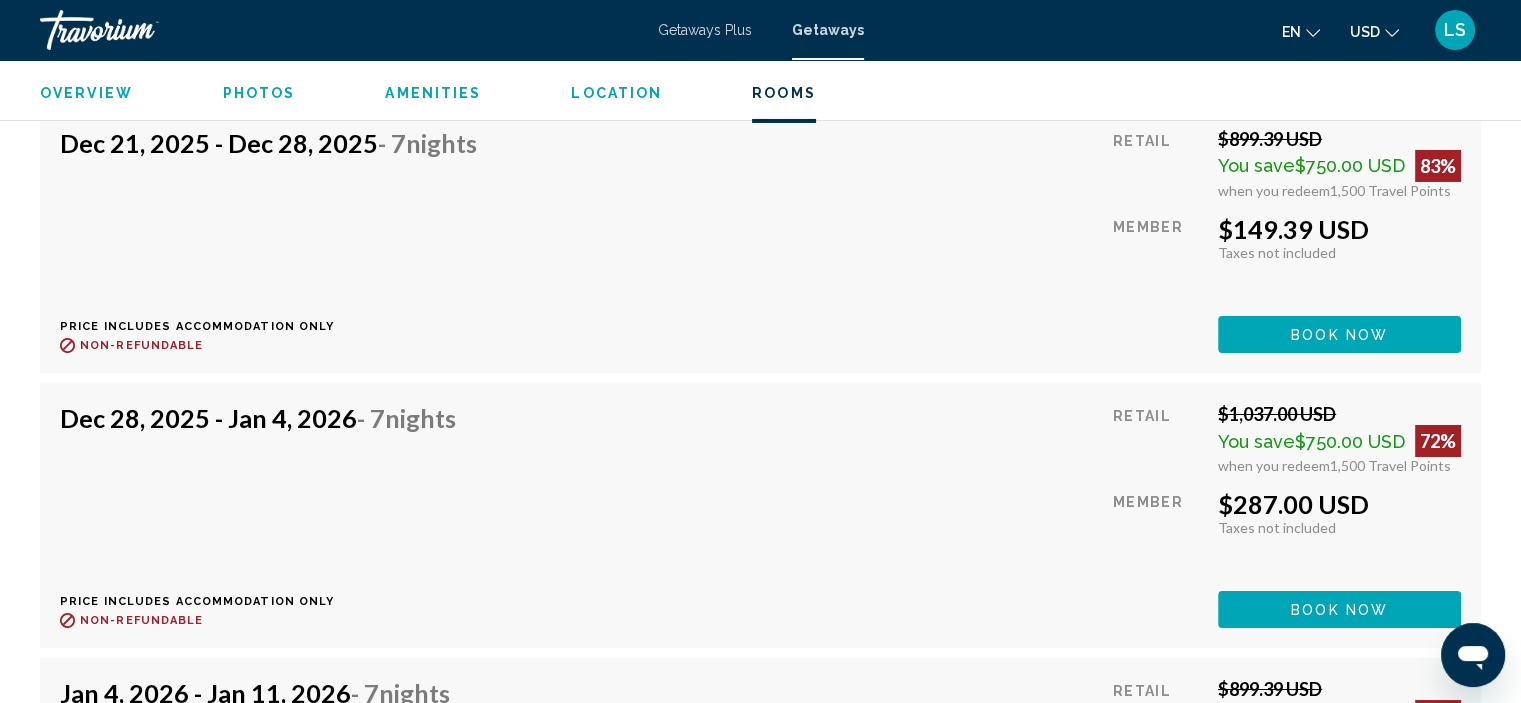 scroll, scrollTop: 7408, scrollLeft: 0, axis: vertical 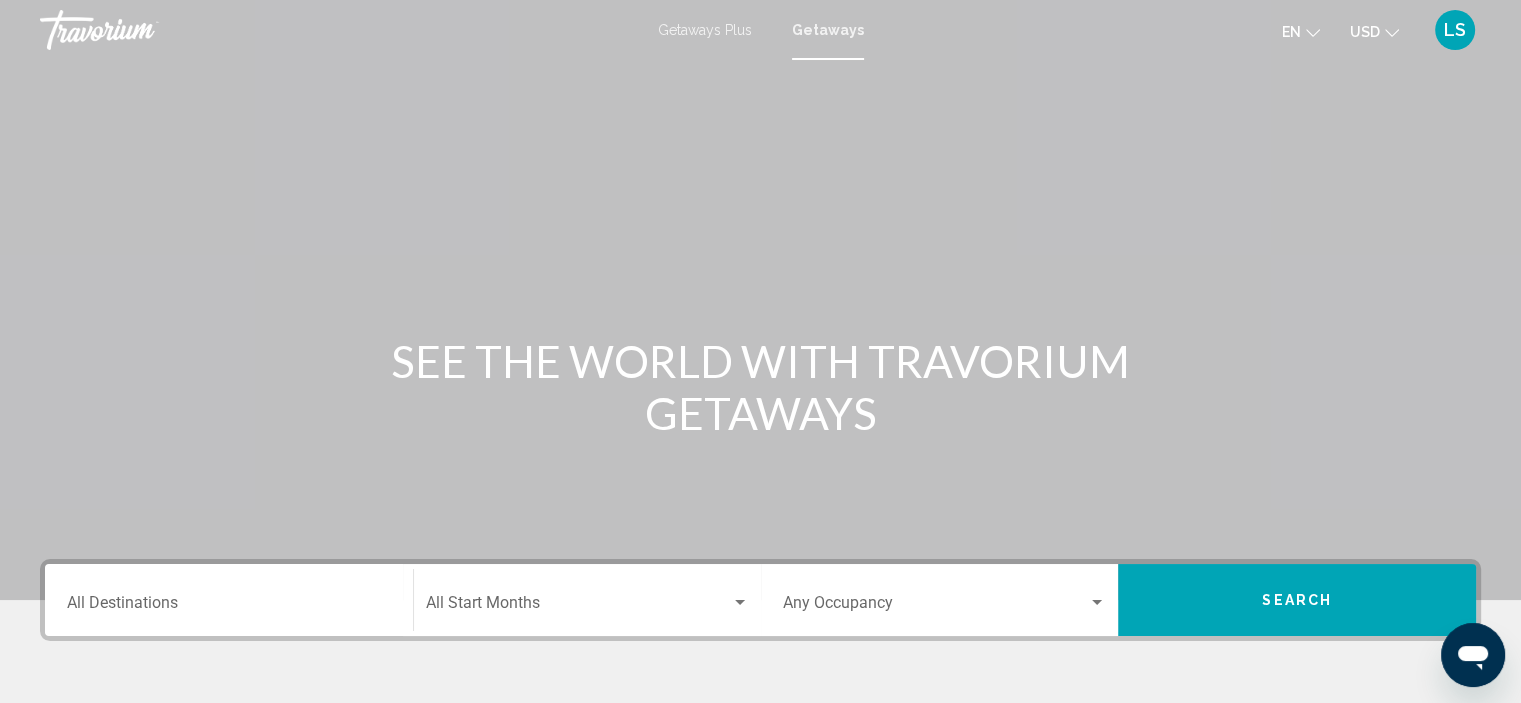 click on "Destination All Destinations" at bounding box center [229, 607] 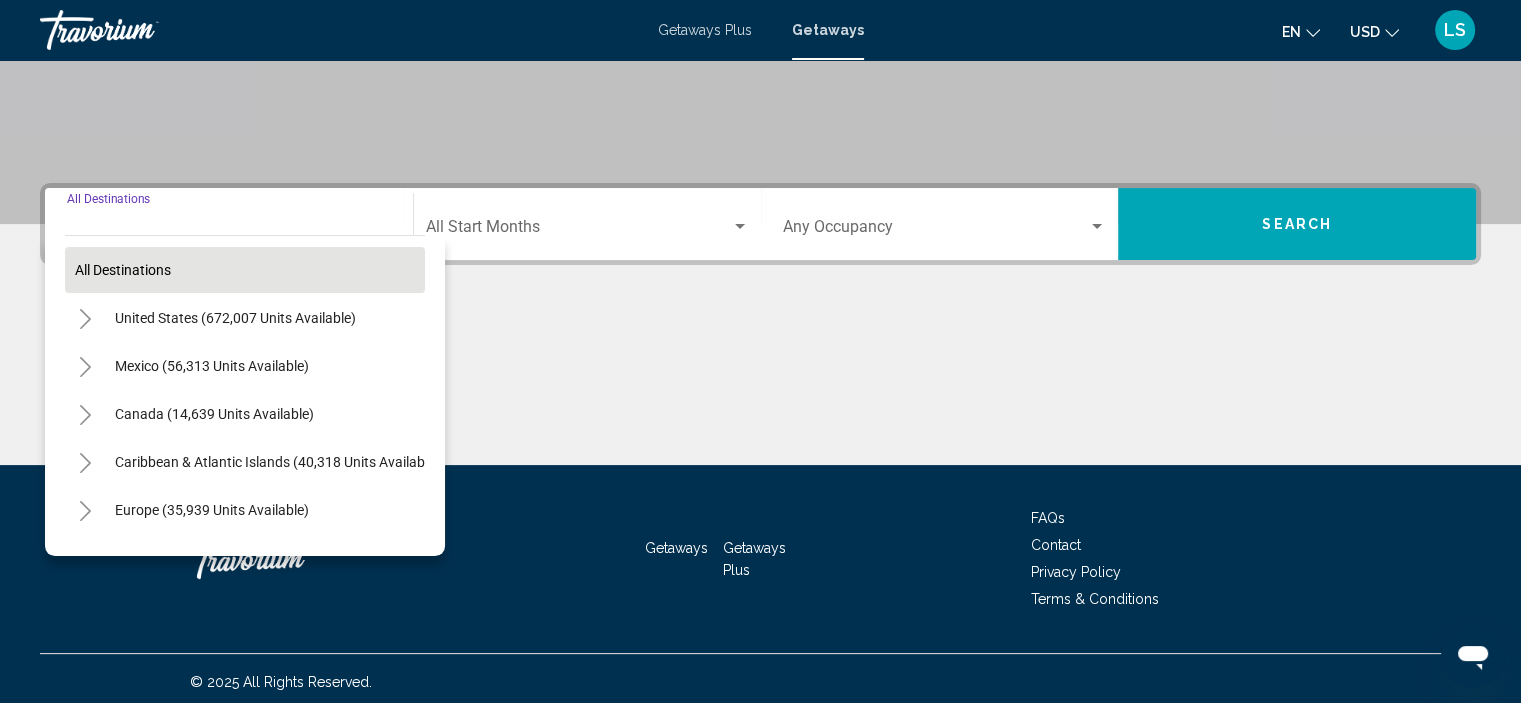 scroll, scrollTop: 382, scrollLeft: 0, axis: vertical 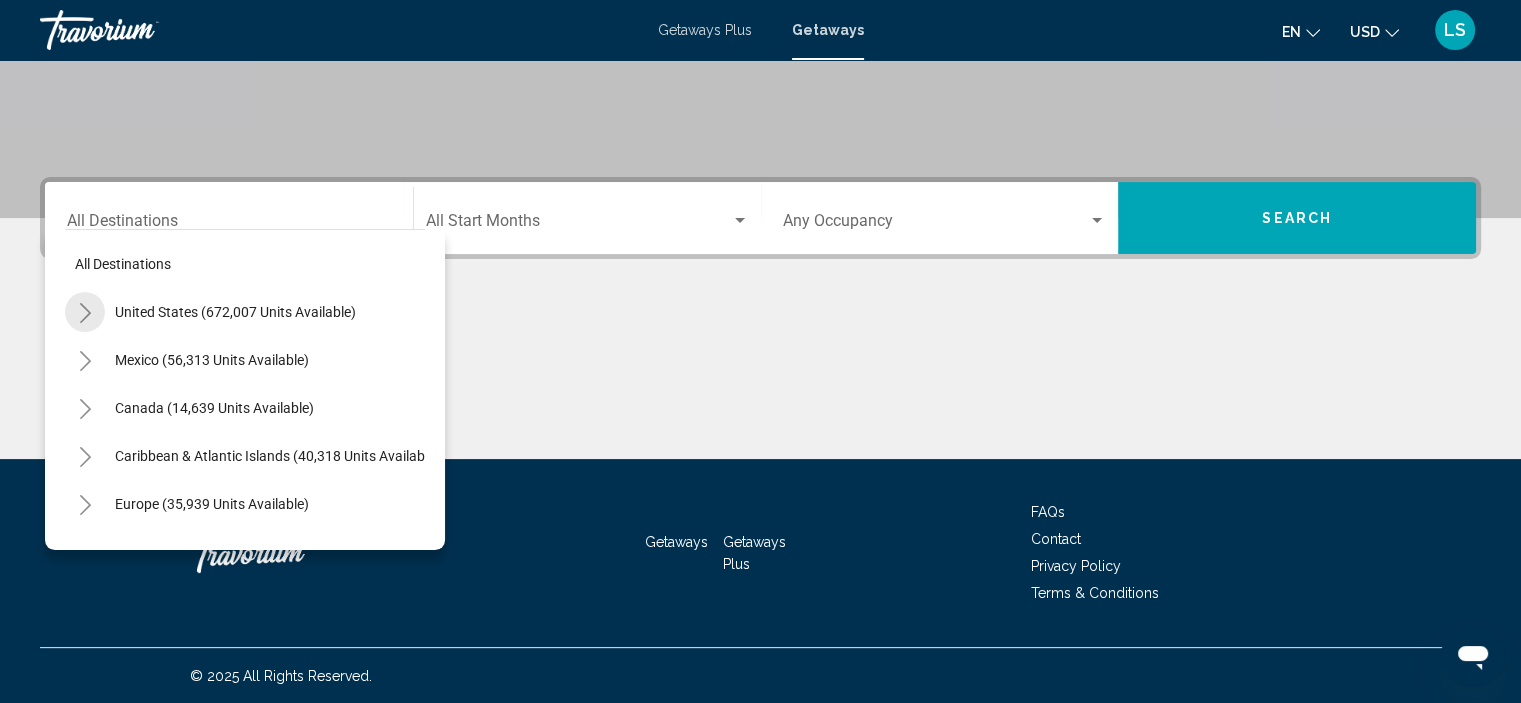 click 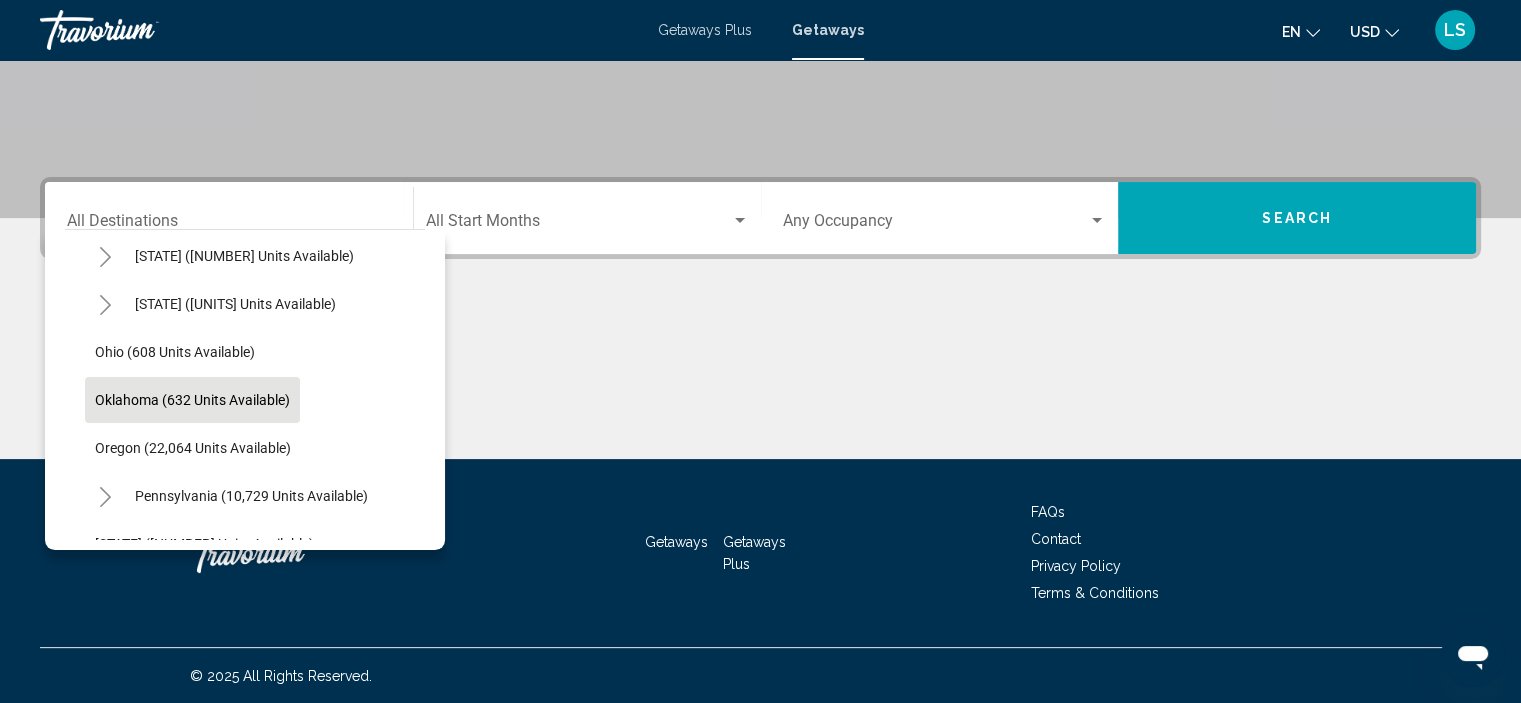 scroll, scrollTop: 1600, scrollLeft: 0, axis: vertical 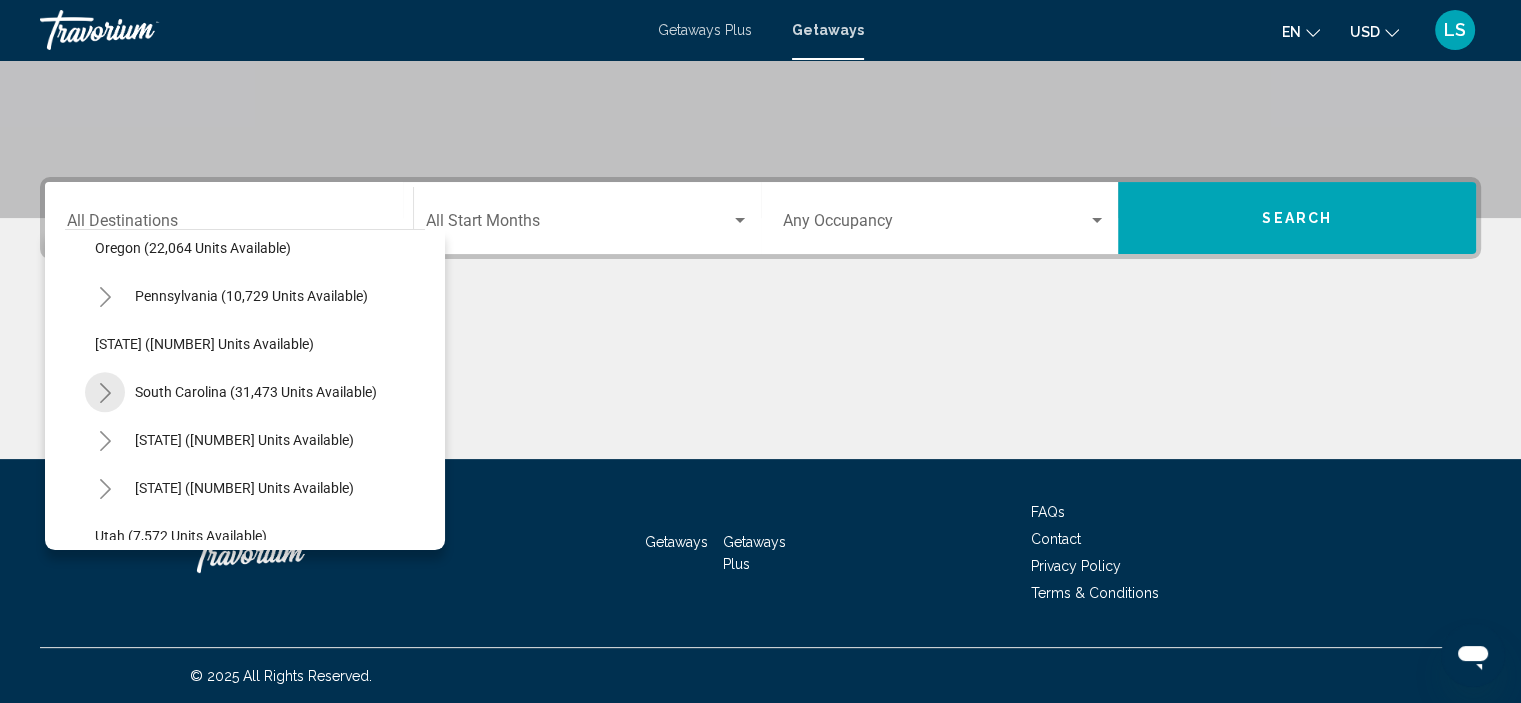 click 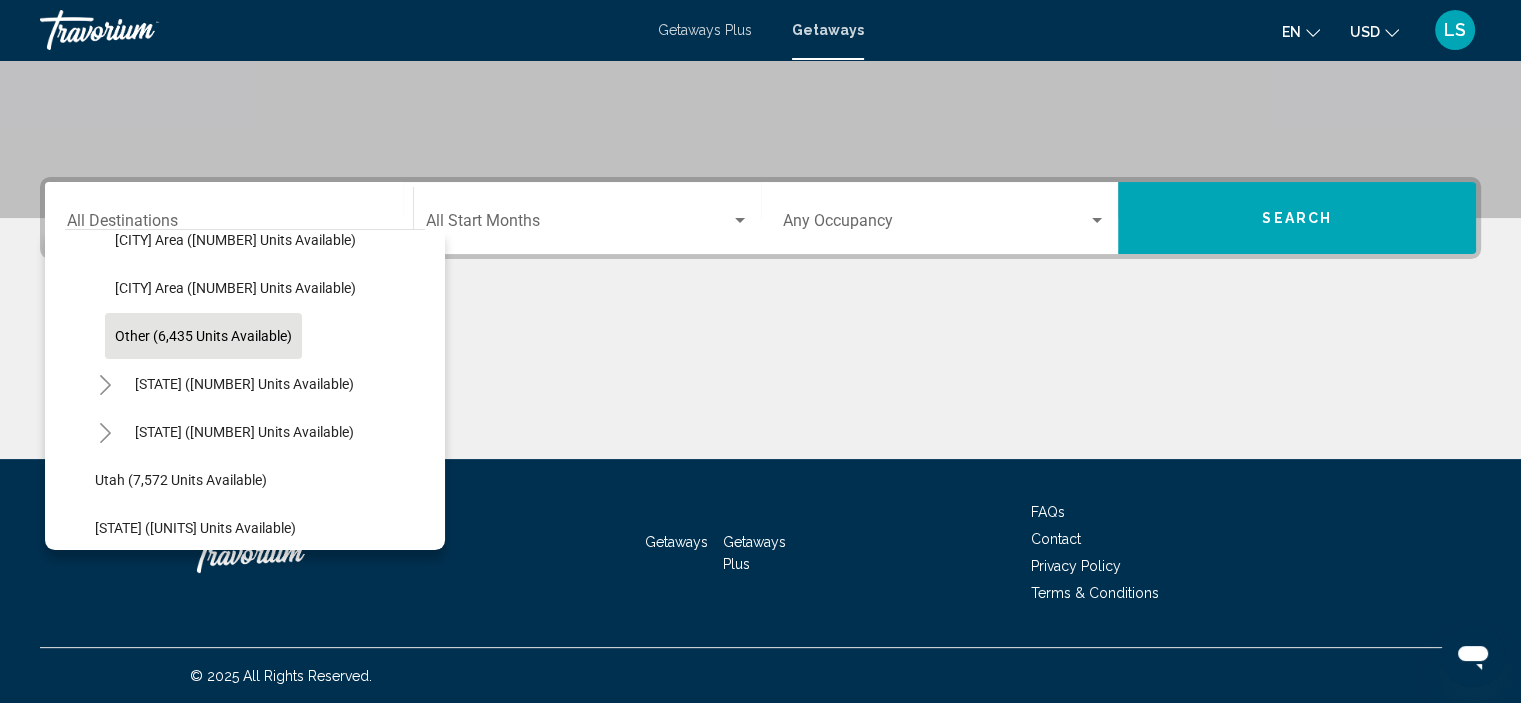 scroll, scrollTop: 1700, scrollLeft: 0, axis: vertical 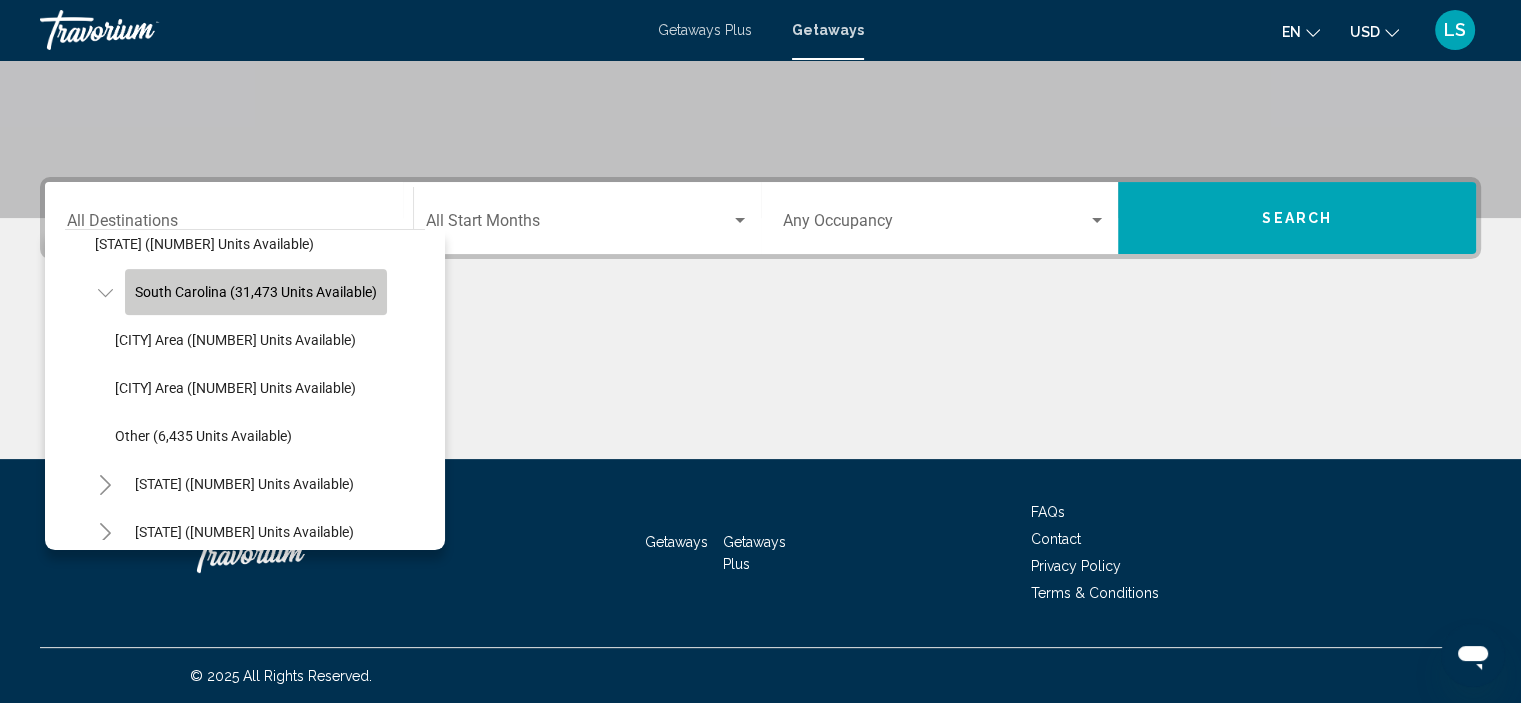 click on "South Carolina (31,473 units available)" 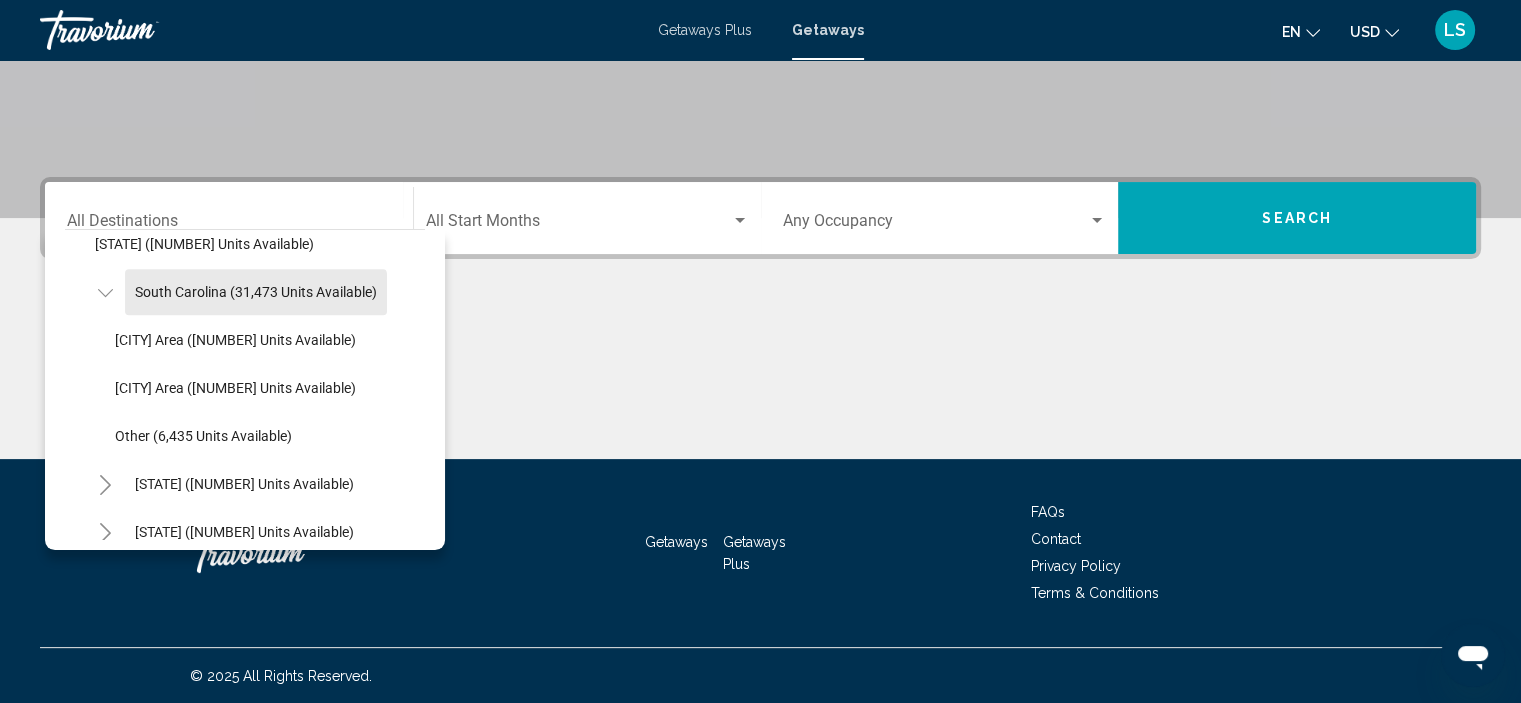 type on "**********" 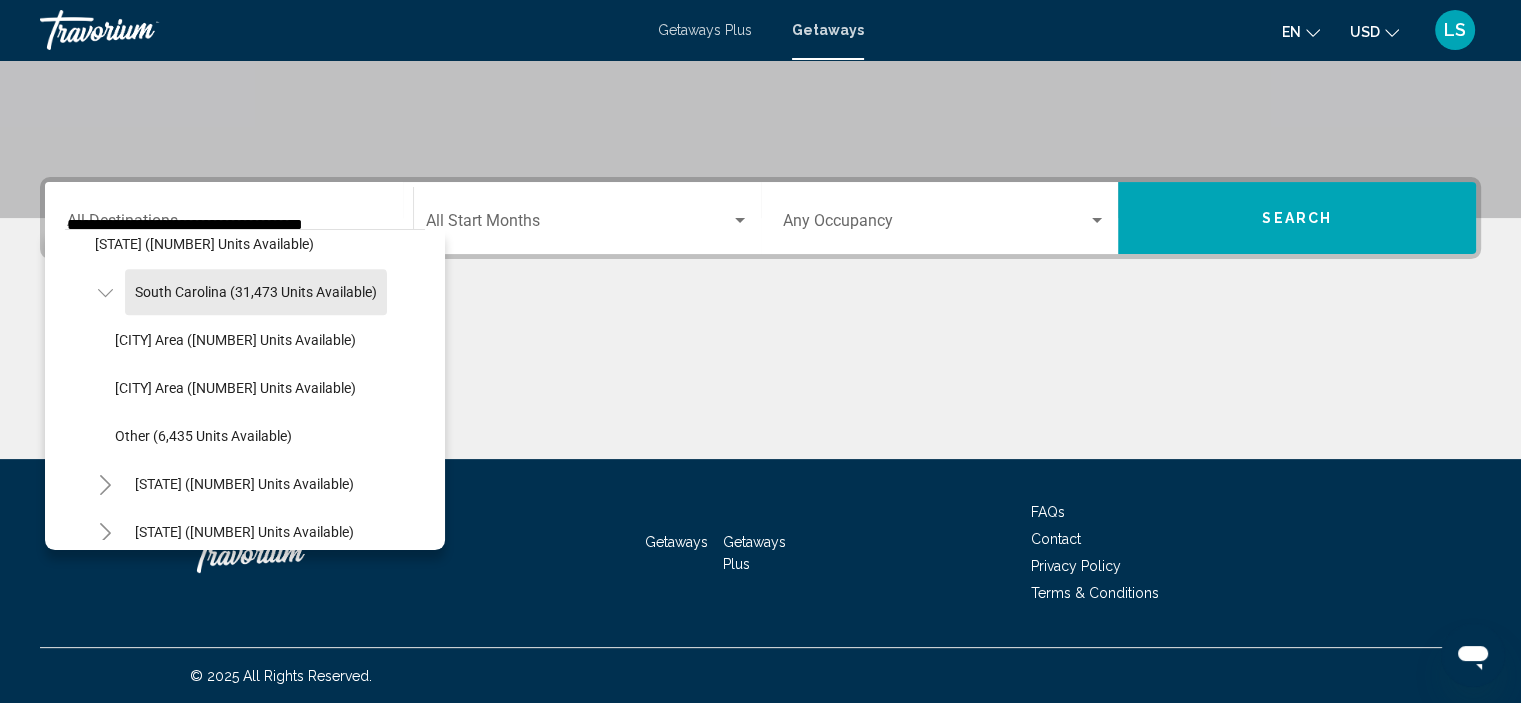click at bounding box center [760, 384] 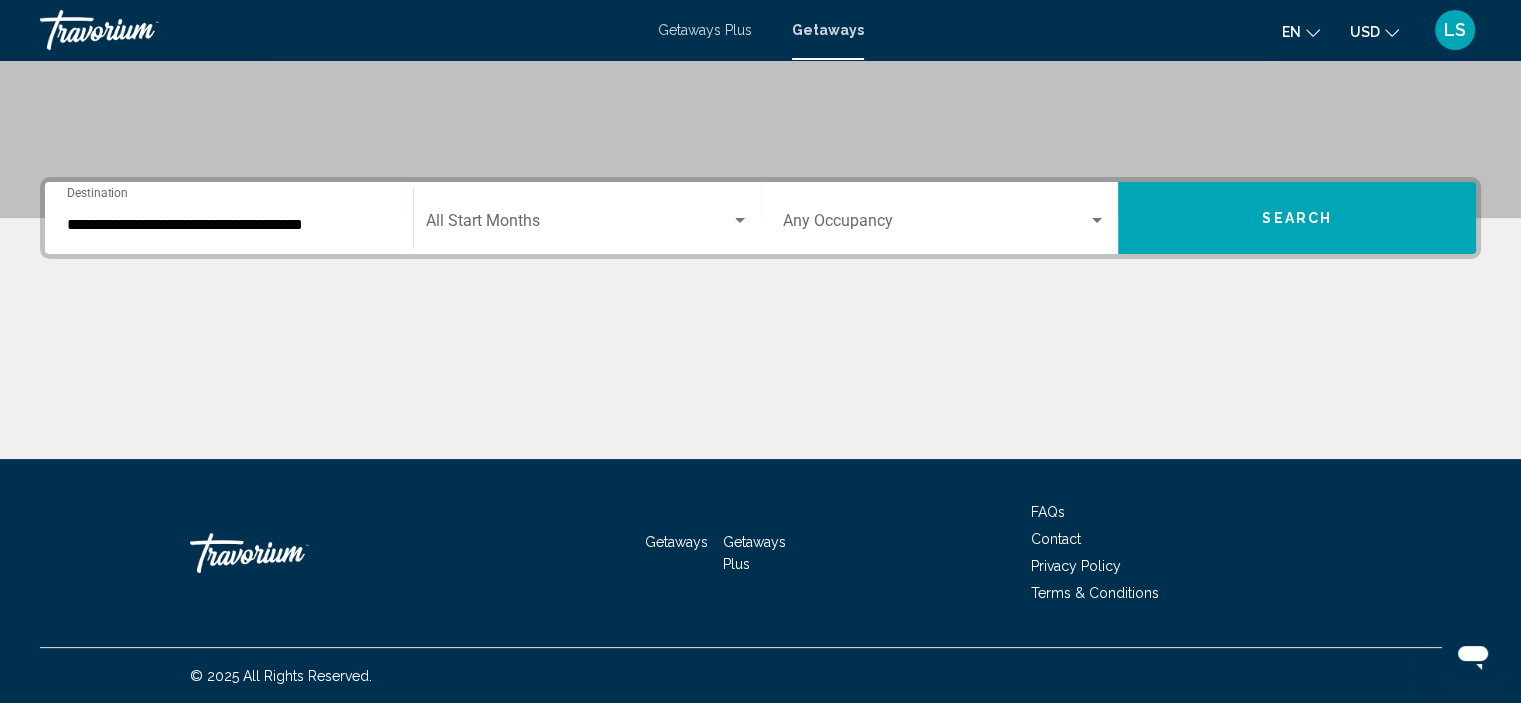 click at bounding box center (760, 384) 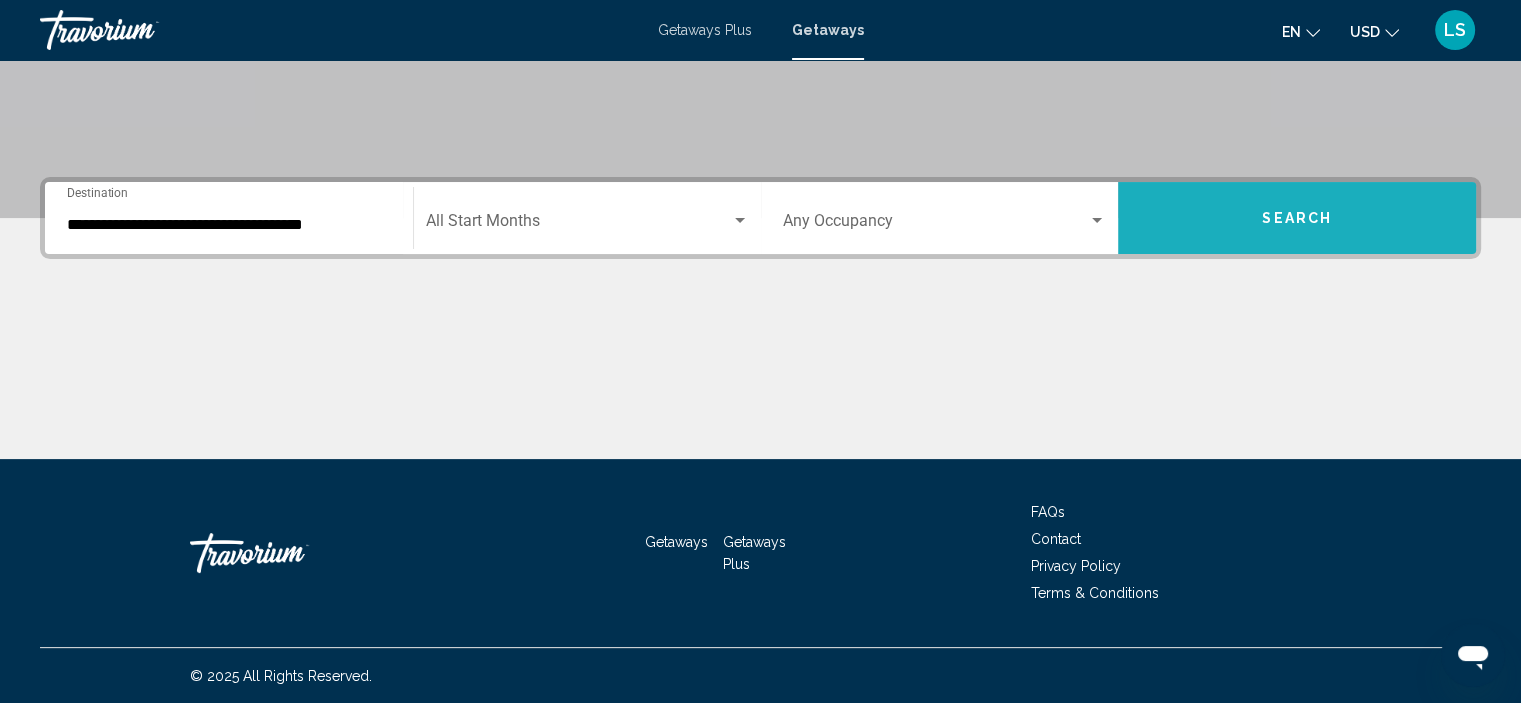 click on "Search" at bounding box center [1297, 219] 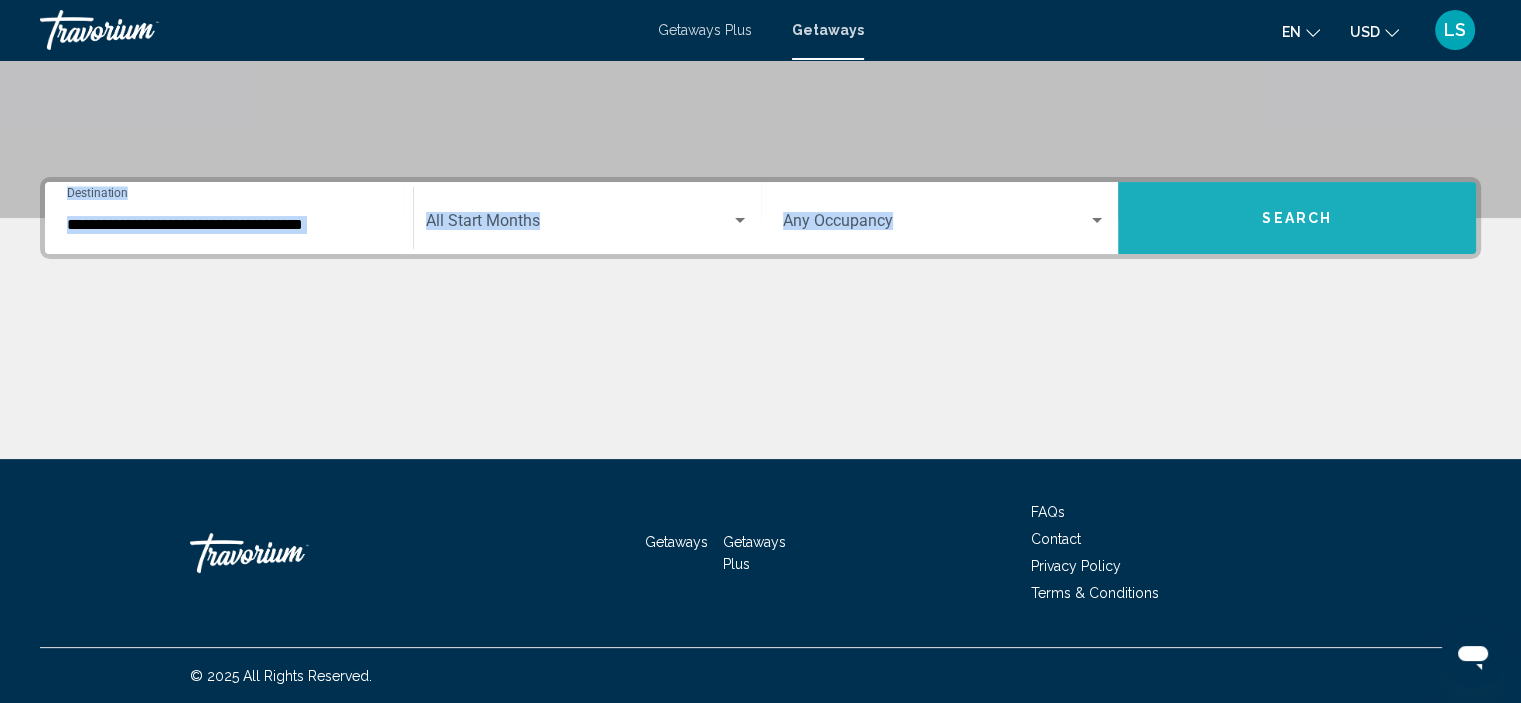 scroll, scrollTop: 0, scrollLeft: 0, axis: both 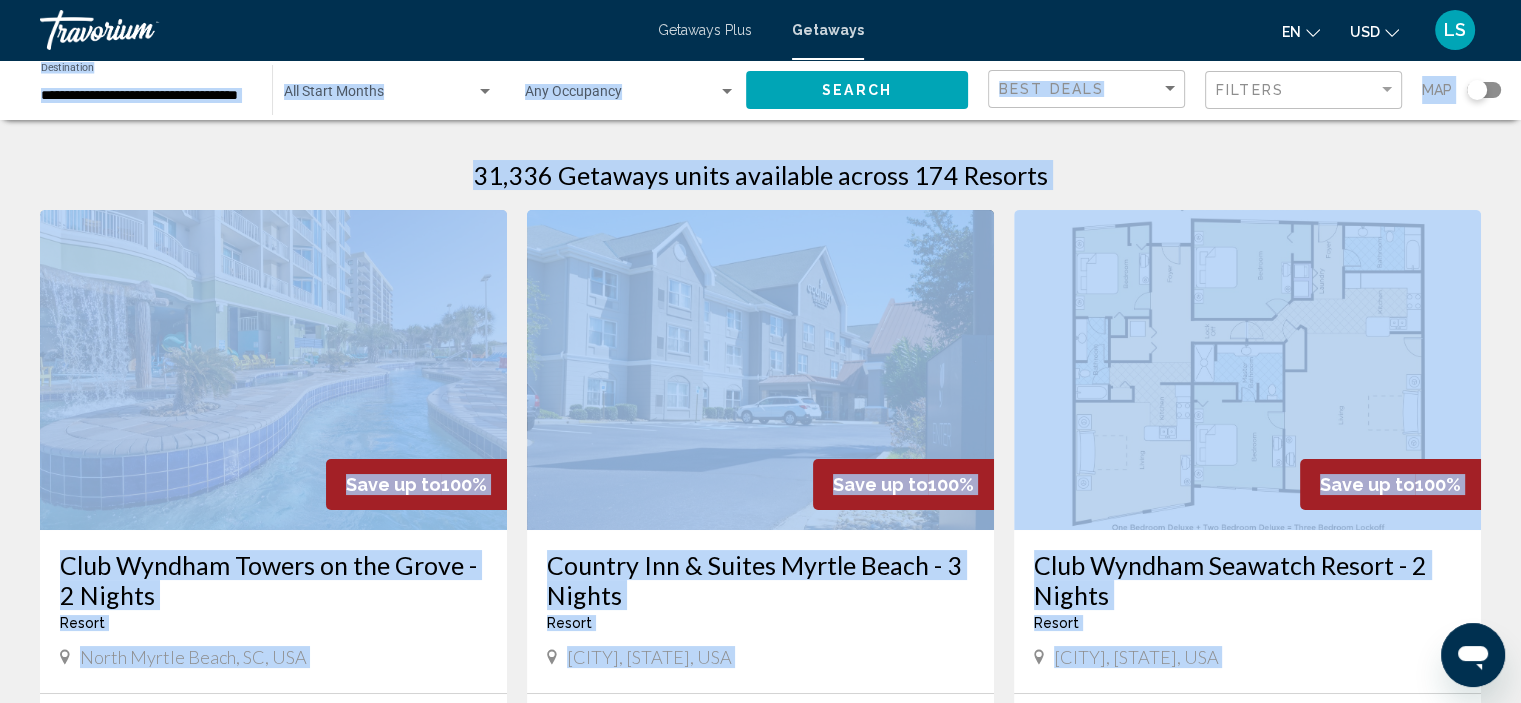 click on "31,336 Getaways units available across 174 Resorts" at bounding box center (760, 175) 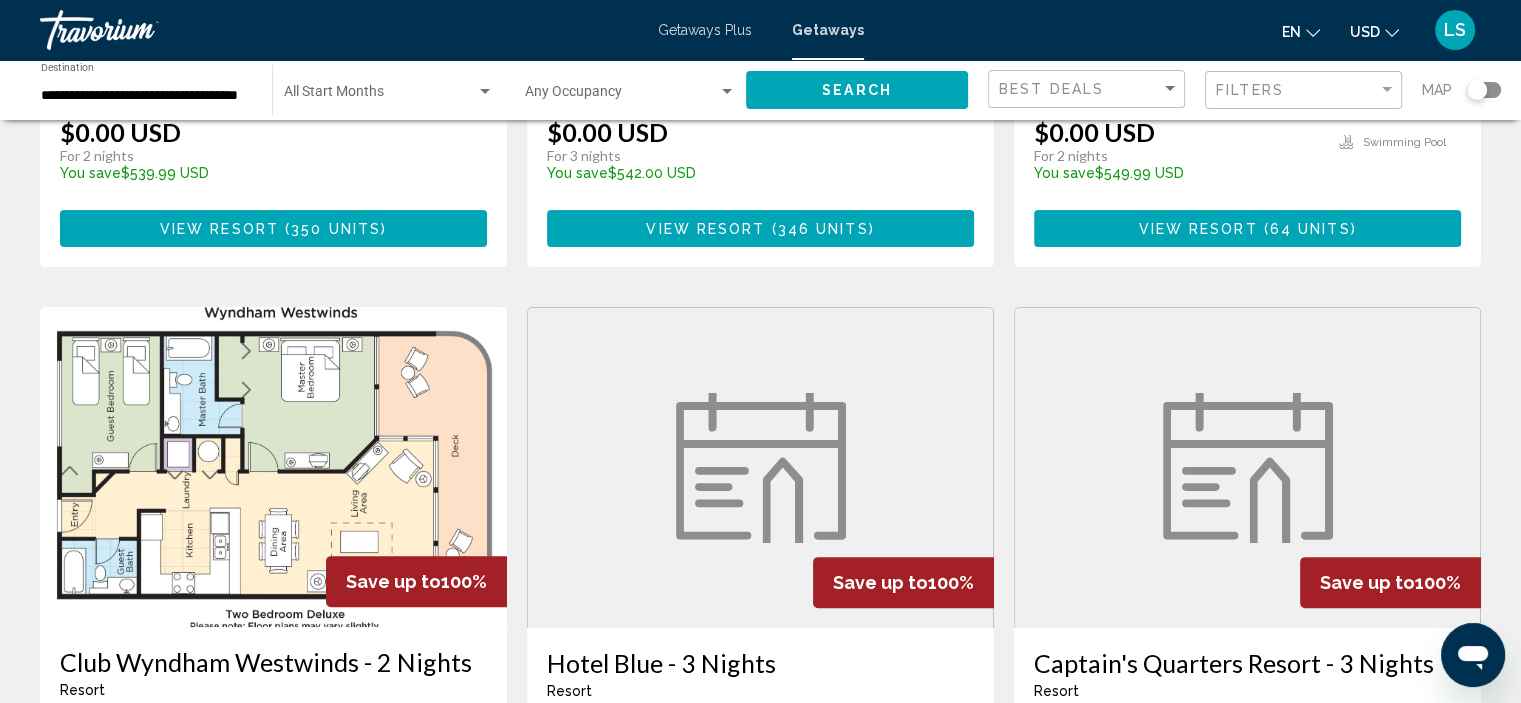 scroll, scrollTop: 700, scrollLeft: 0, axis: vertical 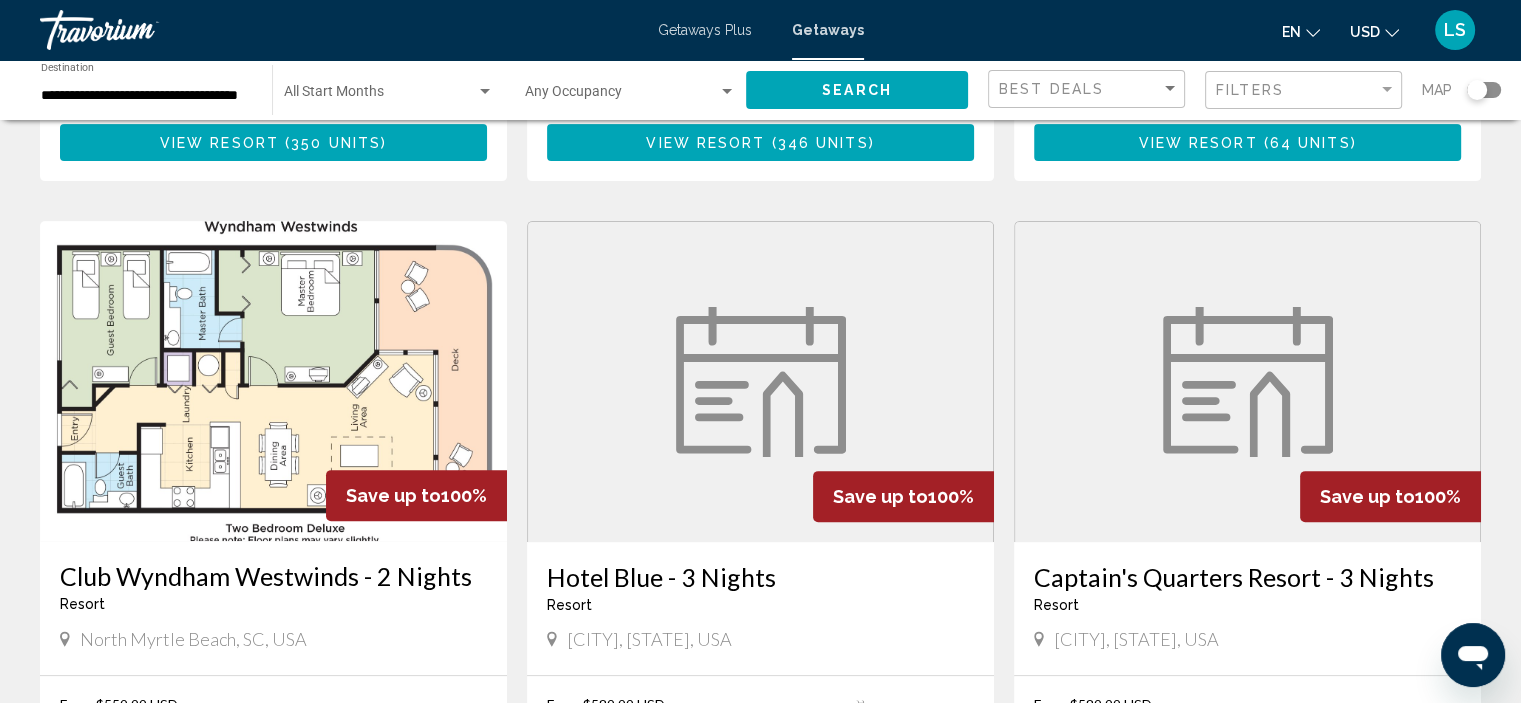 click on "Filters" 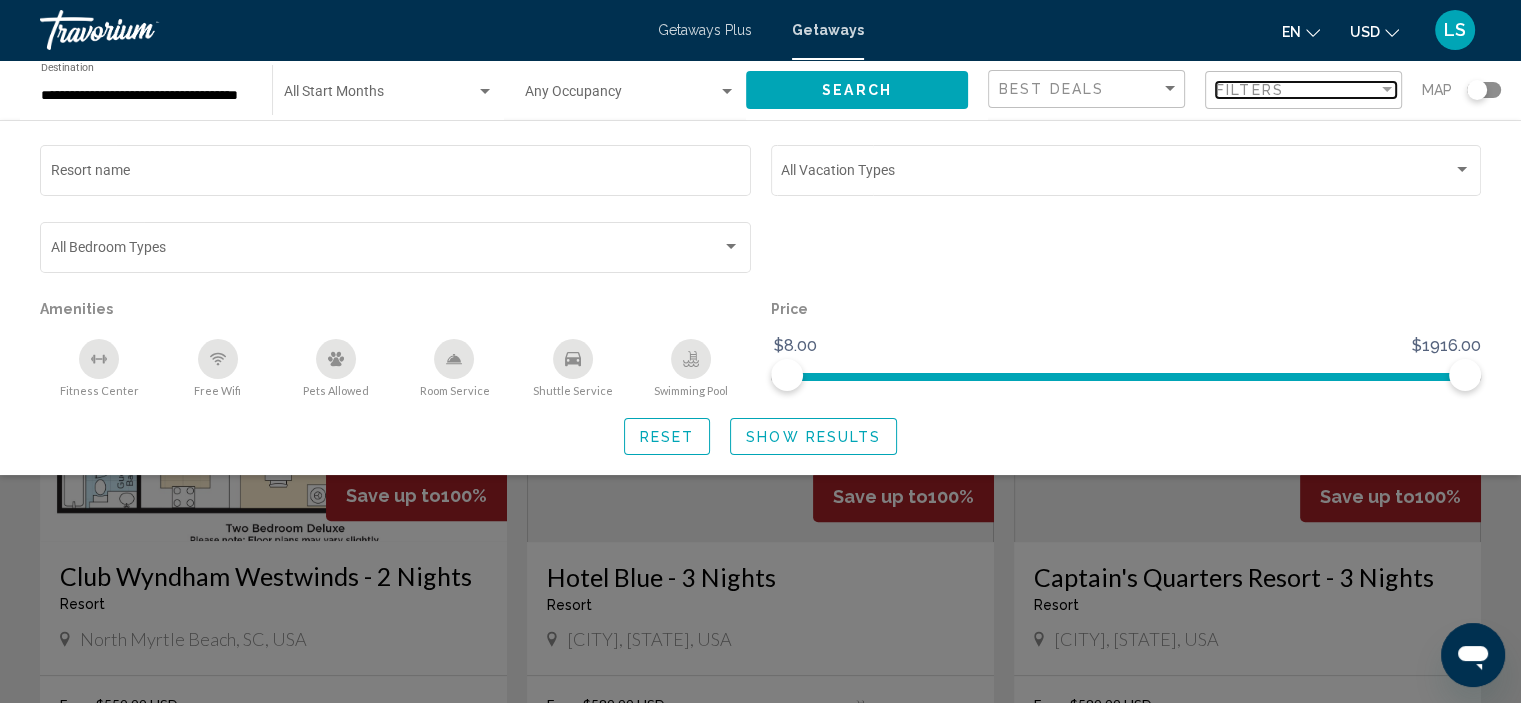 click on "Filters" at bounding box center (1297, 90) 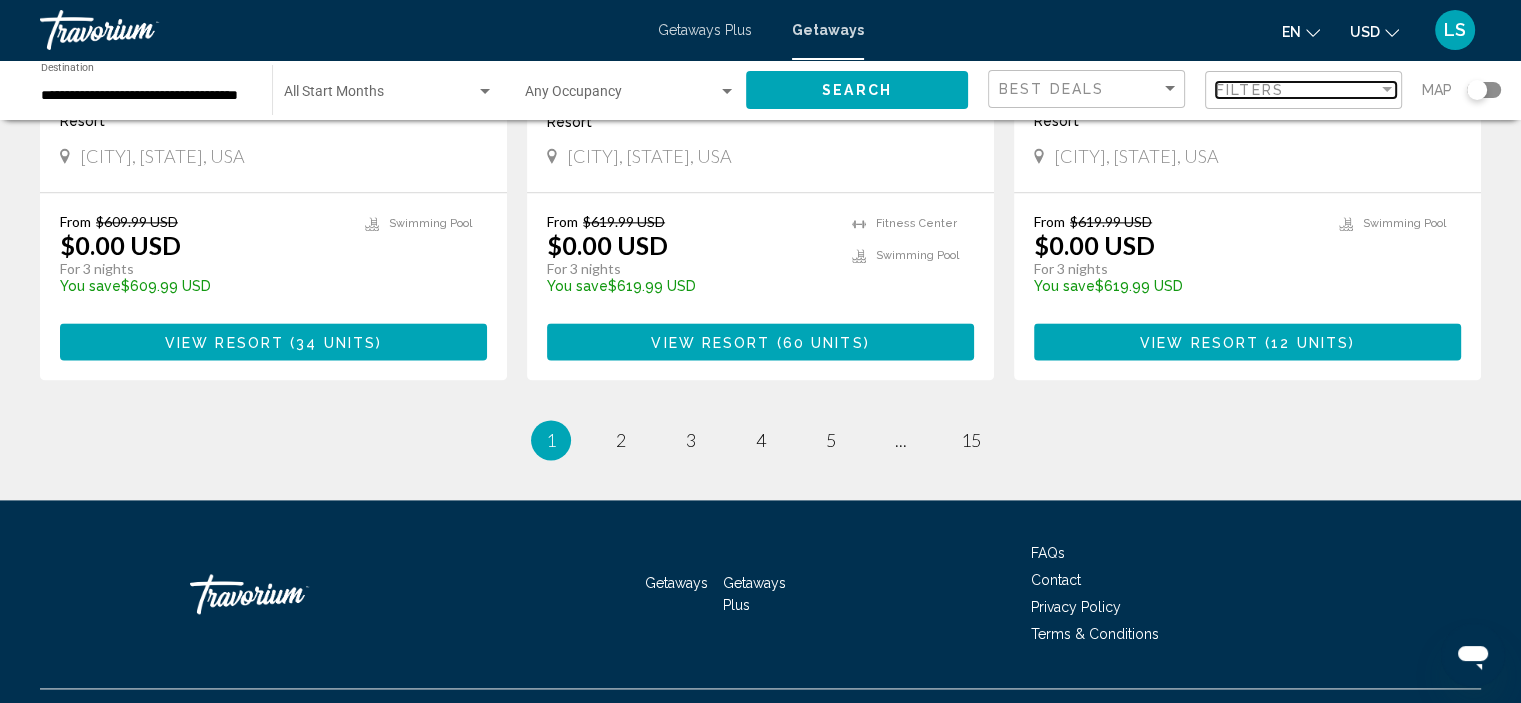 scroll, scrollTop: 2615, scrollLeft: 0, axis: vertical 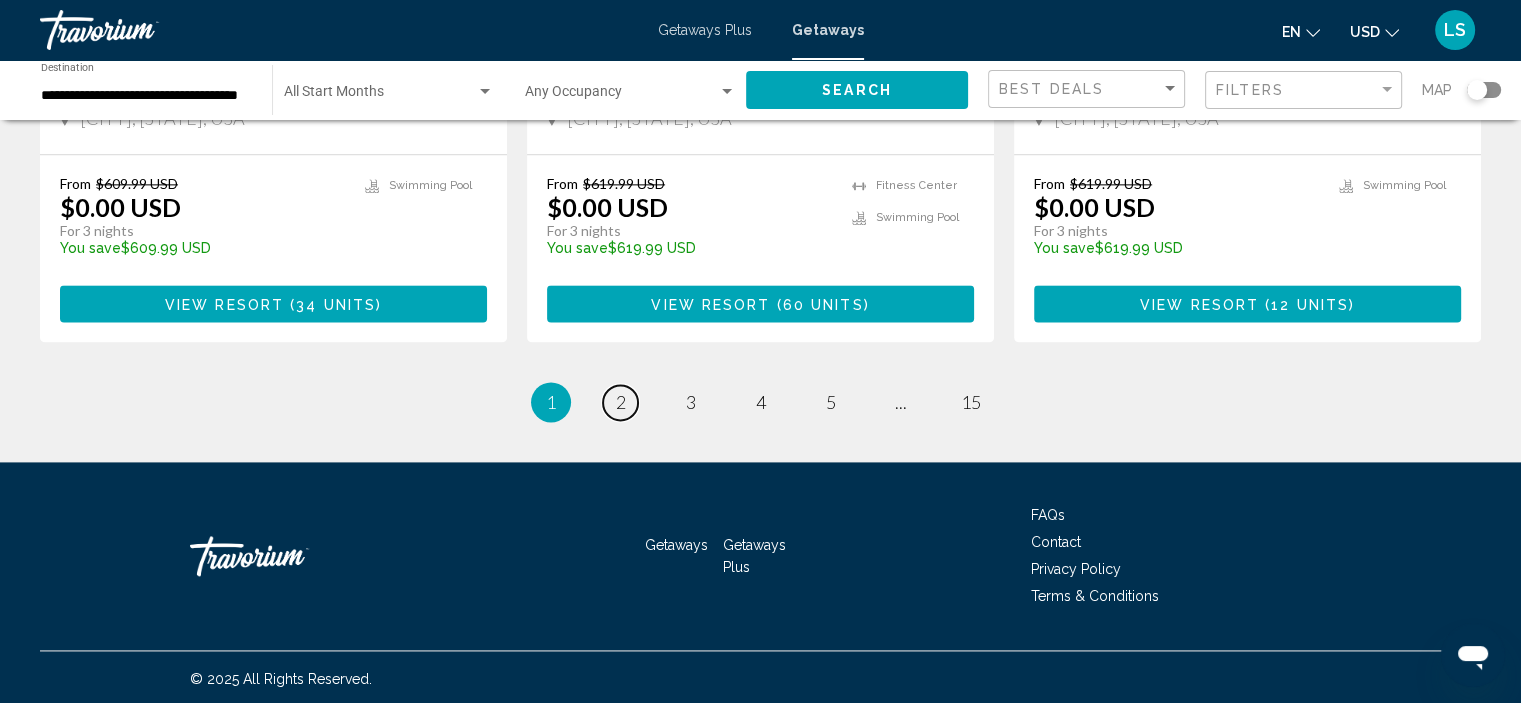 click on "2" at bounding box center [621, 402] 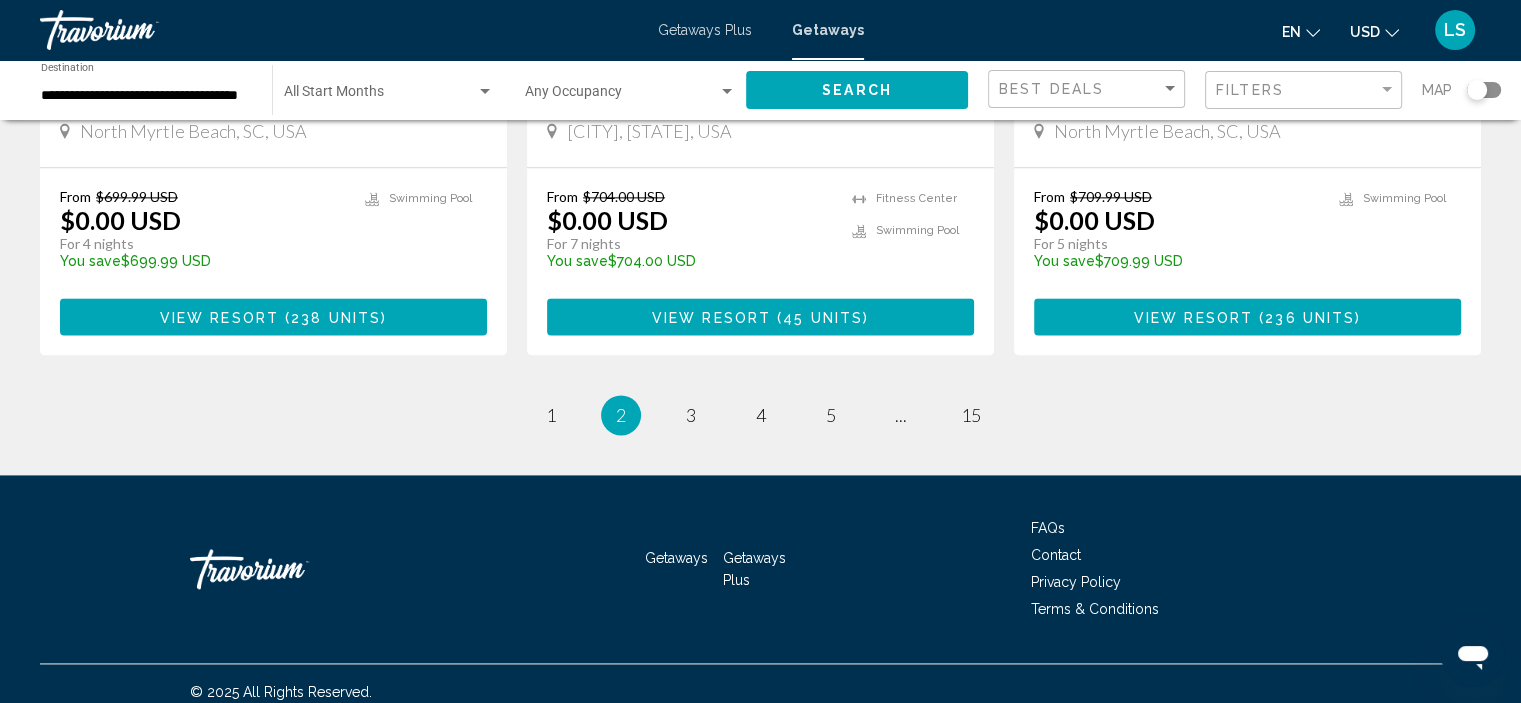 scroll, scrollTop: 2673, scrollLeft: 0, axis: vertical 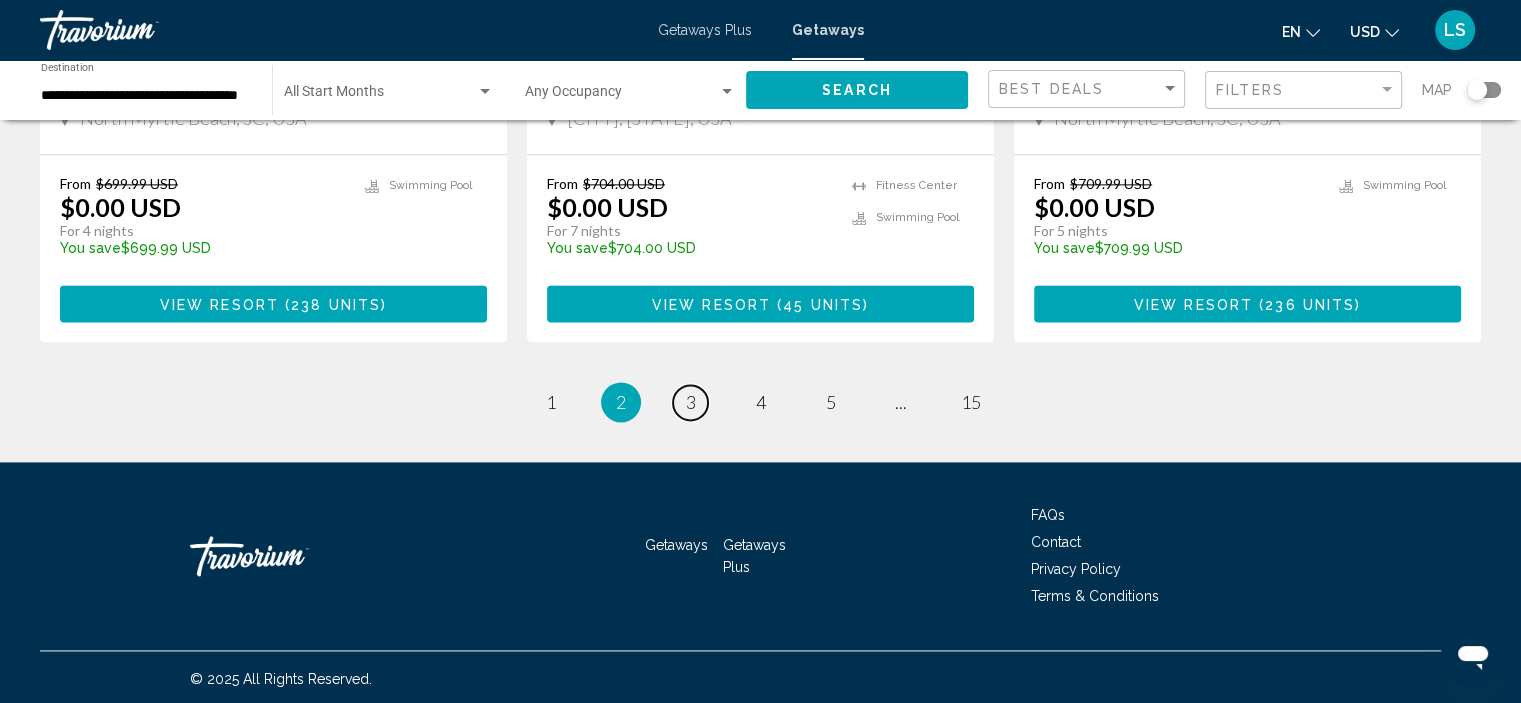 click on "page  3" at bounding box center (690, 402) 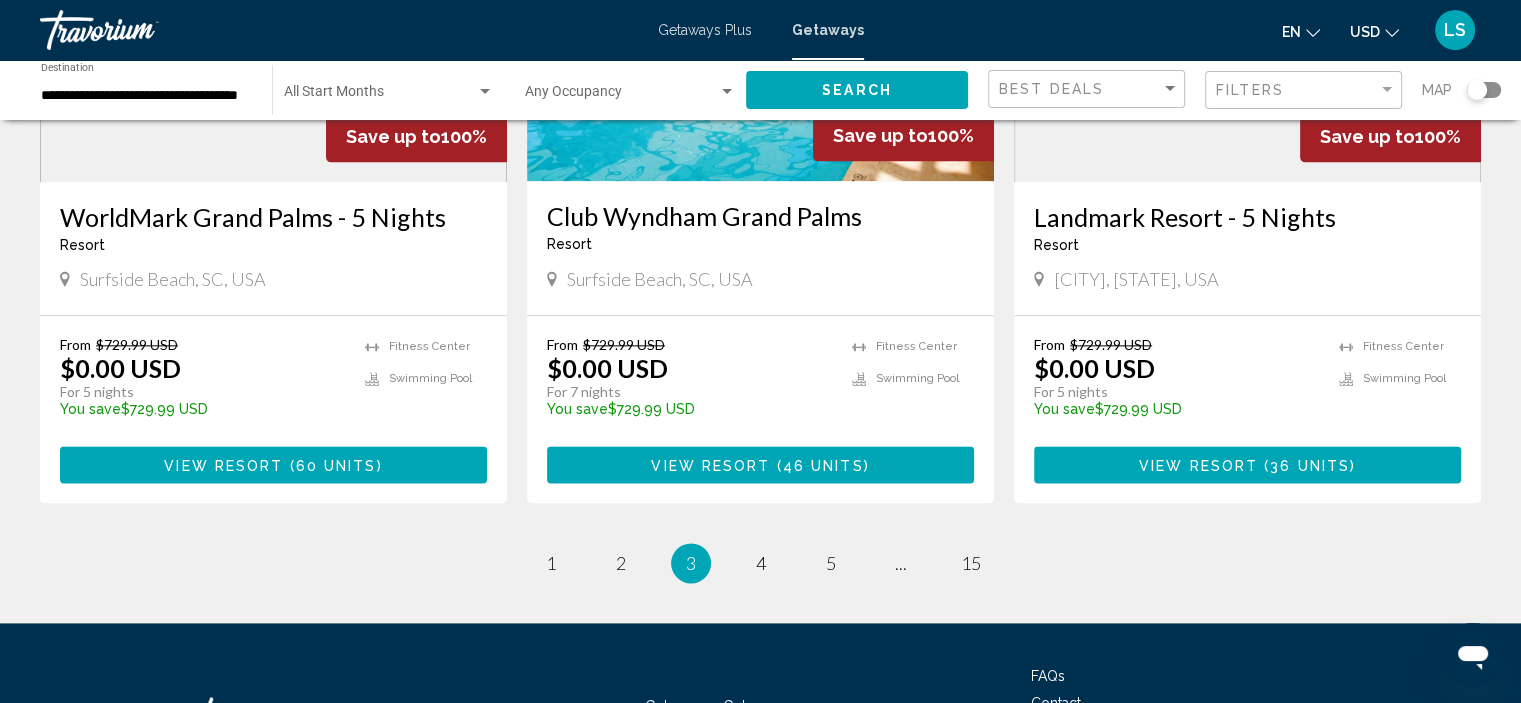 scroll, scrollTop: 2500, scrollLeft: 0, axis: vertical 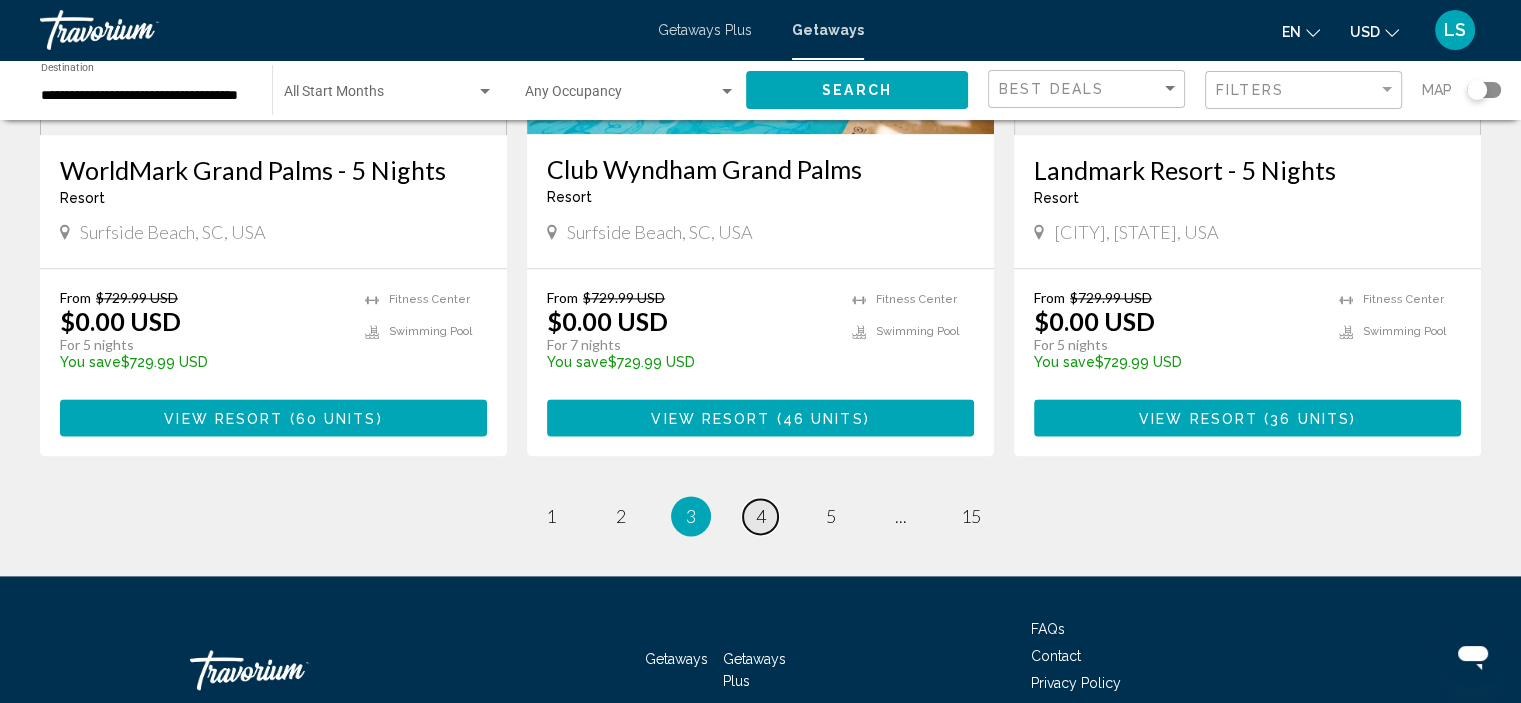 click on "page  4" at bounding box center (760, 516) 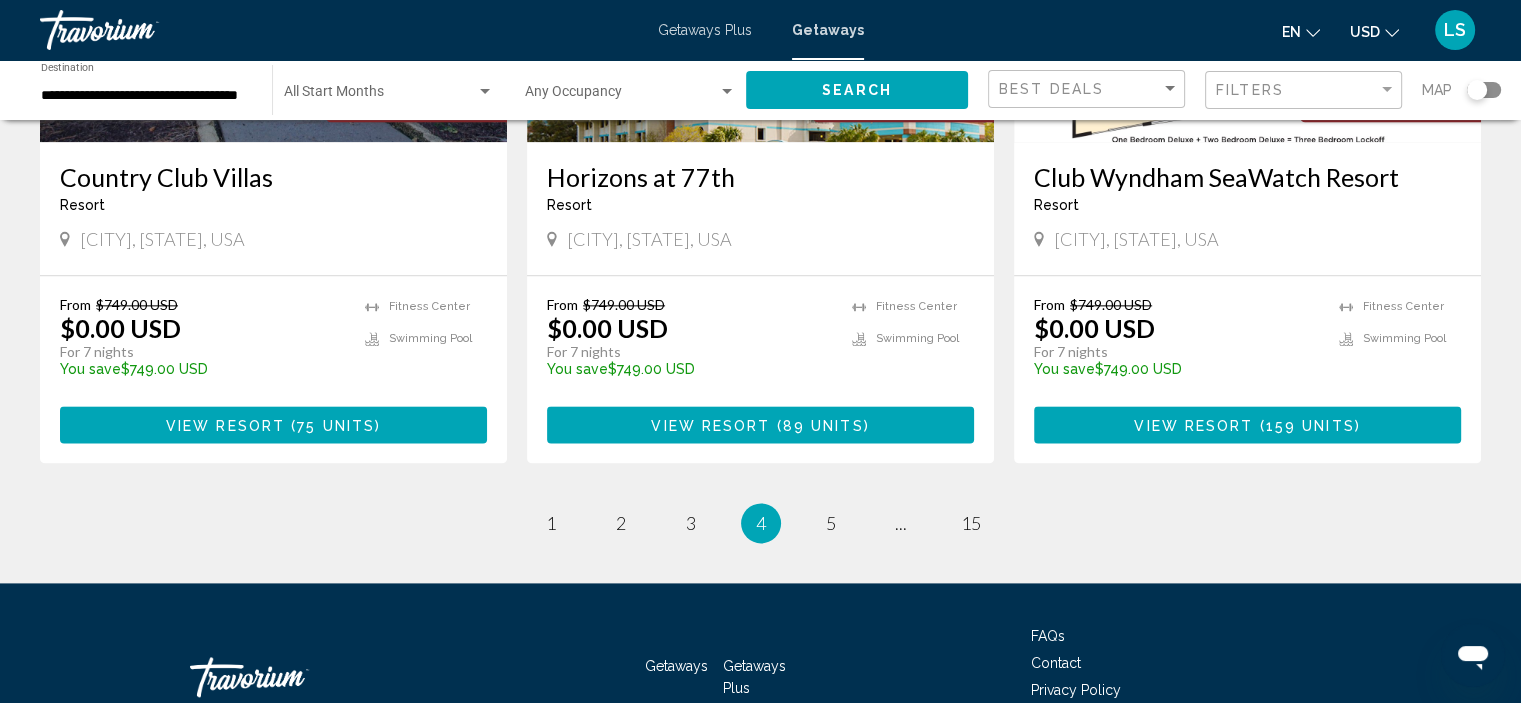 scroll, scrollTop: 2584, scrollLeft: 0, axis: vertical 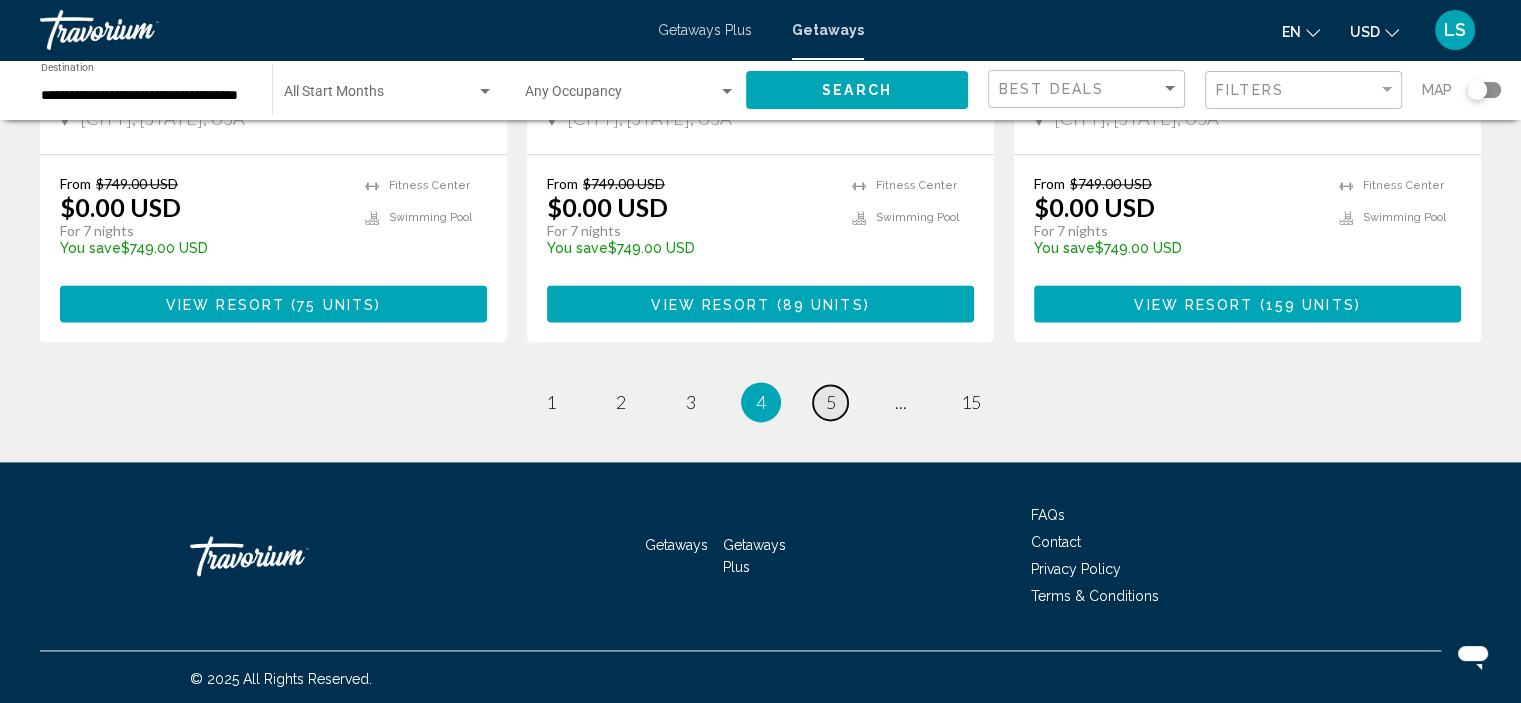 click on "5" at bounding box center [831, 402] 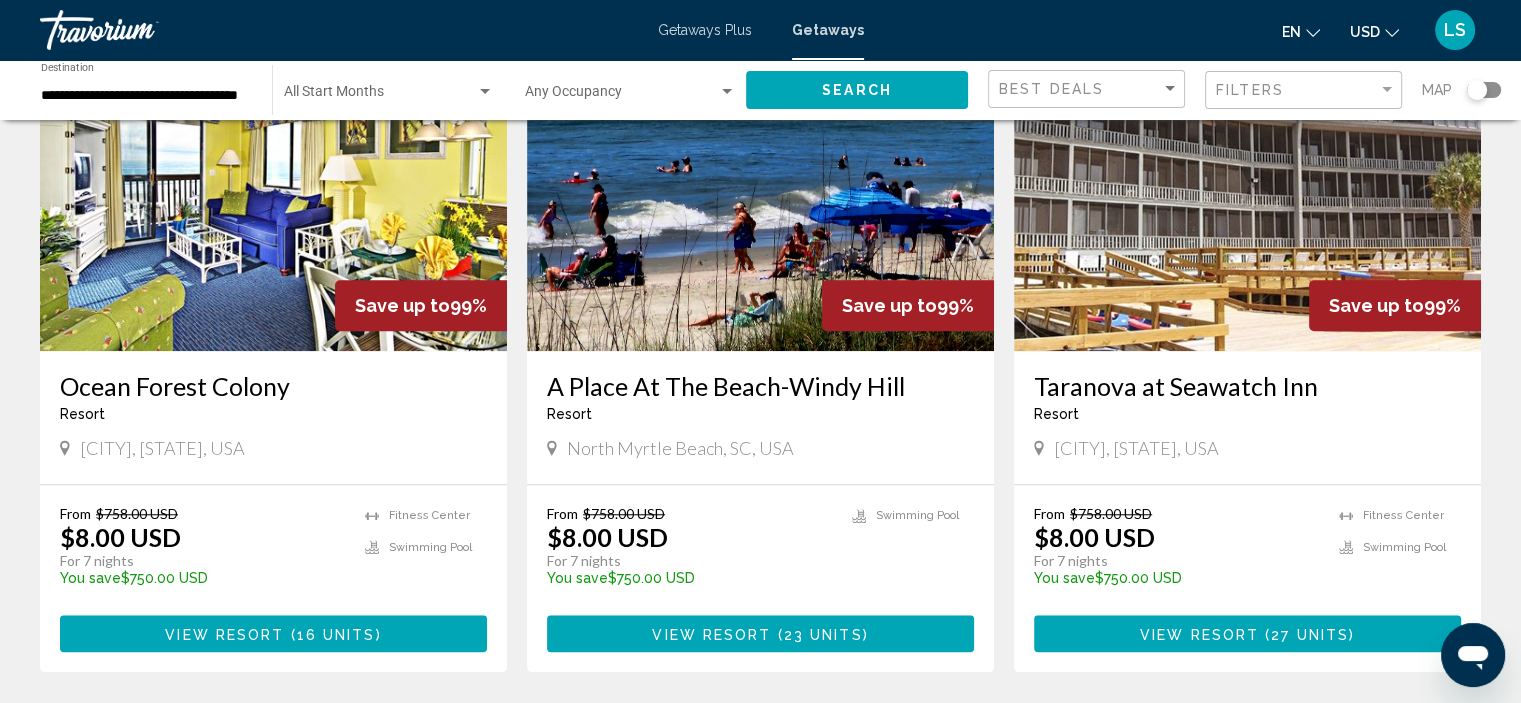 scroll, scrollTop: 1413, scrollLeft: 0, axis: vertical 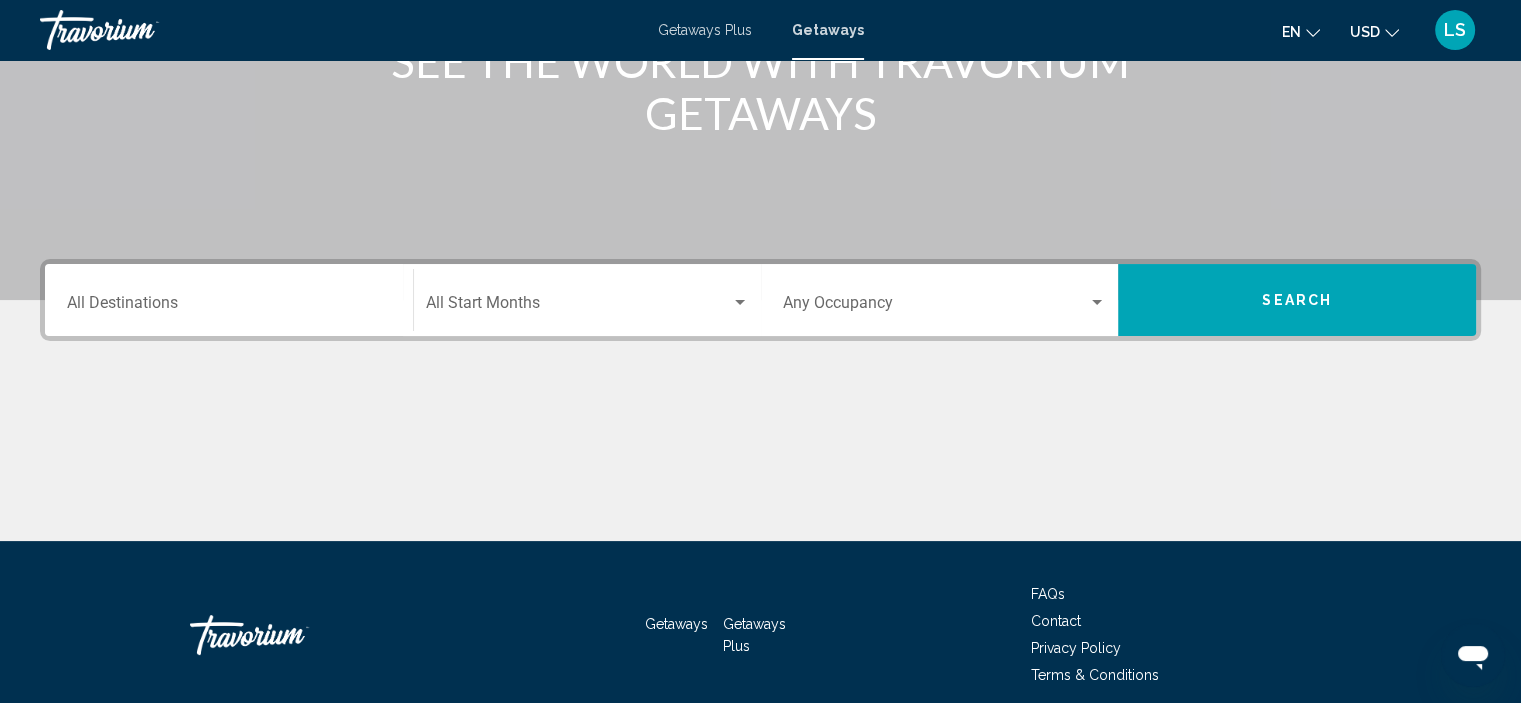 click on "Destination All Destinations" at bounding box center (229, 307) 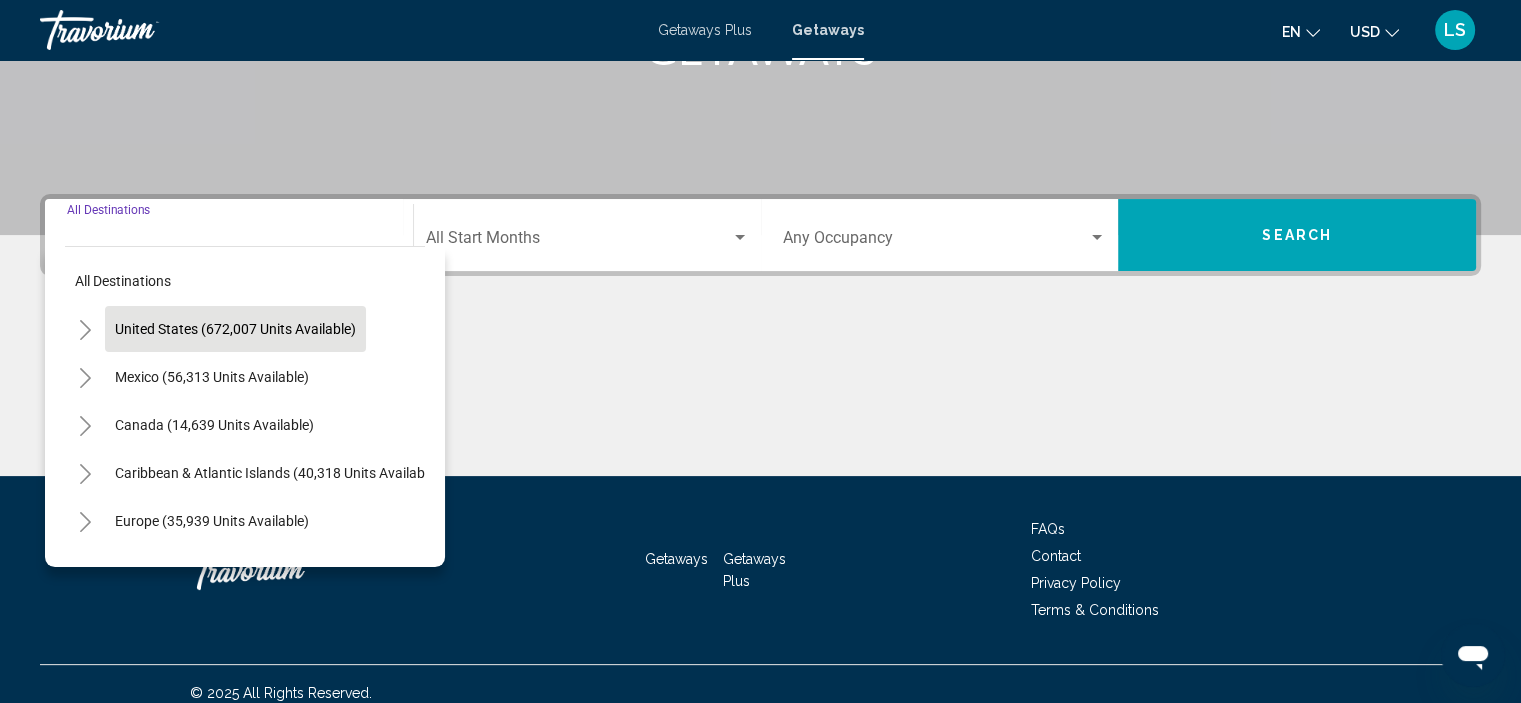 scroll, scrollTop: 382, scrollLeft: 0, axis: vertical 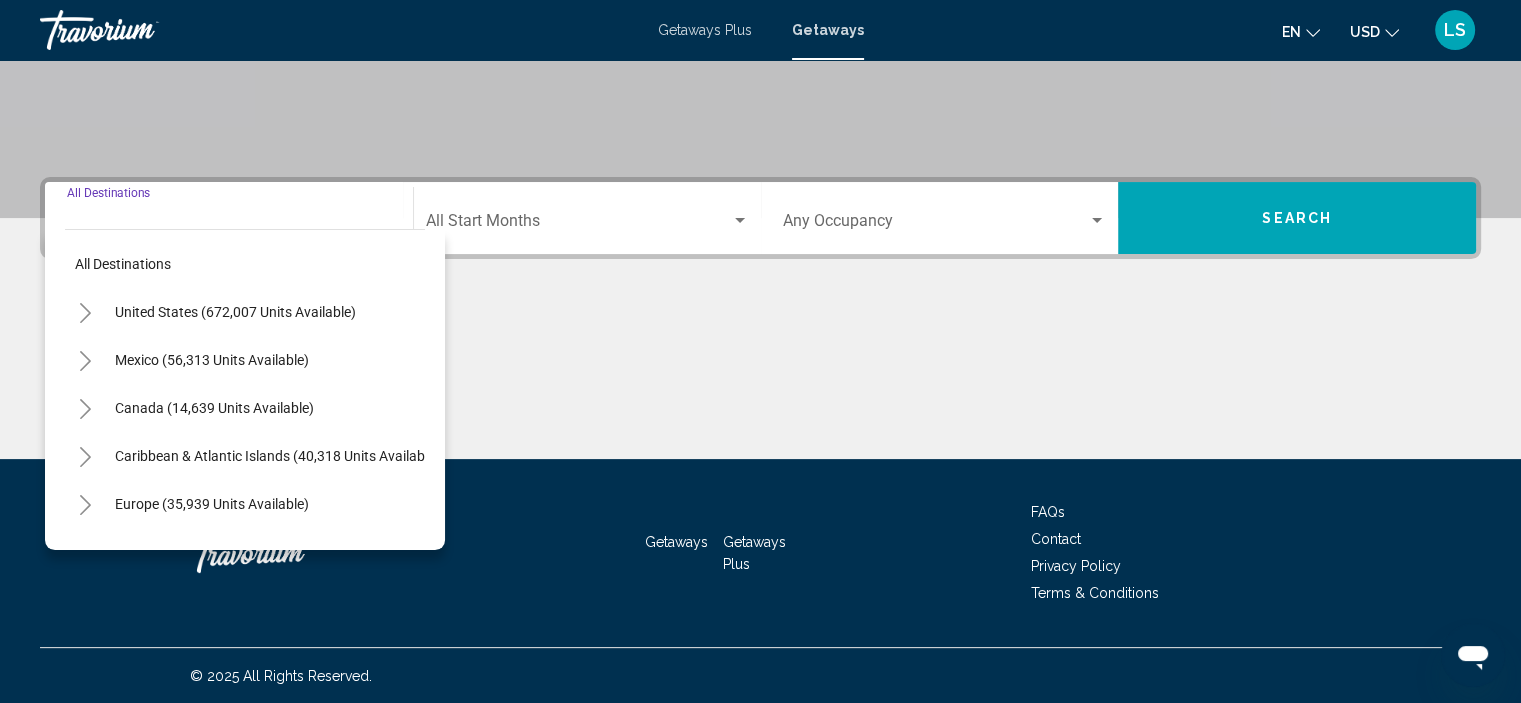 click 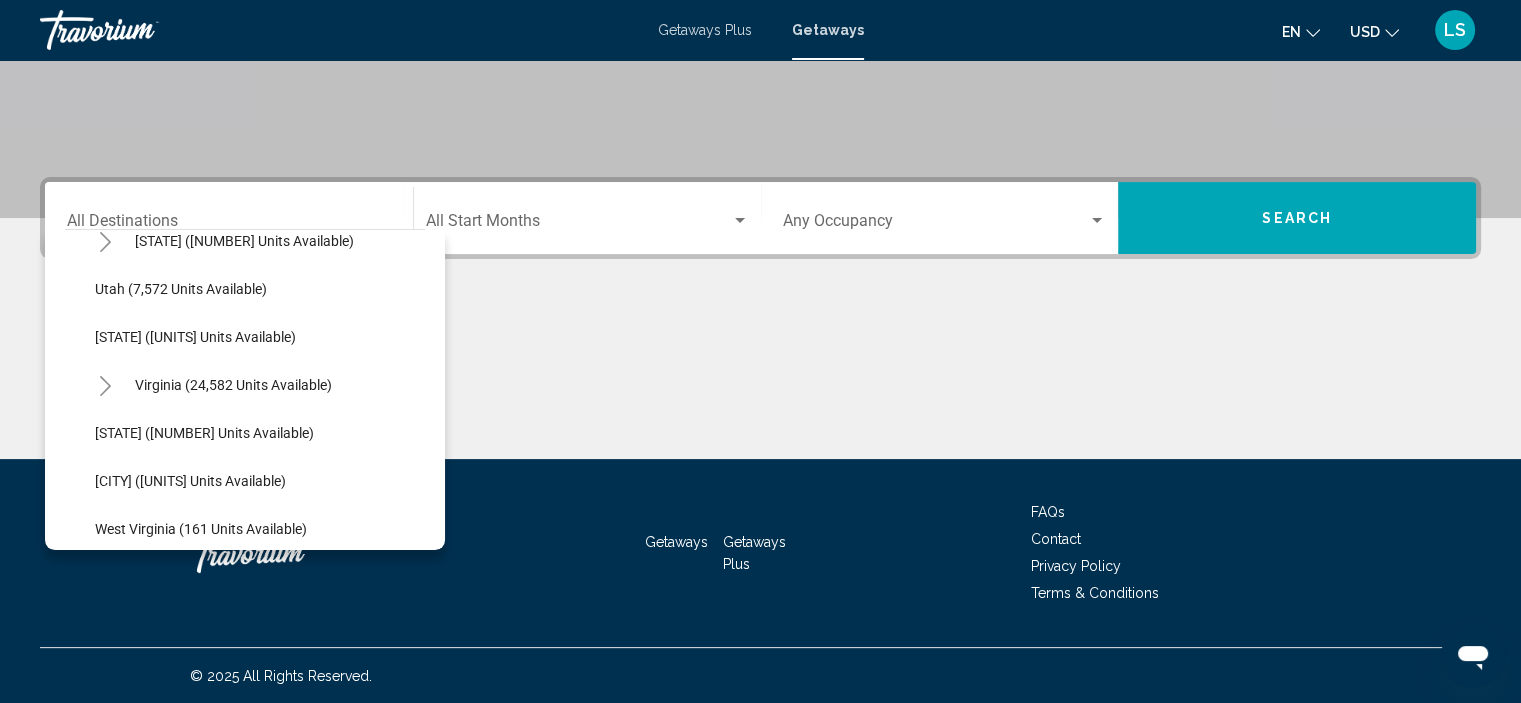scroll, scrollTop: 1800, scrollLeft: 0, axis: vertical 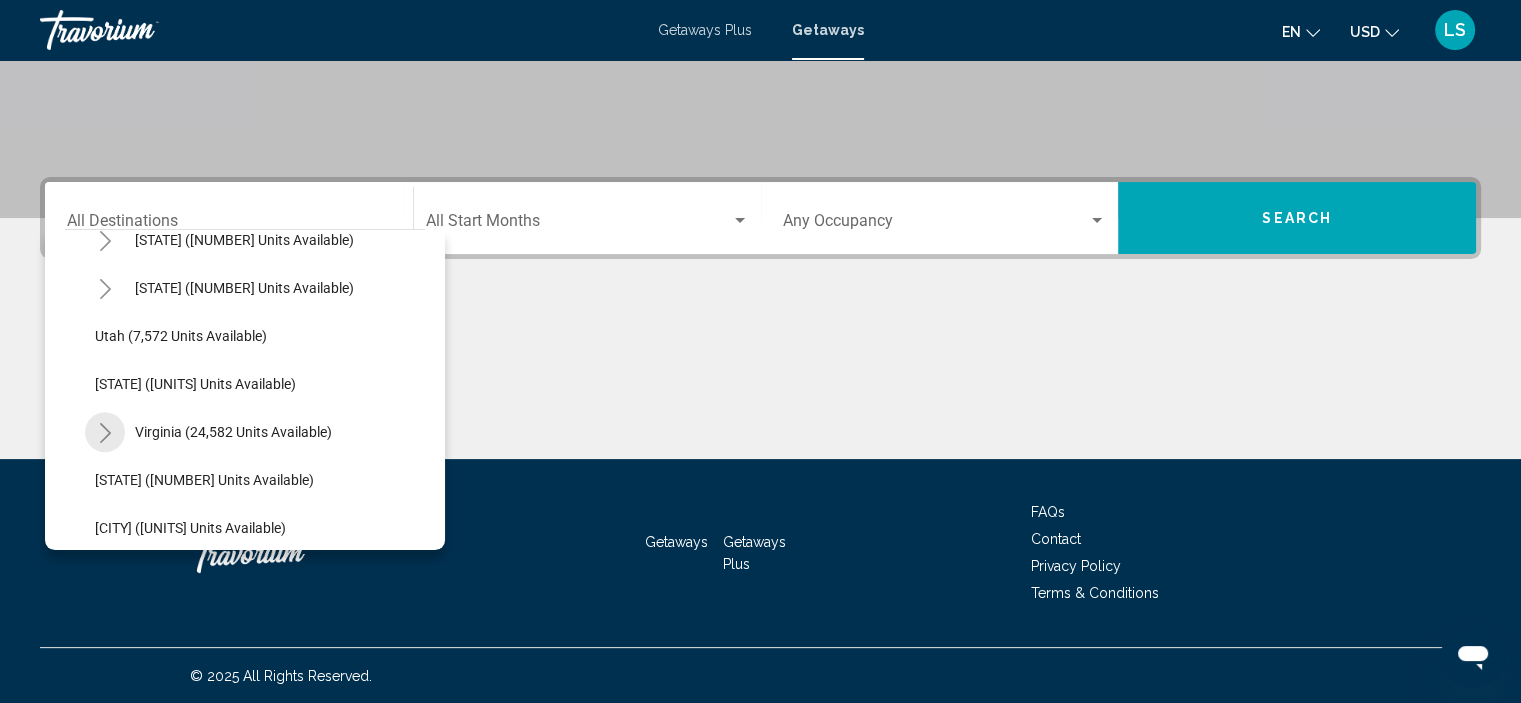 click 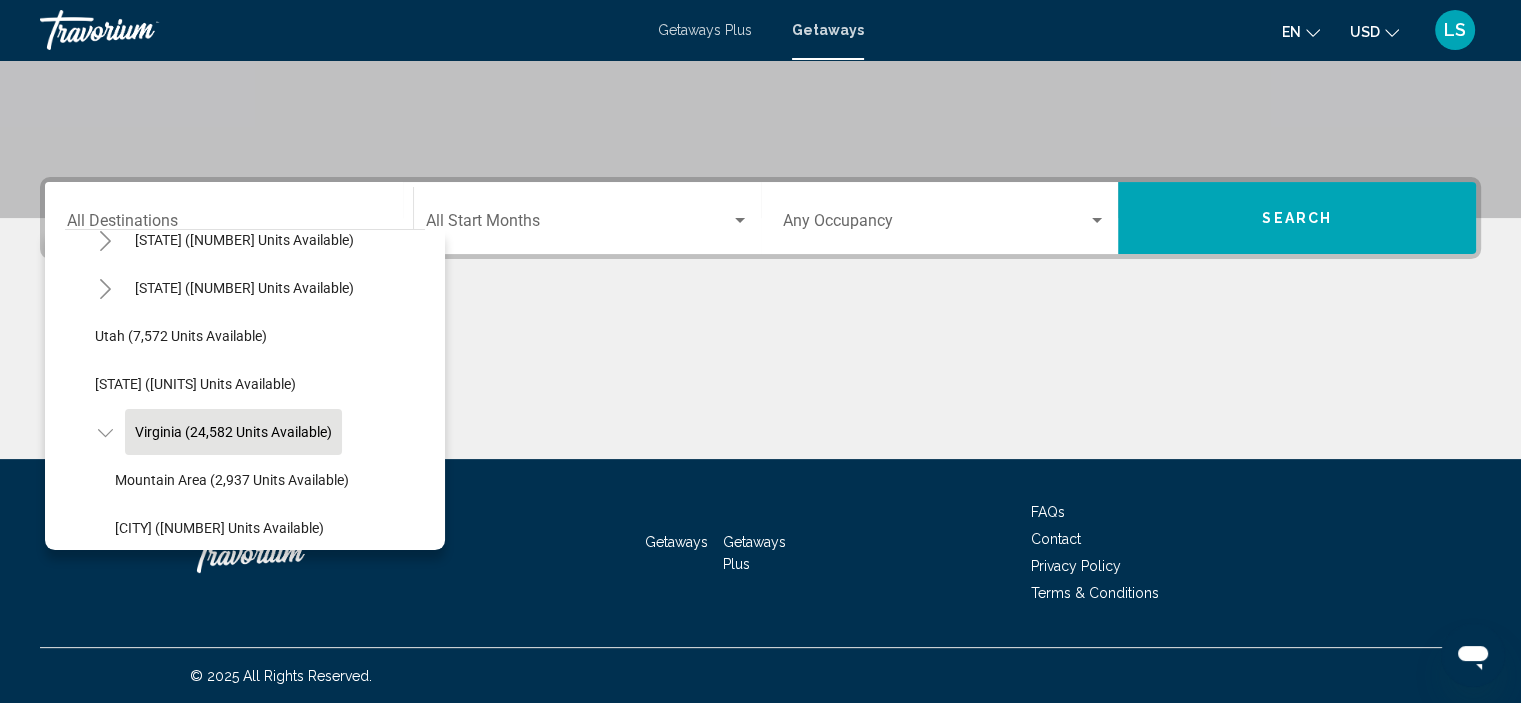 scroll, scrollTop: 1900, scrollLeft: 0, axis: vertical 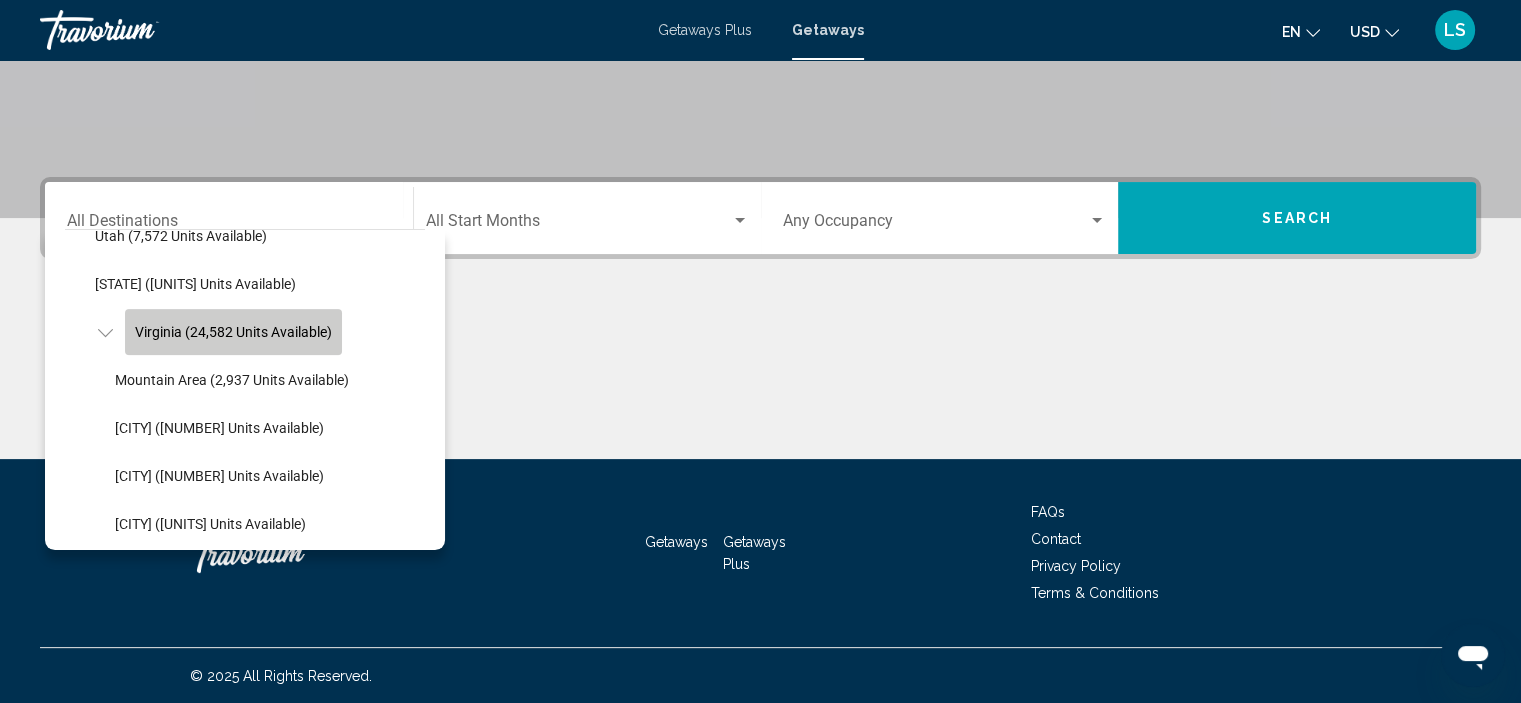 click on "Virginia (24,582 units available)" 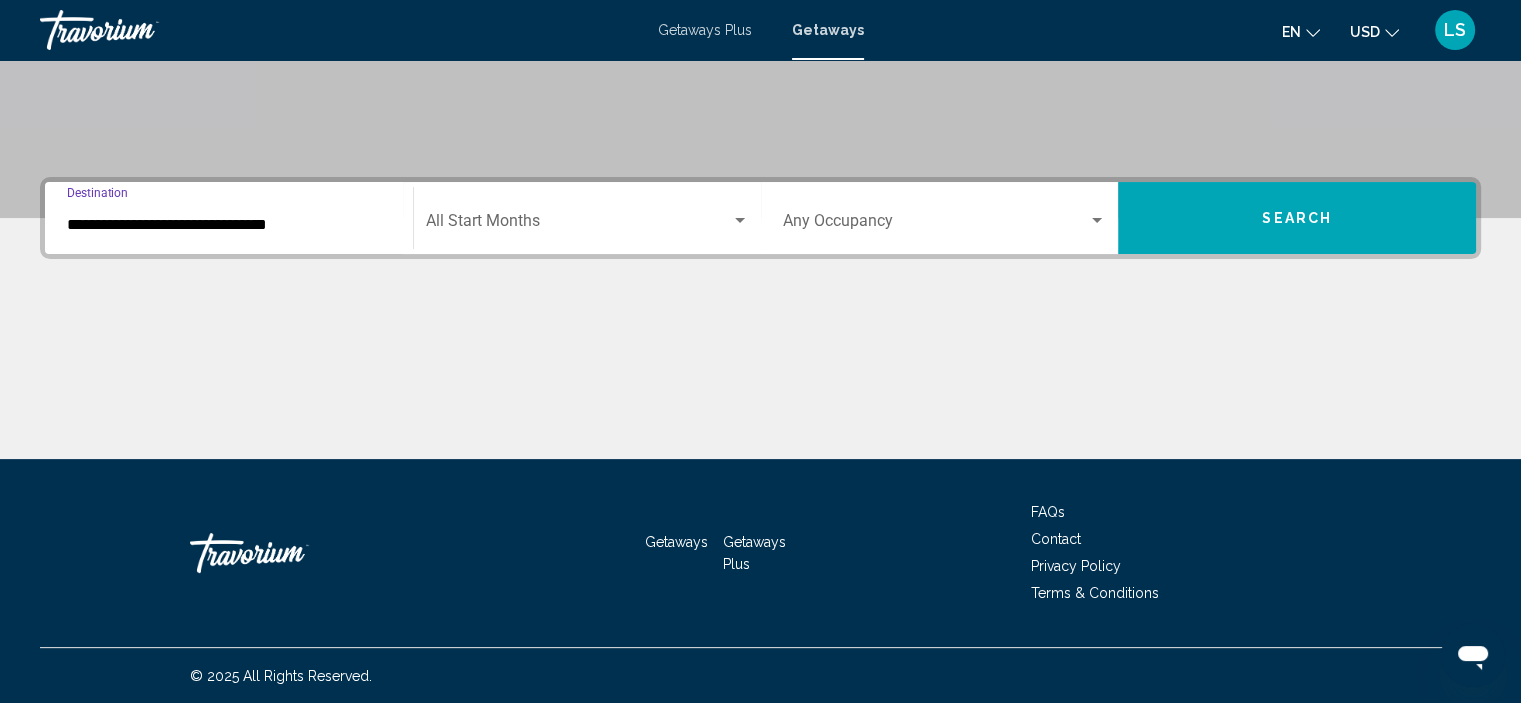 click on "Search" at bounding box center (1297, 218) 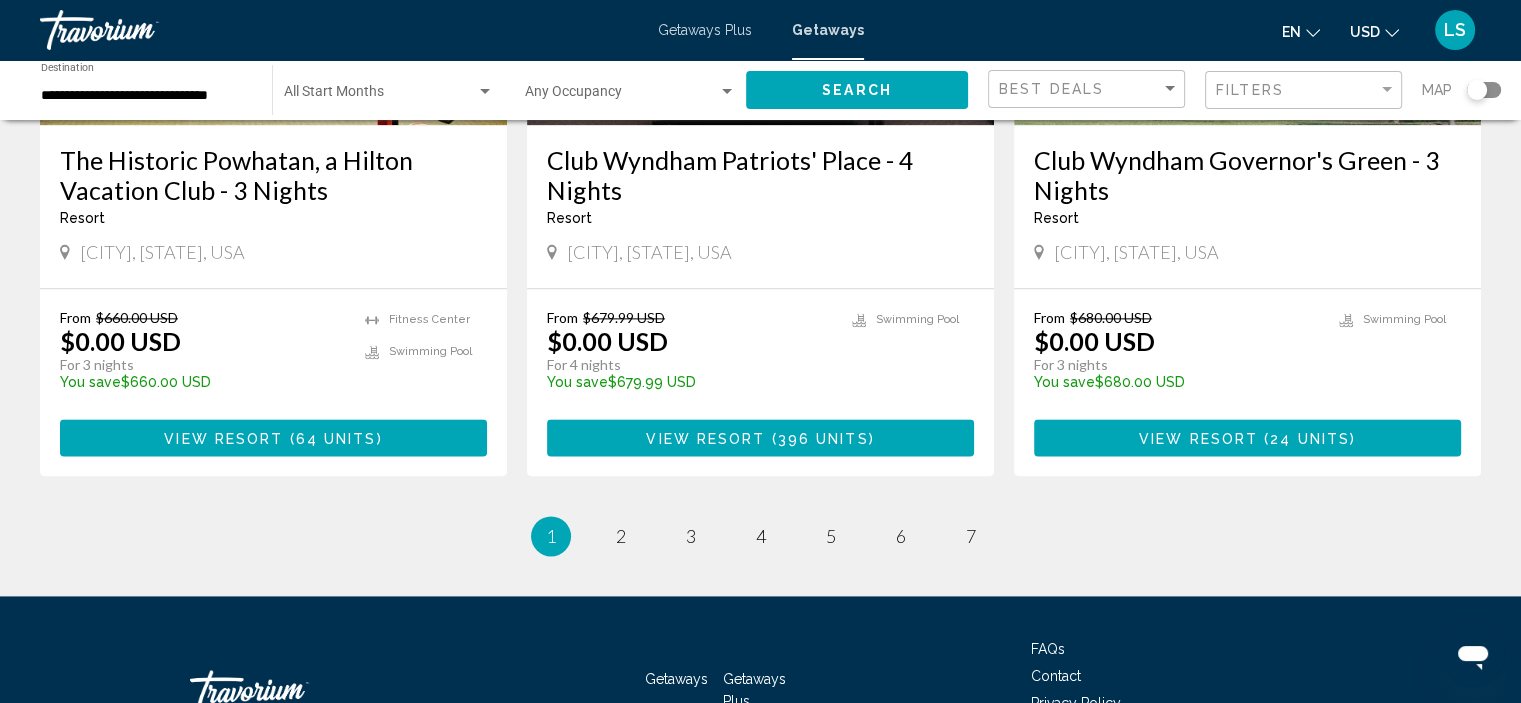 scroll, scrollTop: 2673, scrollLeft: 0, axis: vertical 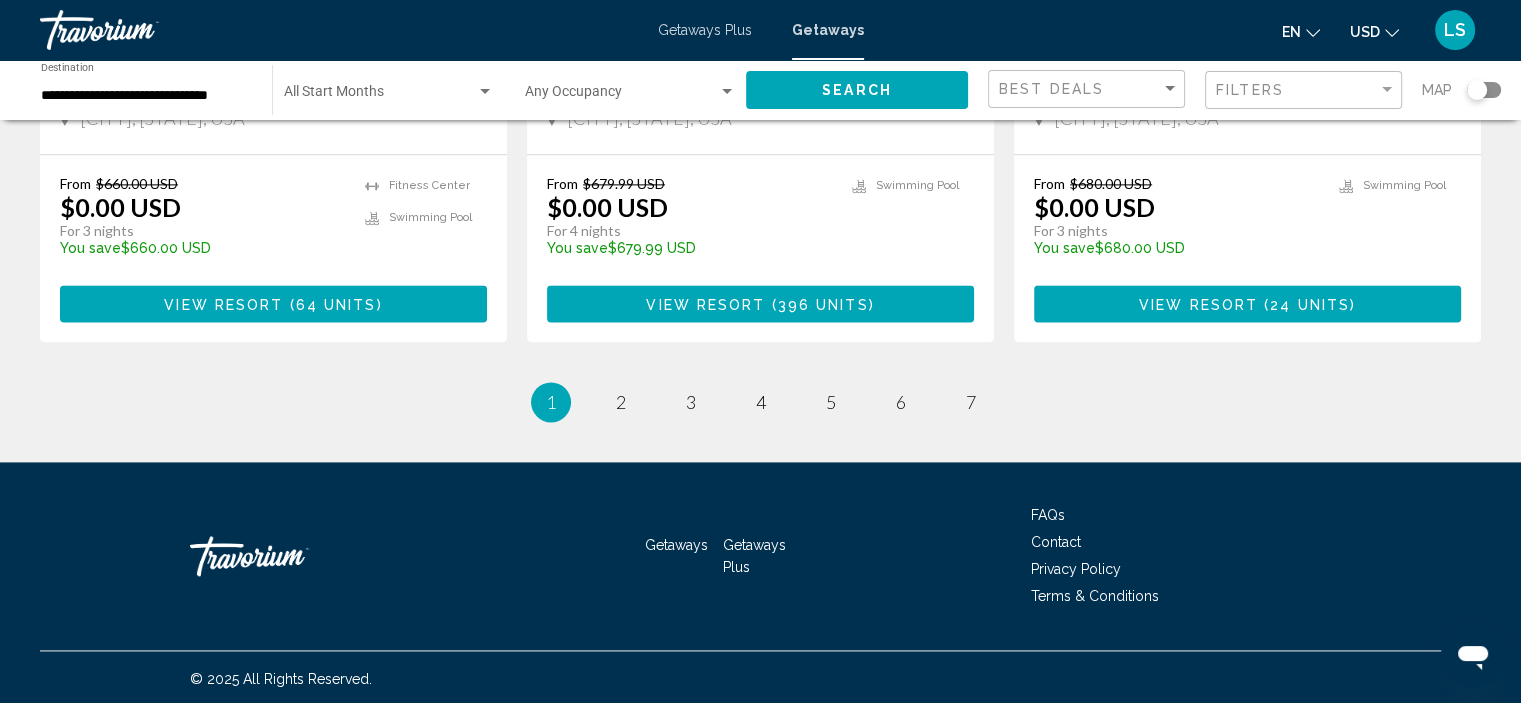 click on "page  2" at bounding box center (621, 402) 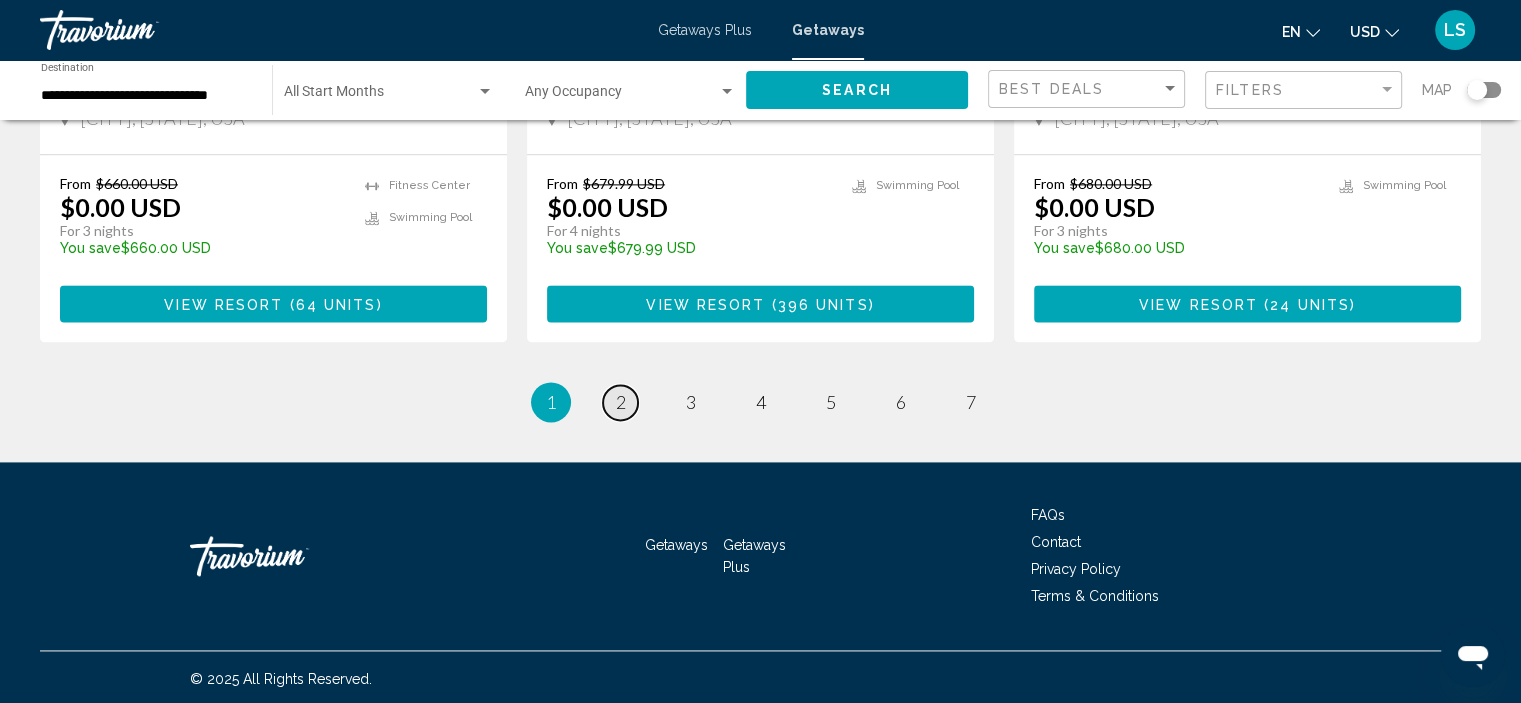 click on "2" at bounding box center [621, 402] 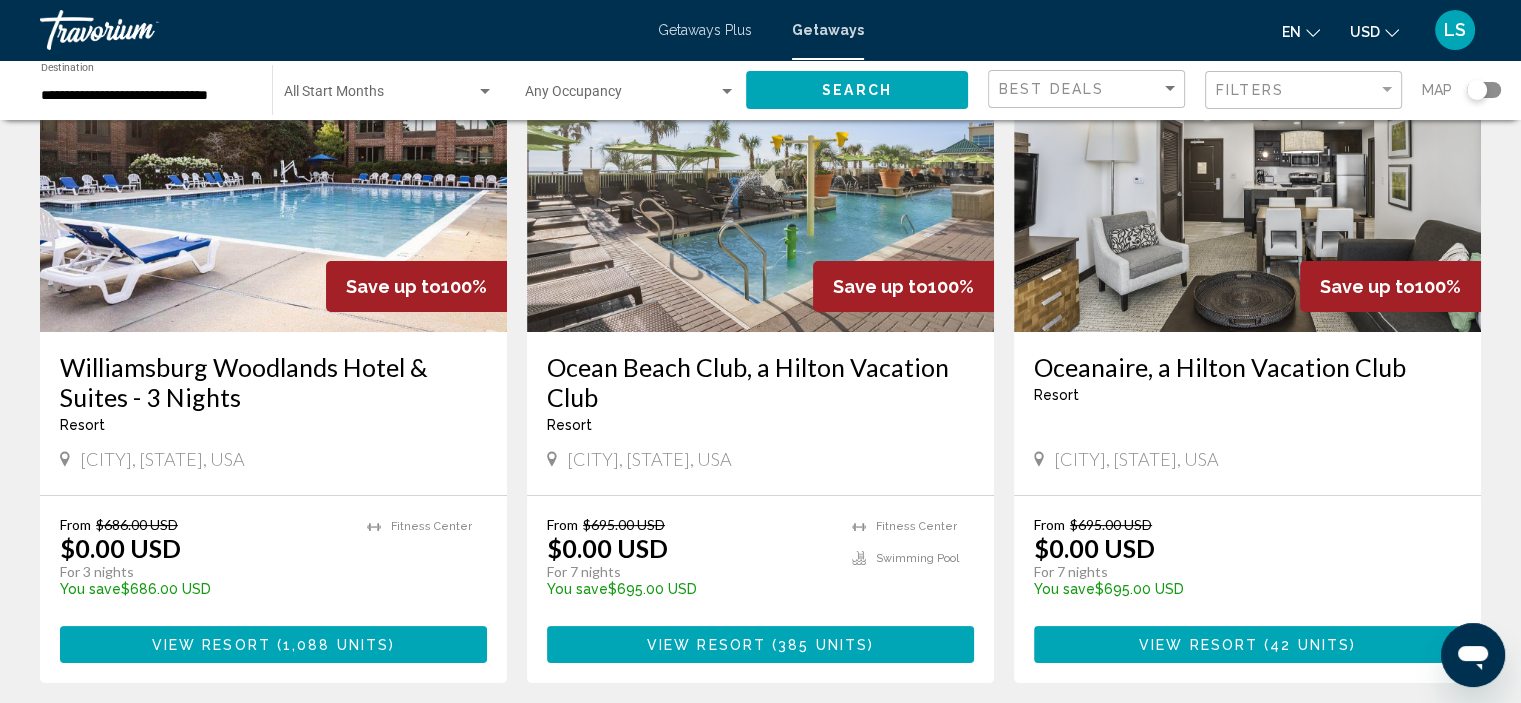 scroll, scrollTop: 200, scrollLeft: 0, axis: vertical 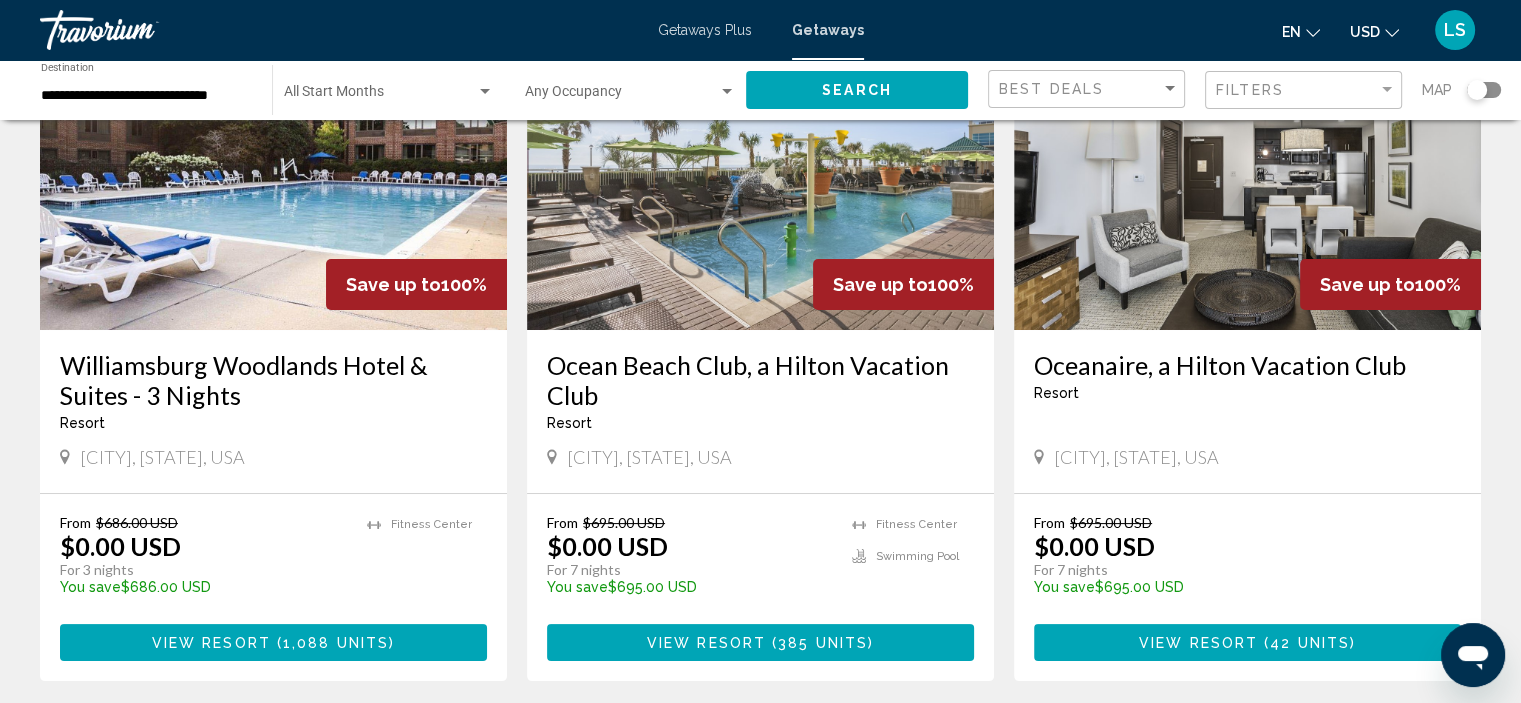 click on "Ocean Beach Club, a Hilton Vacation Club" at bounding box center (760, 380) 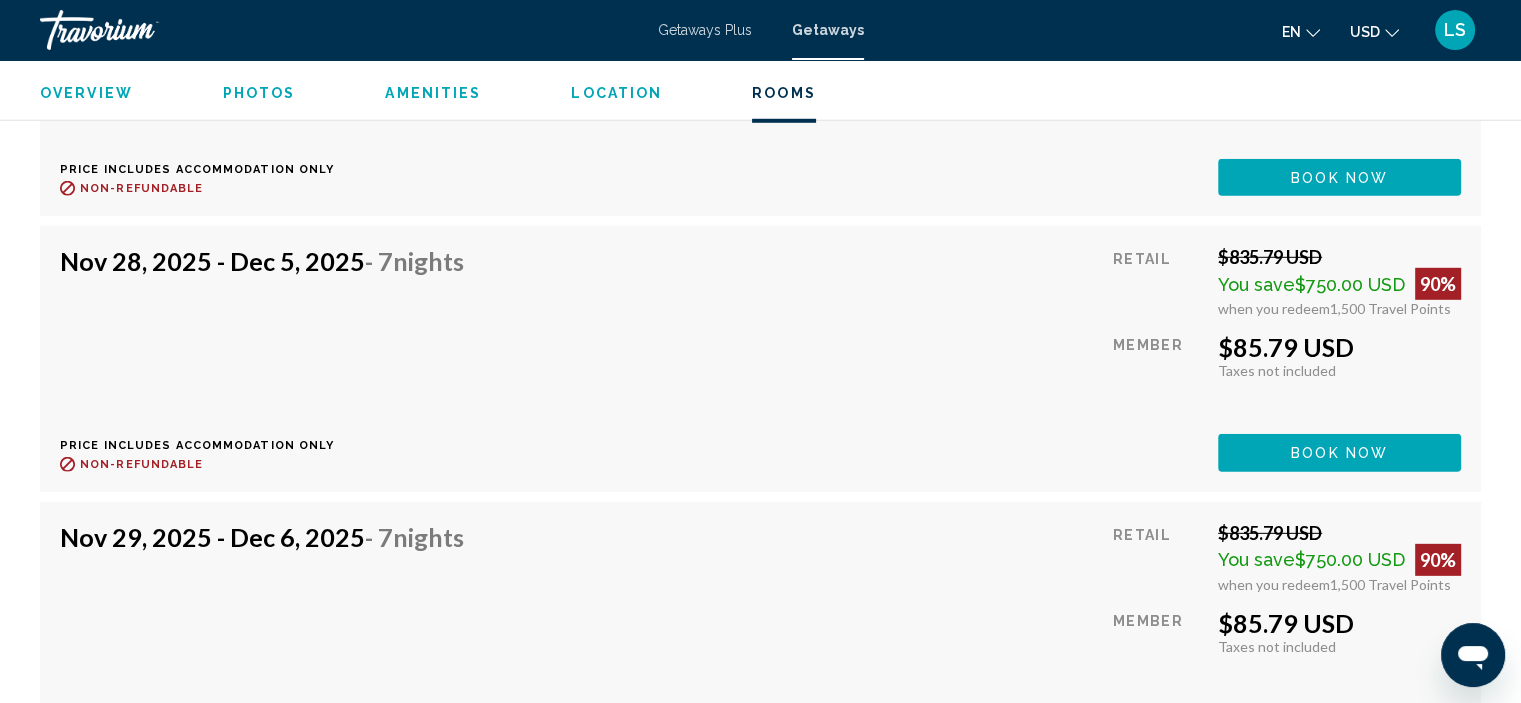 scroll, scrollTop: 5796, scrollLeft: 0, axis: vertical 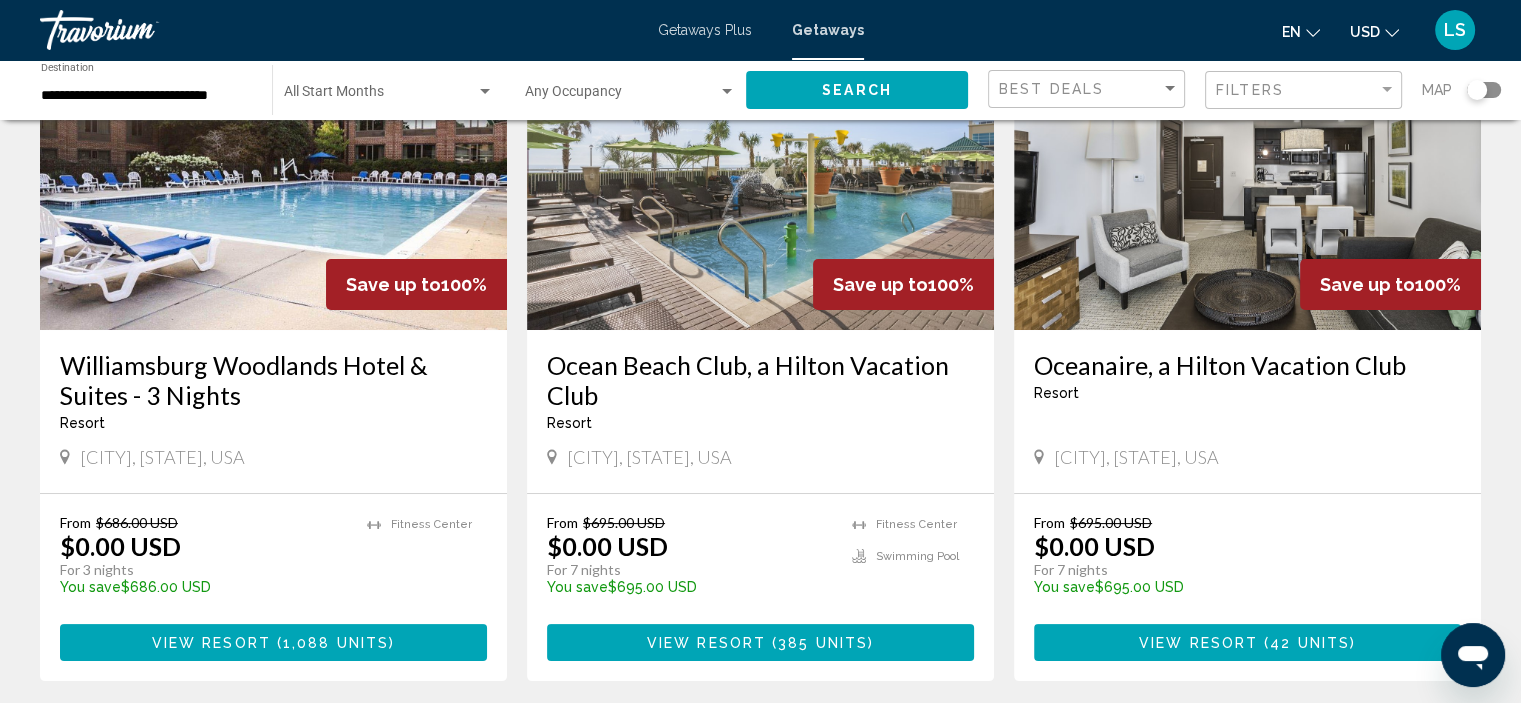 click at bounding box center (1247, 170) 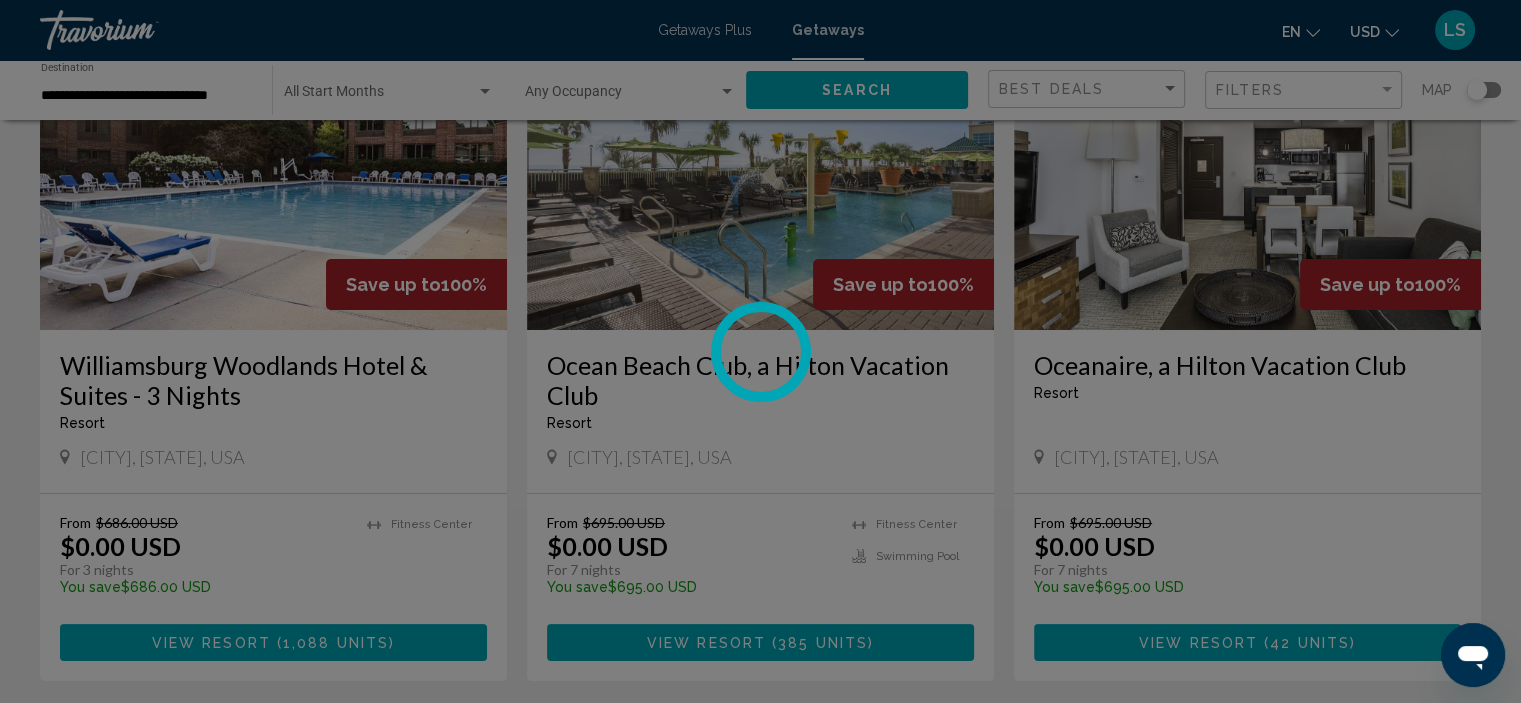 click at bounding box center [760, 351] 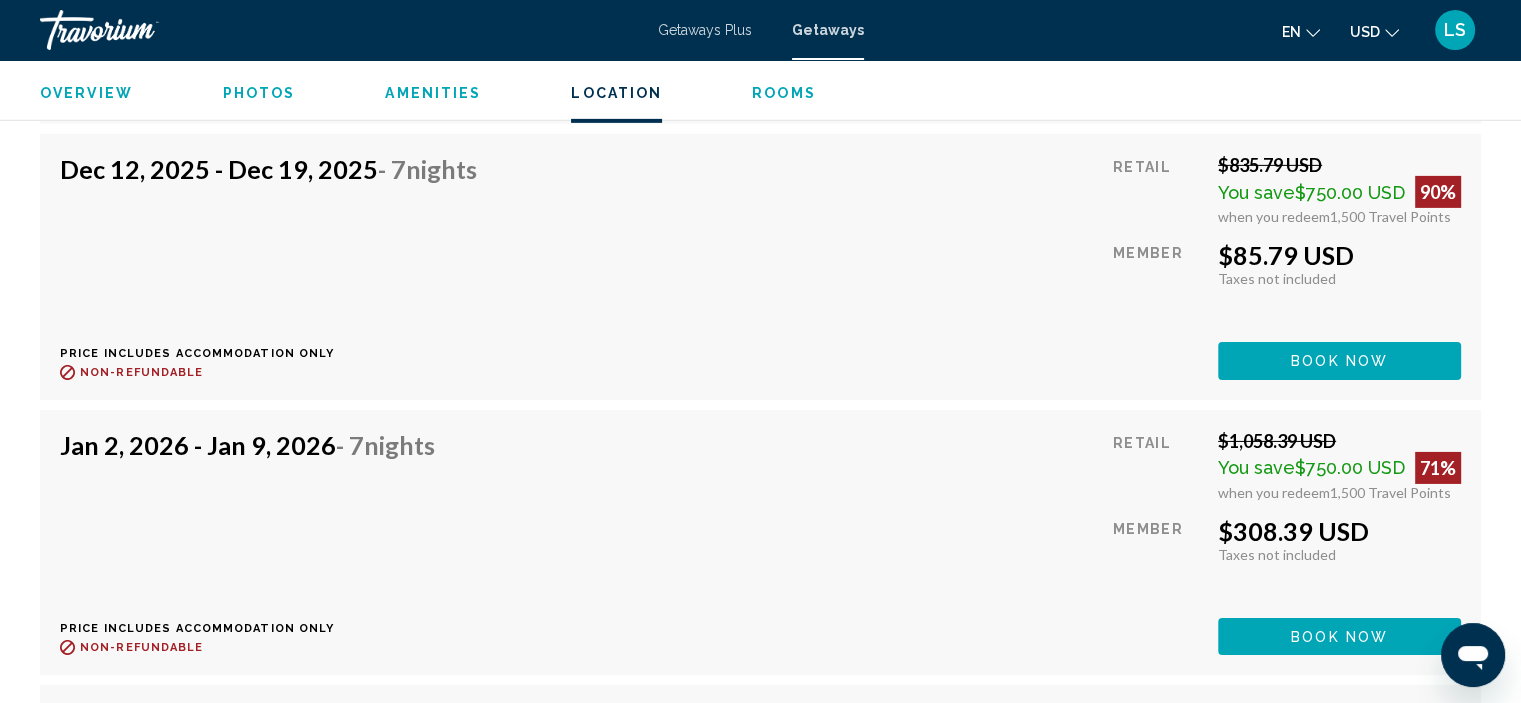 scroll, scrollTop: 6438, scrollLeft: 0, axis: vertical 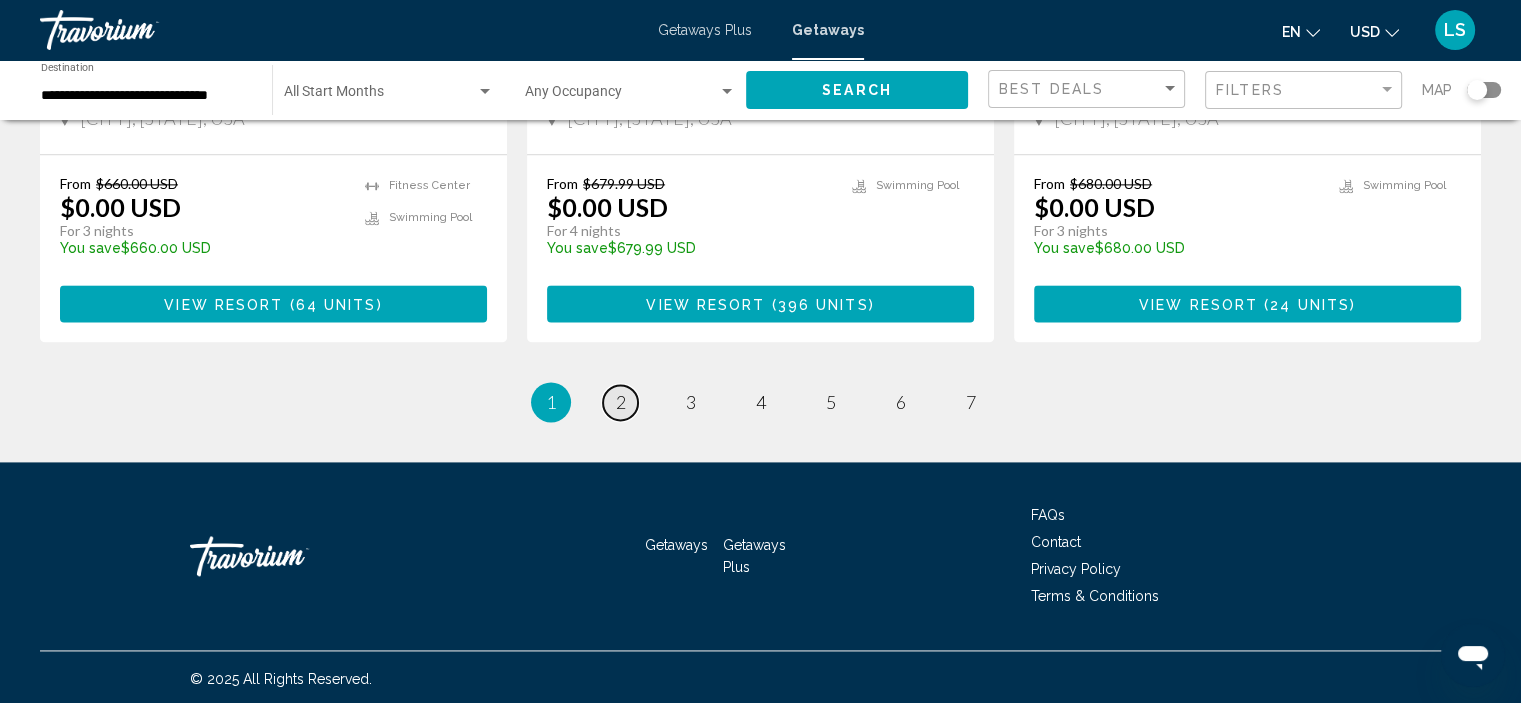 click on "2" at bounding box center (621, 402) 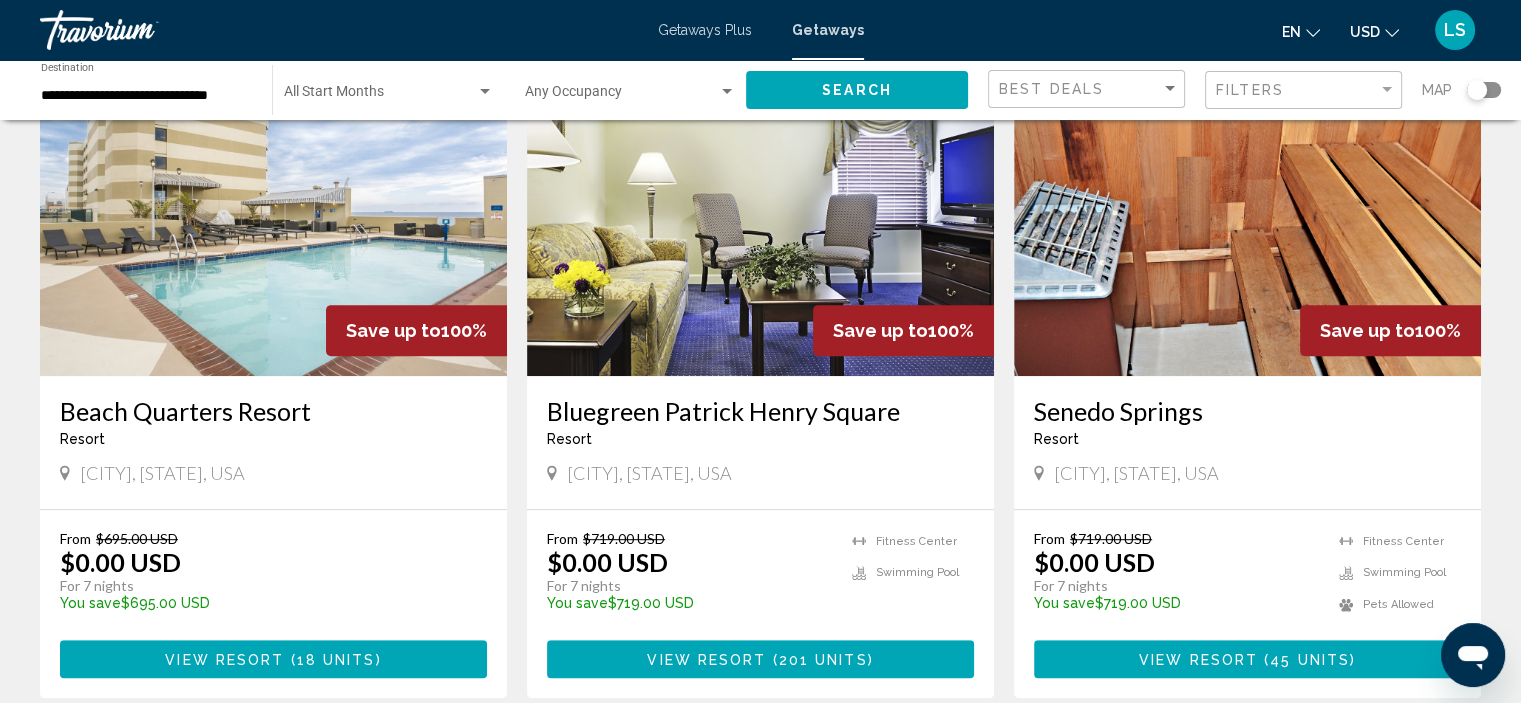 scroll, scrollTop: 900, scrollLeft: 0, axis: vertical 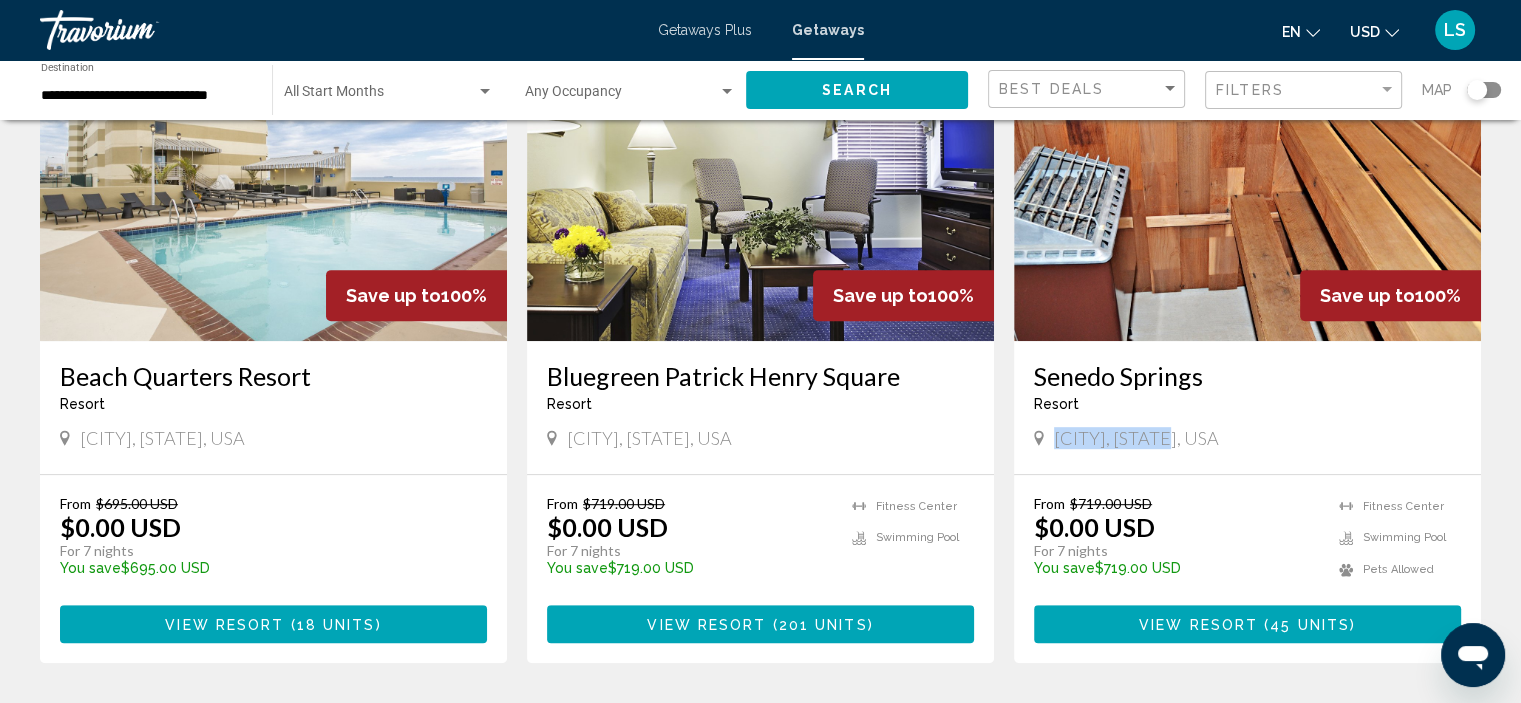 drag, startPoint x: 1122, startPoint y: 452, endPoint x: 1052, endPoint y: 439, distance: 71.19691 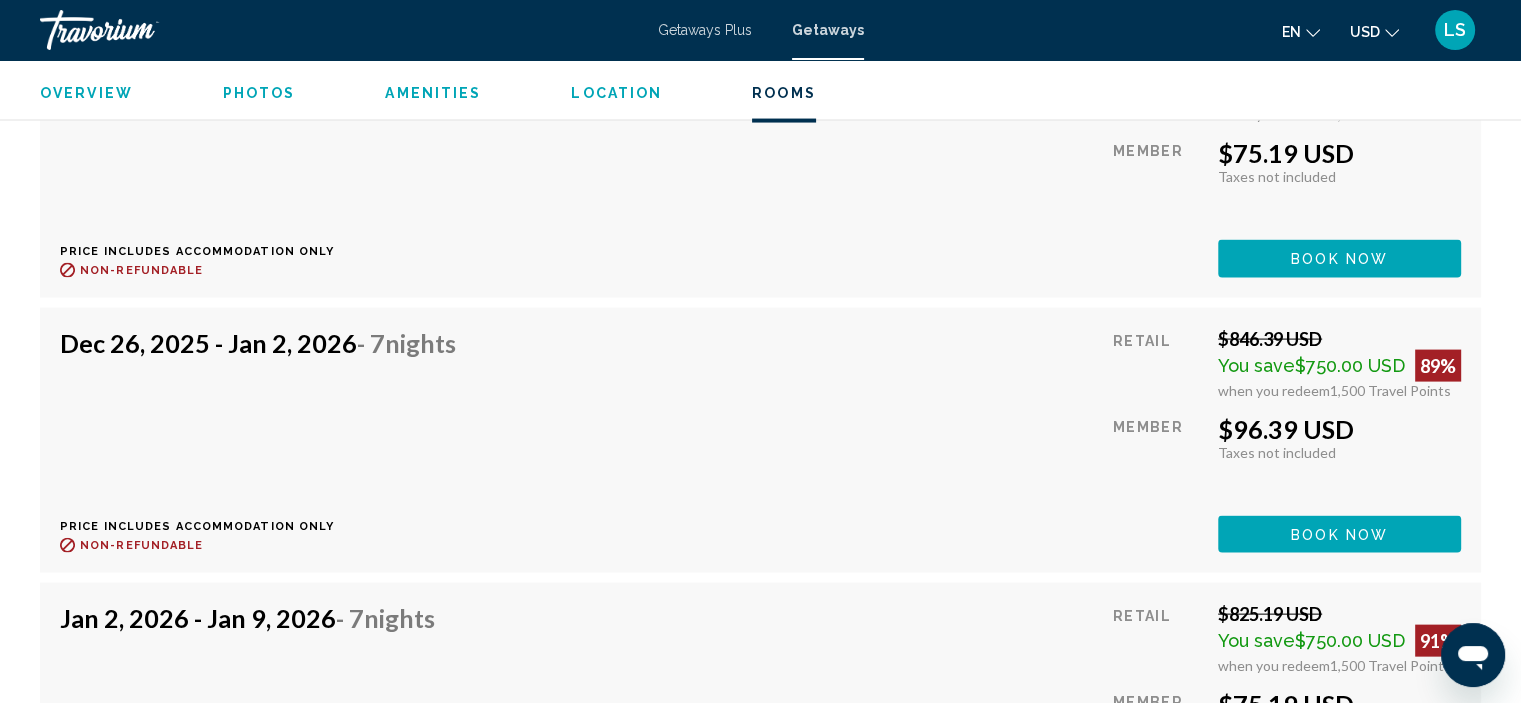 scroll, scrollTop: 4108, scrollLeft: 0, axis: vertical 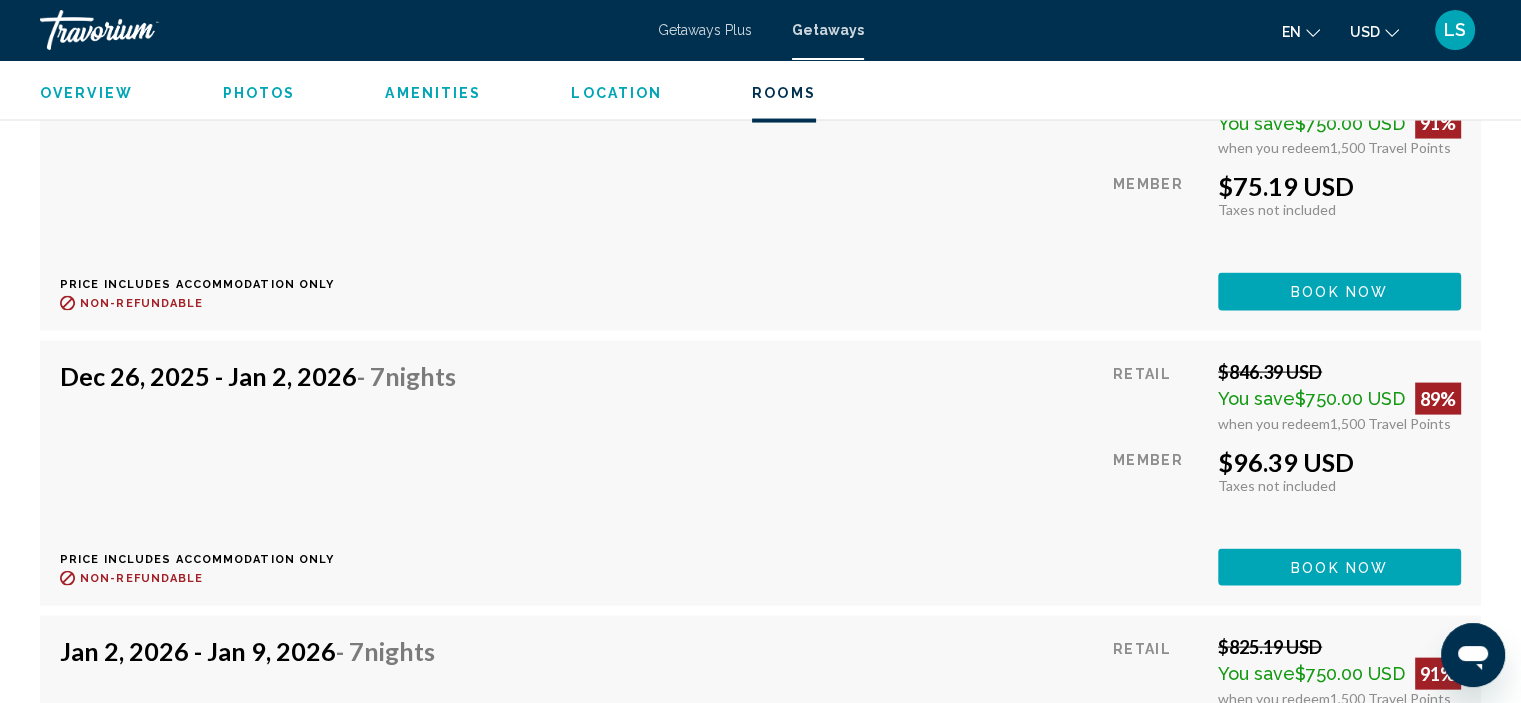 click on "Book now" at bounding box center (1335, 16) 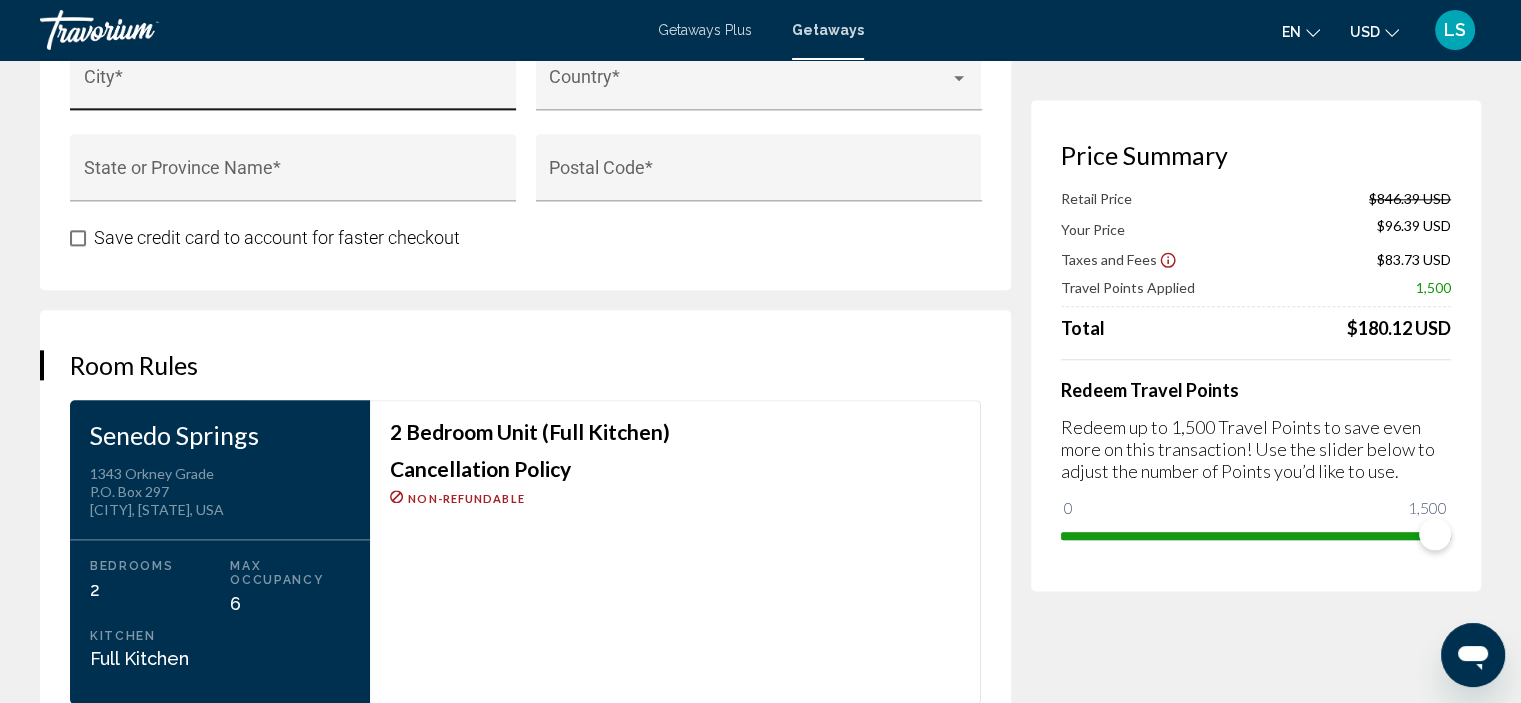 scroll, scrollTop: 2600, scrollLeft: 0, axis: vertical 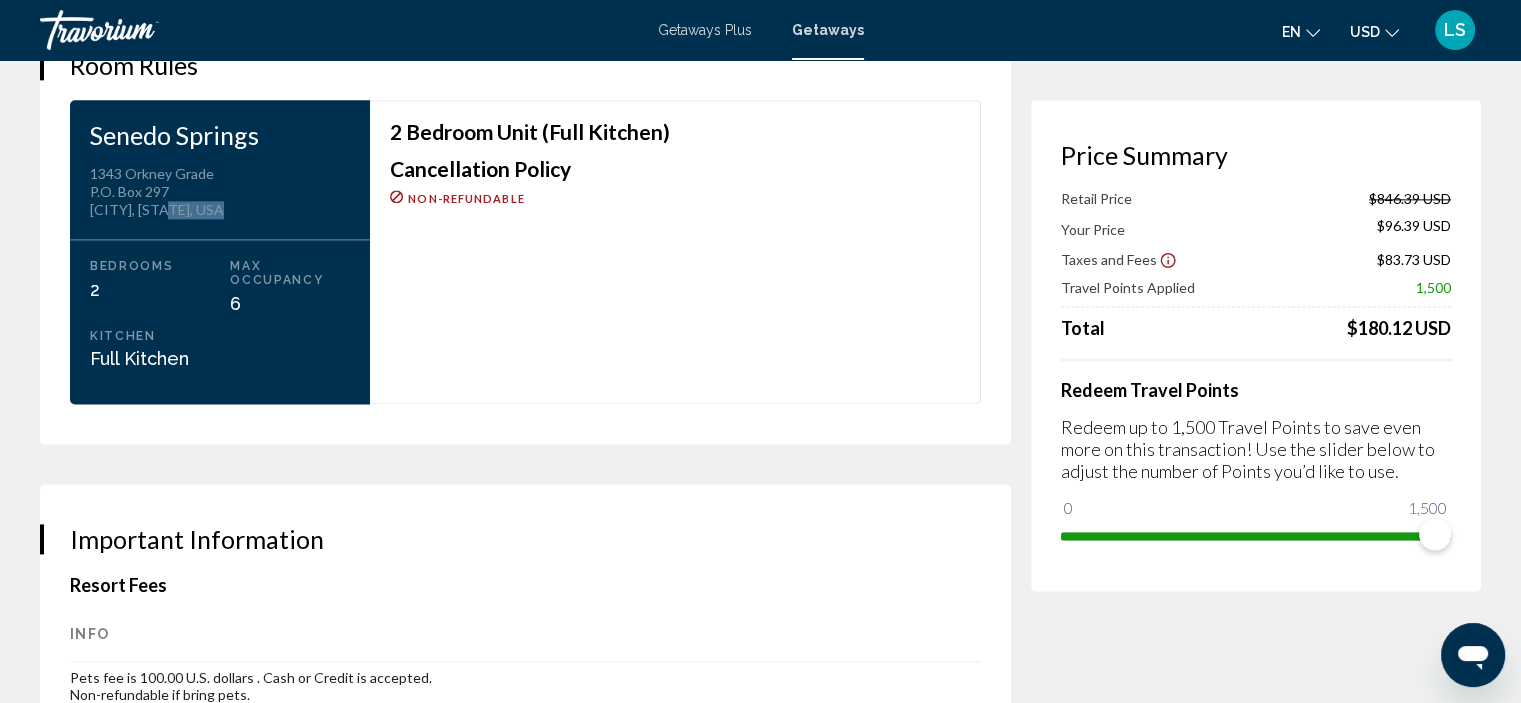 drag, startPoint x: 196, startPoint y: 191, endPoint x: 119, endPoint y: 173, distance: 79.07591 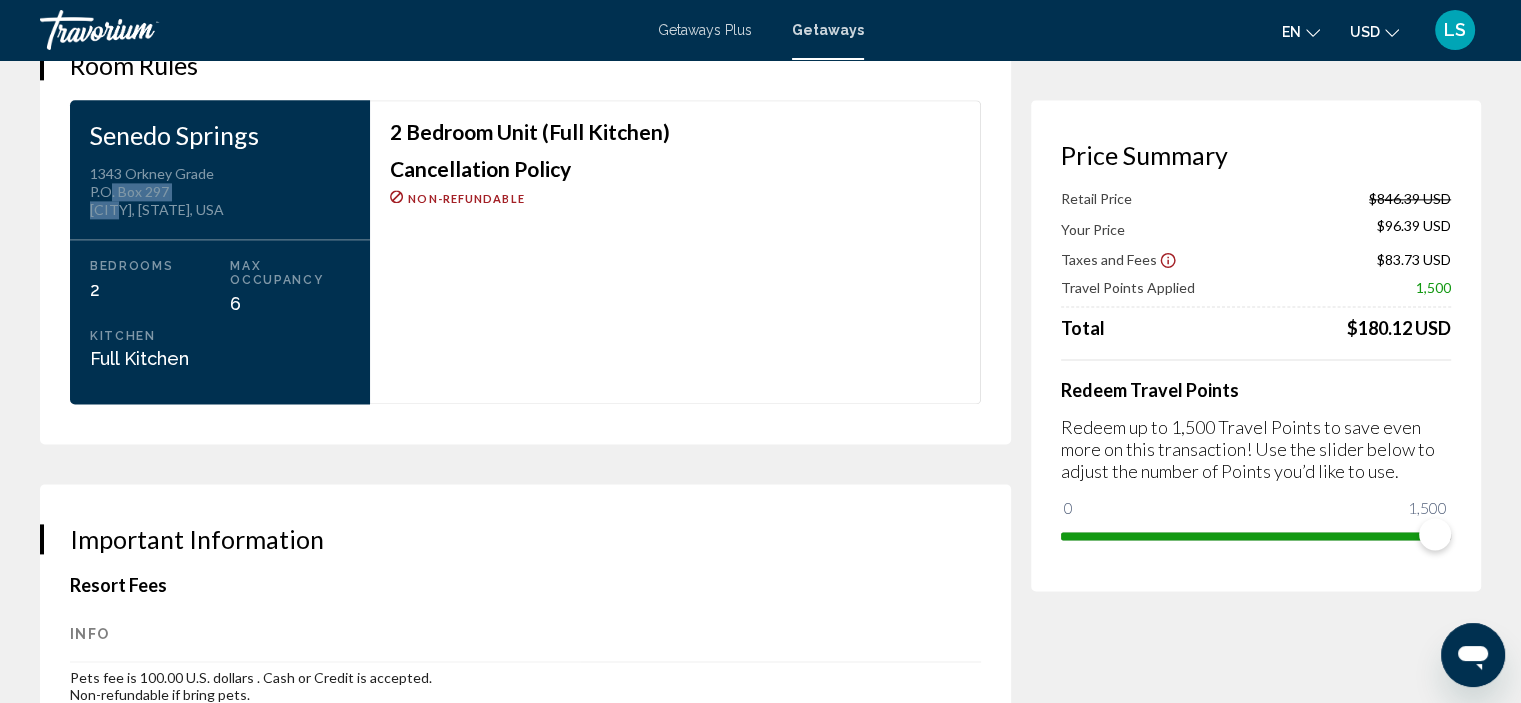 click on "[NUMBER] [STREET] [P.O. BOX] [CITY], [STATE], USA" at bounding box center [220, 192] 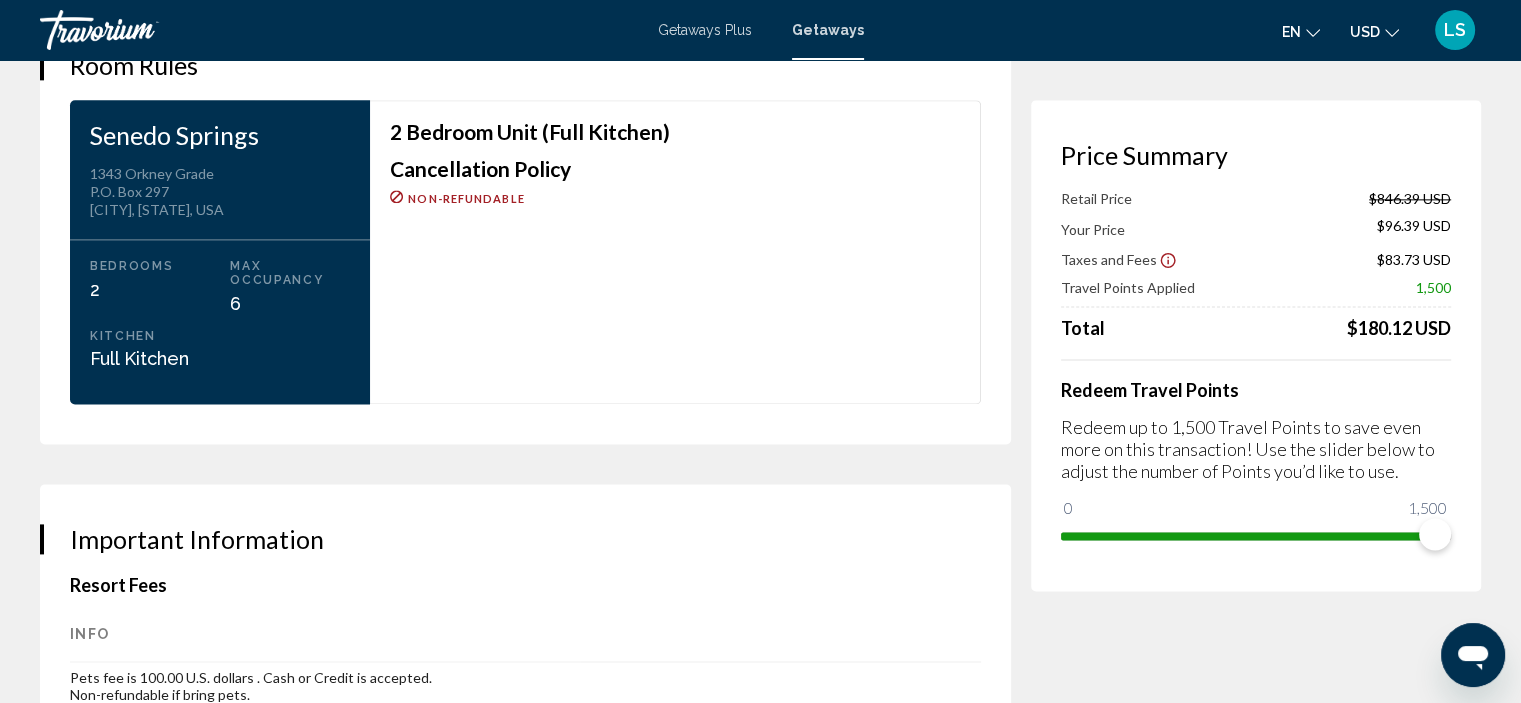 click on "2 Bedroom Unit (Full Kitchen) Cancellation Policy
Non-refundable" at bounding box center (675, 252) 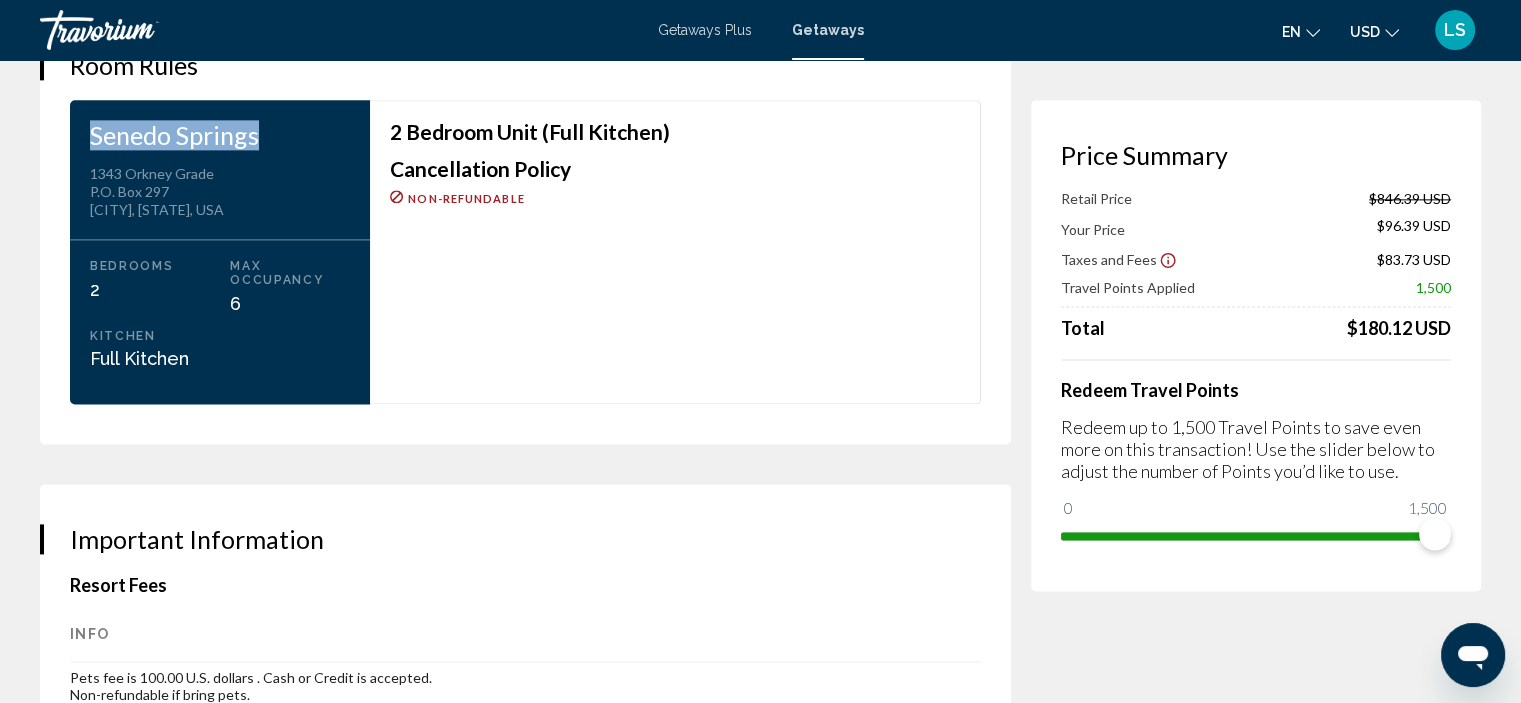 drag, startPoint x: 216, startPoint y: 111, endPoint x: 84, endPoint y: 100, distance: 132.45753 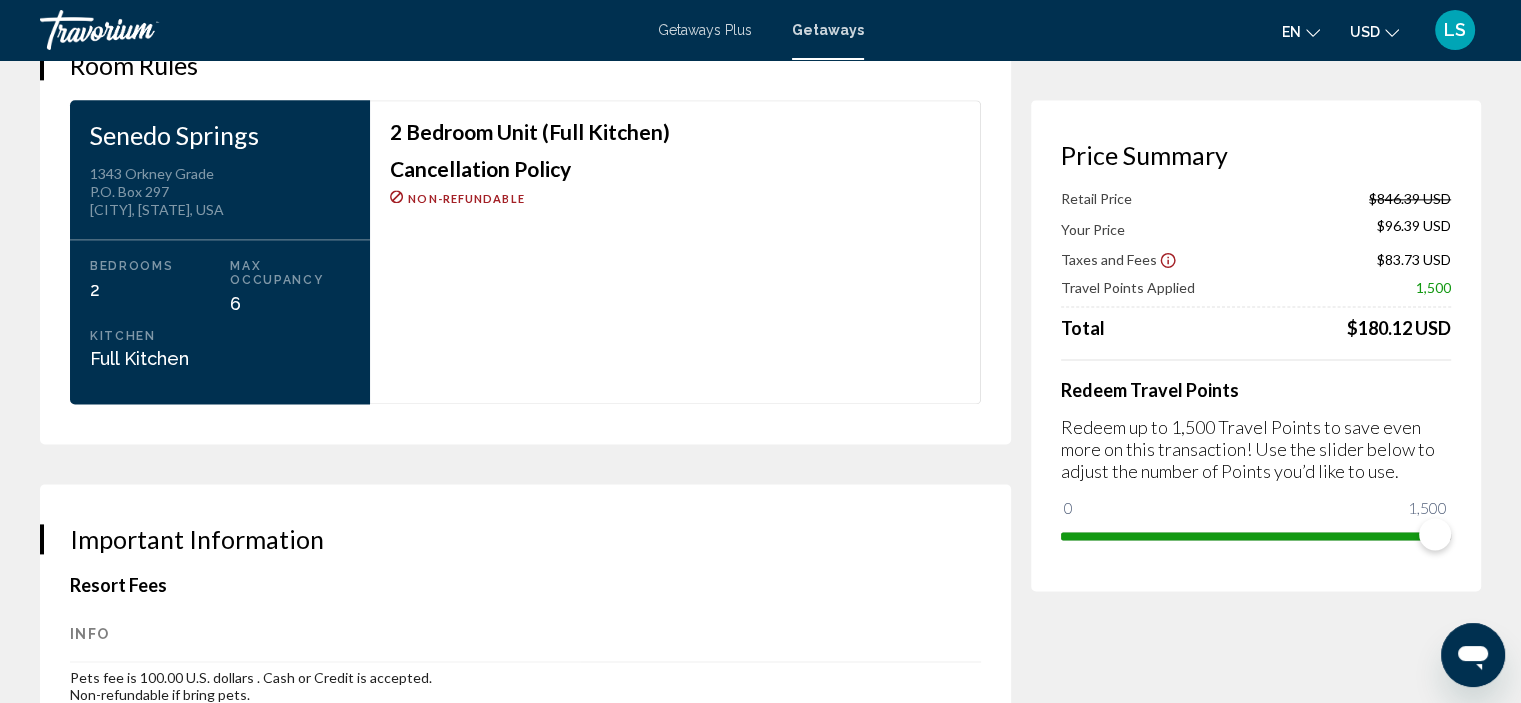 click on "2 Bedroom Unit (Full Kitchen) Cancellation Policy
Non-refundable" at bounding box center (675, 252) 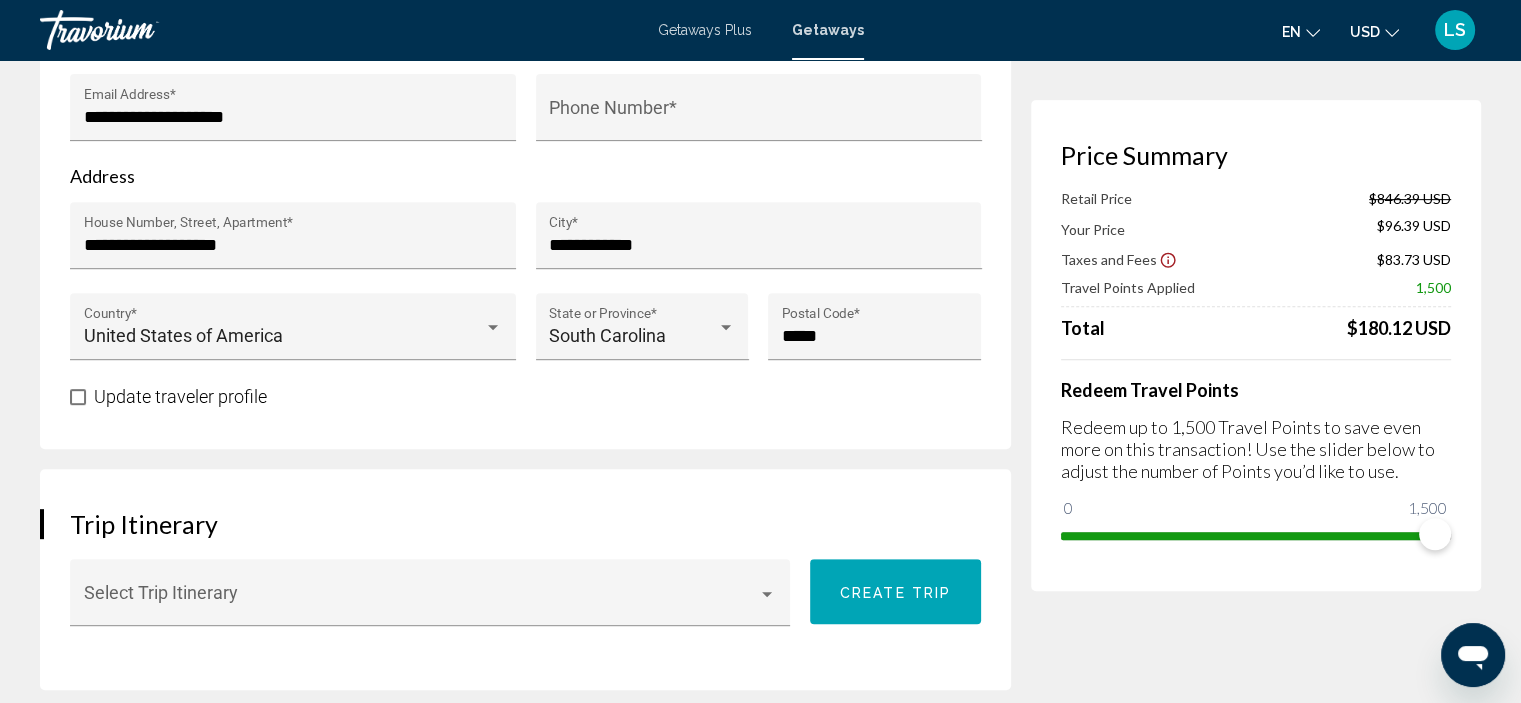 scroll, scrollTop: 500, scrollLeft: 0, axis: vertical 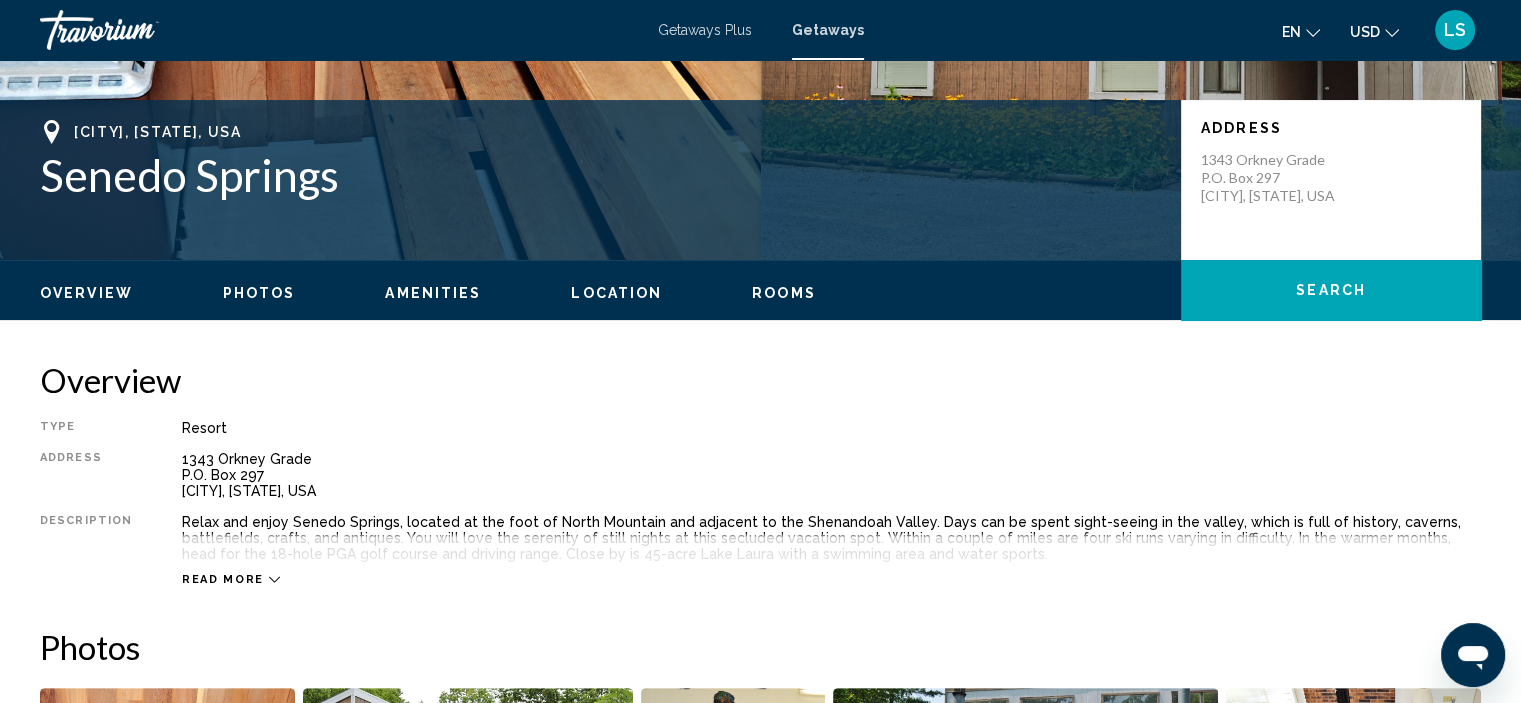 click on "Photos" at bounding box center (259, 293) 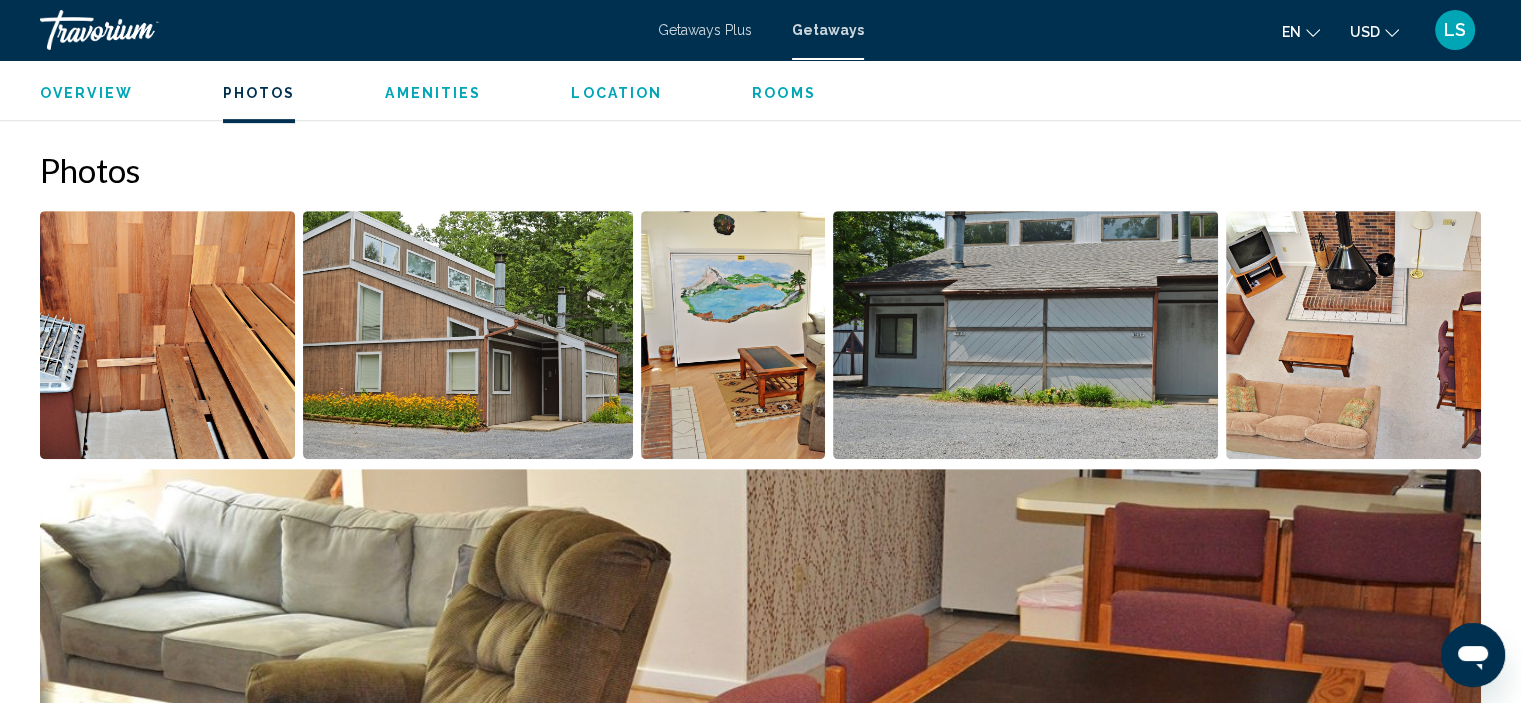 scroll, scrollTop: 907, scrollLeft: 0, axis: vertical 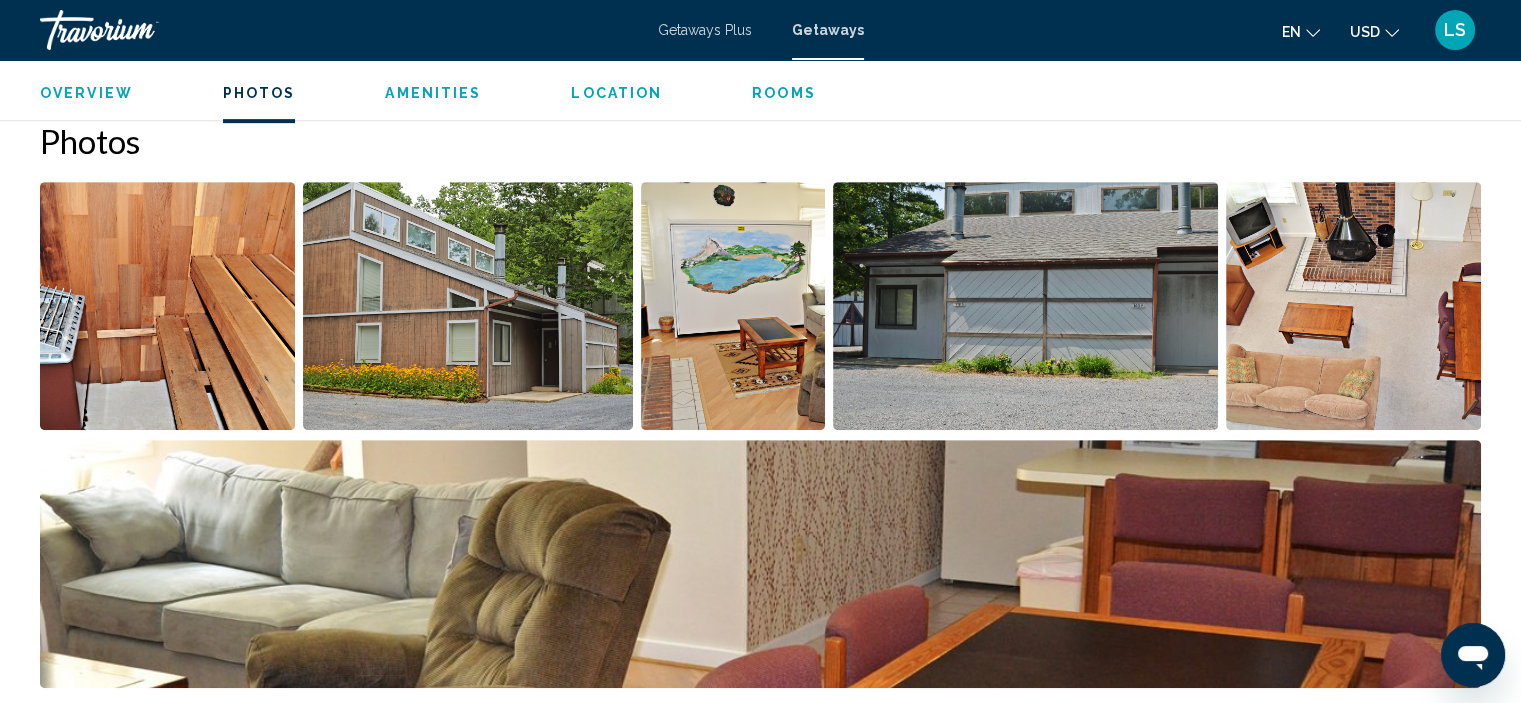 click at bounding box center (167, 306) 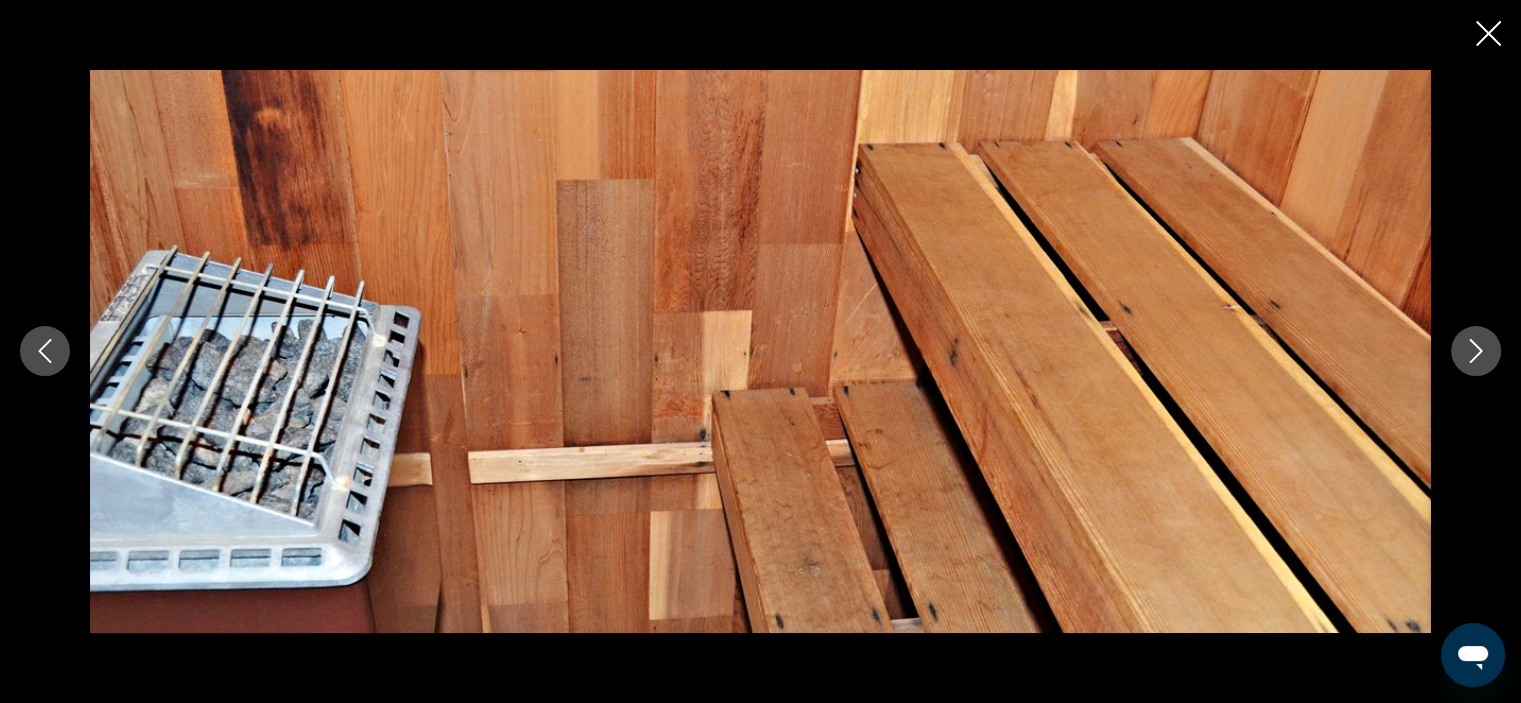 click at bounding box center (1476, 351) 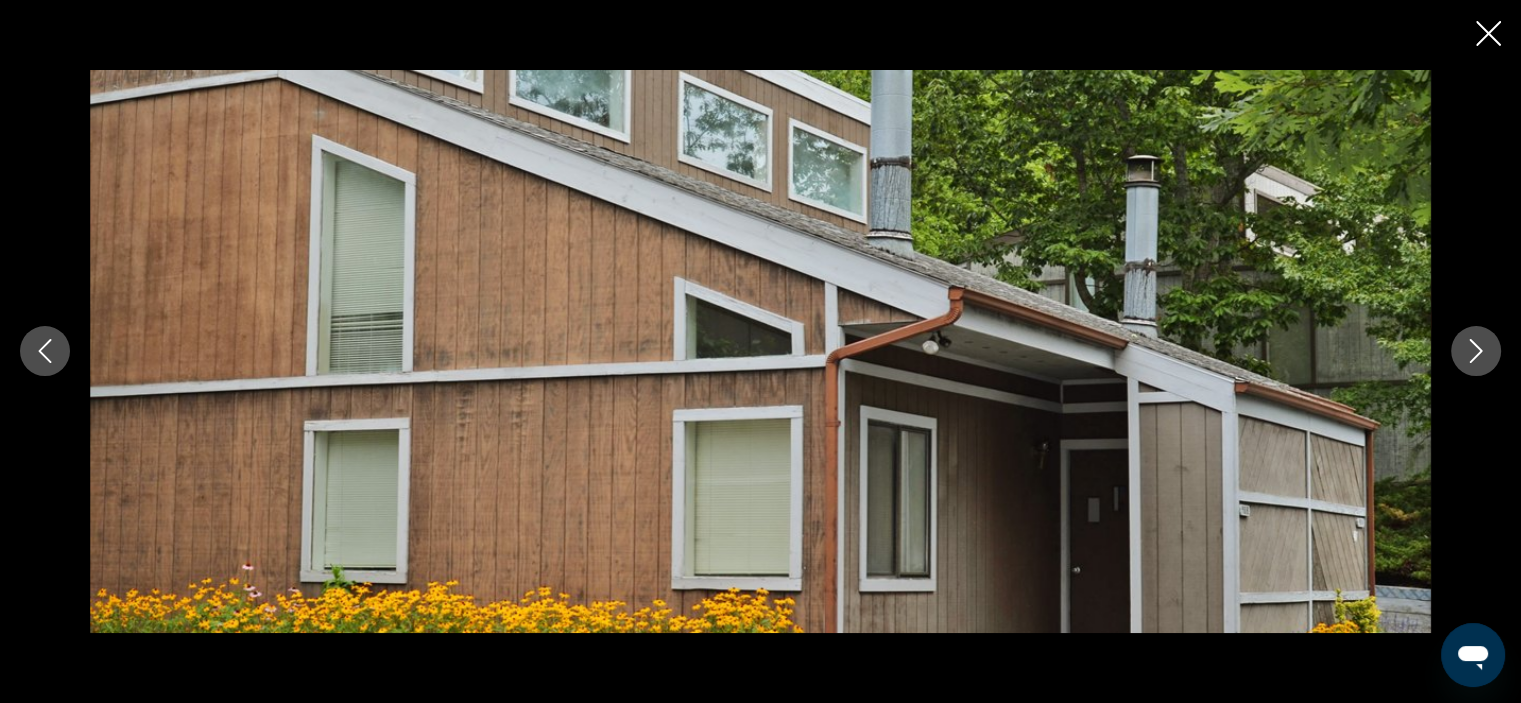 click at bounding box center (1476, 351) 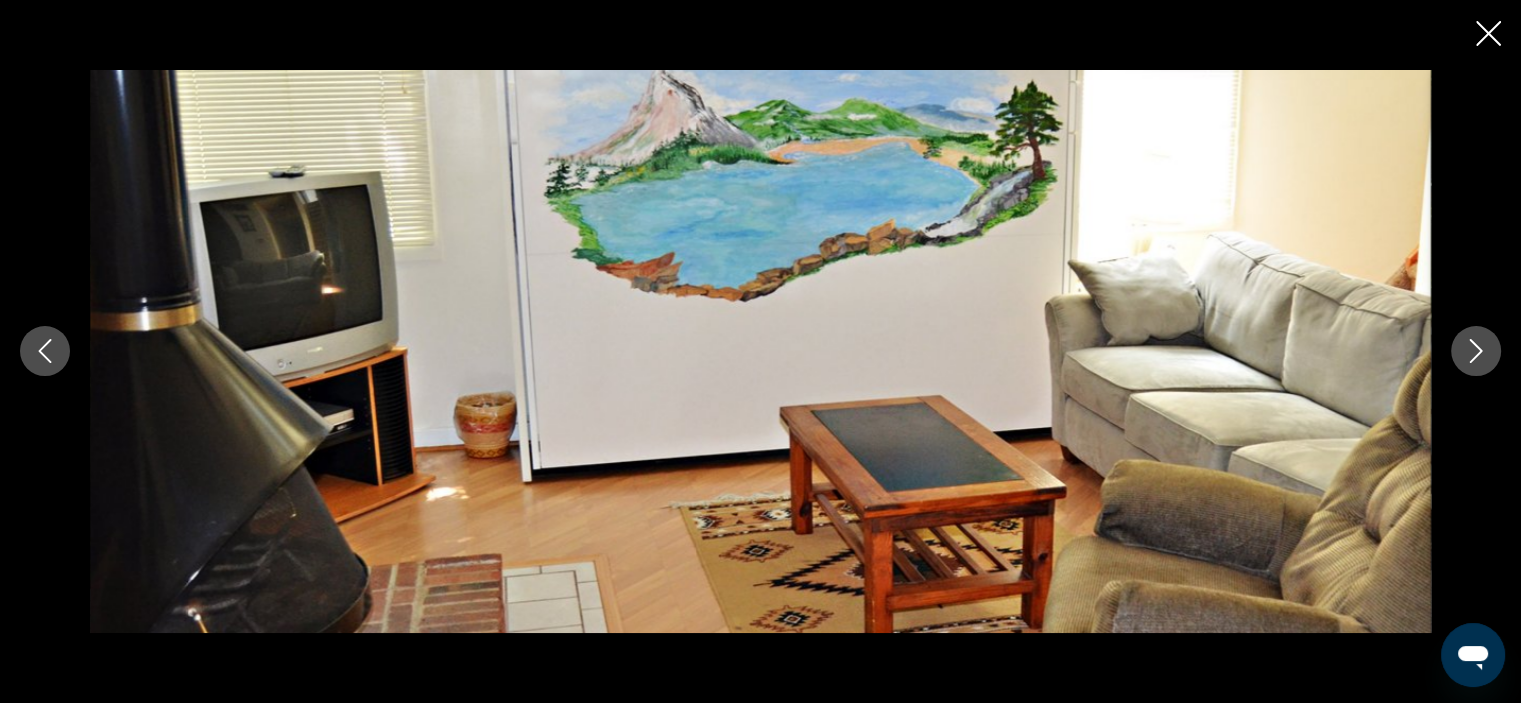 click at bounding box center [1476, 351] 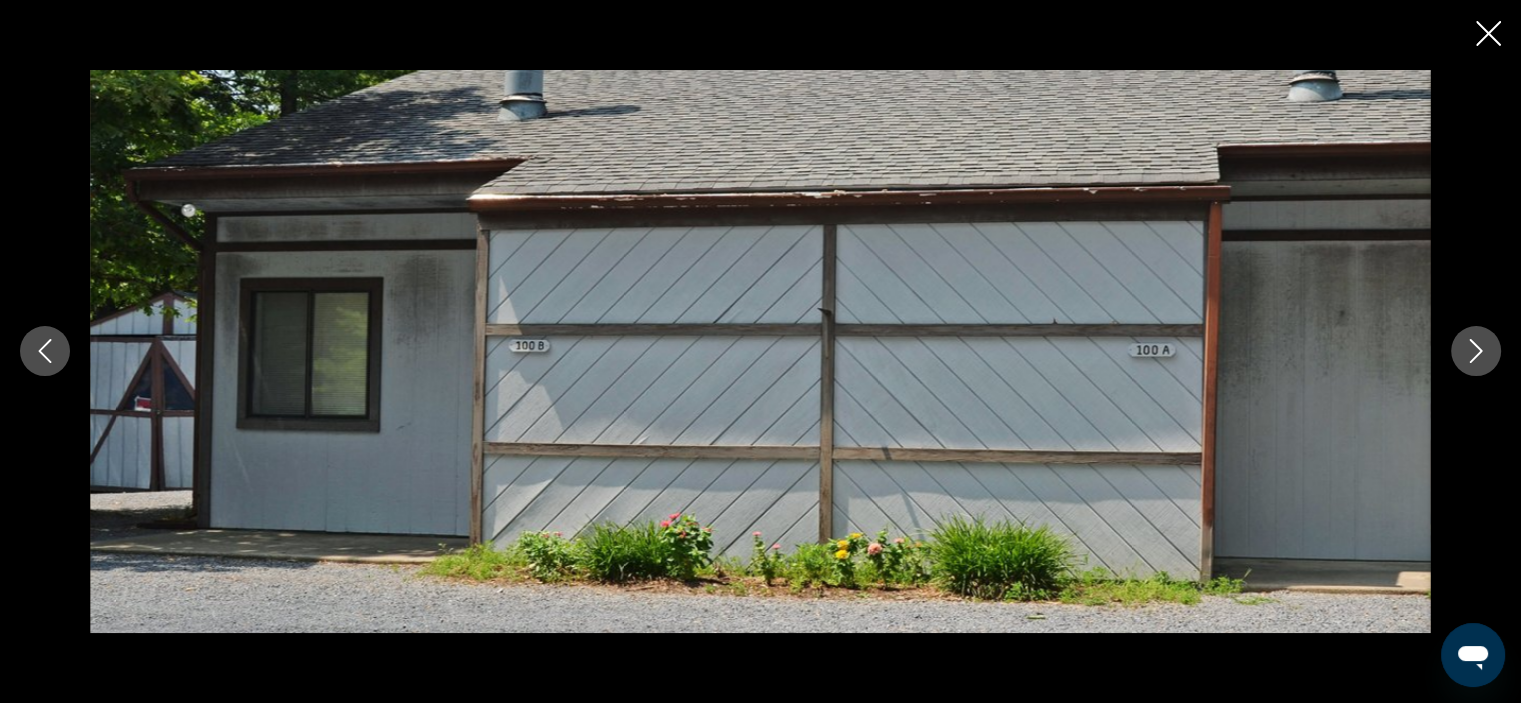 click at bounding box center (1476, 351) 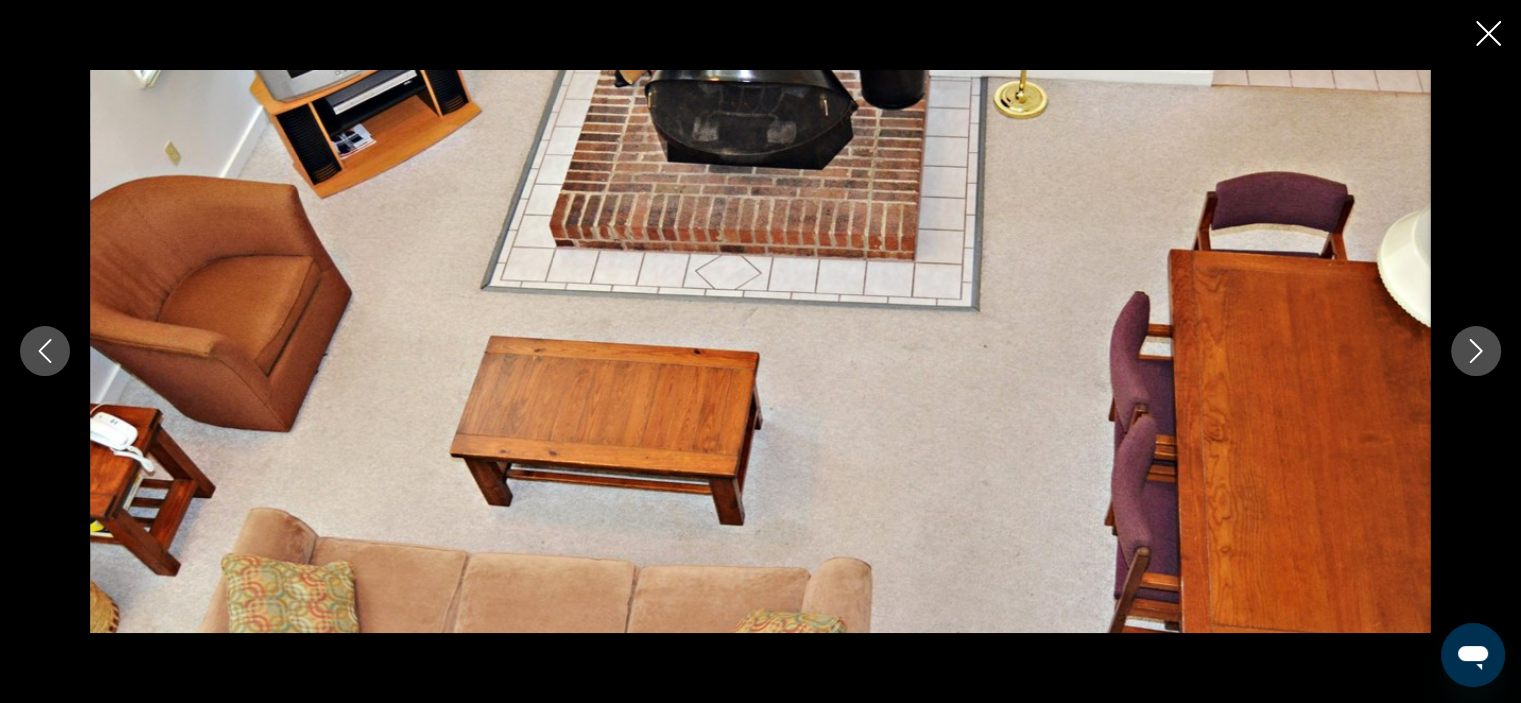 click at bounding box center (1476, 351) 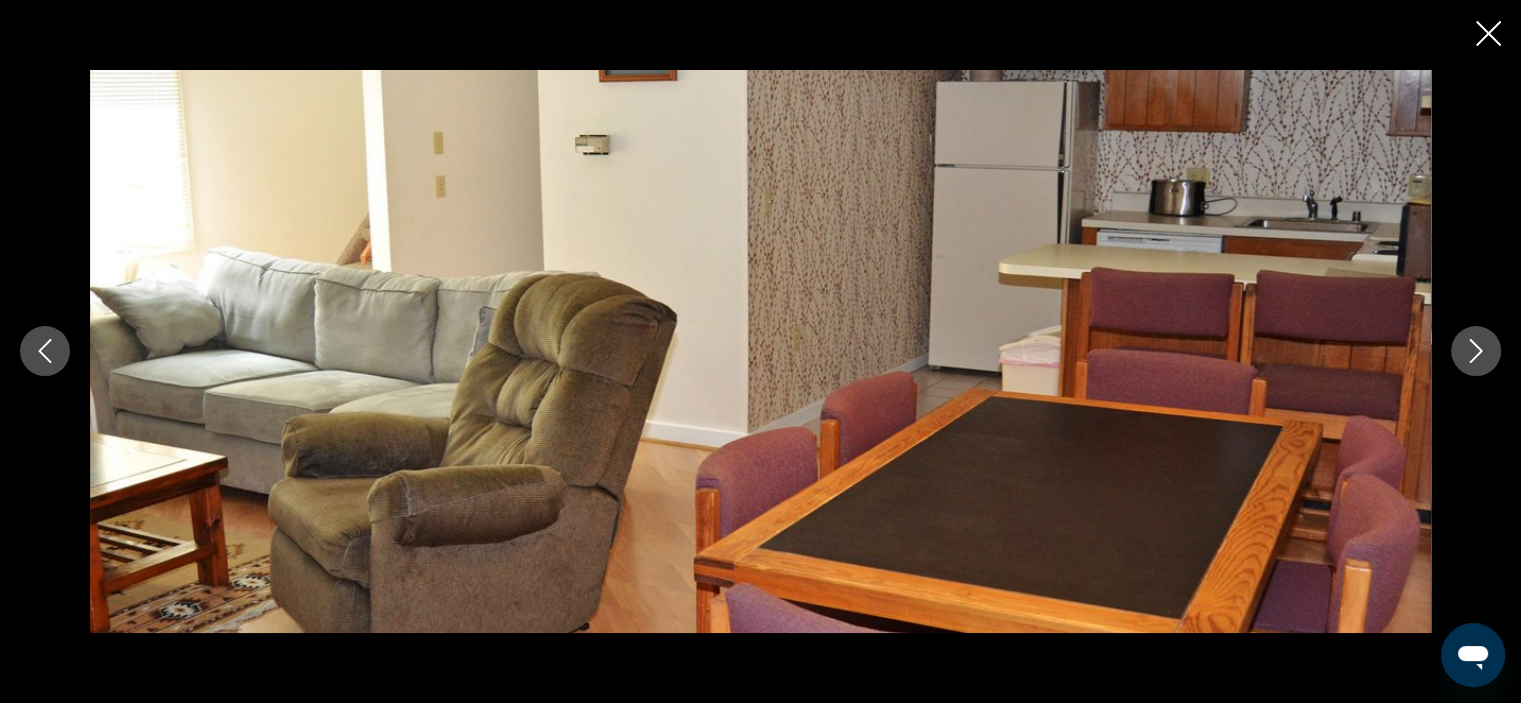 click at bounding box center (1476, 351) 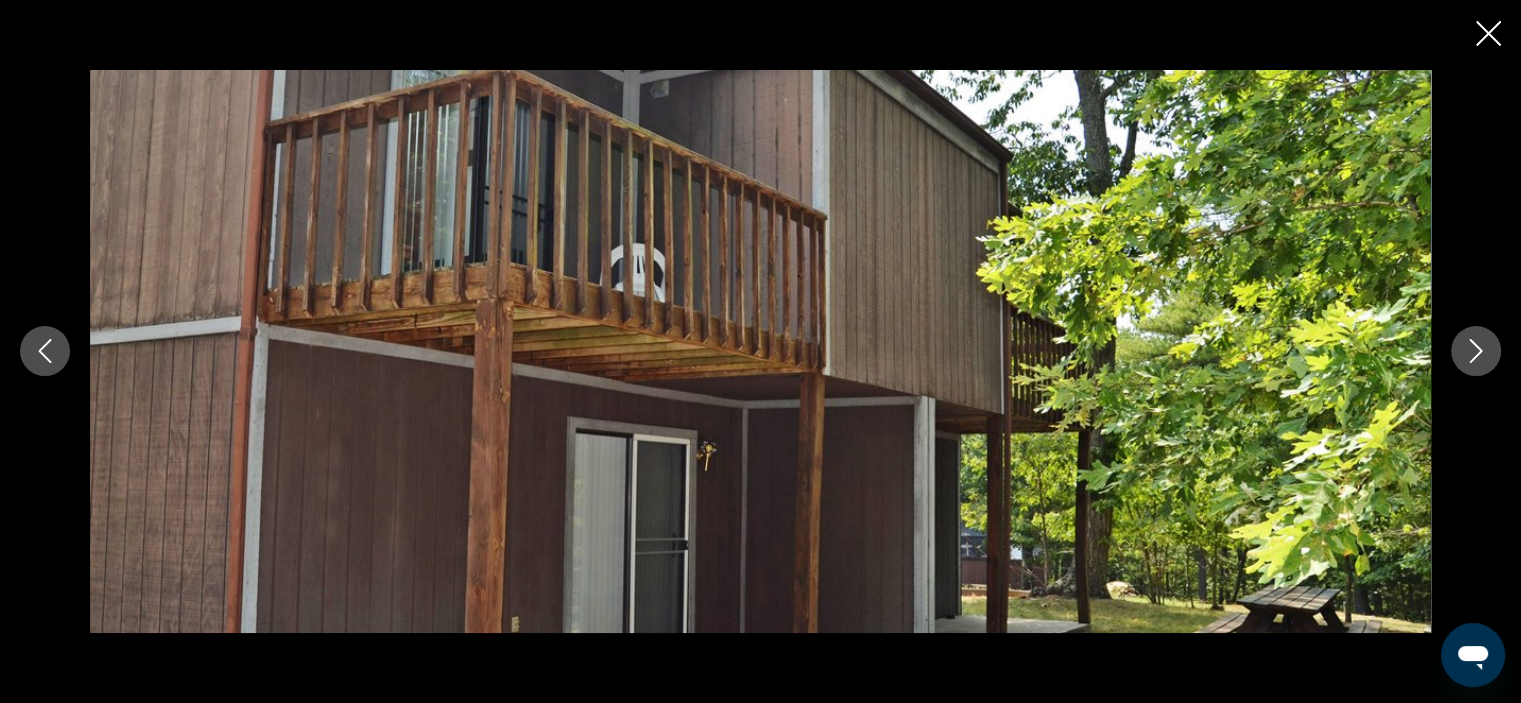 click at bounding box center [1476, 351] 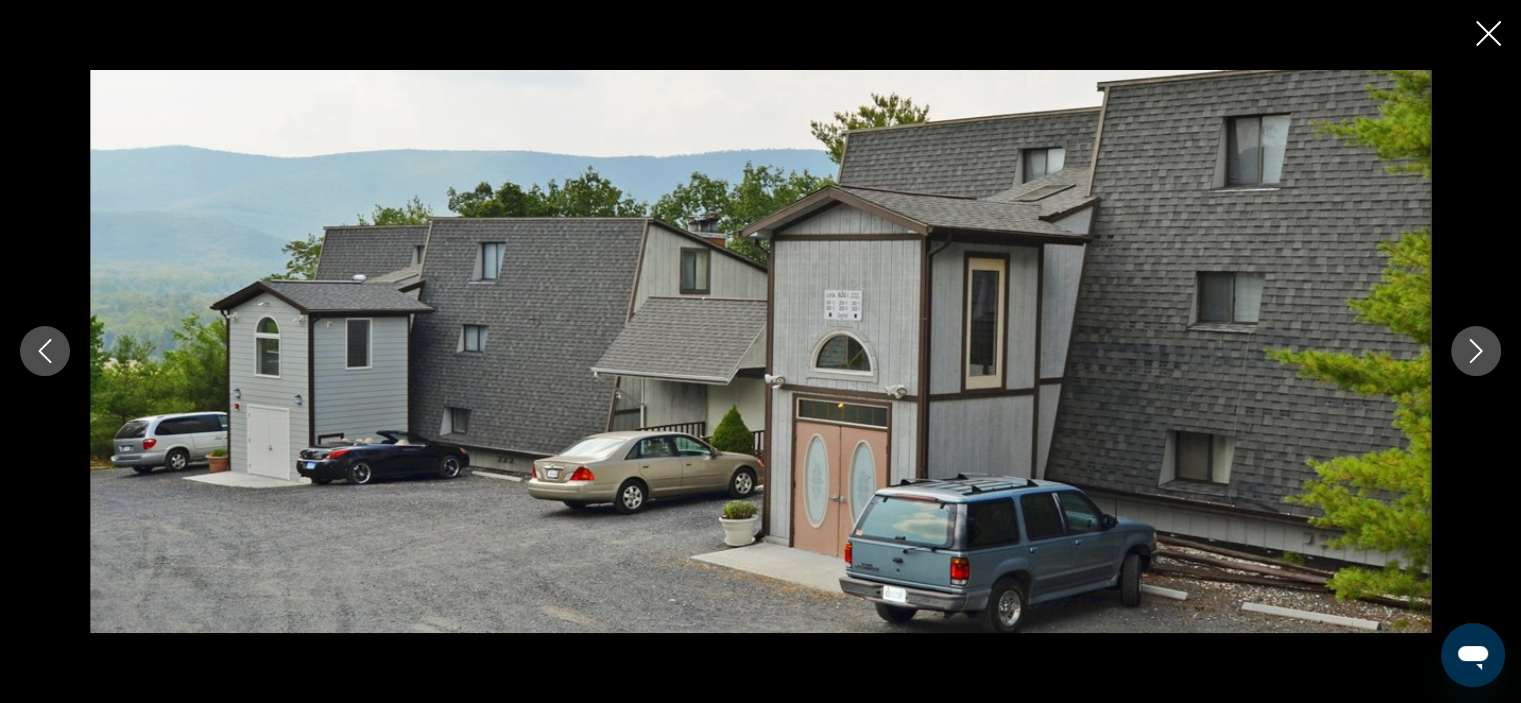 click at bounding box center [1476, 351] 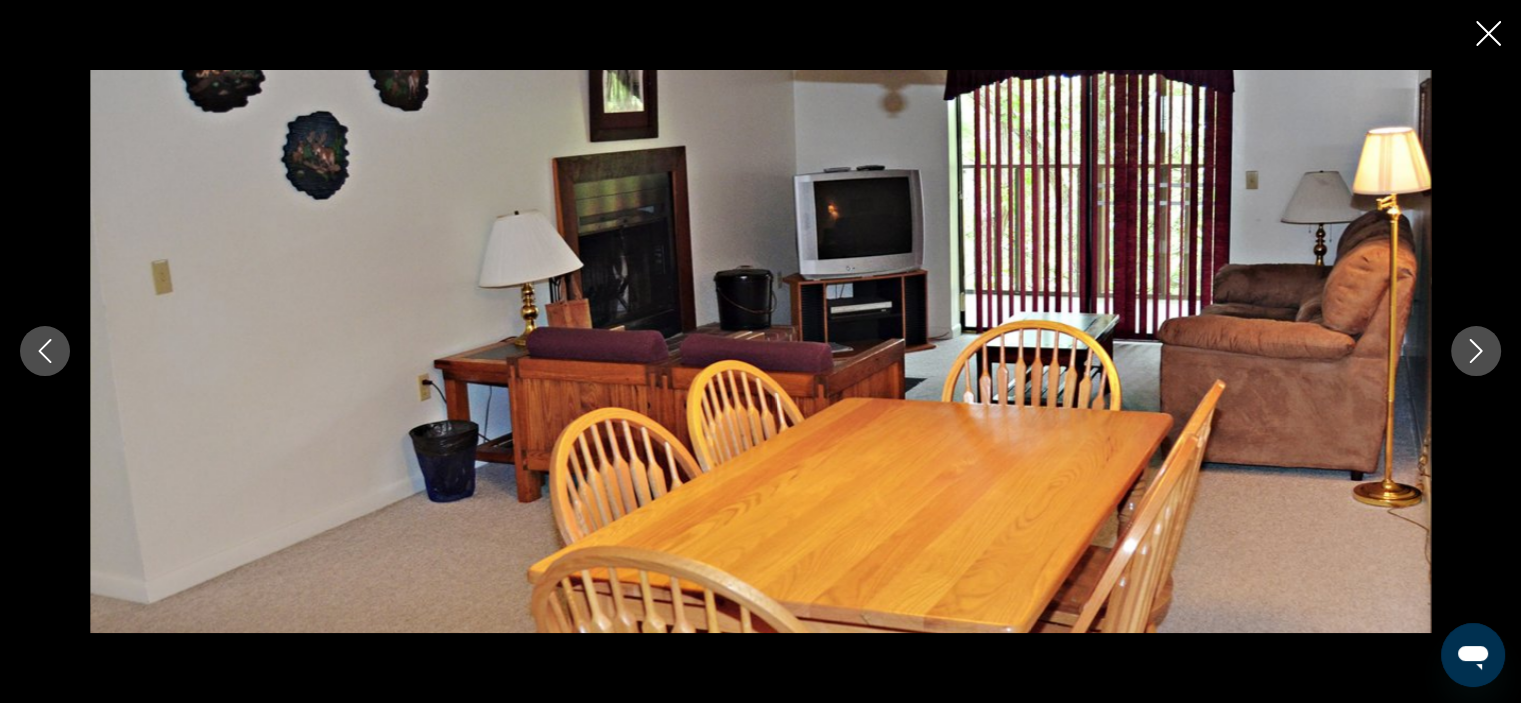 click at bounding box center [1476, 351] 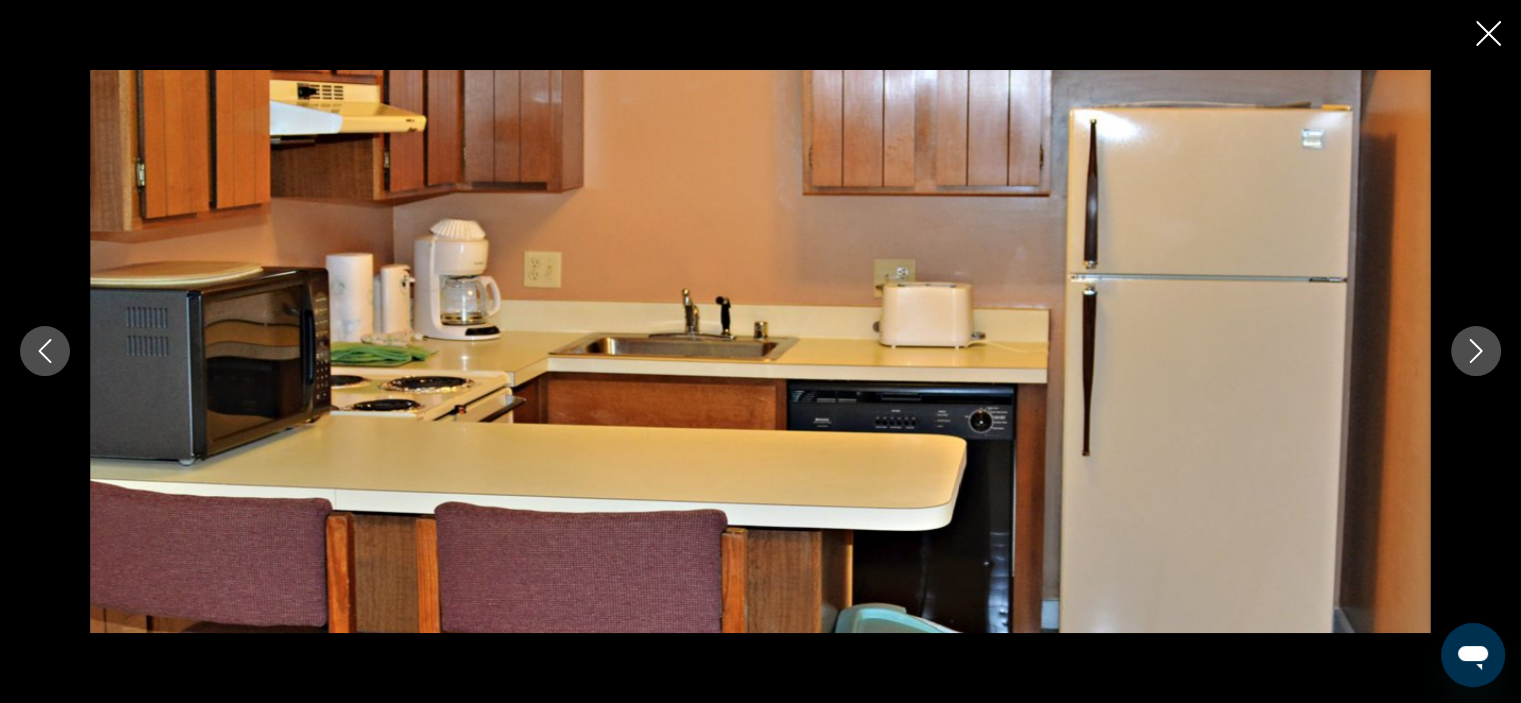 click 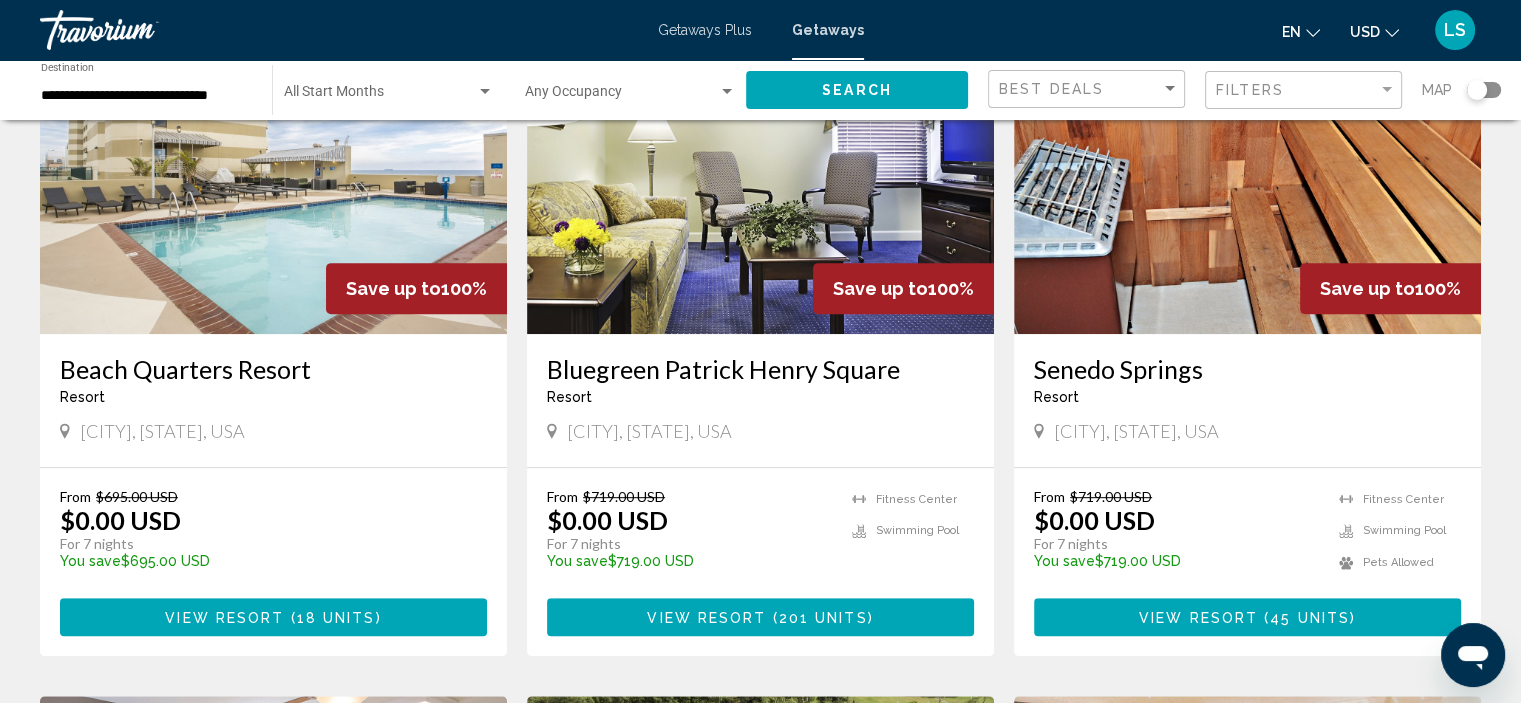 scroll, scrollTop: 900, scrollLeft: 0, axis: vertical 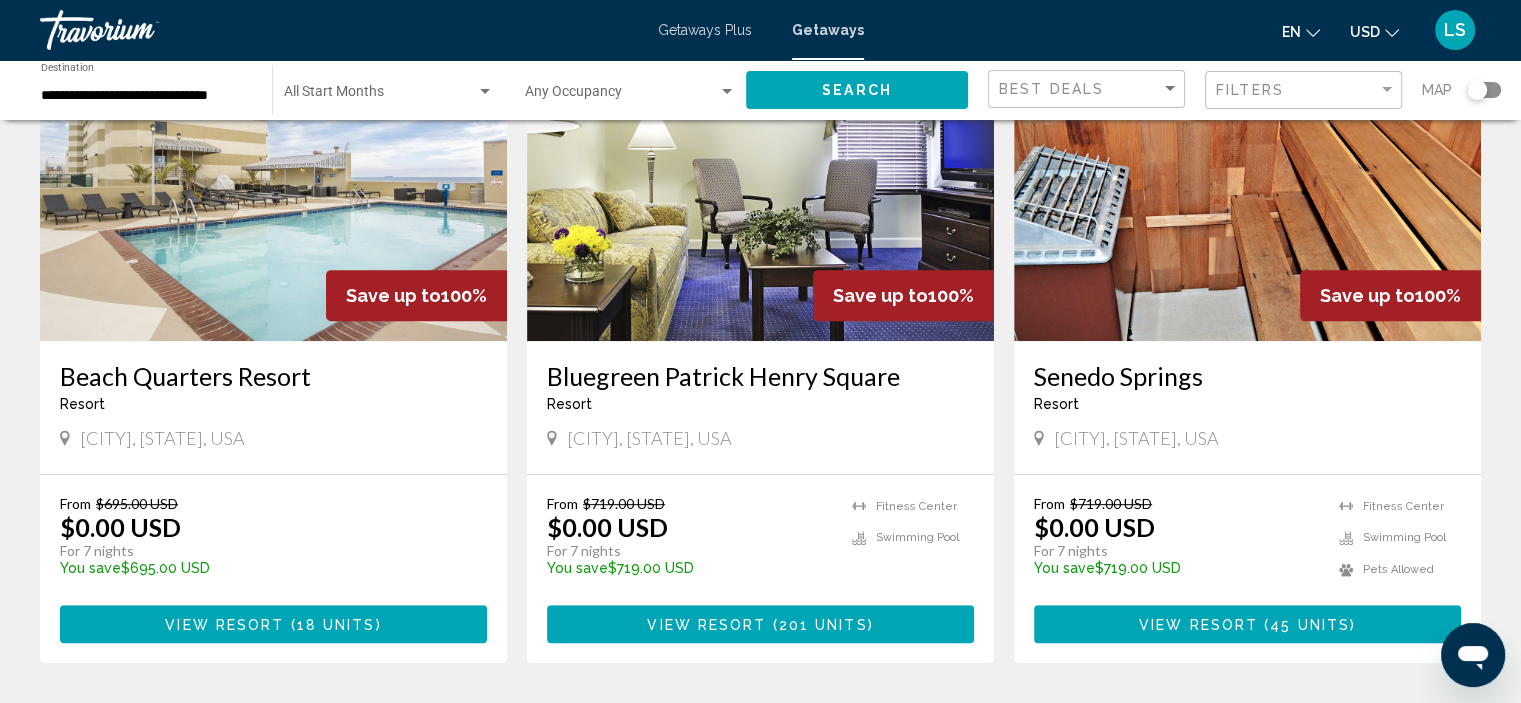 click at bounding box center [273, 181] 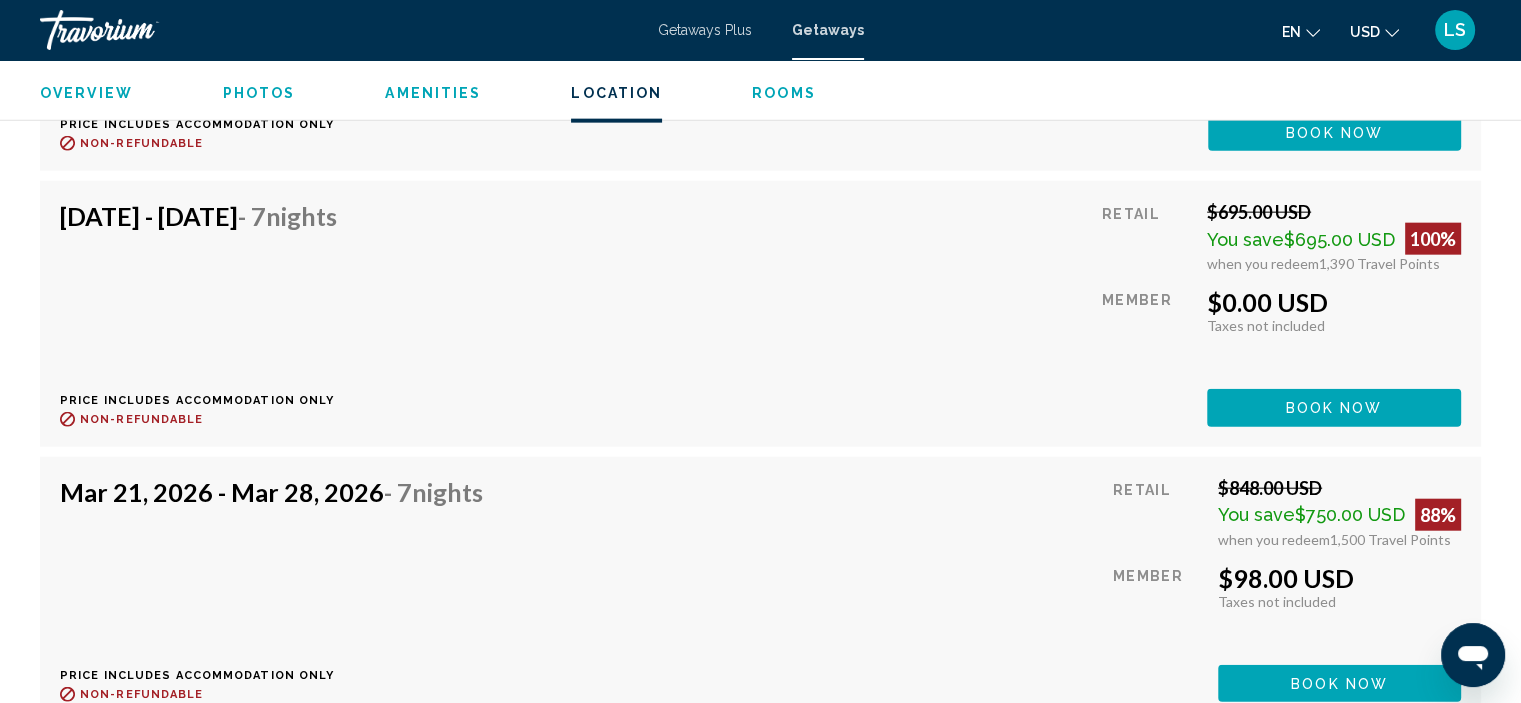 scroll, scrollTop: 4495, scrollLeft: 0, axis: vertical 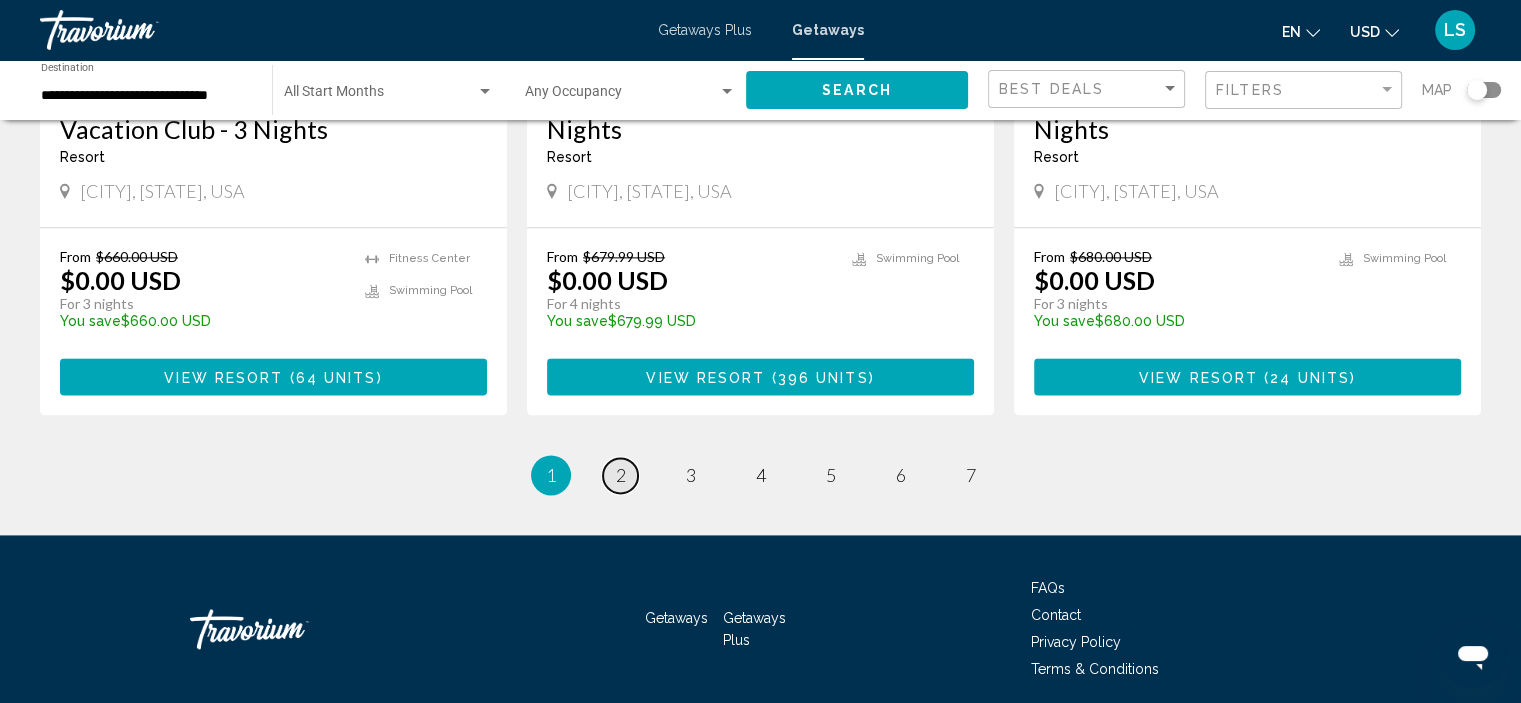 click on "page  2" at bounding box center [620, 475] 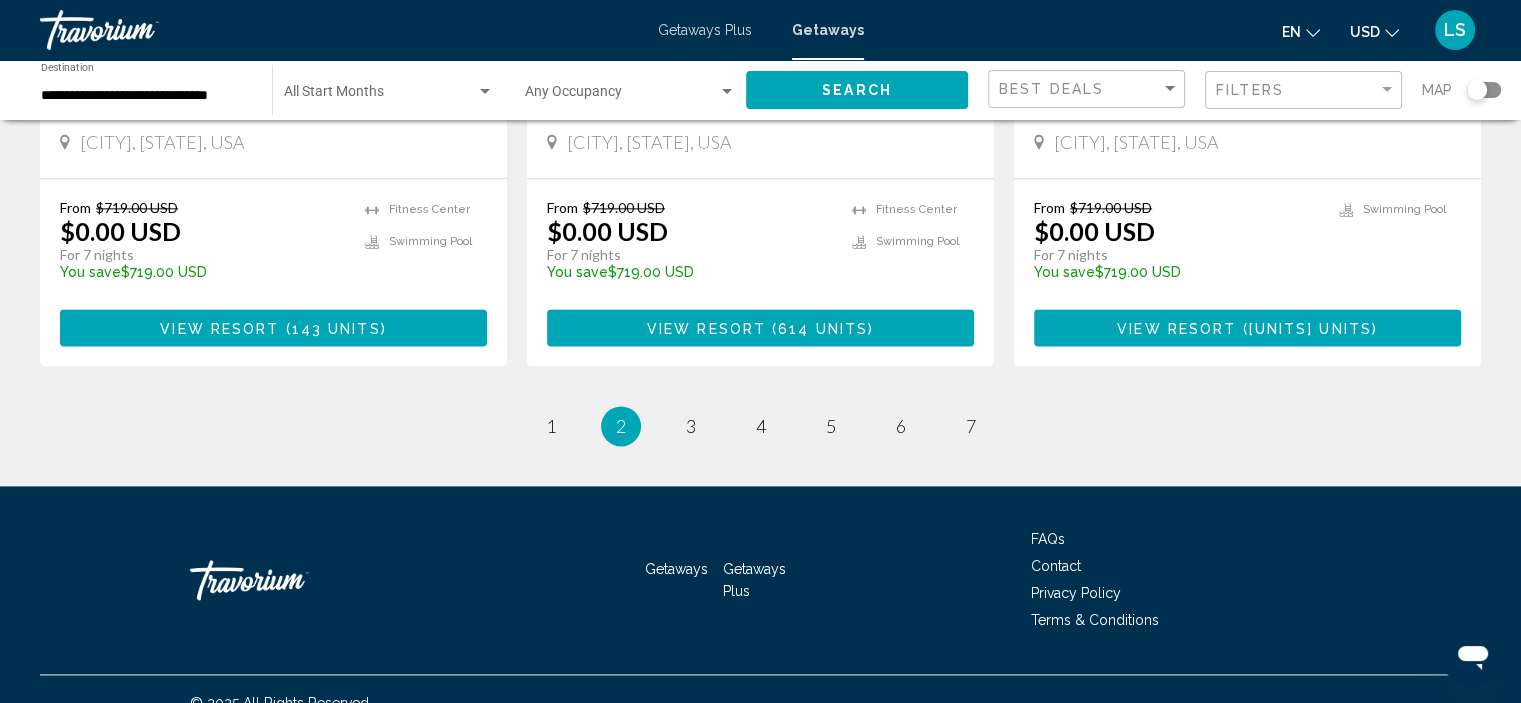scroll, scrollTop: 2600, scrollLeft: 0, axis: vertical 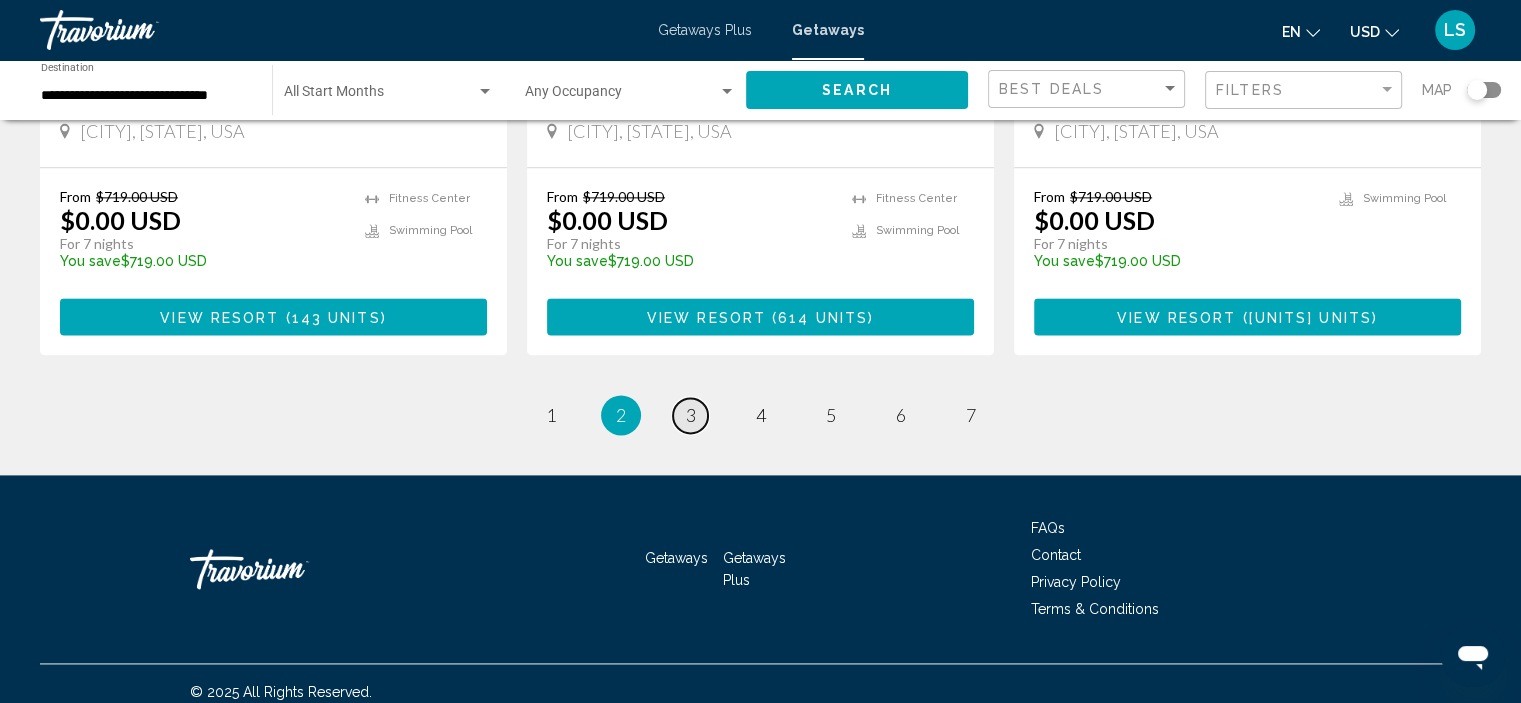 click on "page  3" at bounding box center [690, 415] 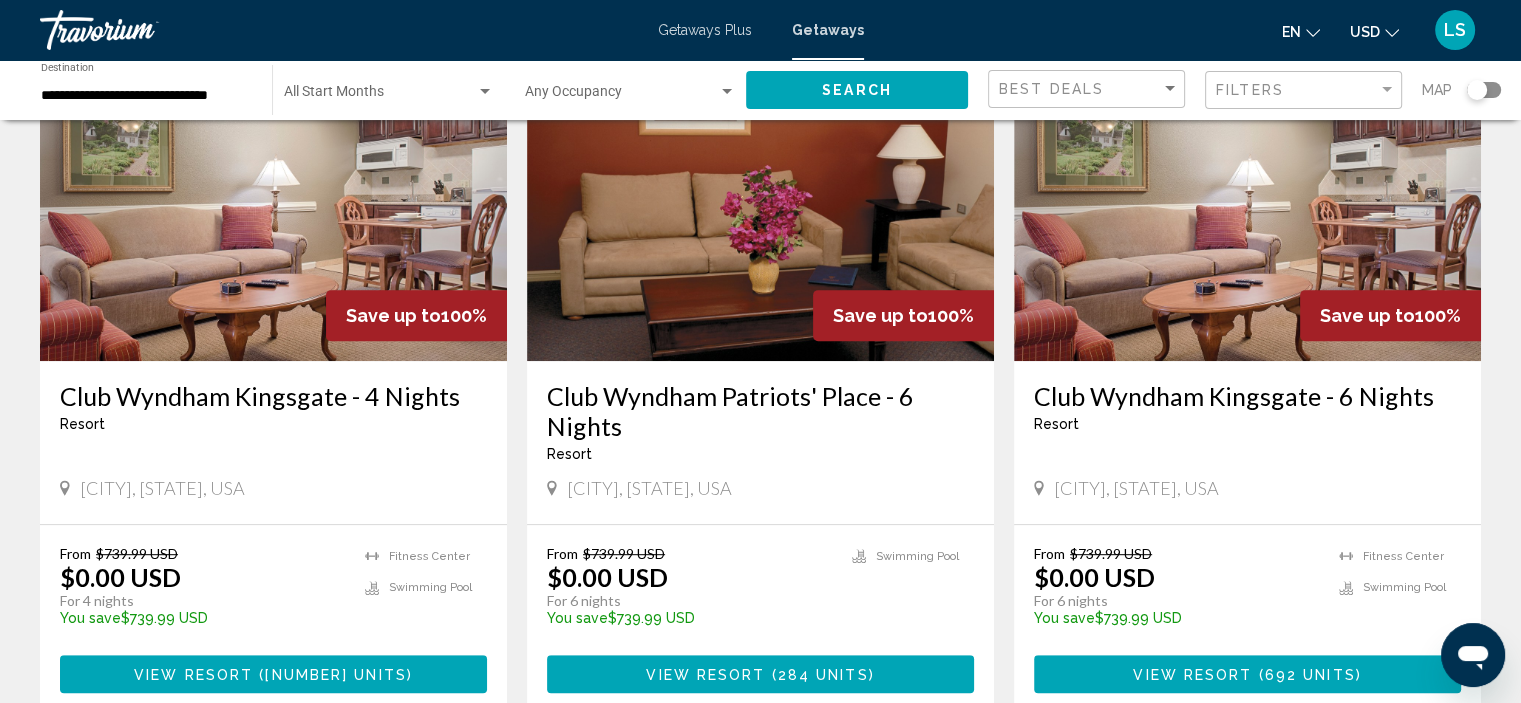 scroll, scrollTop: 900, scrollLeft: 0, axis: vertical 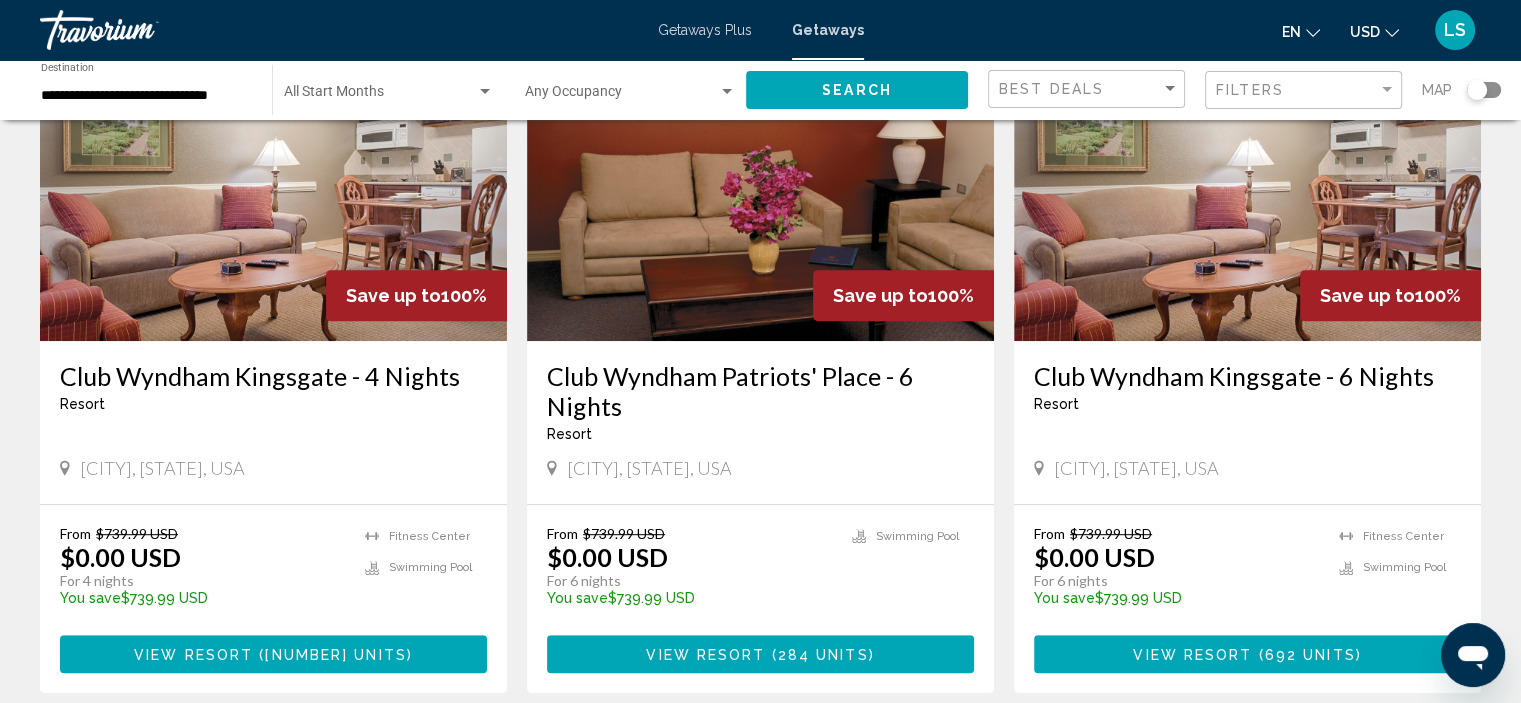 drag, startPoint x: 1155, startPoint y: 468, endPoint x: 1059, endPoint y: 459, distance: 96.42095 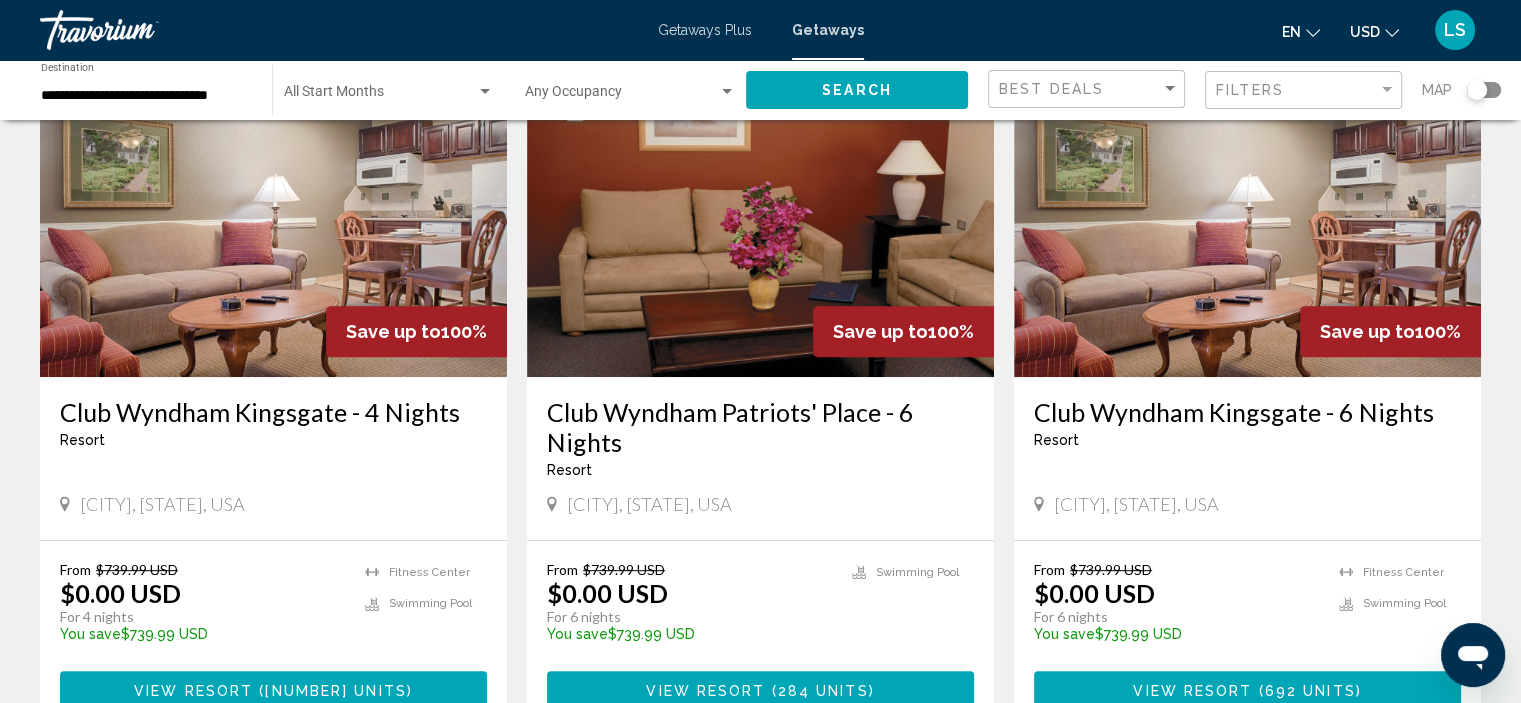 scroll, scrollTop: 900, scrollLeft: 0, axis: vertical 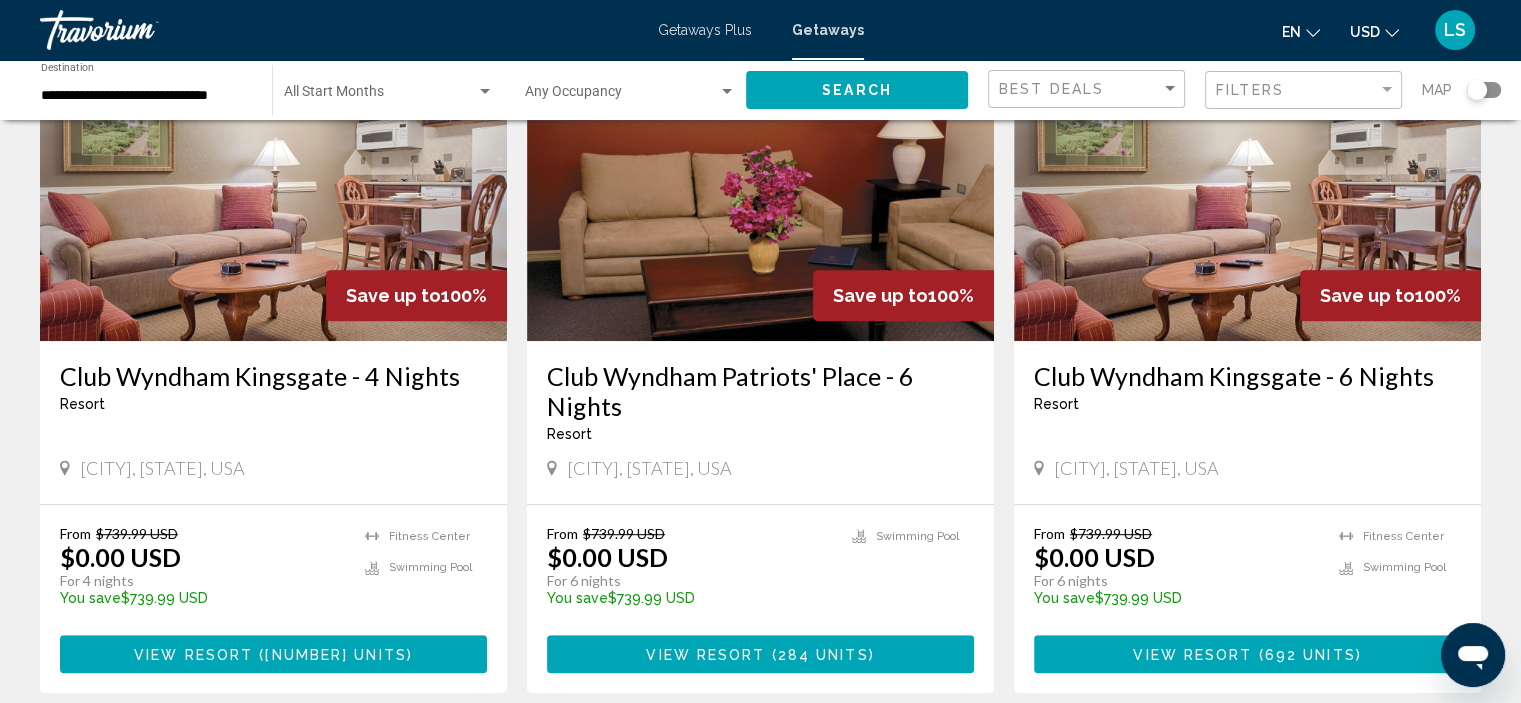 click on "Club Wyndham Kingsgate - 6 Nights" at bounding box center [1247, 376] 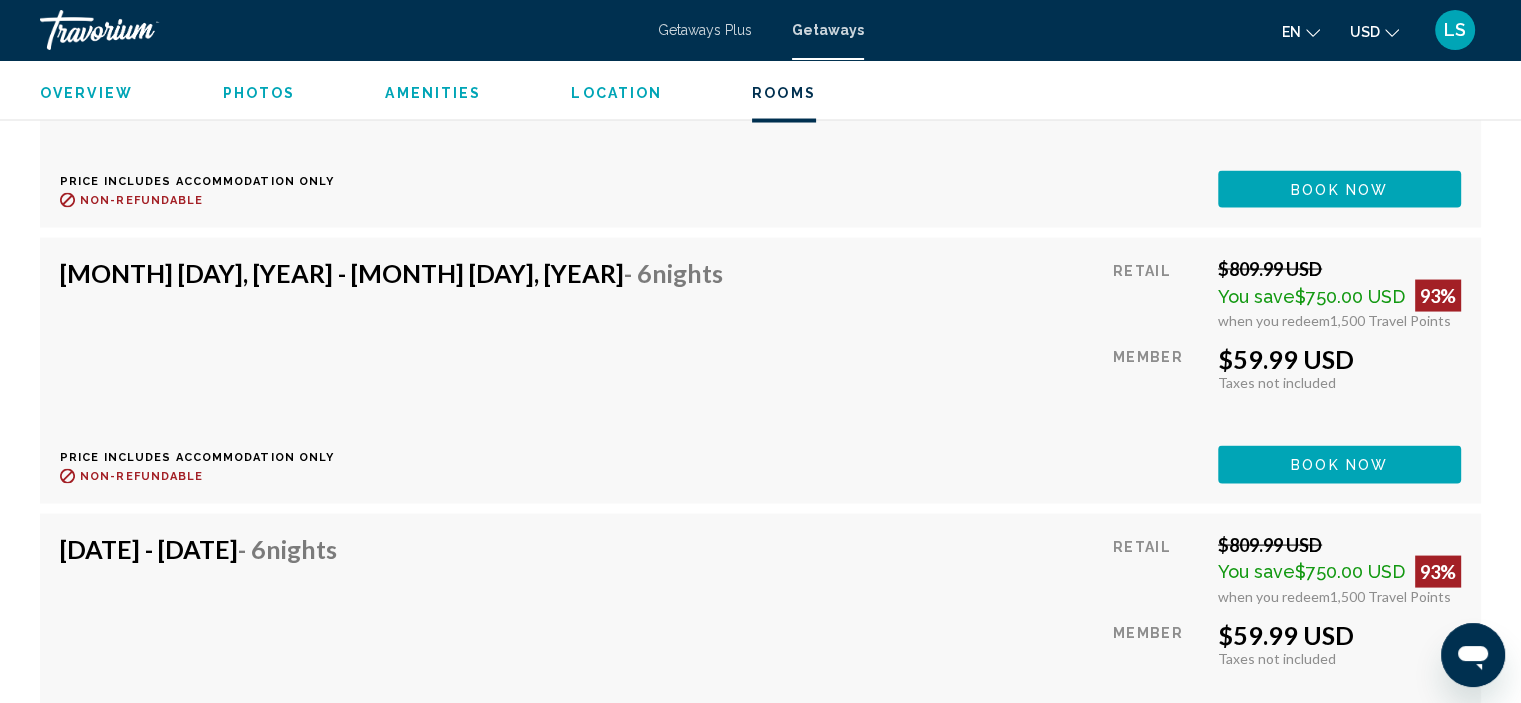 scroll, scrollTop: 26607, scrollLeft: 0, axis: vertical 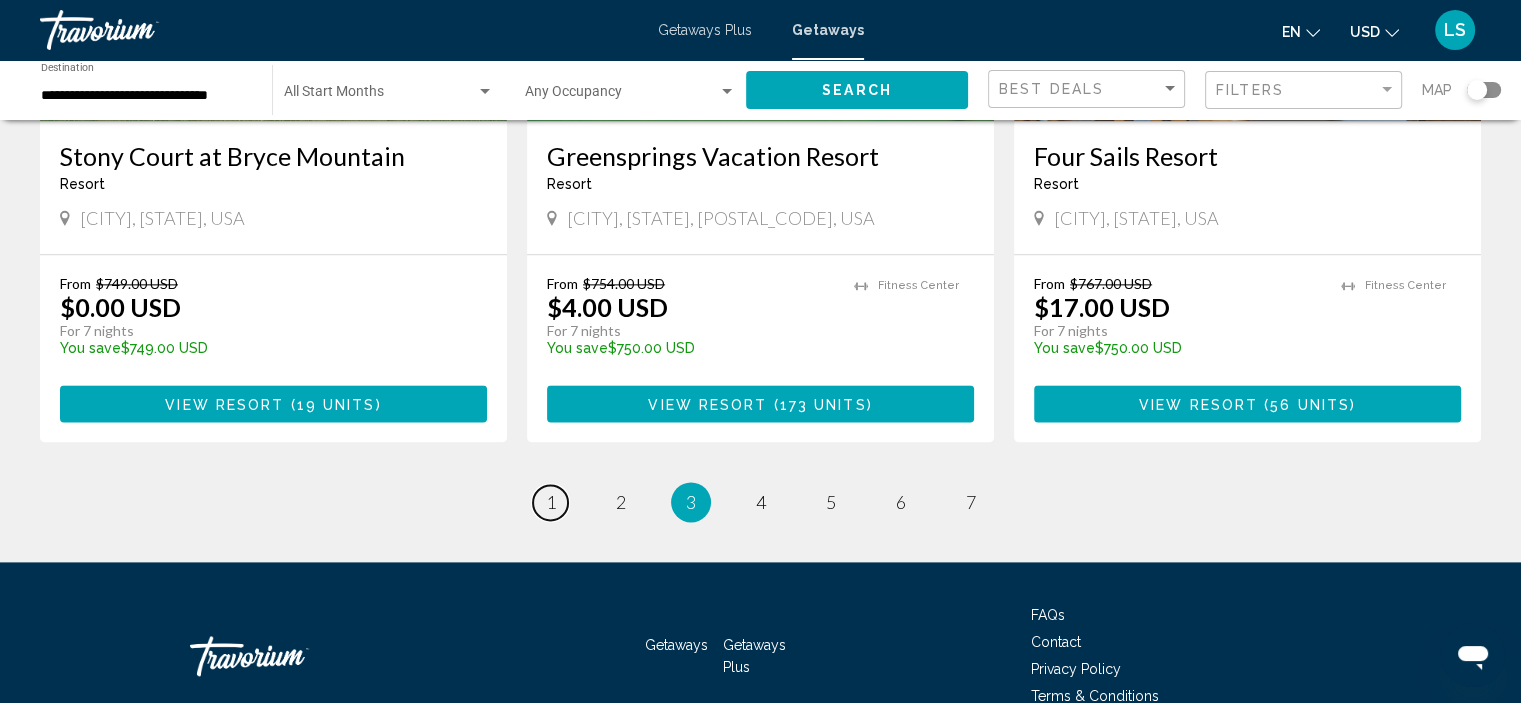 click on "page  1" at bounding box center [550, 502] 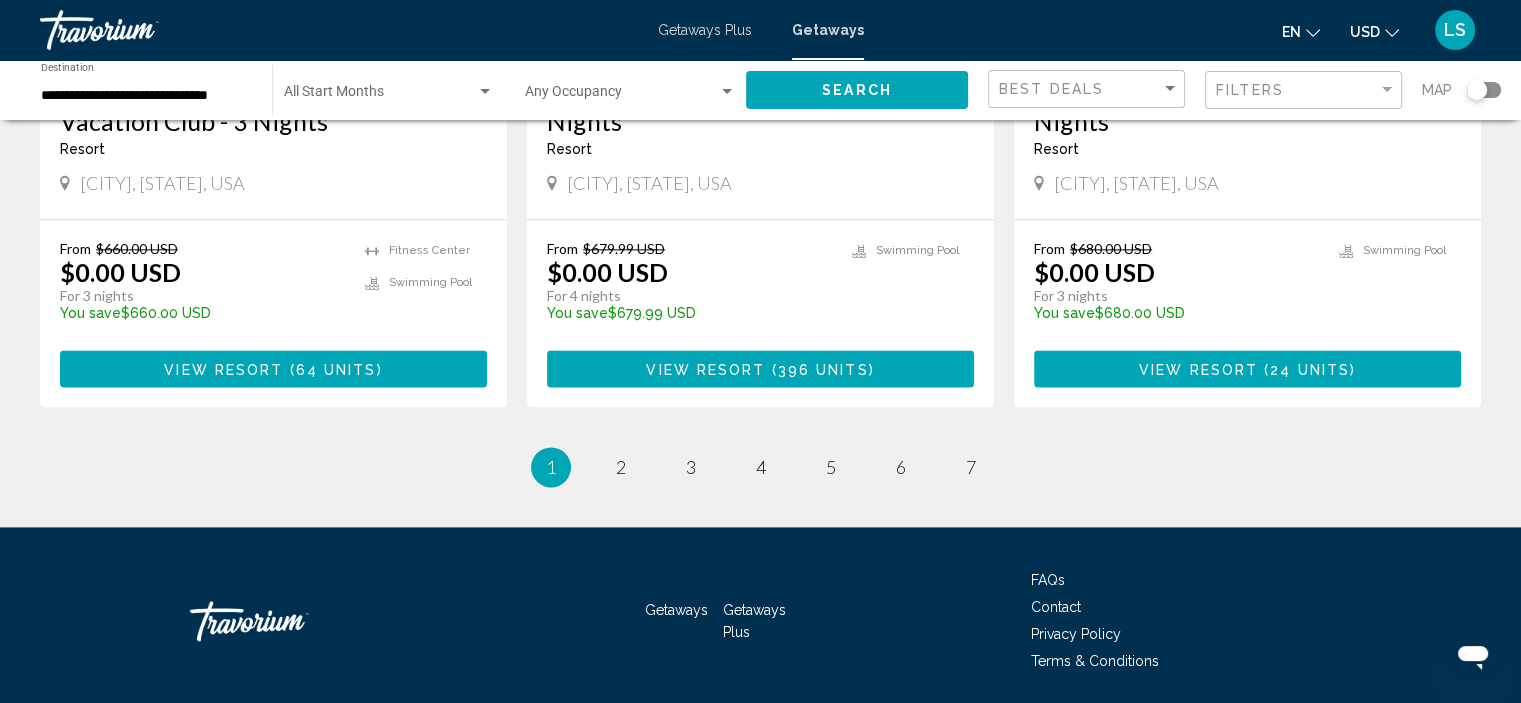 scroll, scrollTop: 2673, scrollLeft: 0, axis: vertical 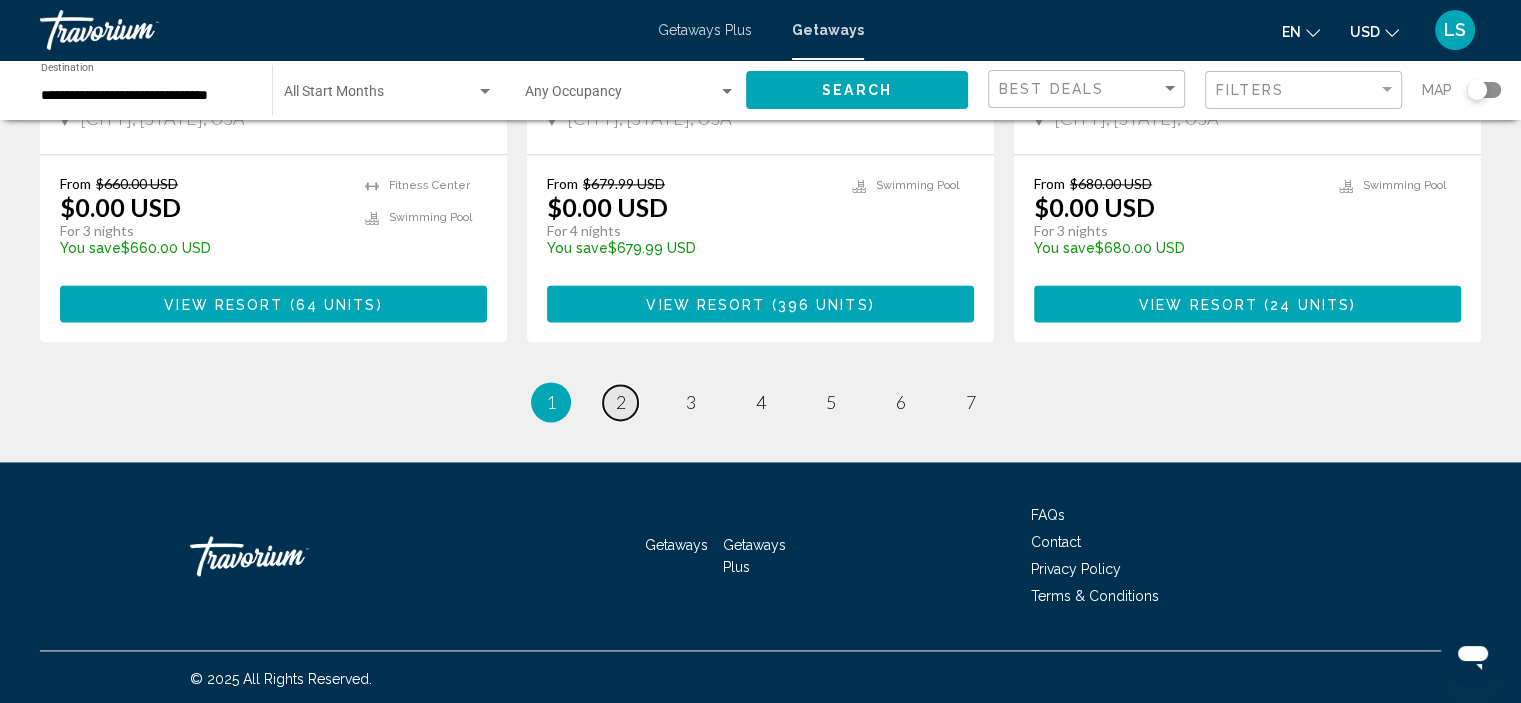 click on "page  2" at bounding box center (620, 402) 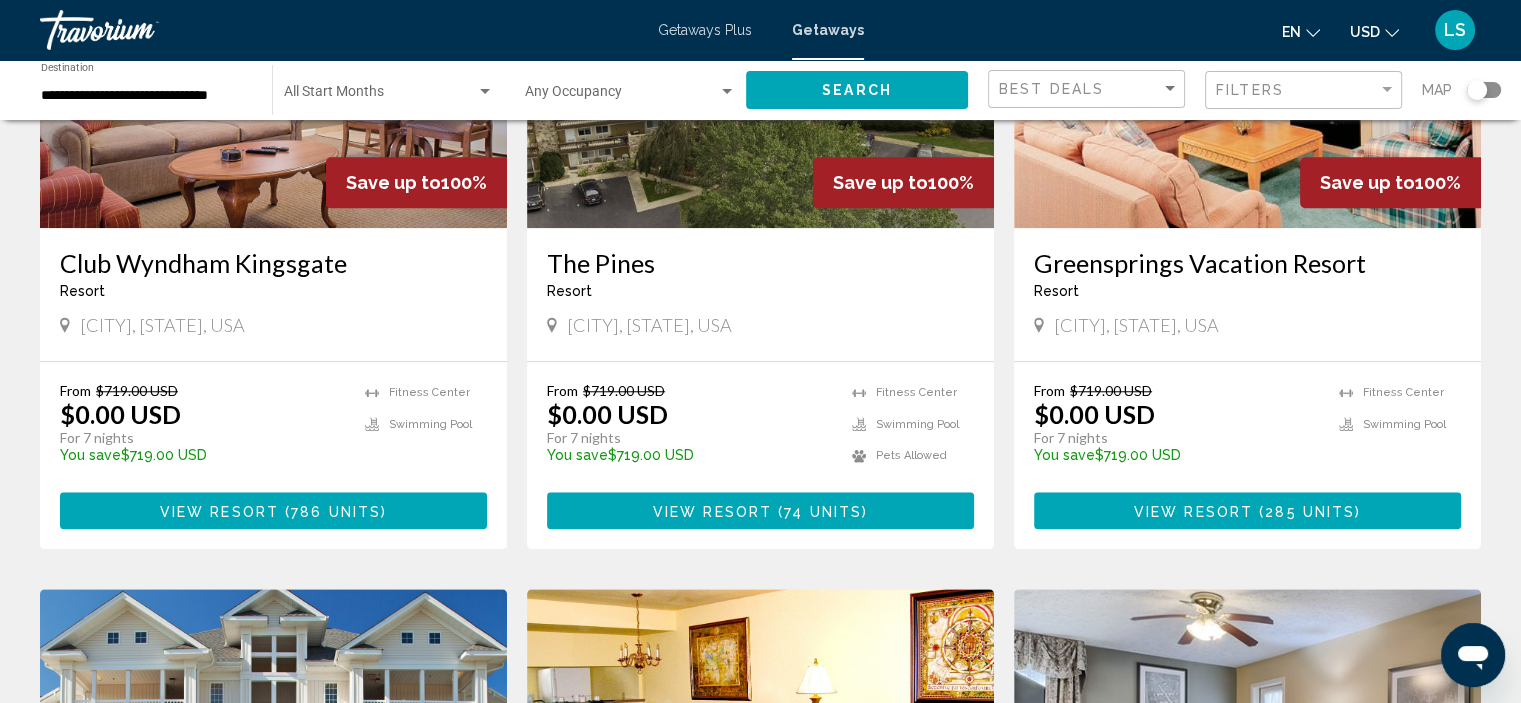 scroll, scrollTop: 1700, scrollLeft: 0, axis: vertical 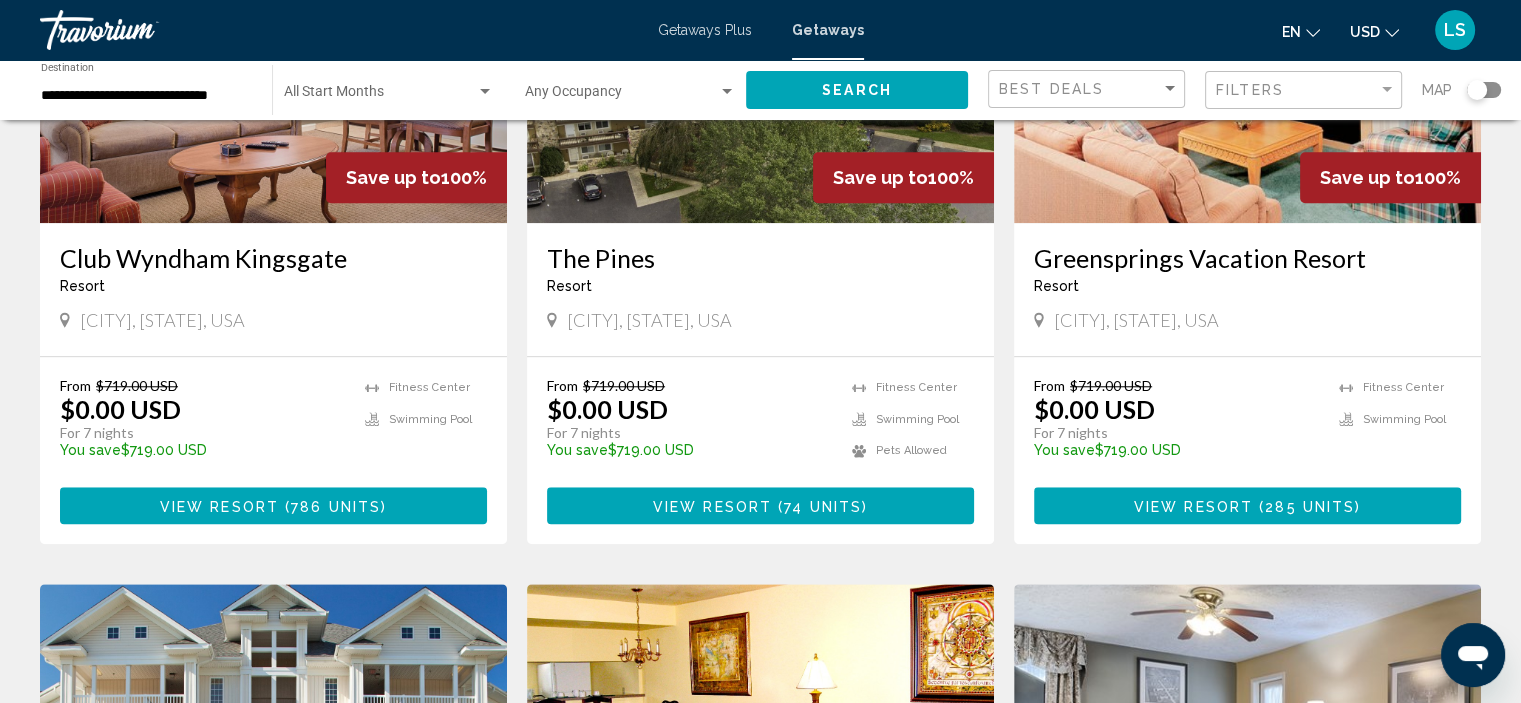 click at bounding box center [1247, 63] 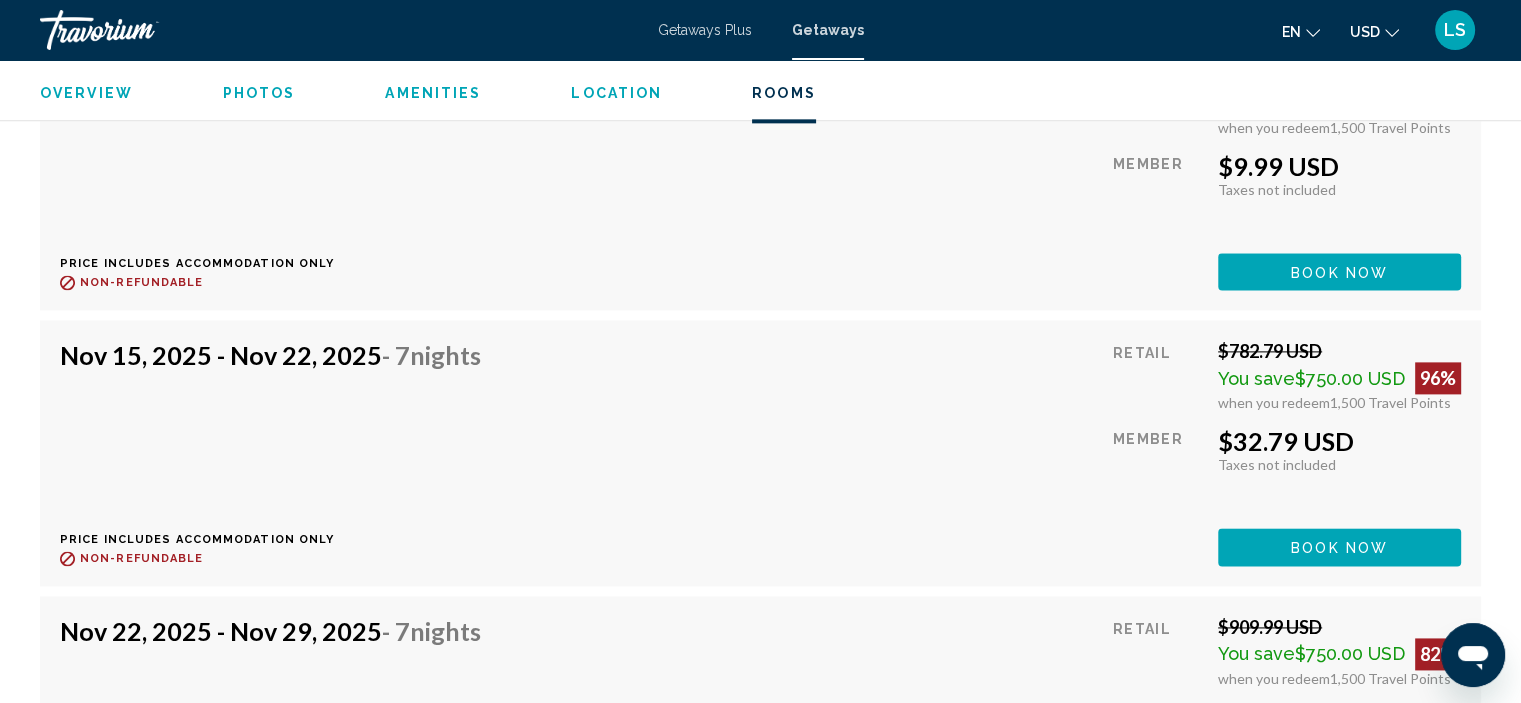 scroll, scrollTop: 9858, scrollLeft: 0, axis: vertical 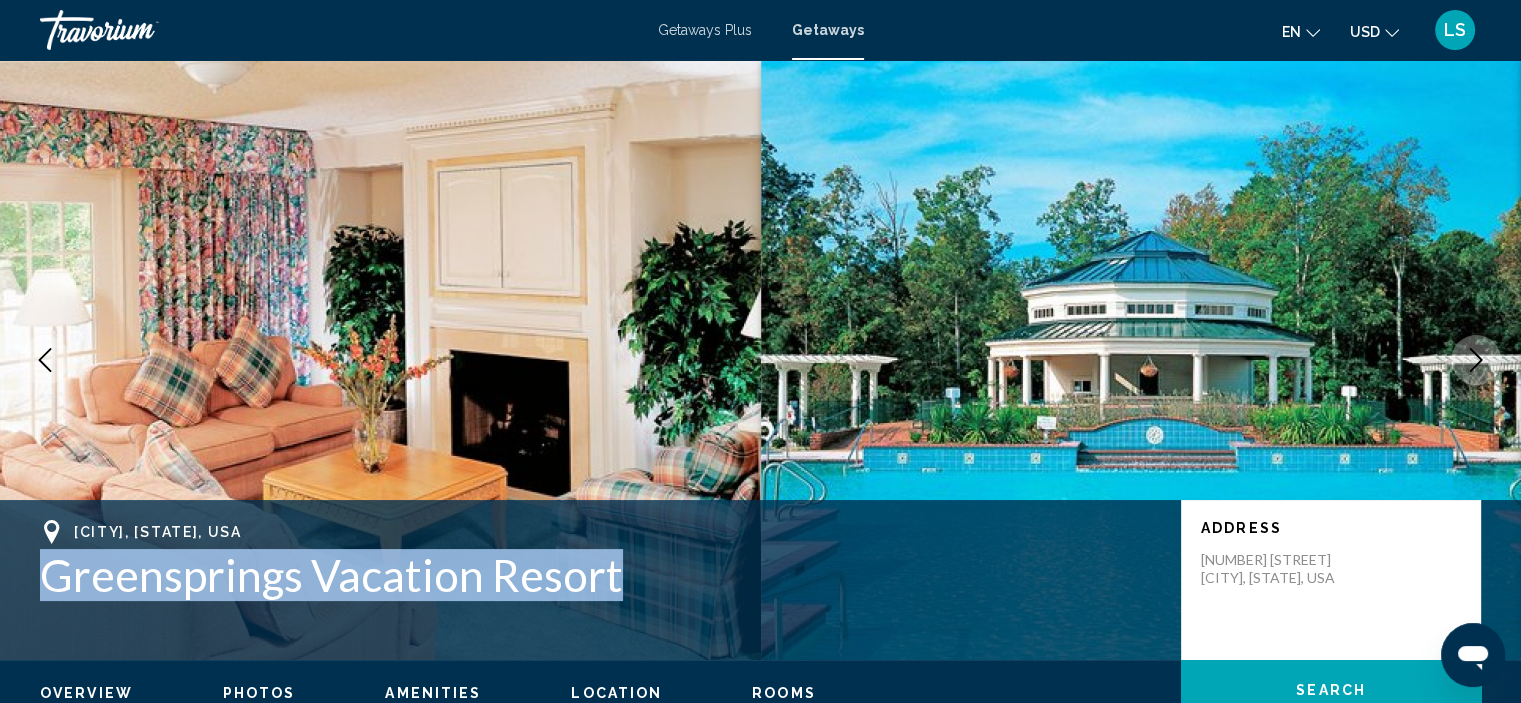 drag, startPoint x: 616, startPoint y: 567, endPoint x: 35, endPoint y: 586, distance: 581.3106 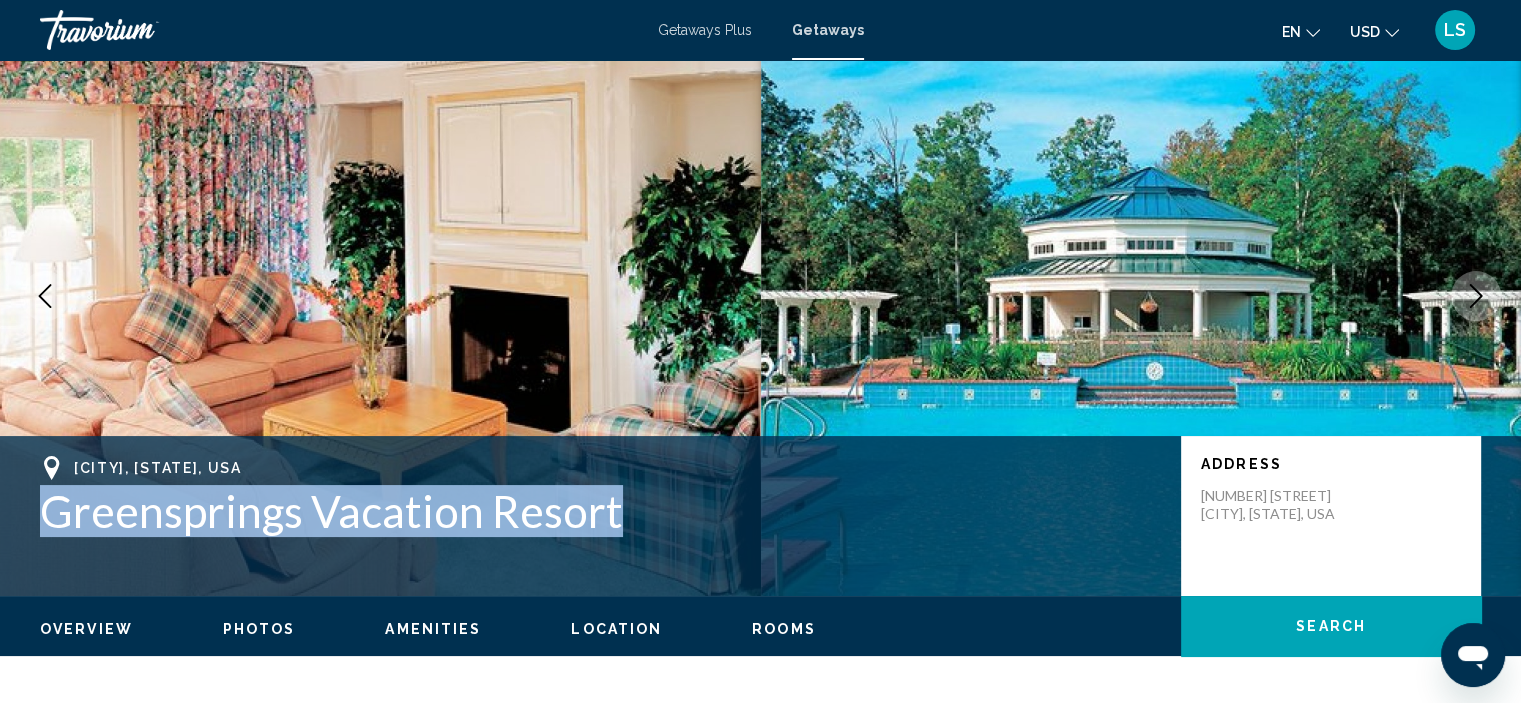scroll, scrollTop: 200, scrollLeft: 0, axis: vertical 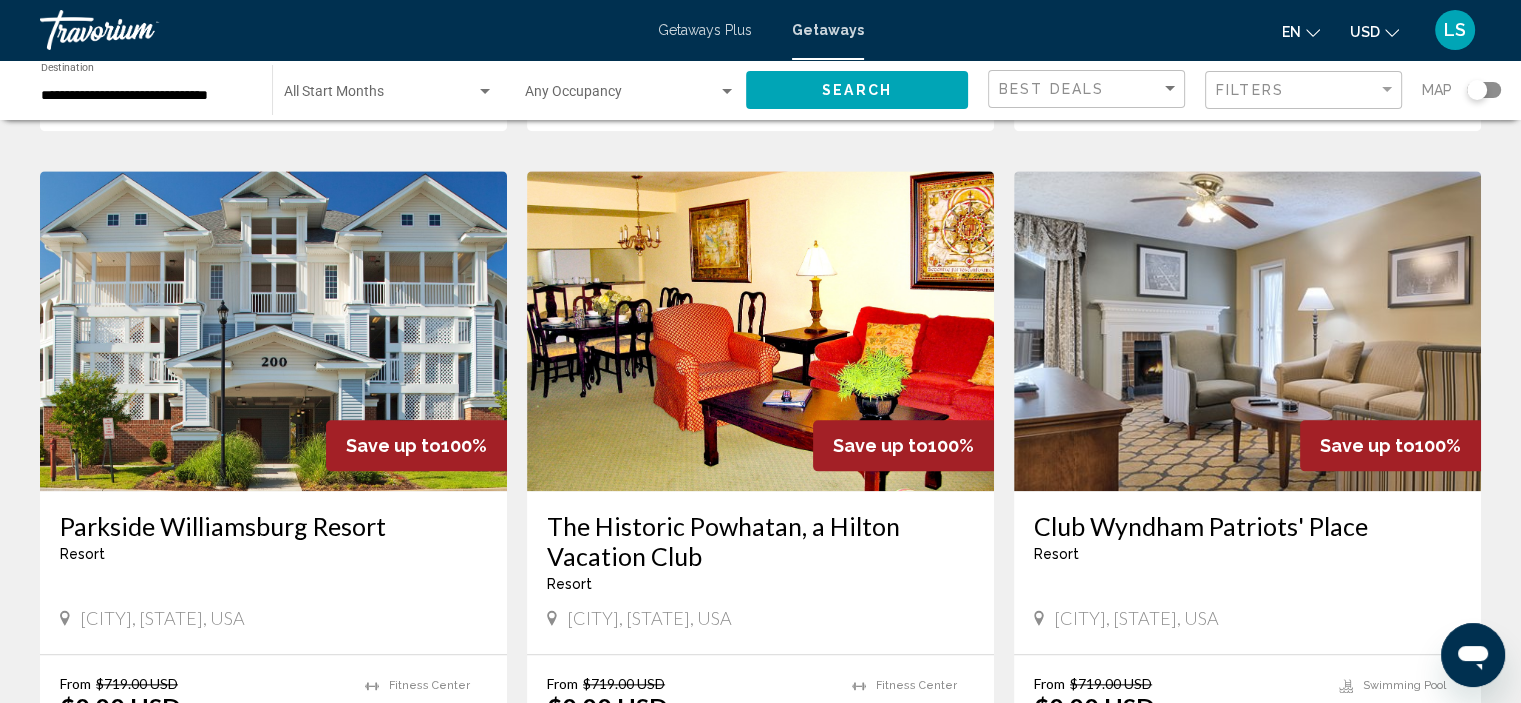 click at bounding box center [273, 331] 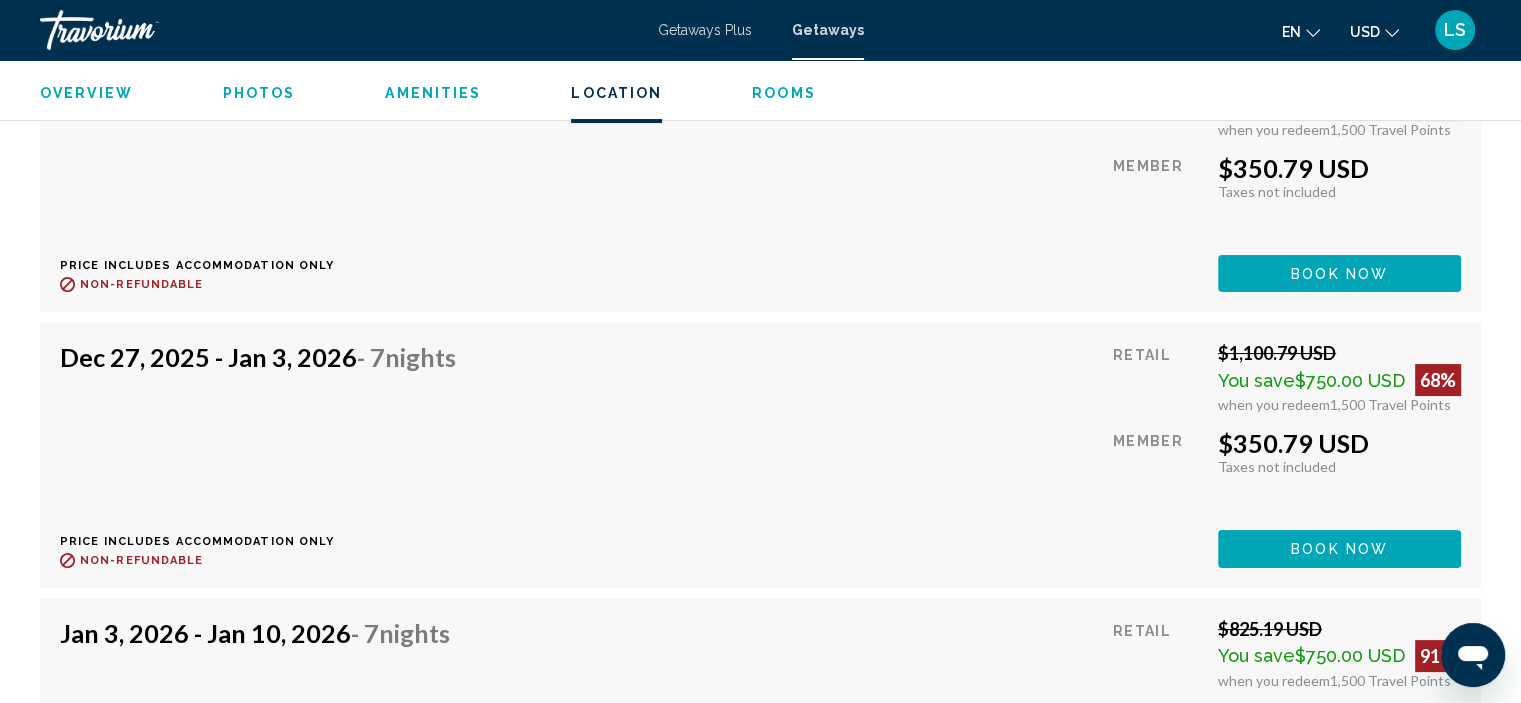 scroll, scrollTop: 7808, scrollLeft: 0, axis: vertical 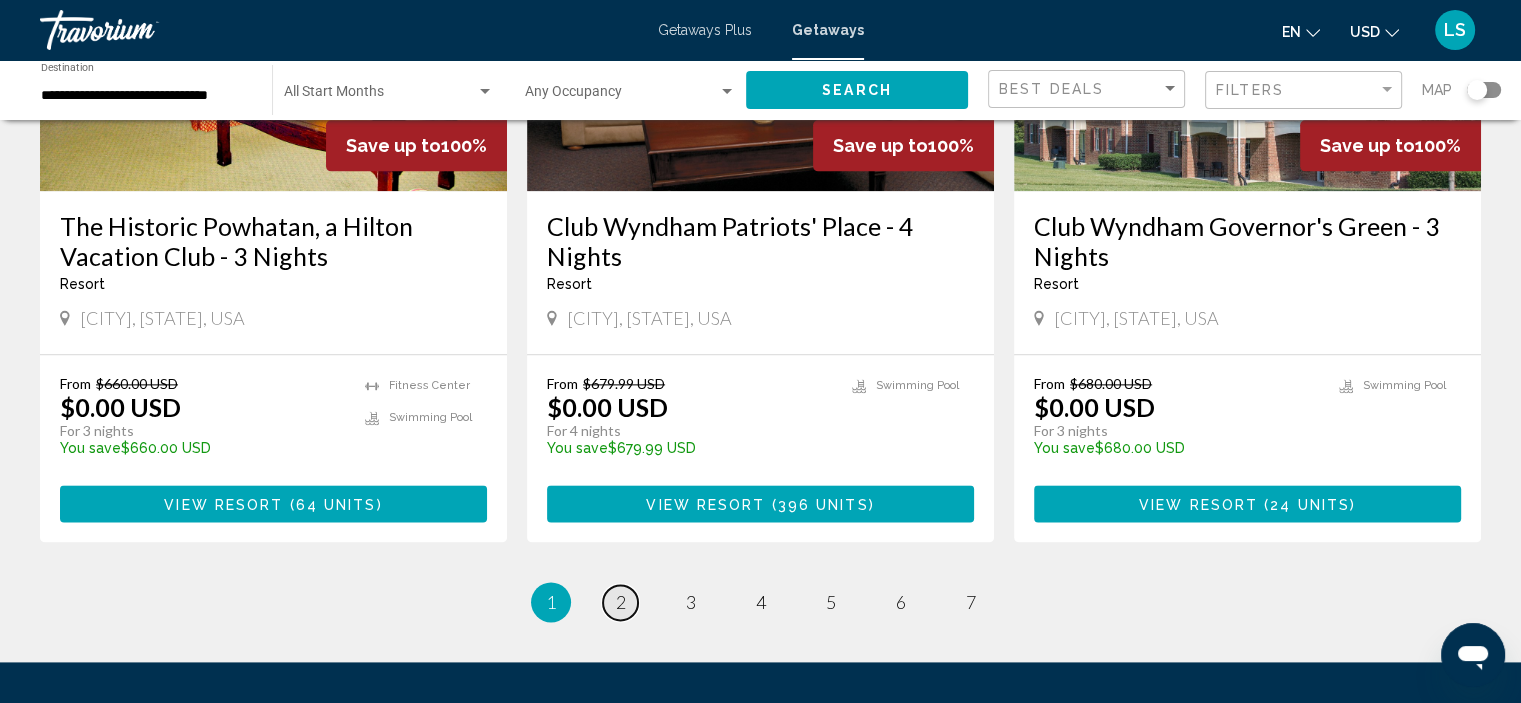 click on "page  2" at bounding box center [620, 602] 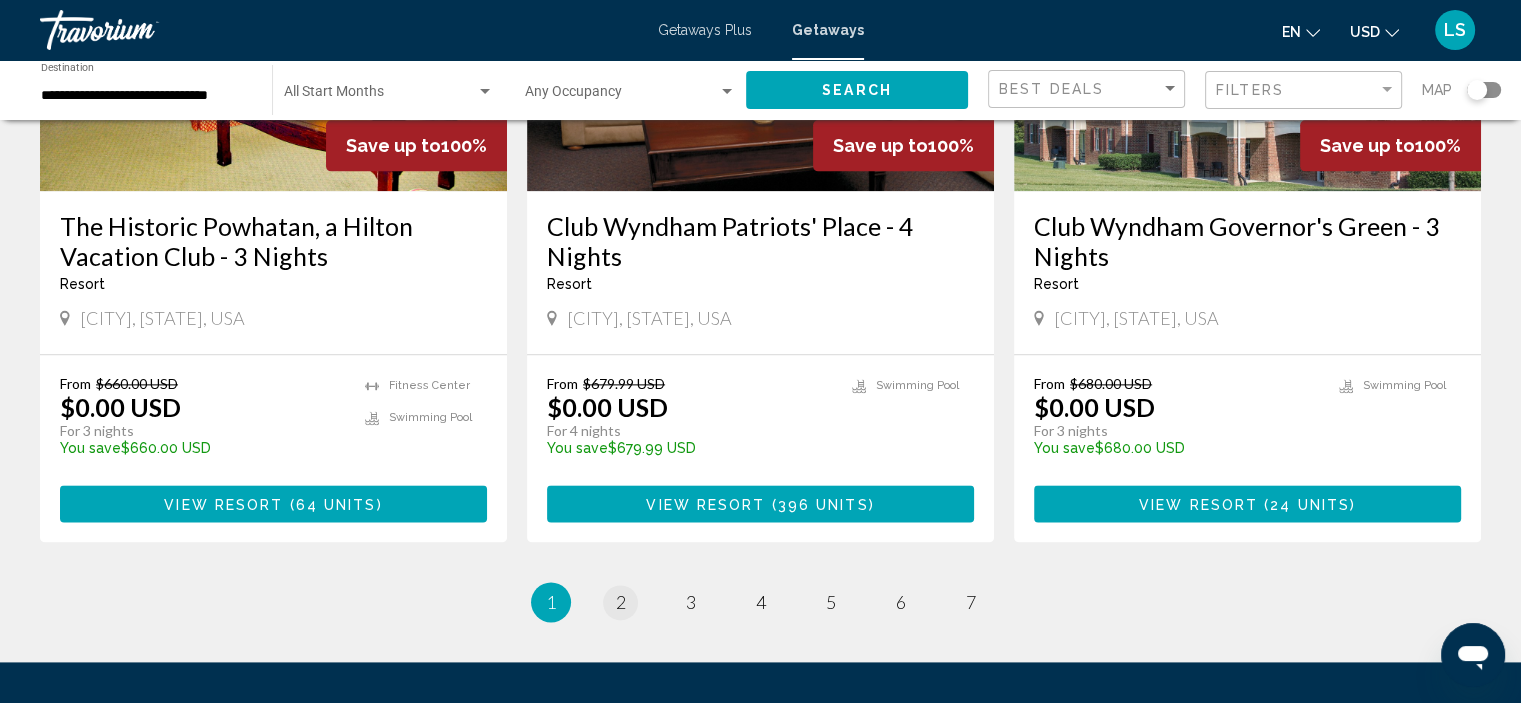 scroll, scrollTop: 0, scrollLeft: 0, axis: both 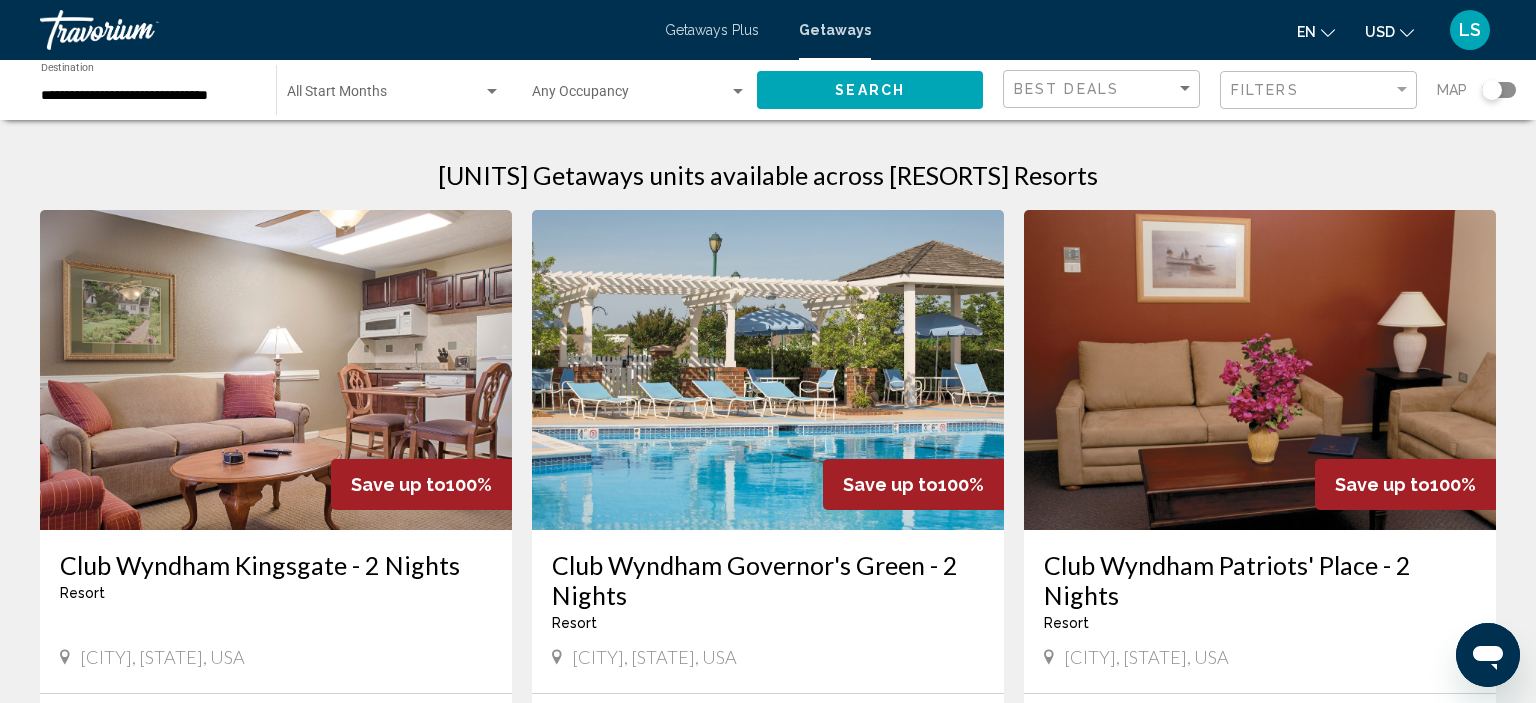 click on "Getaways Getaways Plus FAQs Contact Privacy Policy Terms & Conditions" at bounding box center (768, 3229) 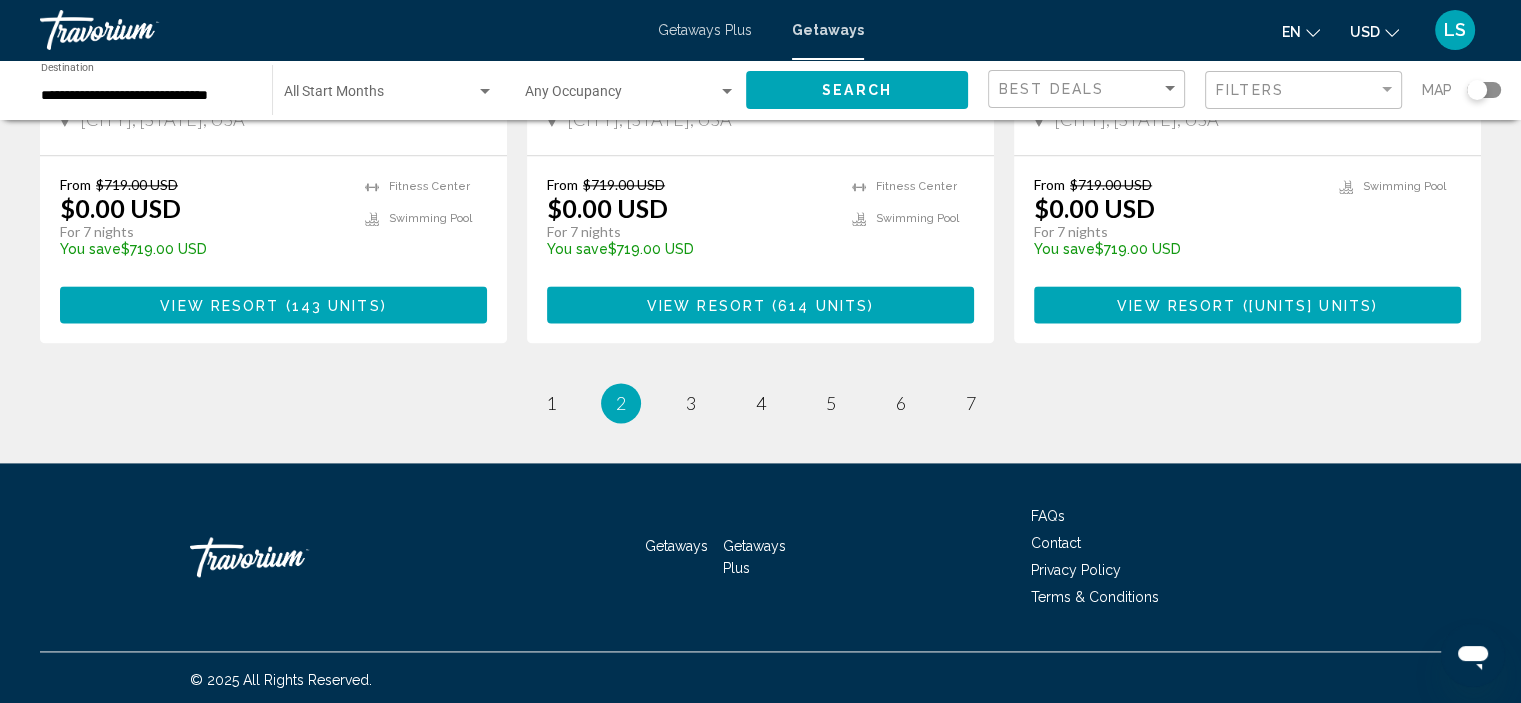 scroll, scrollTop: 2613, scrollLeft: 0, axis: vertical 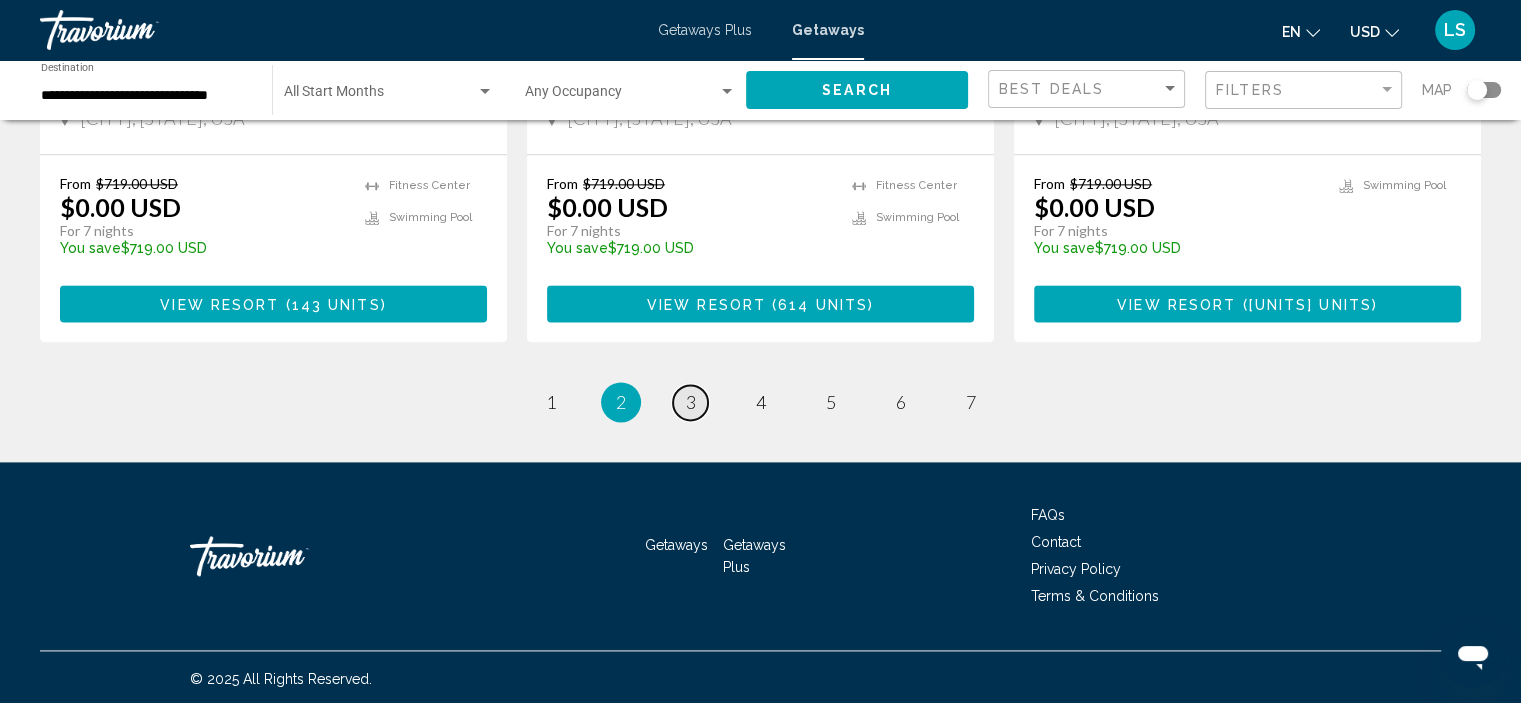 click on "page  3" at bounding box center [690, 402] 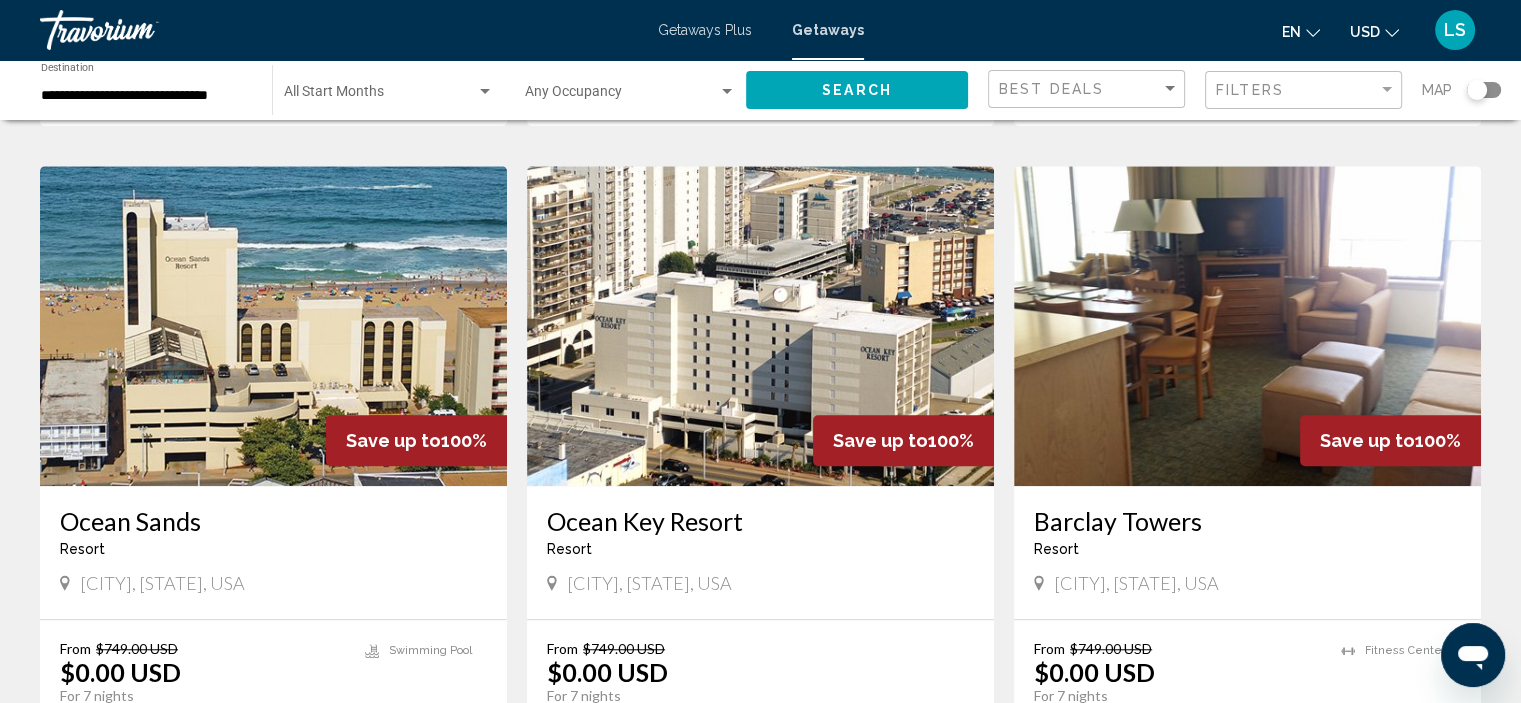 scroll, scrollTop: 1513, scrollLeft: 0, axis: vertical 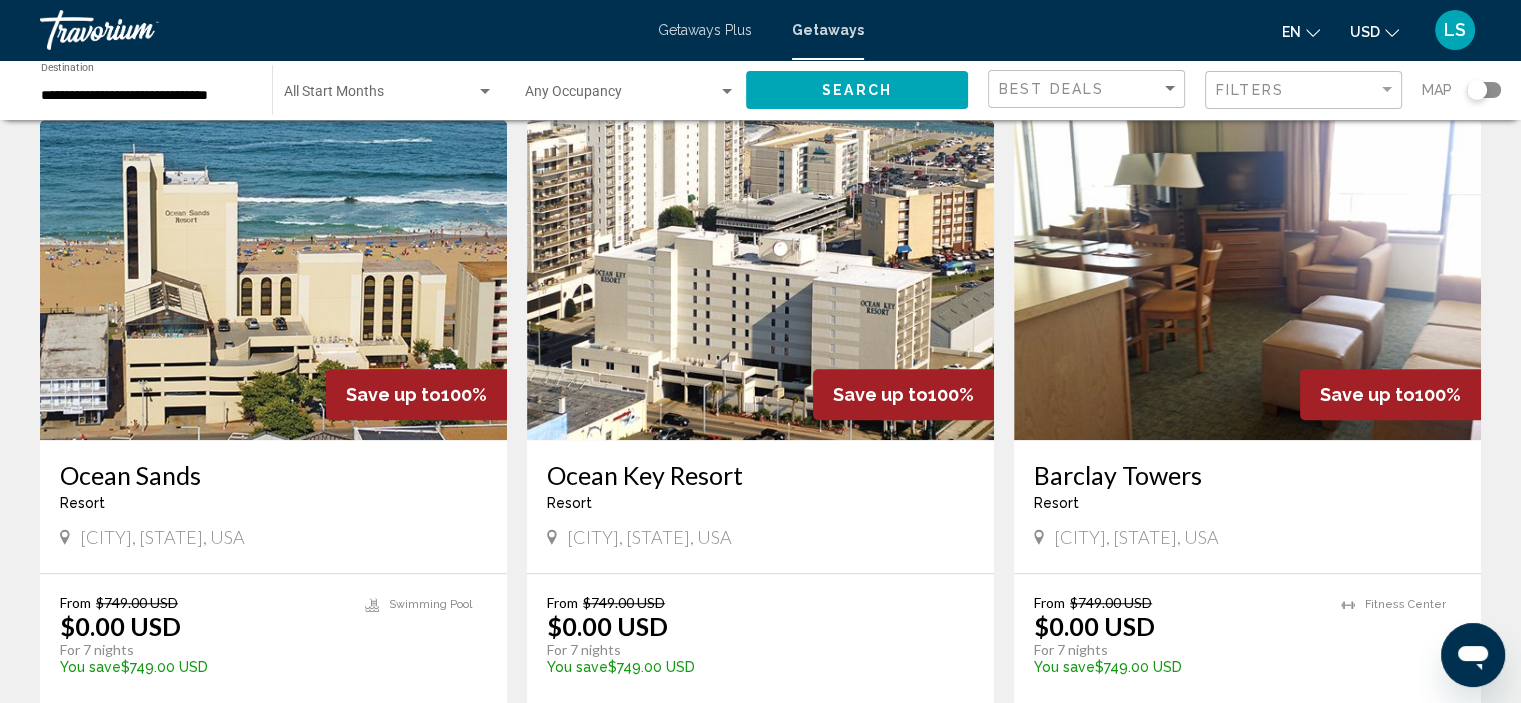 click at bounding box center (760, 280) 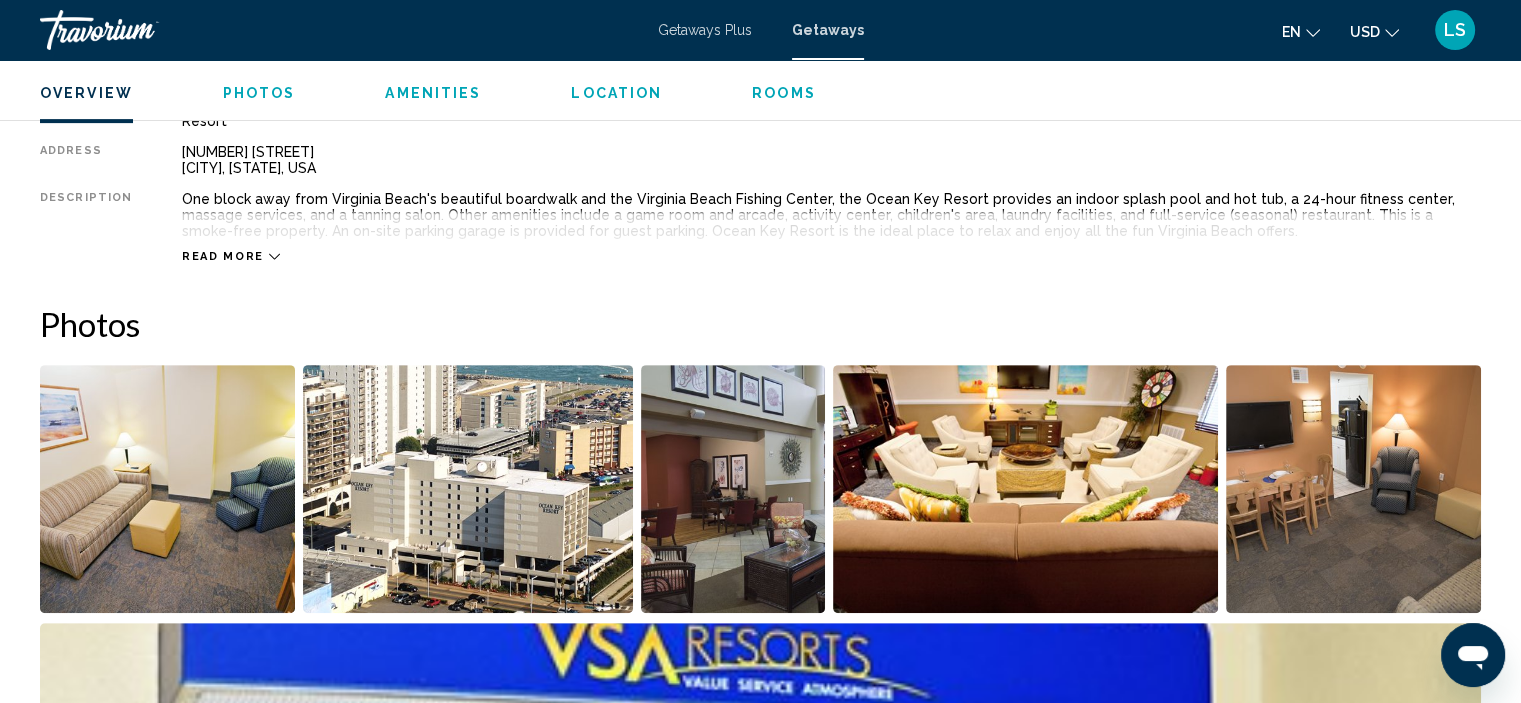 scroll, scrollTop: 808, scrollLeft: 0, axis: vertical 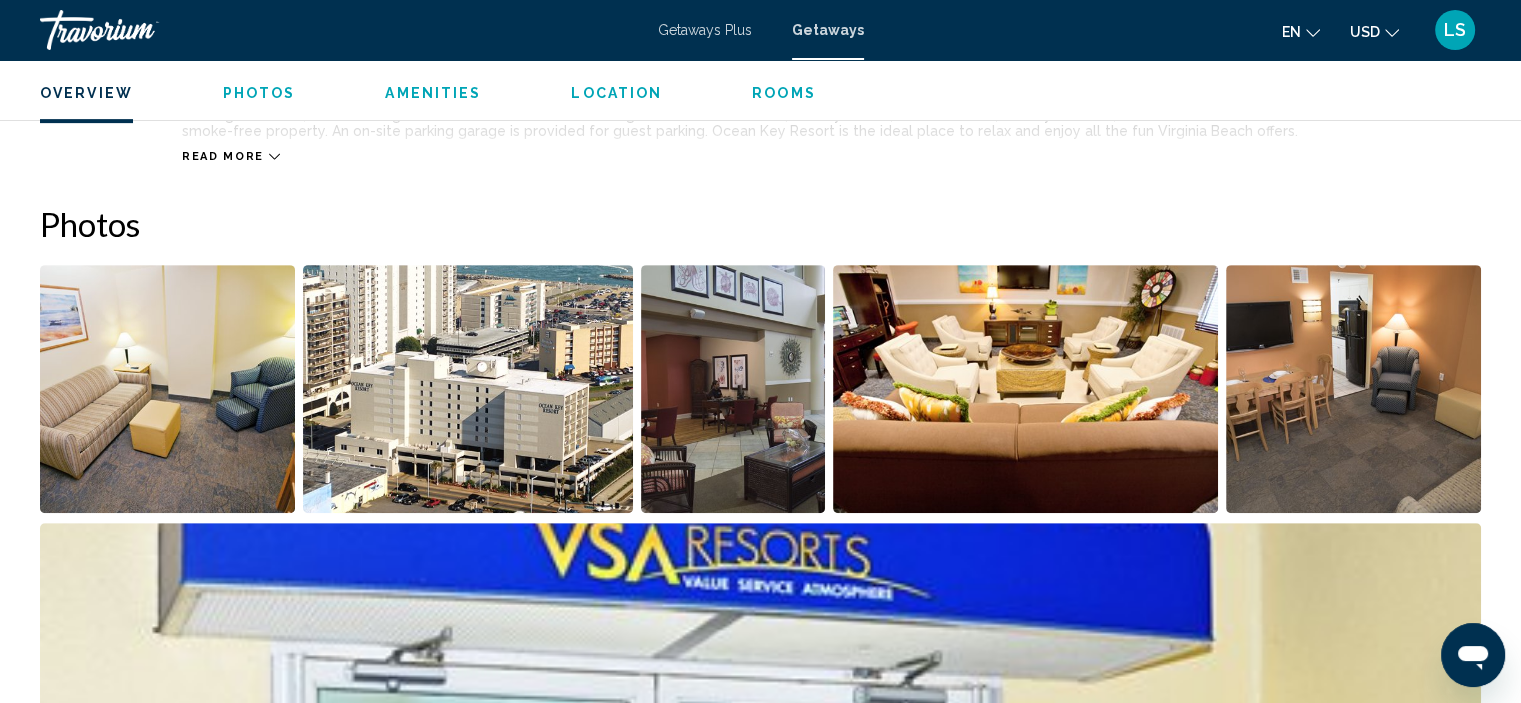 click at bounding box center (1353, 389) 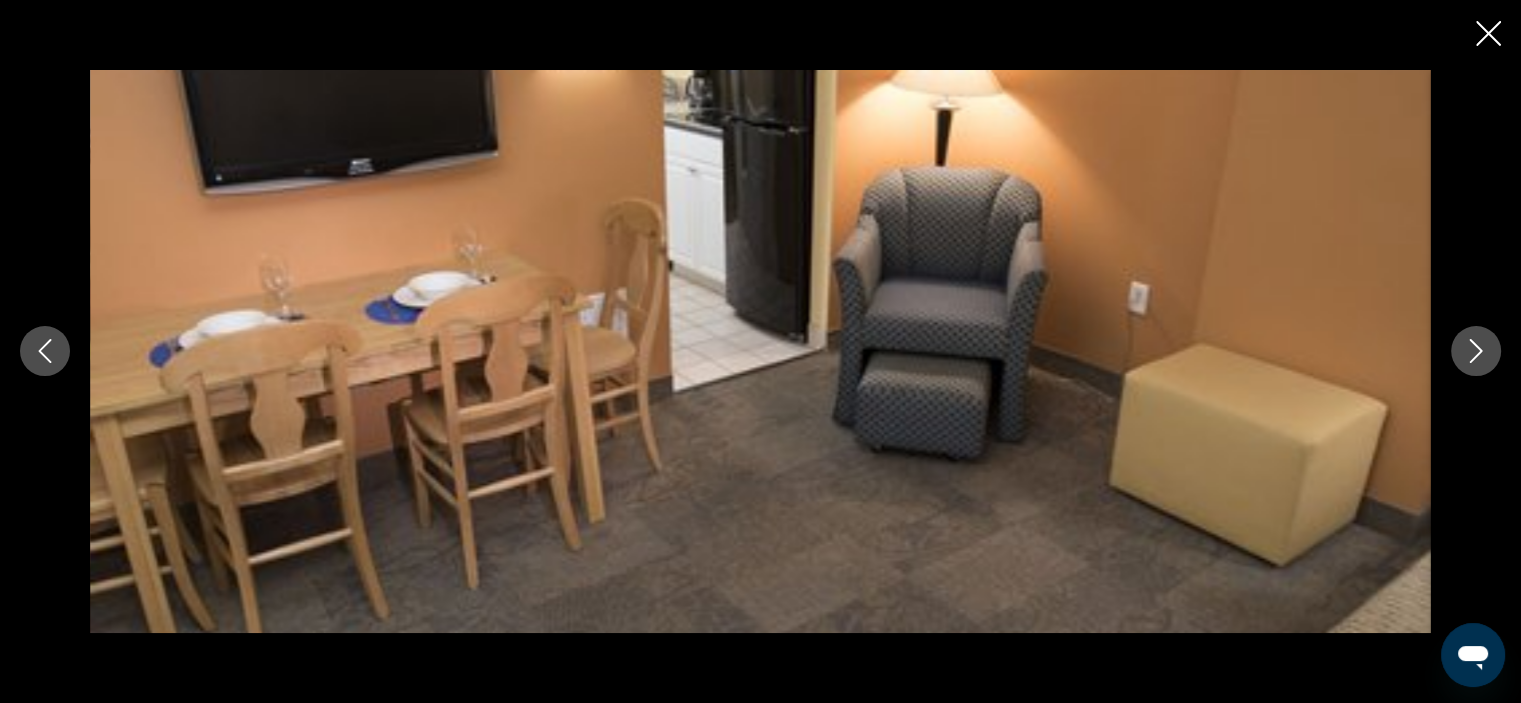 click 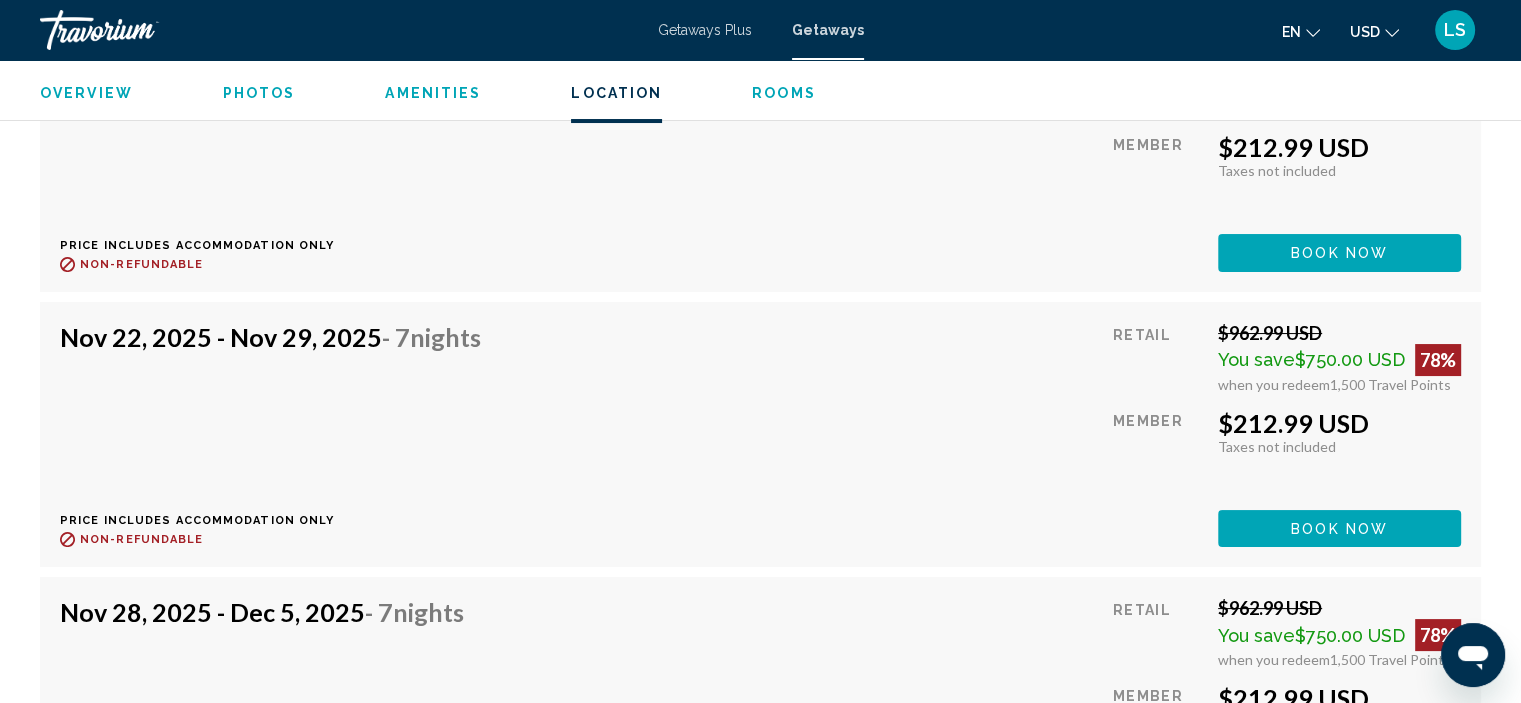 scroll, scrollTop: 8308, scrollLeft: 0, axis: vertical 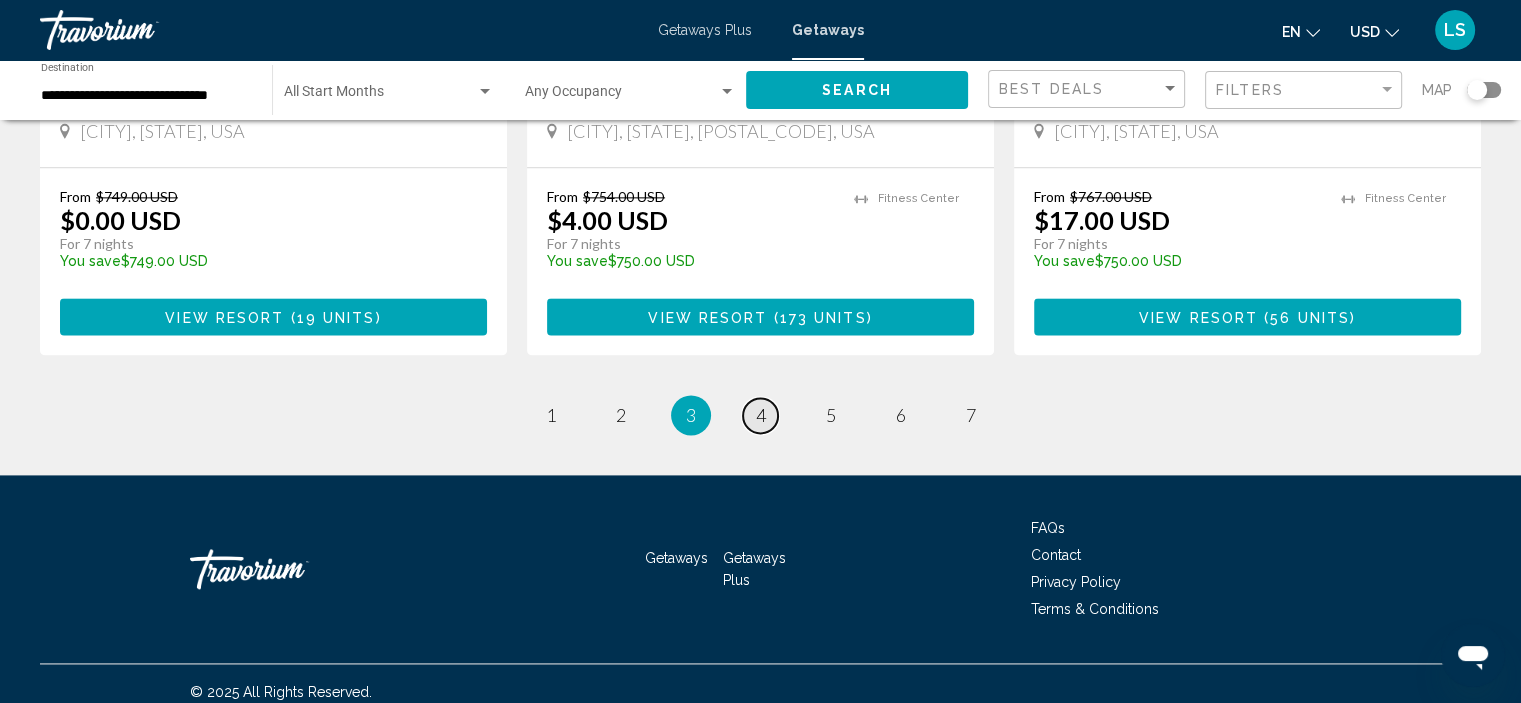 click on "page  4" at bounding box center (760, 415) 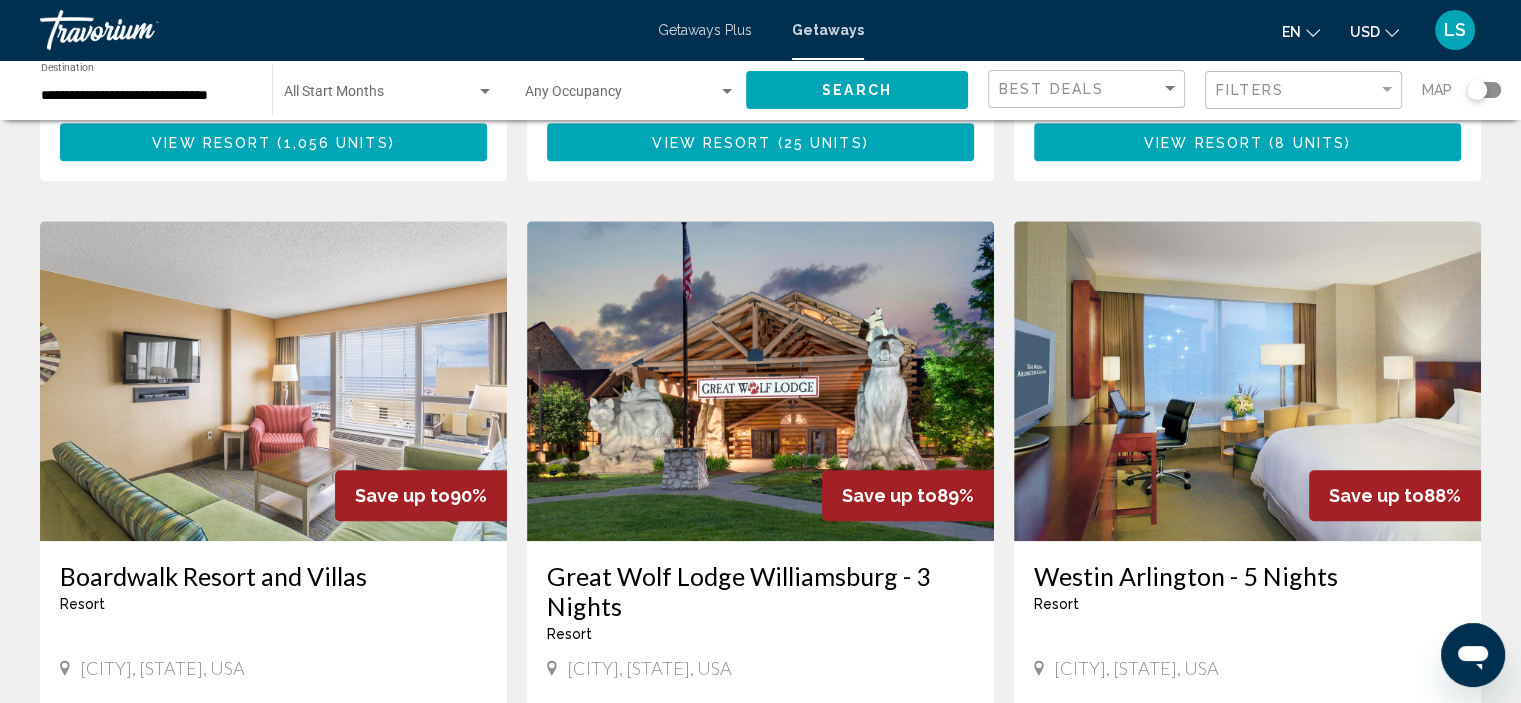 scroll, scrollTop: 1400, scrollLeft: 0, axis: vertical 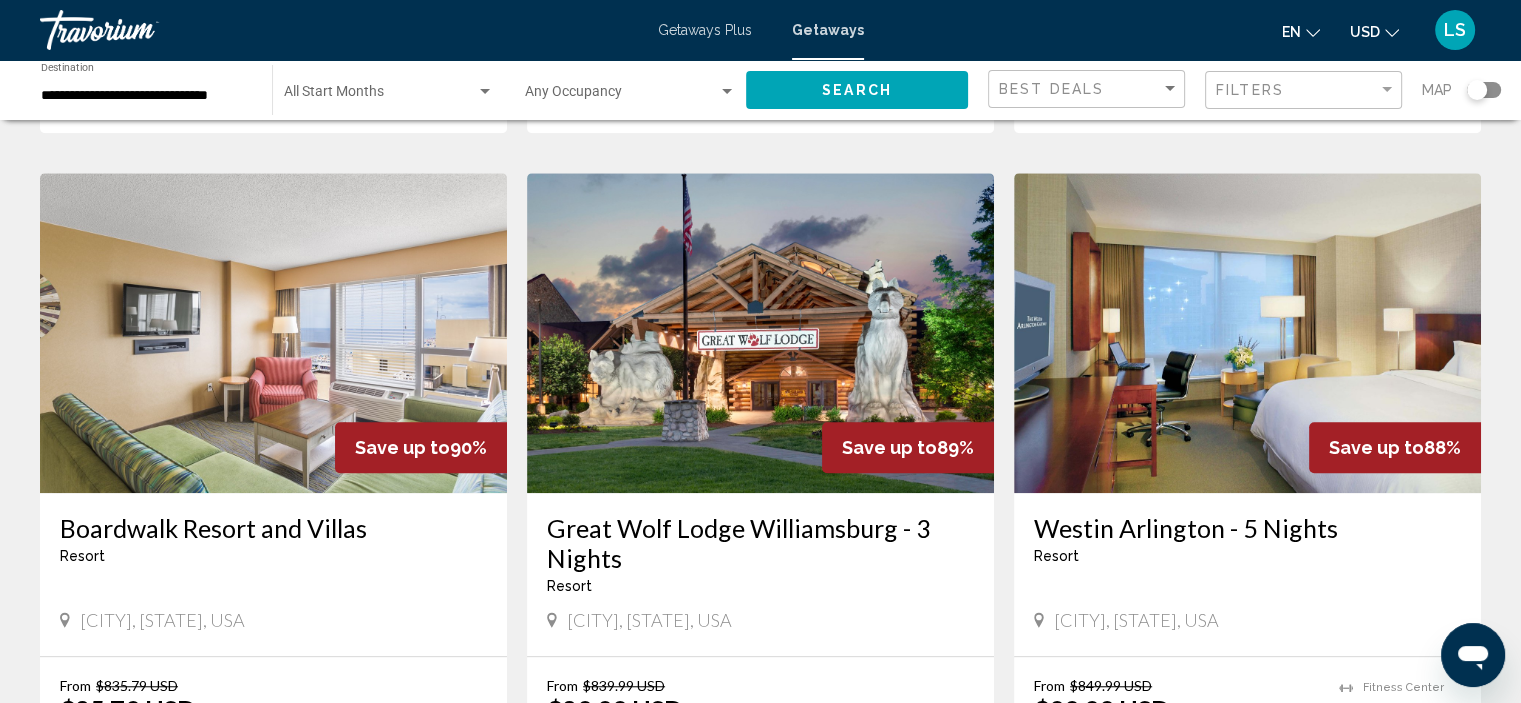 click at bounding box center [760, 333] 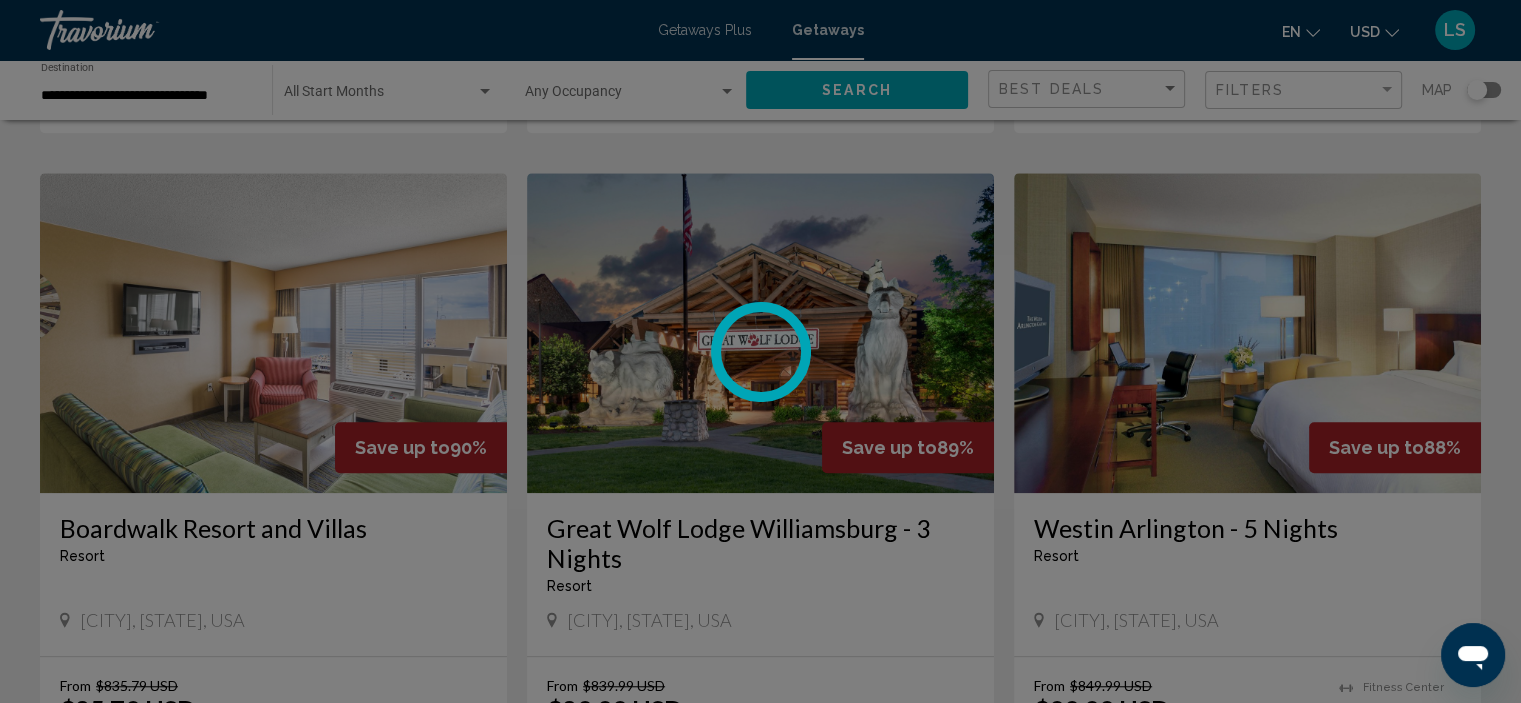 click at bounding box center (760, 351) 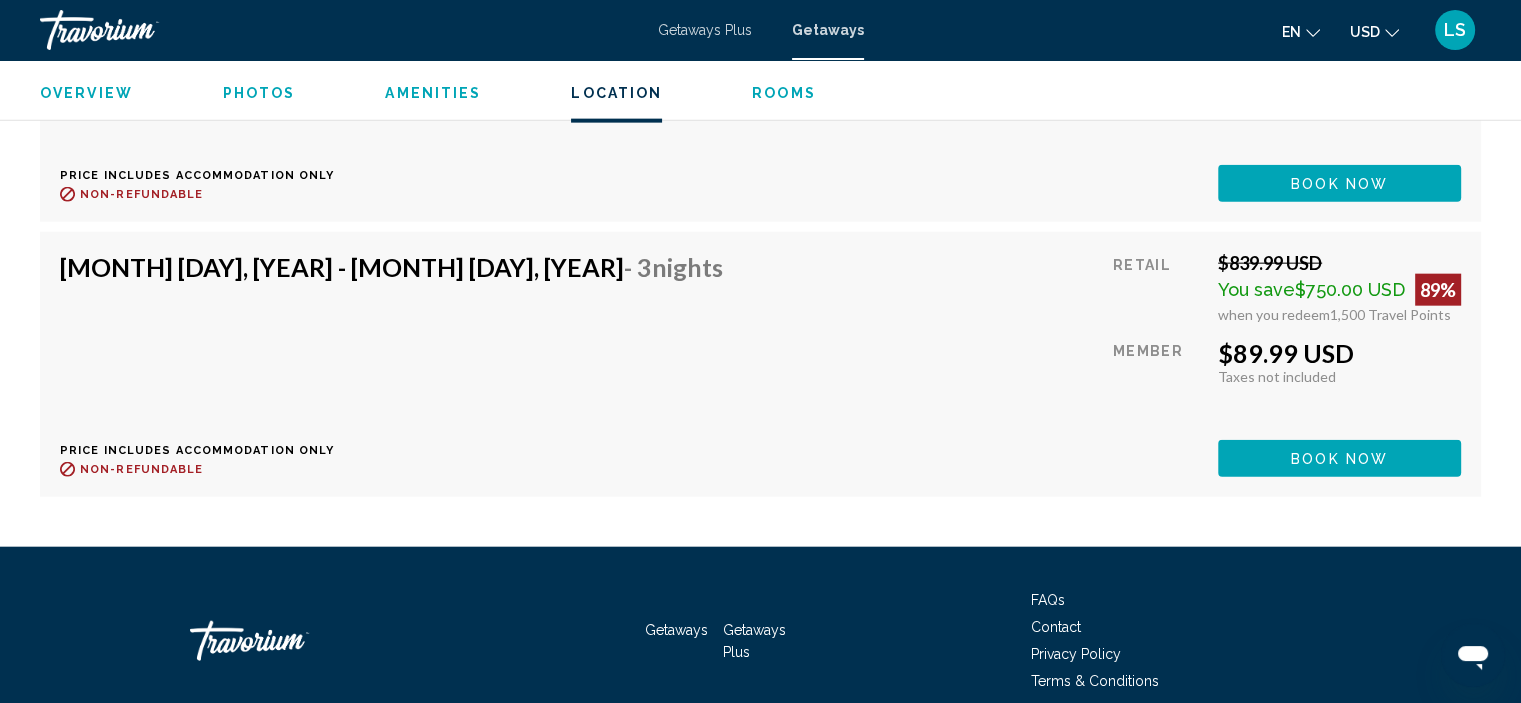 scroll, scrollTop: 12271, scrollLeft: 0, axis: vertical 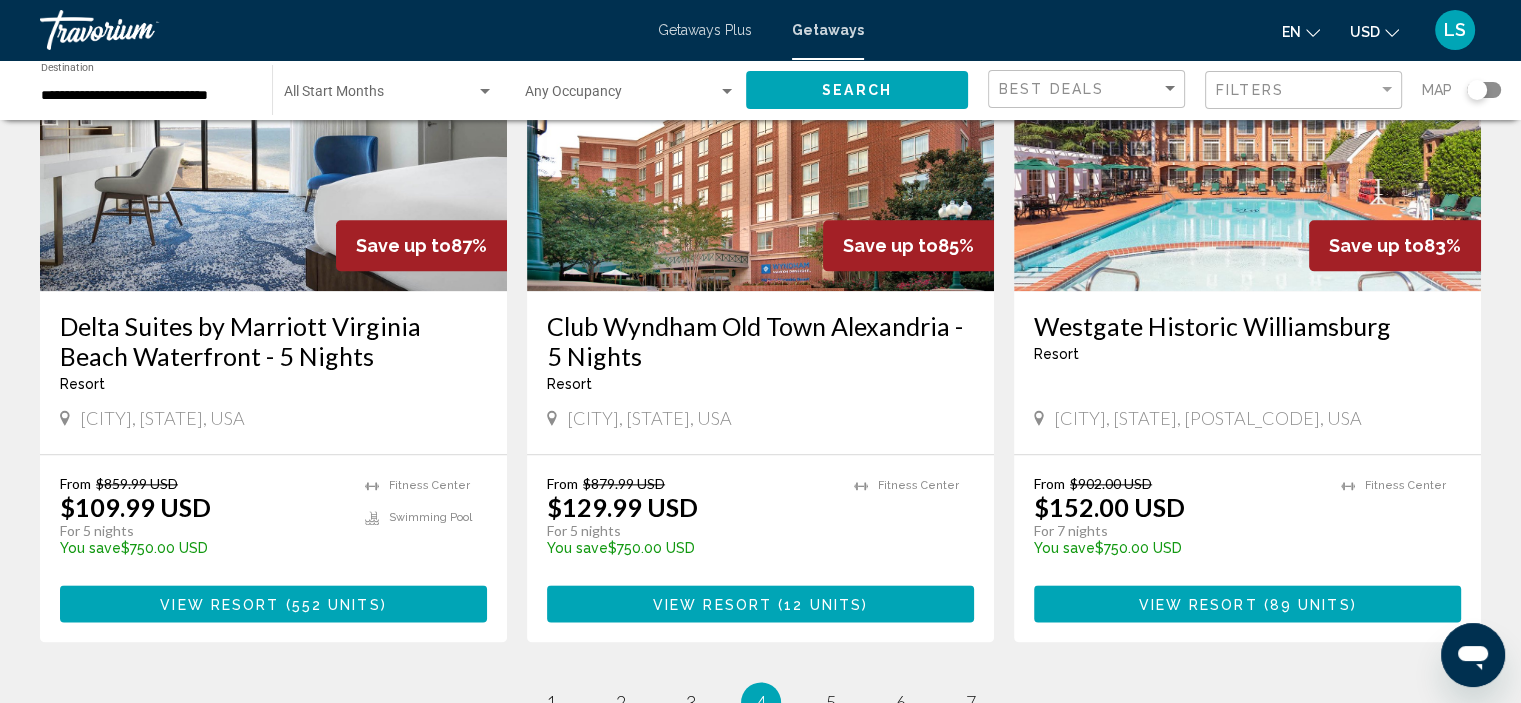 click at bounding box center (273, 131) 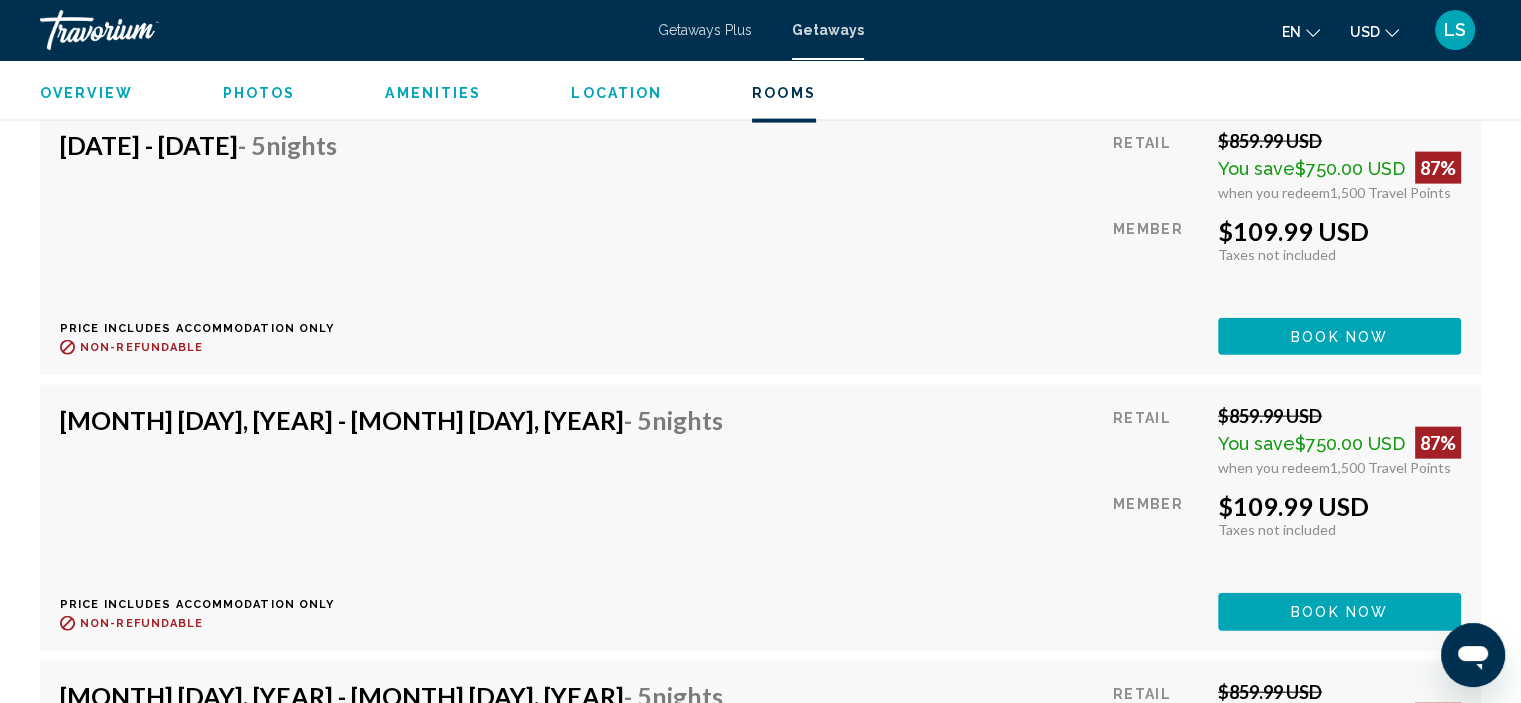 scroll, scrollTop: 19375, scrollLeft: 0, axis: vertical 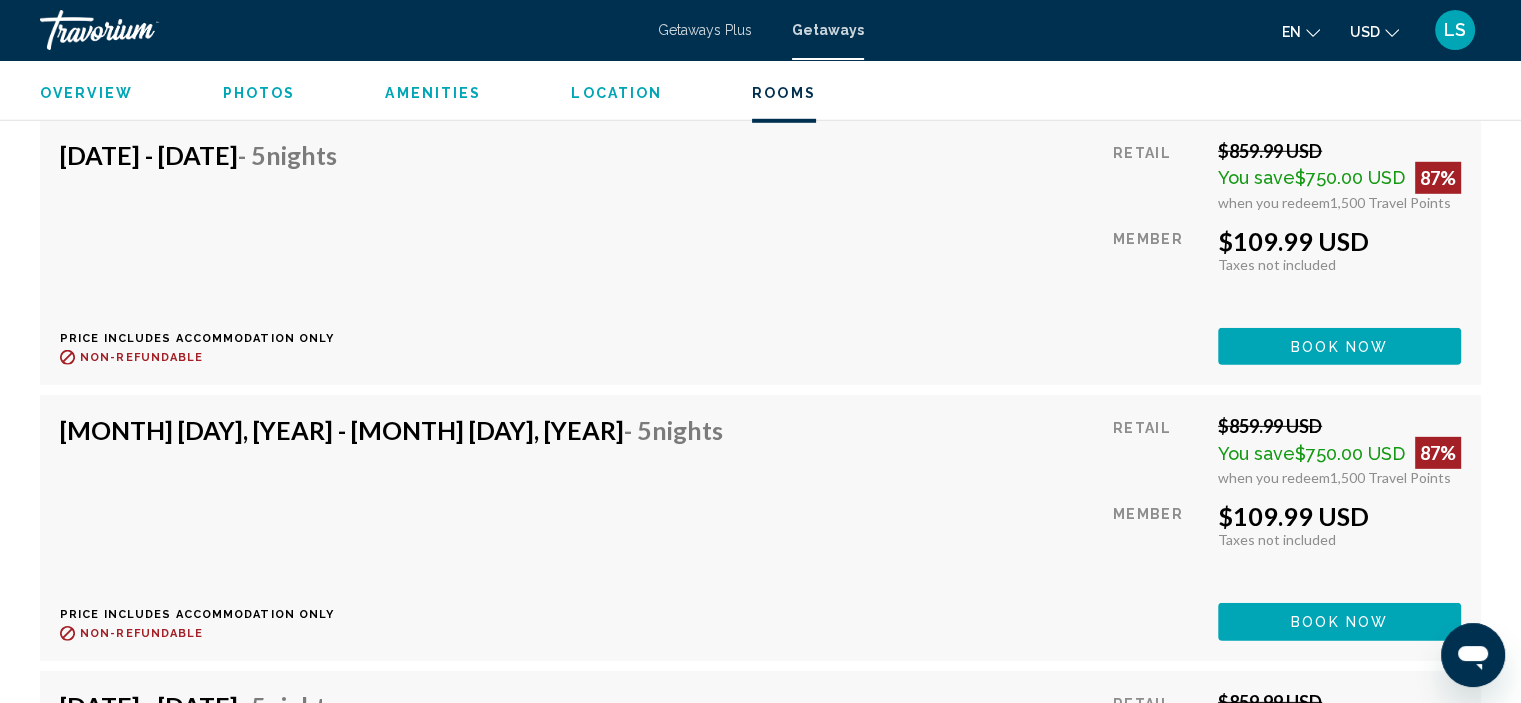 drag, startPoint x: 1344, startPoint y: 482, endPoint x: 930, endPoint y: 457, distance: 414.75415 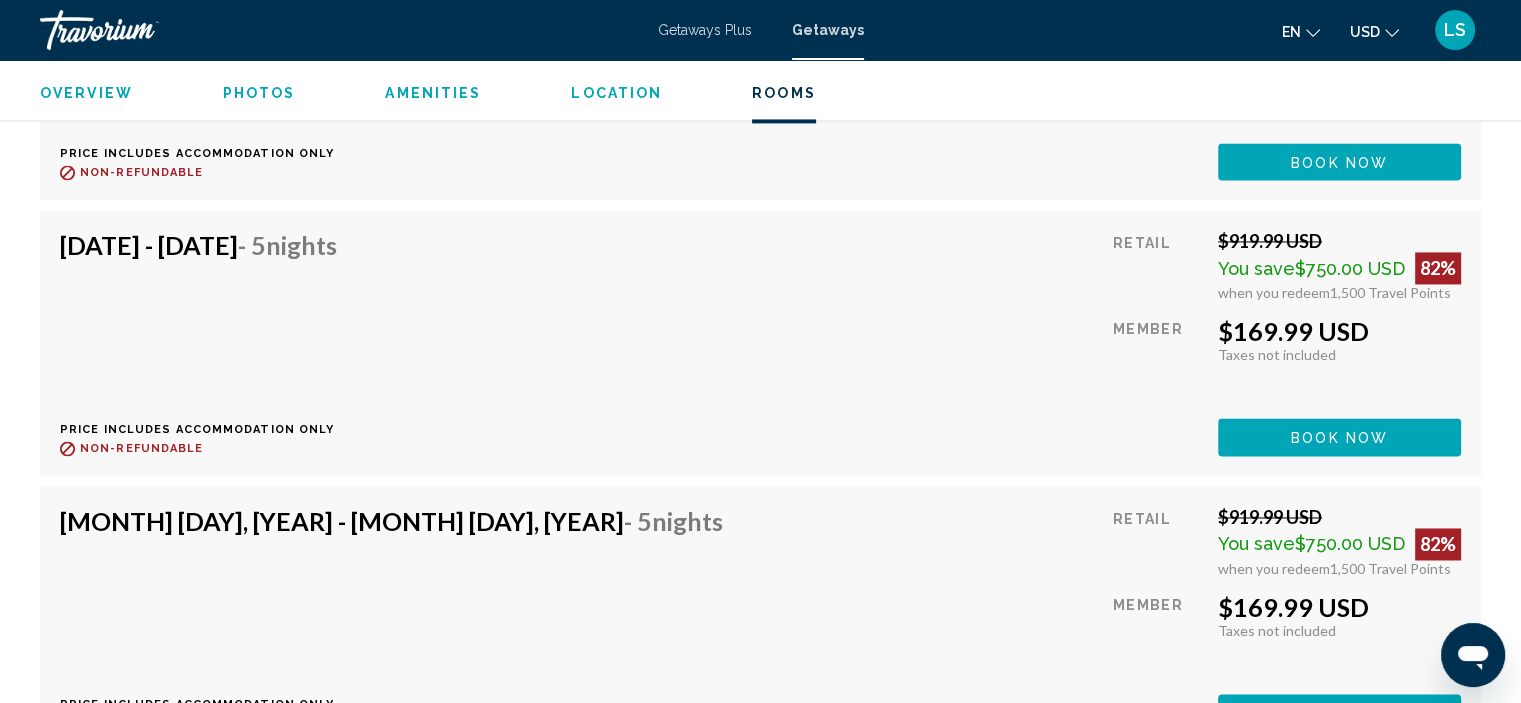 scroll, scrollTop: 41114, scrollLeft: 0, axis: vertical 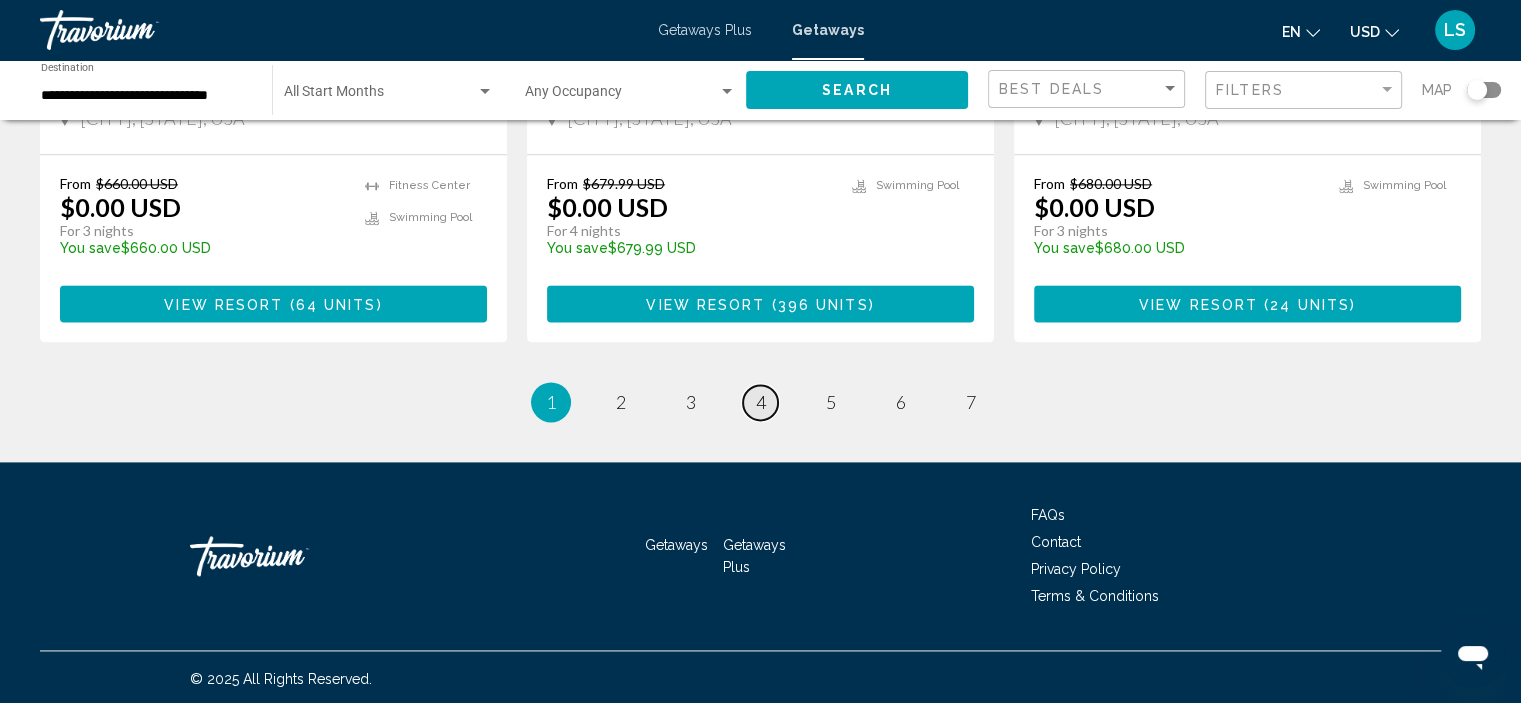 click on "page  4" at bounding box center (760, 402) 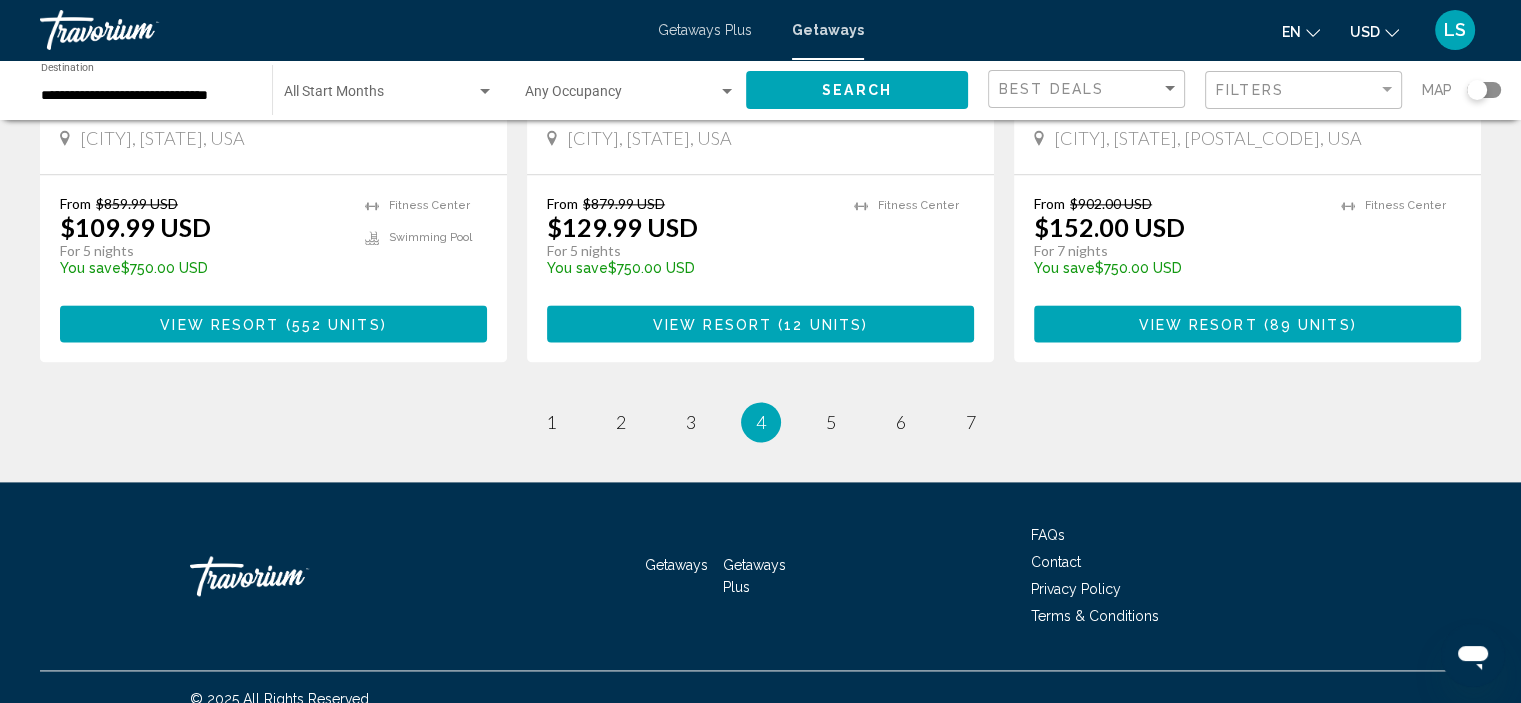 scroll, scrollTop: 2600, scrollLeft: 0, axis: vertical 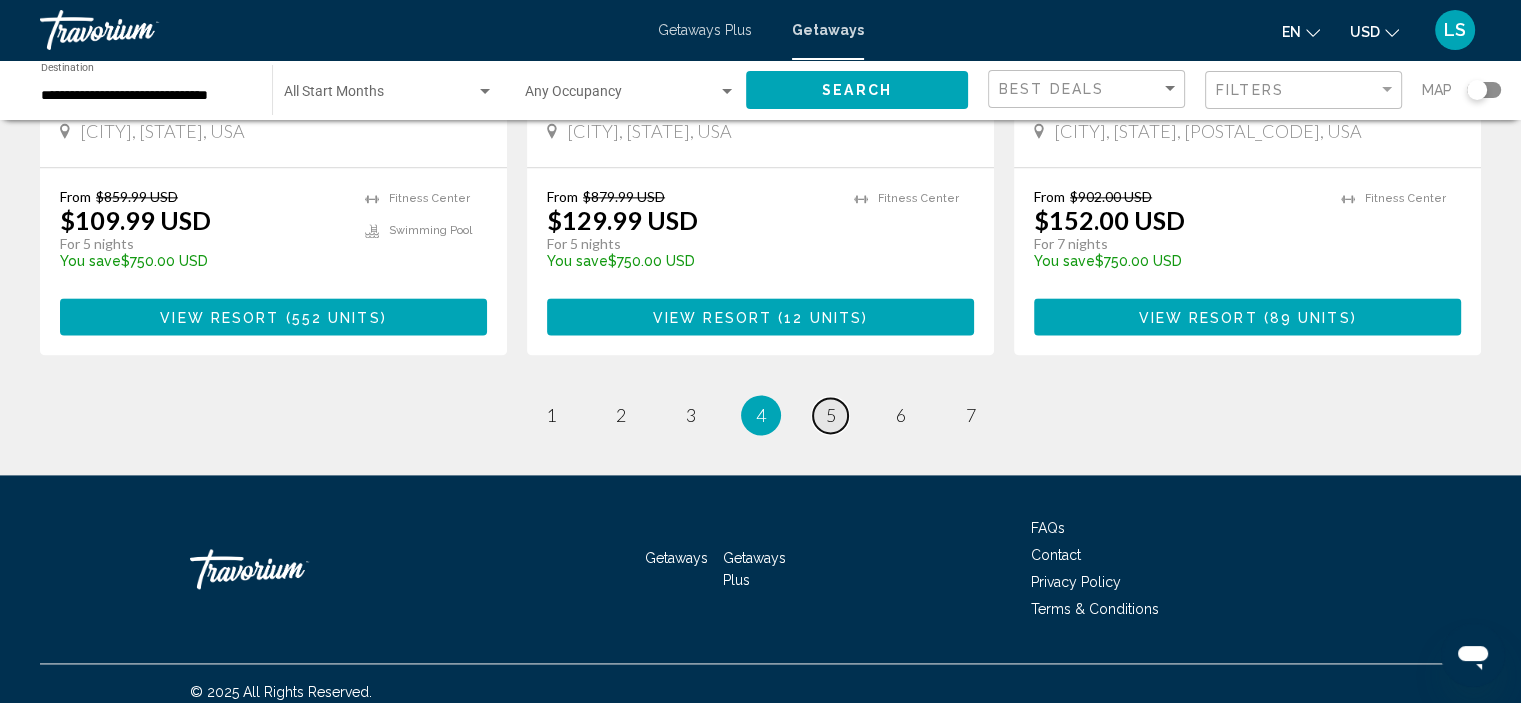 click on "5" at bounding box center (831, 415) 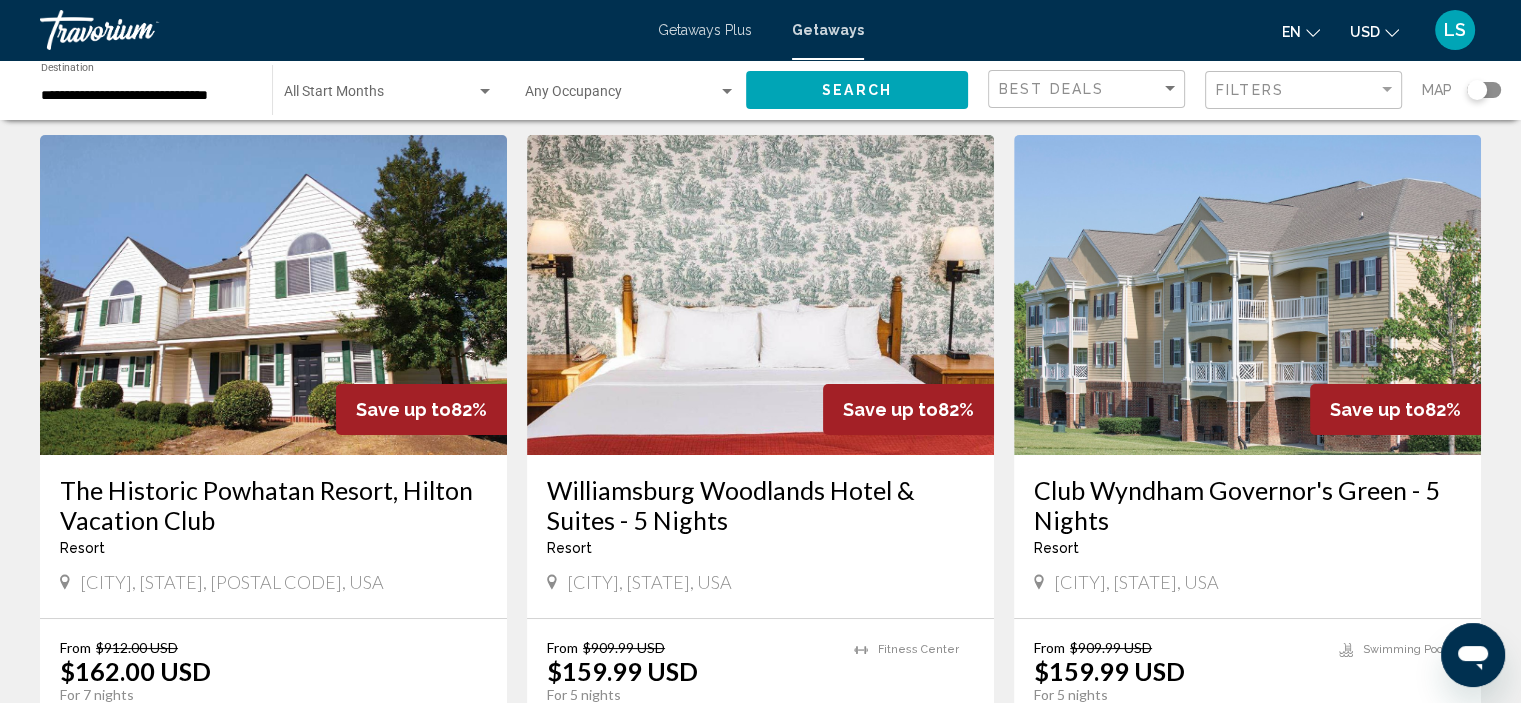 scroll, scrollTop: 0, scrollLeft: 0, axis: both 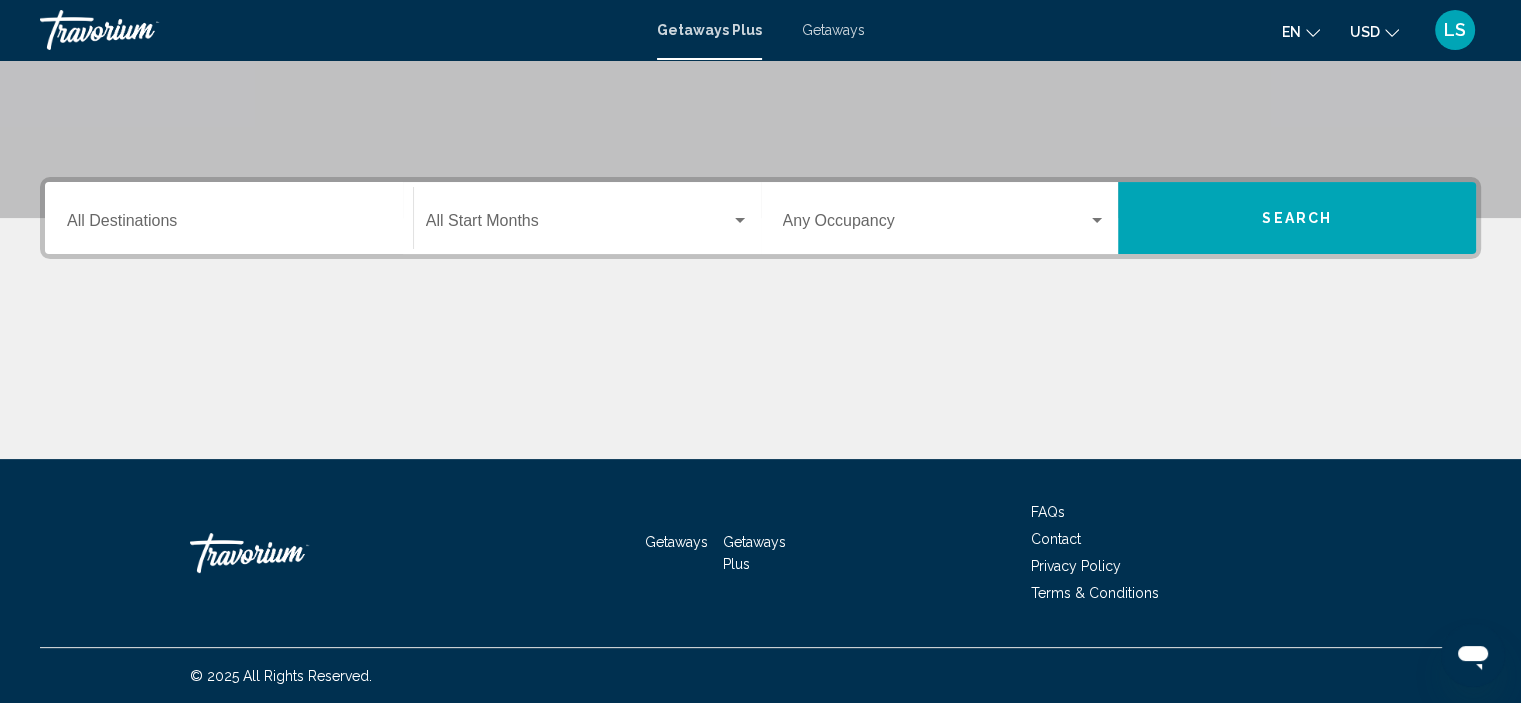 click on "Destination All Destinations" at bounding box center [229, 218] 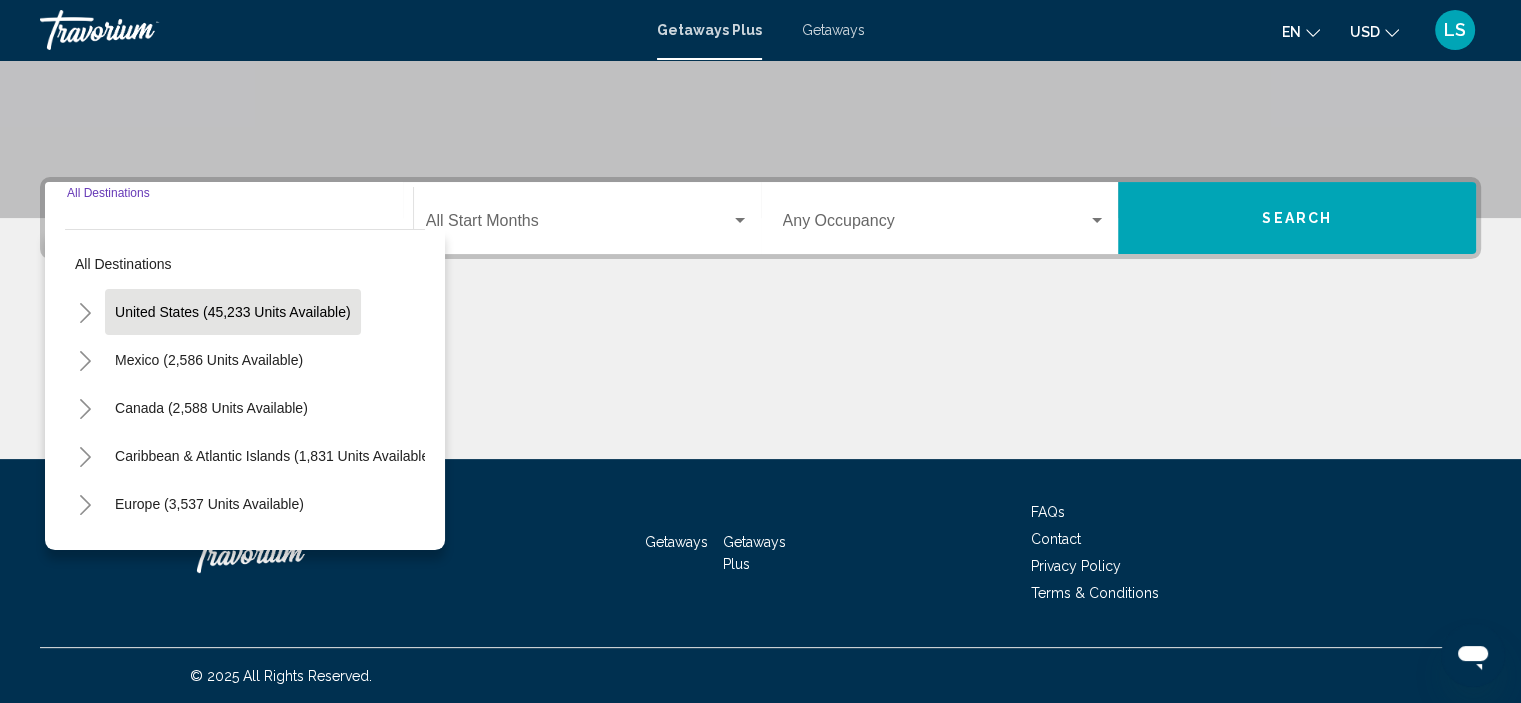 click on "United States (45,233 units available)" at bounding box center (209, 360) 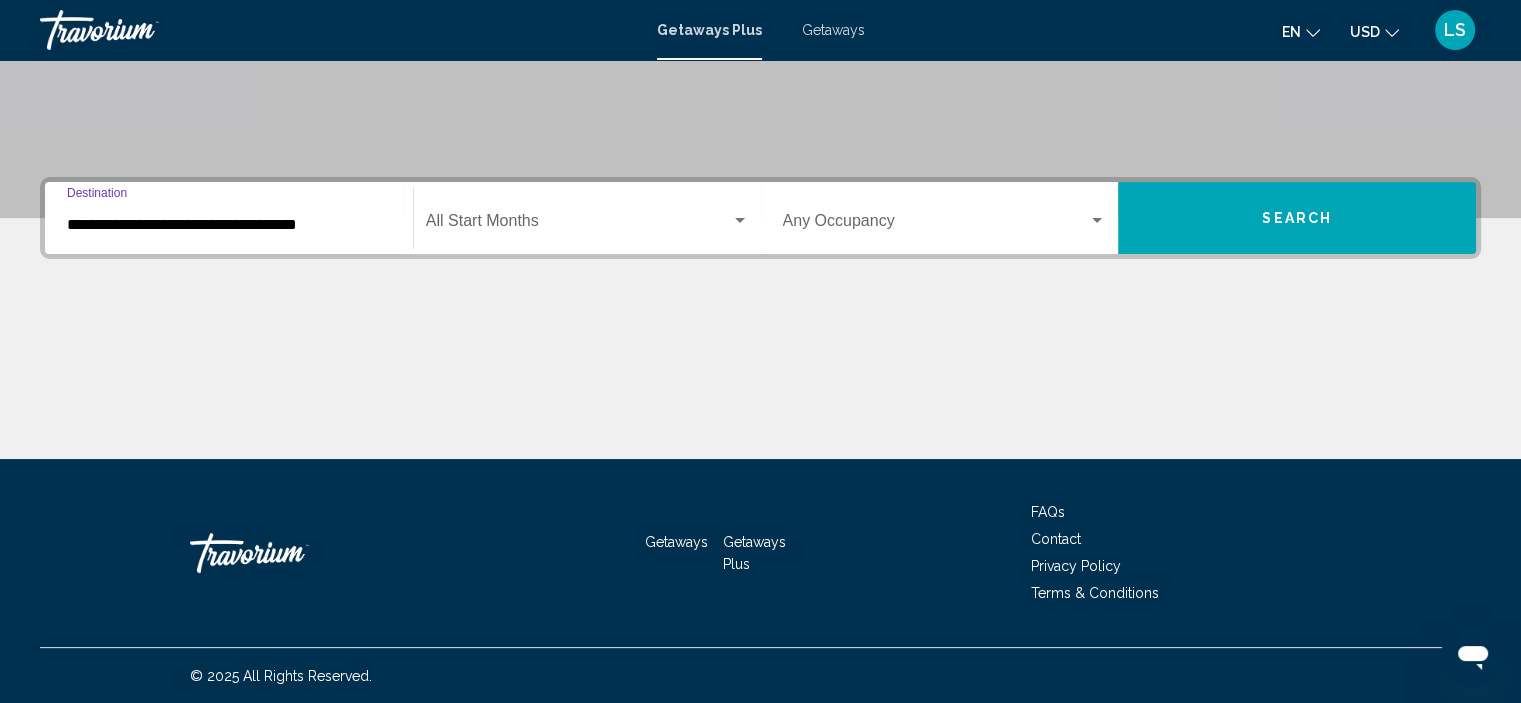 click on "**********" at bounding box center (229, 225) 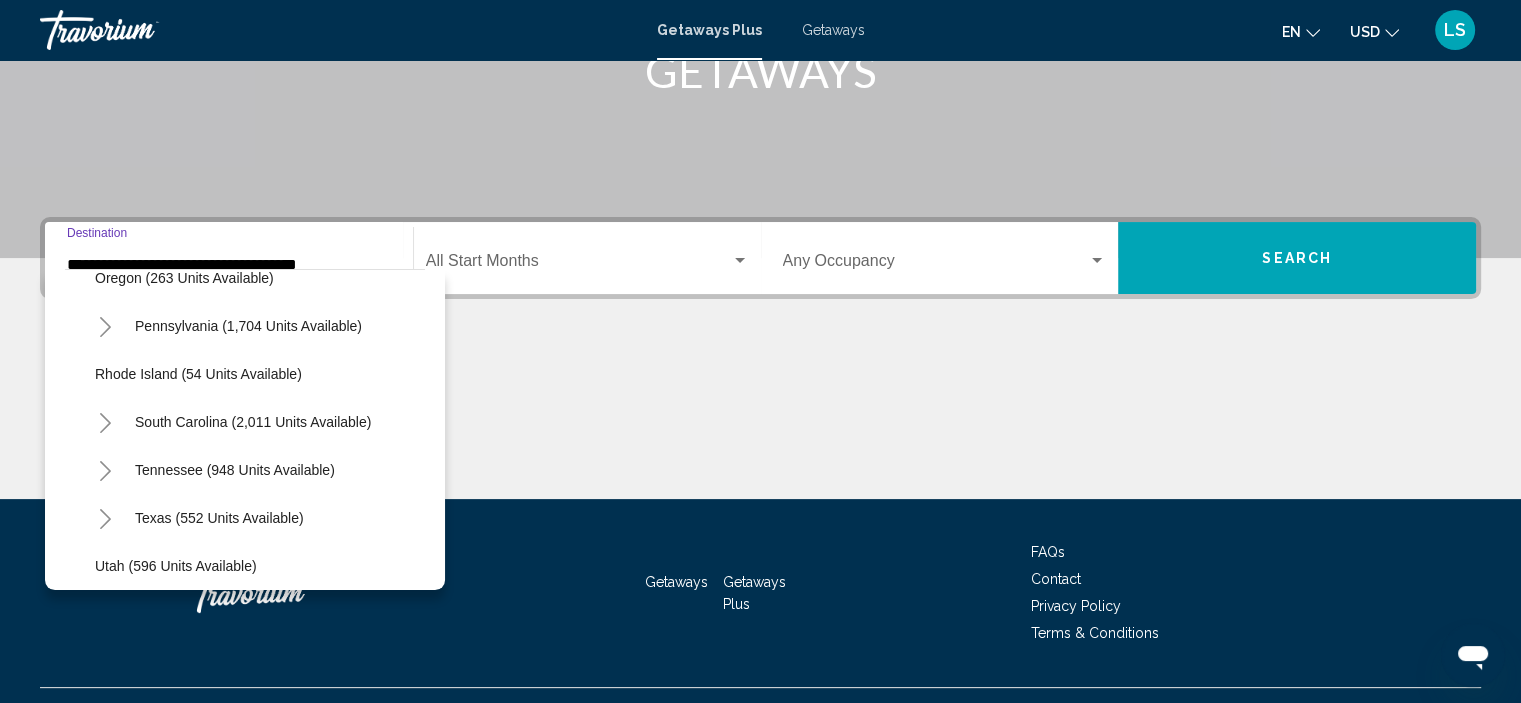 scroll, scrollTop: 1500, scrollLeft: 0, axis: vertical 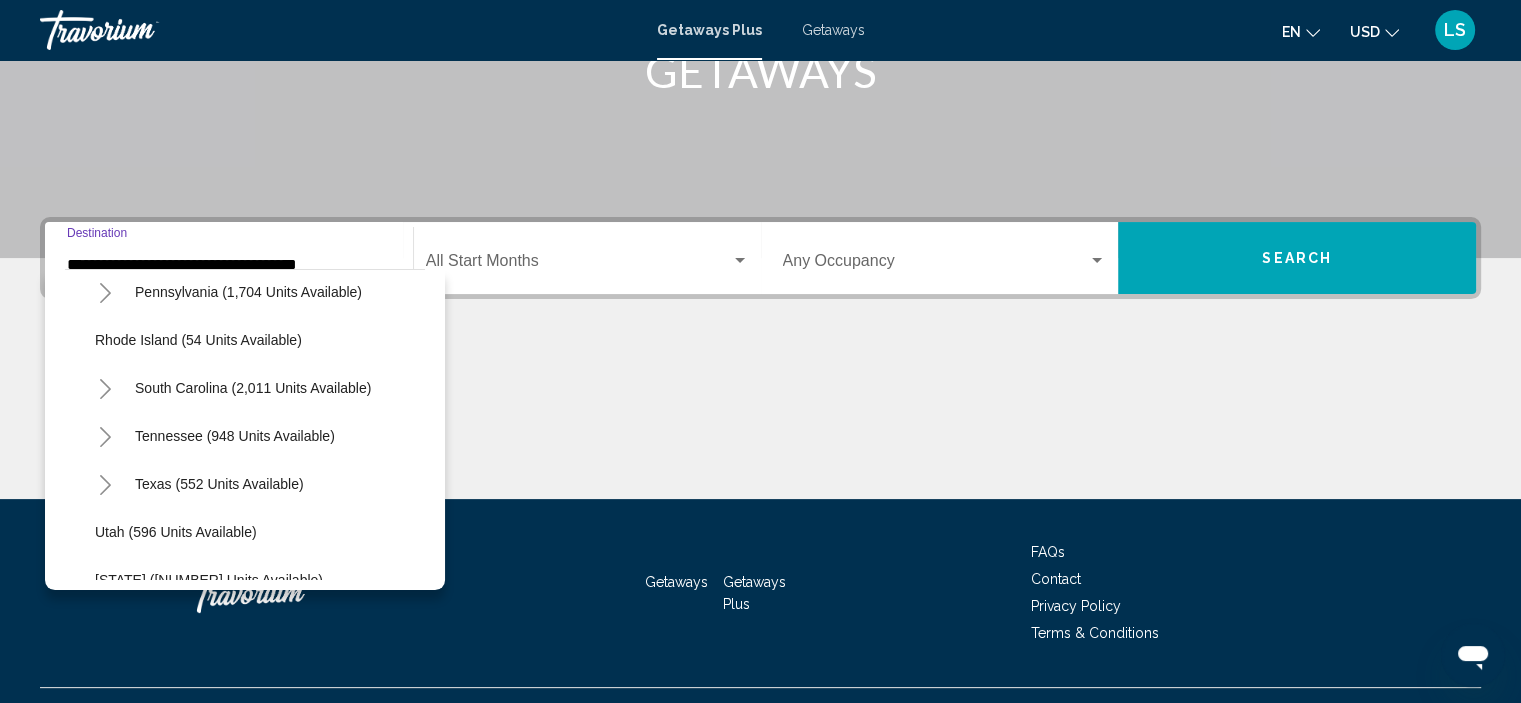 click 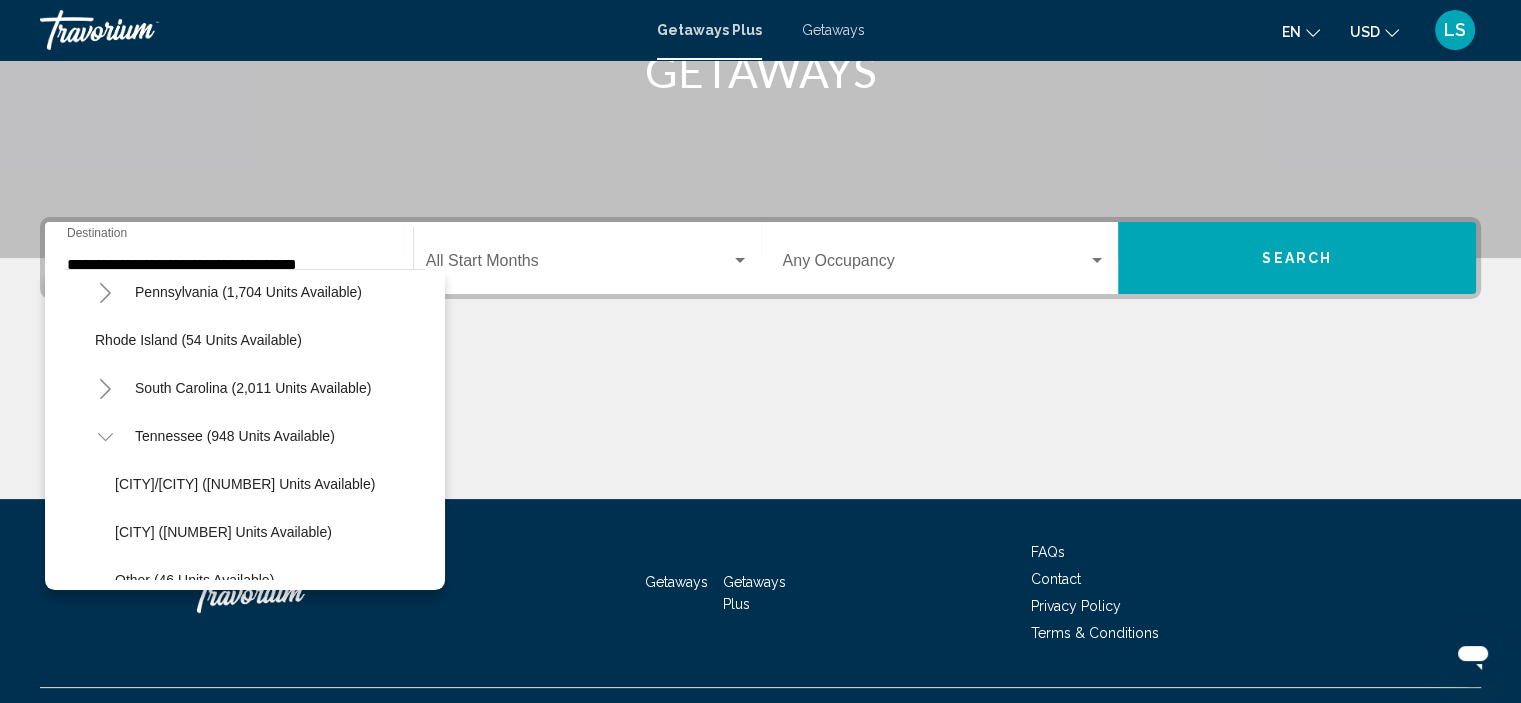 click on "Getaways" at bounding box center [833, 30] 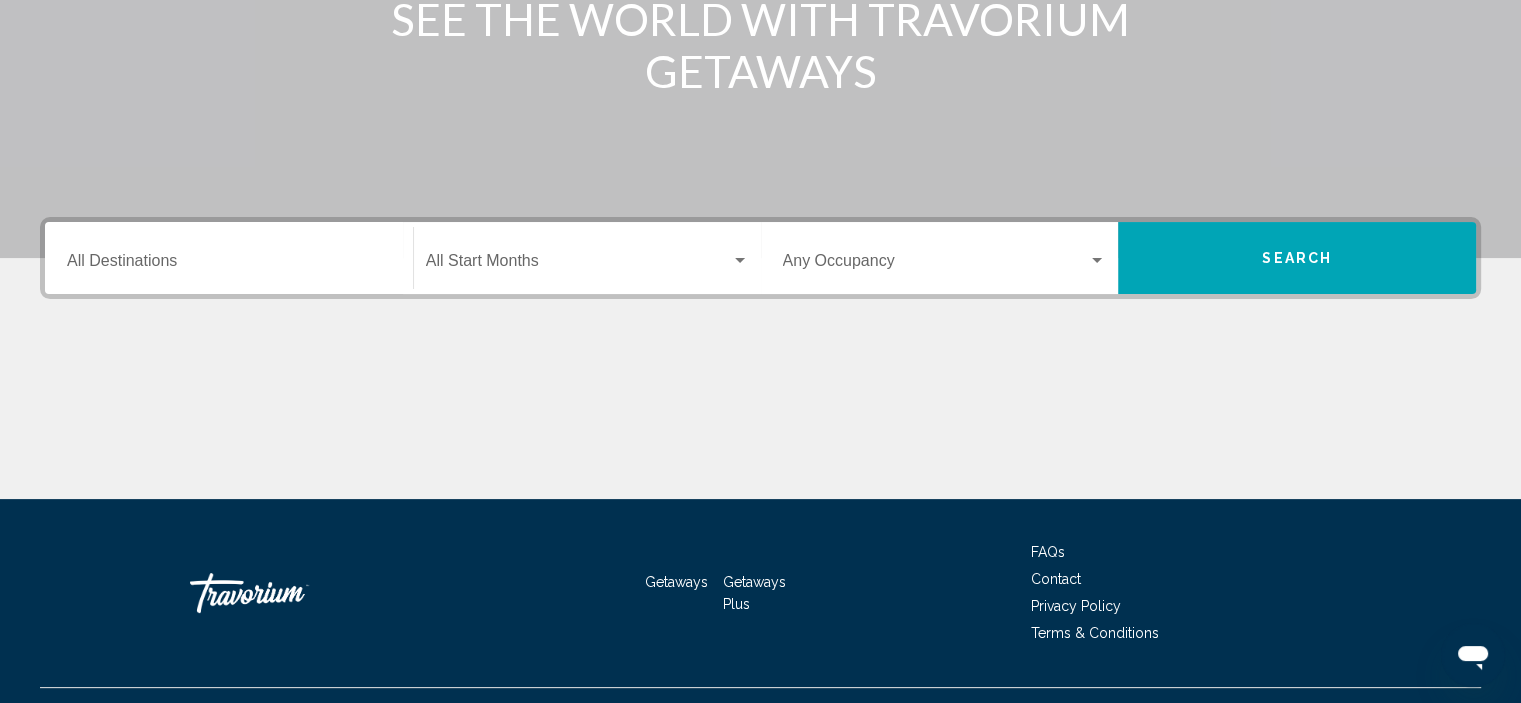 scroll, scrollTop: 0, scrollLeft: 0, axis: both 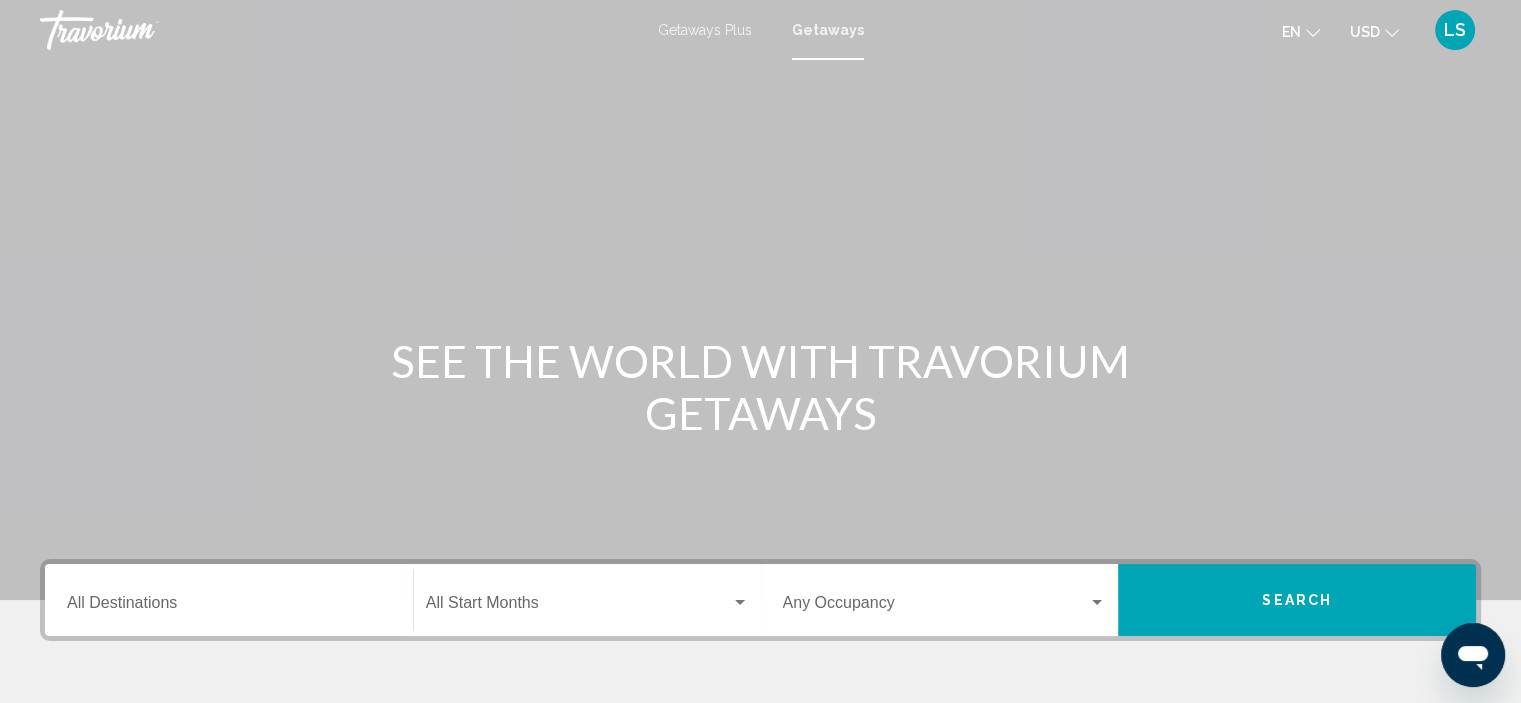 click on "Destination All Destinations Start Month All Start Months Occupancy Any Occupancy Search" at bounding box center [760, 600] 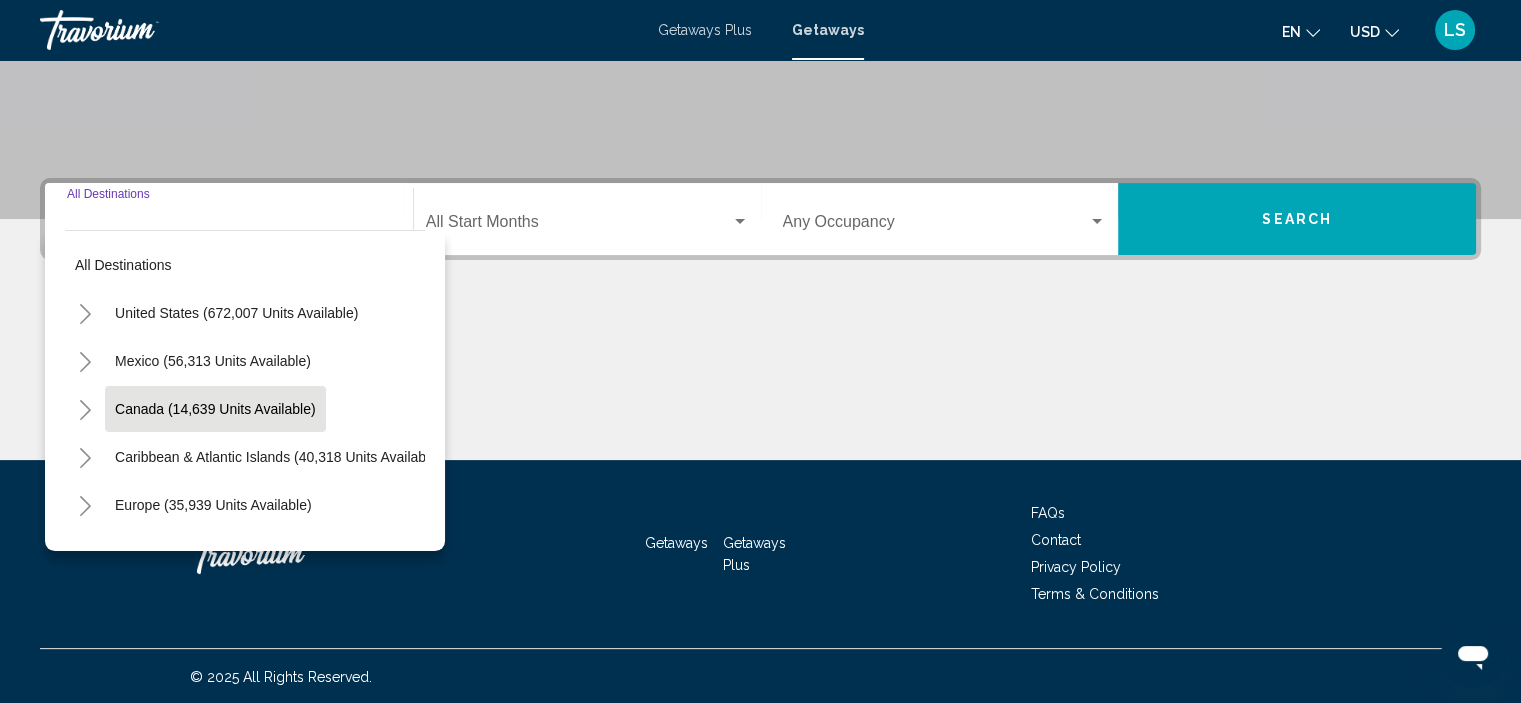 scroll, scrollTop: 382, scrollLeft: 0, axis: vertical 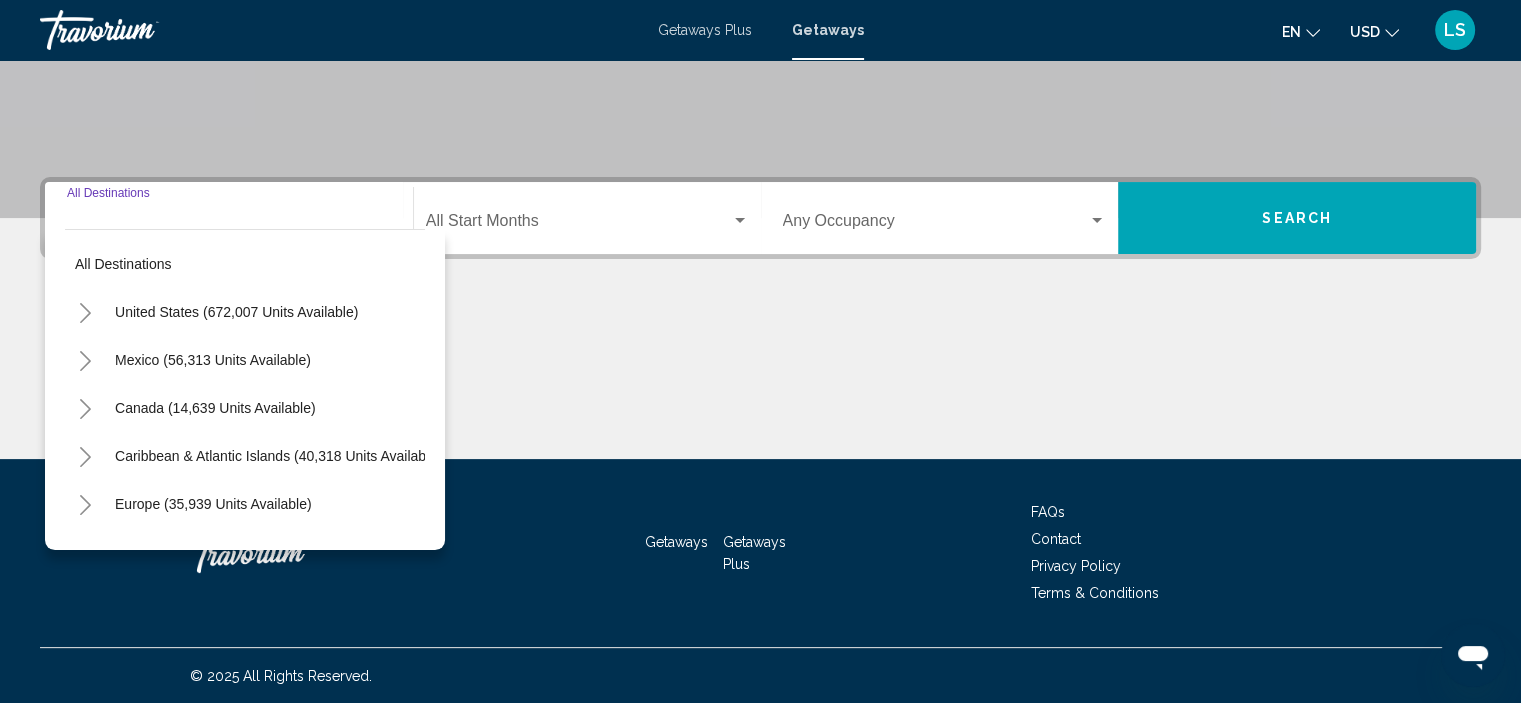 click 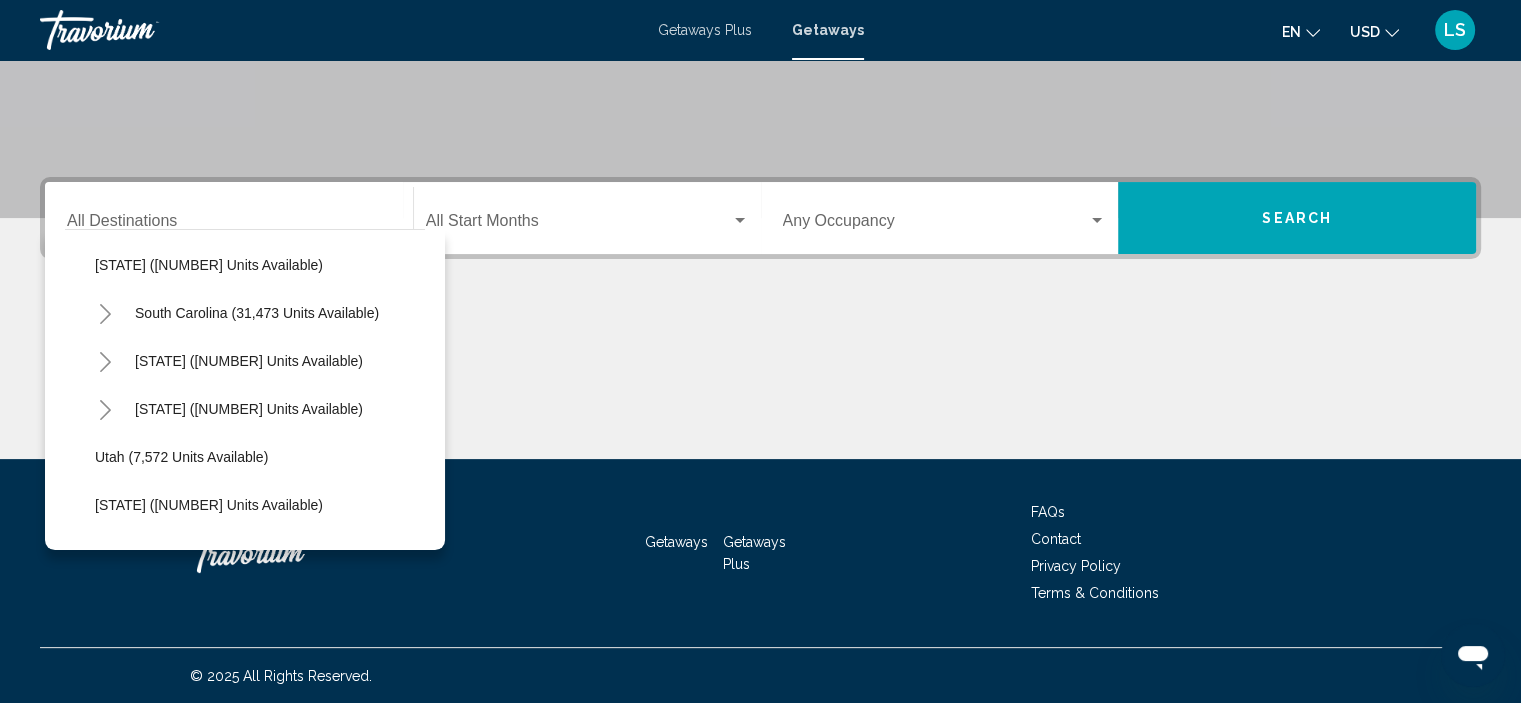 scroll, scrollTop: 1700, scrollLeft: 0, axis: vertical 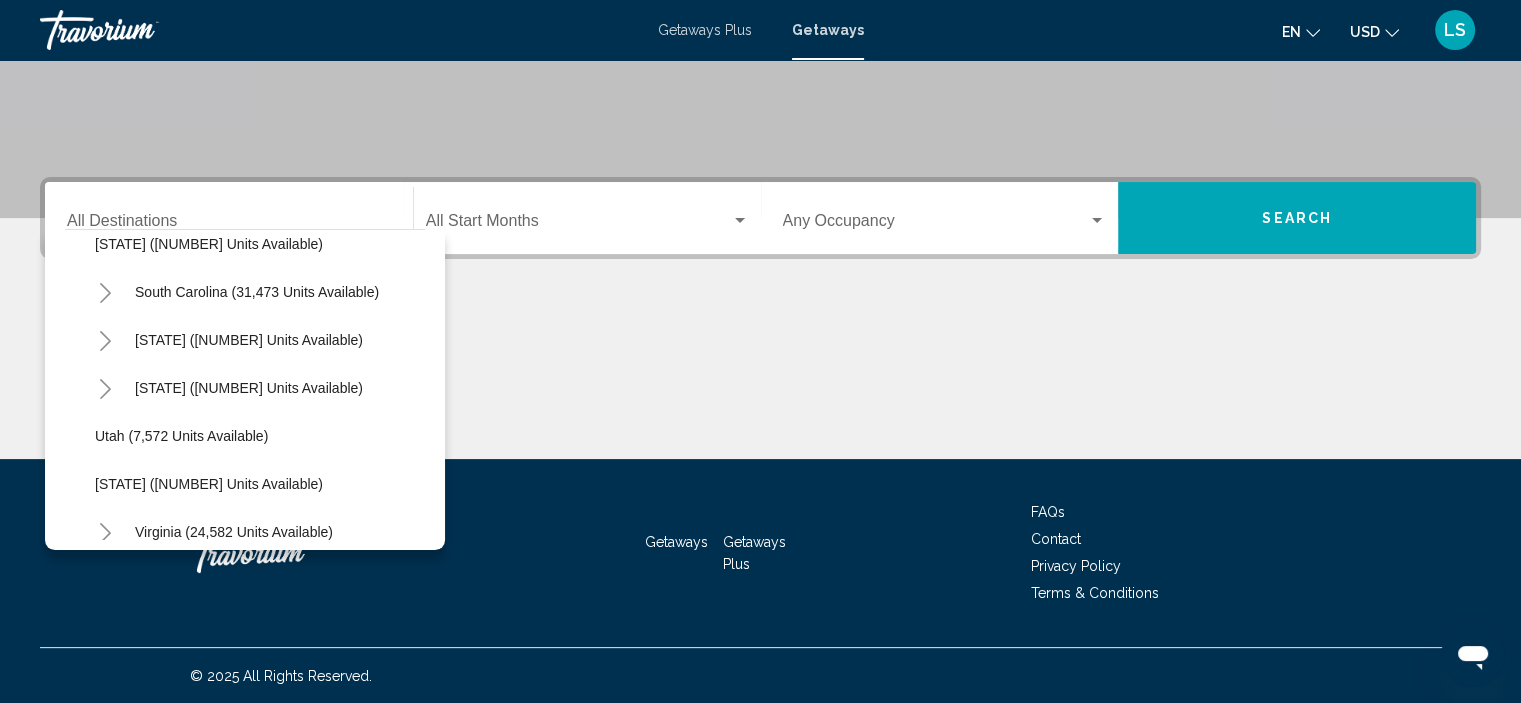 click 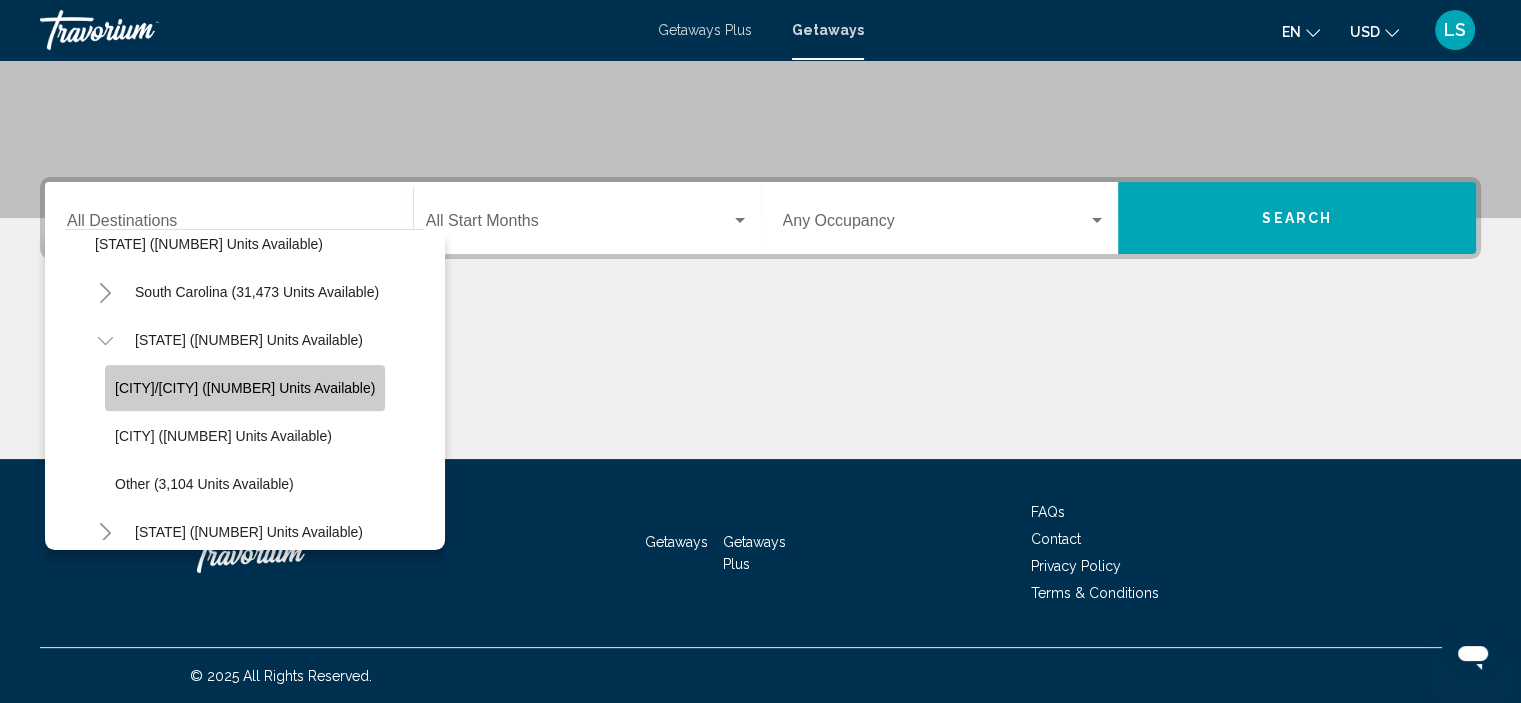 click on "Gatlinburg/Pigeon Forge (2,568 units available)" 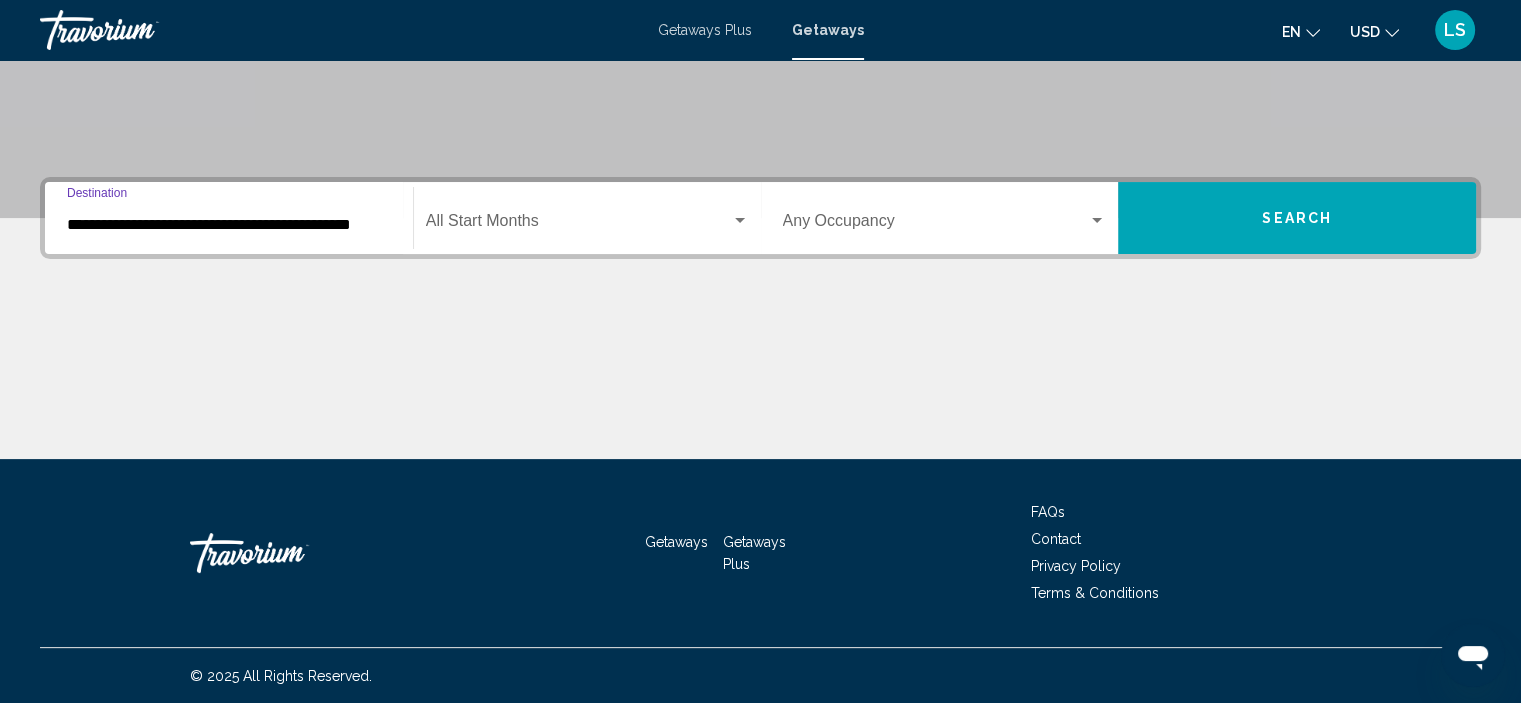 click on "Start Month All Start Months" 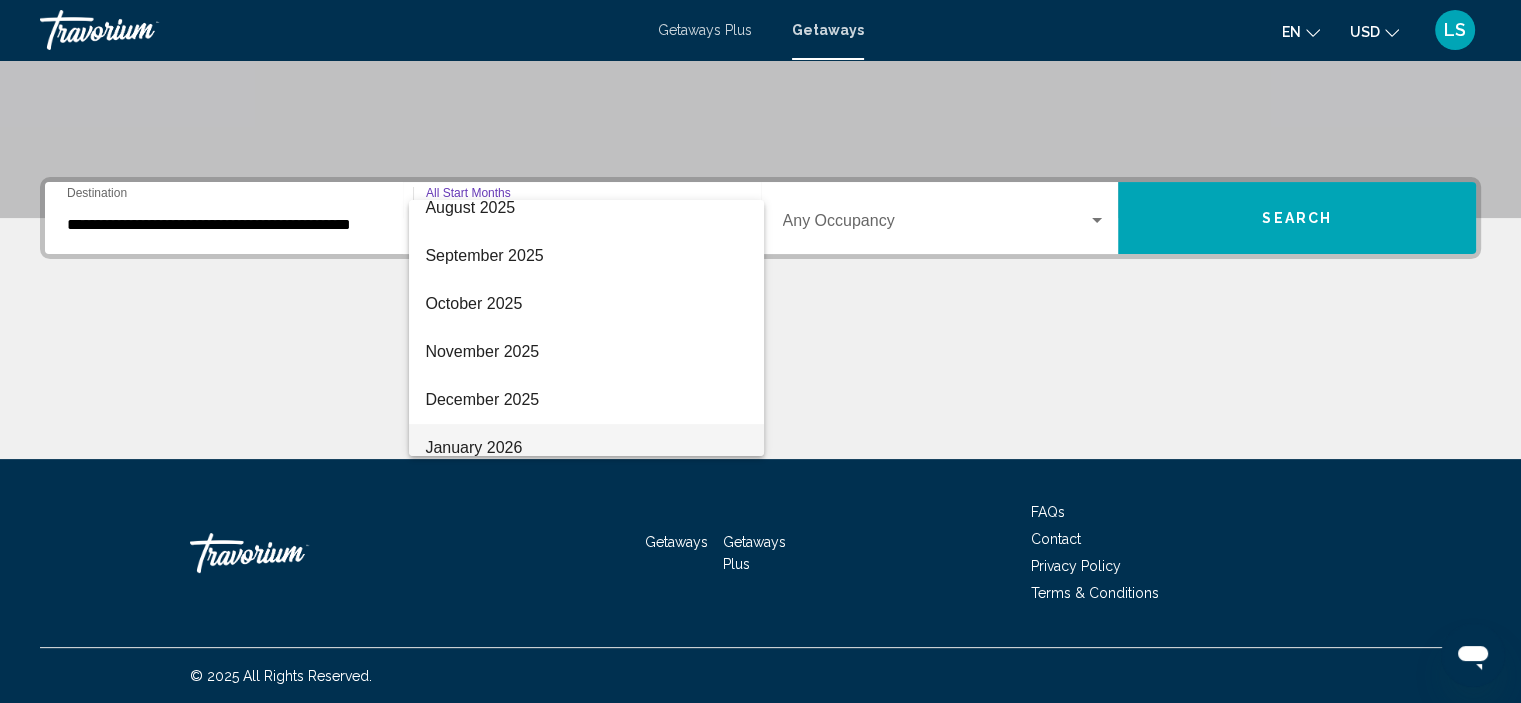 scroll, scrollTop: 100, scrollLeft: 0, axis: vertical 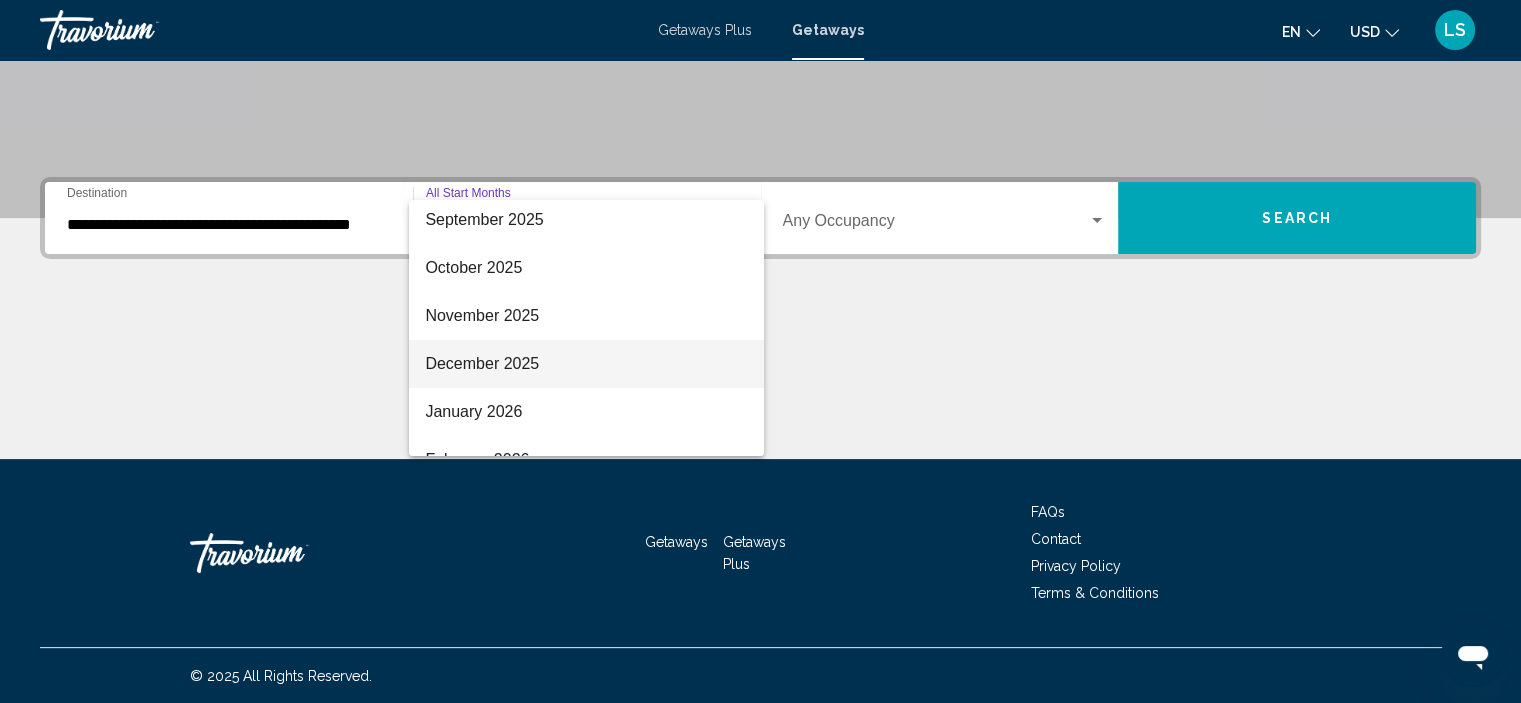 click on "December 2025" at bounding box center (586, 364) 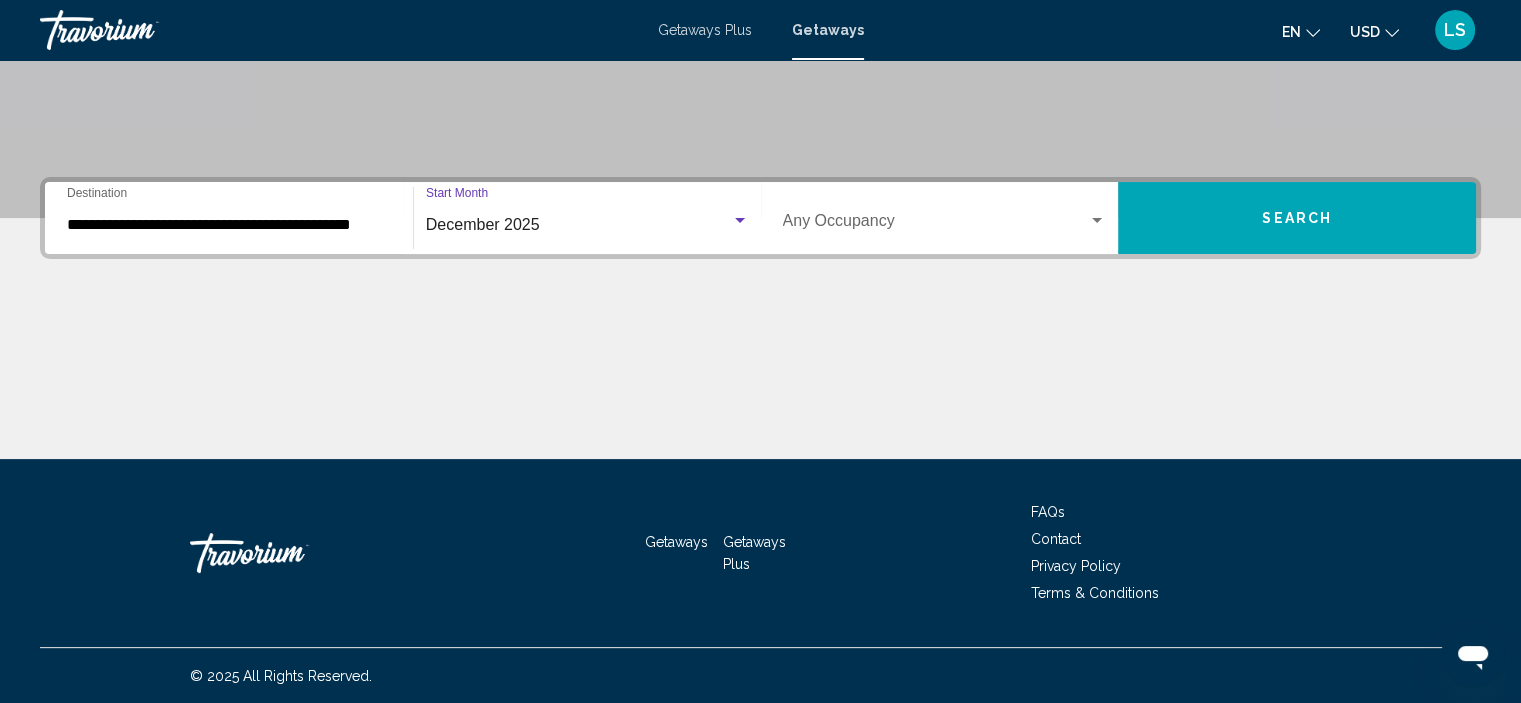 click on "Search" at bounding box center [1297, 218] 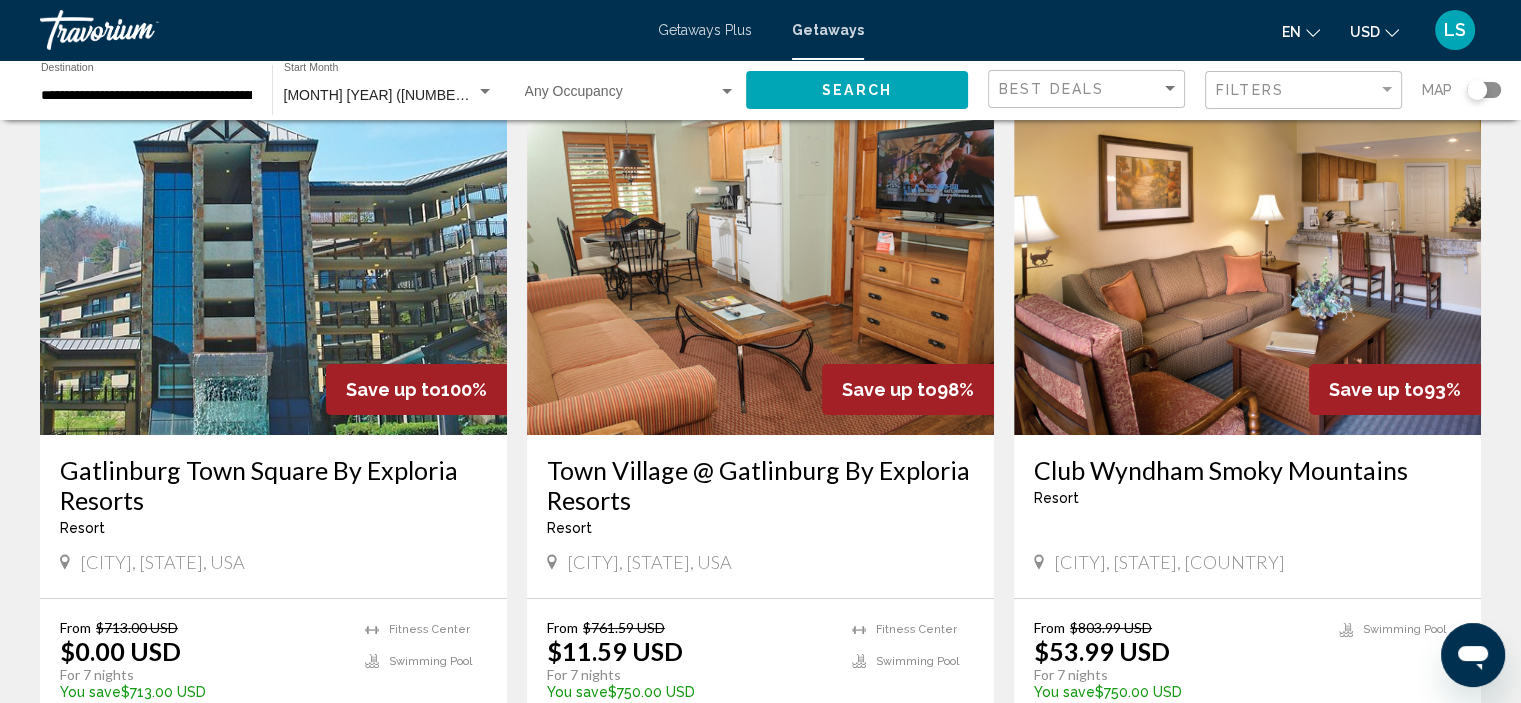 scroll, scrollTop: 100, scrollLeft: 0, axis: vertical 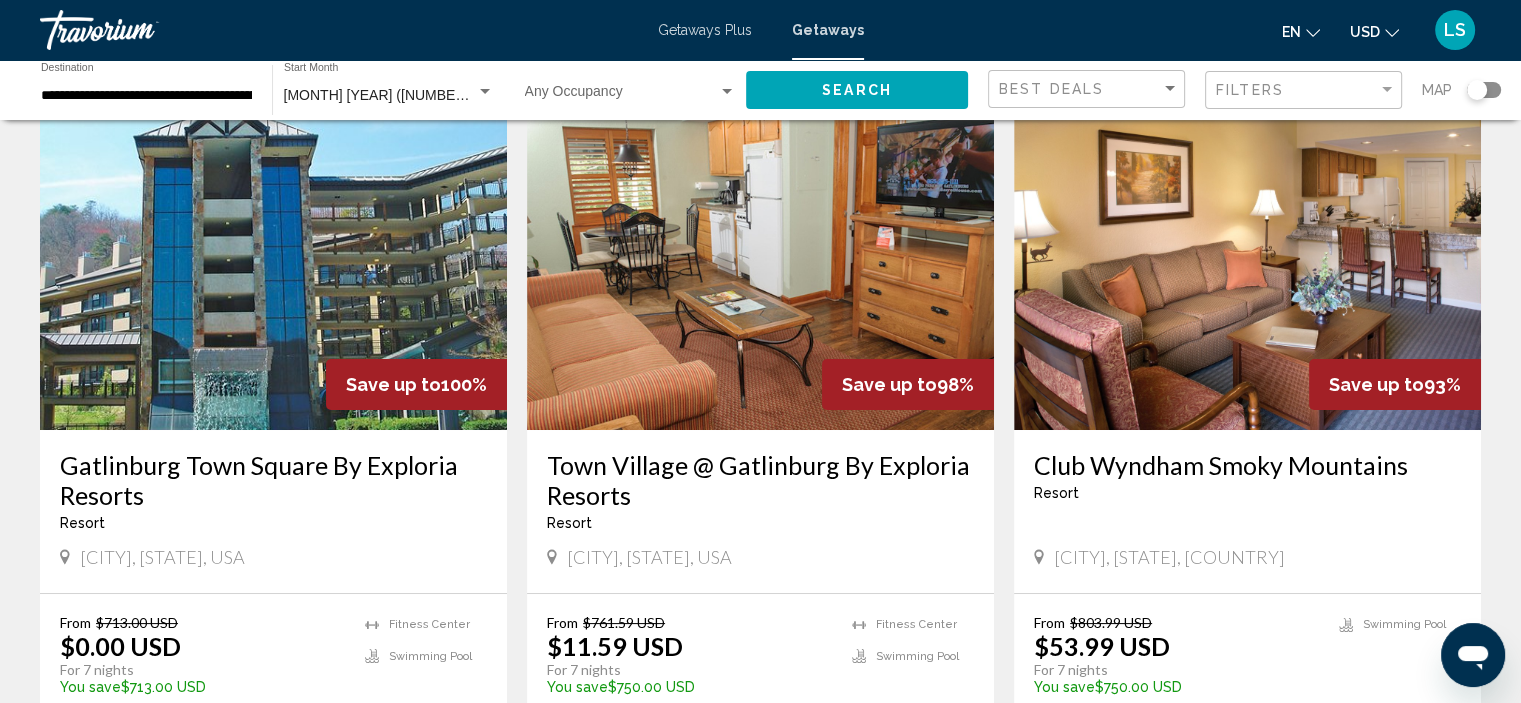 click at bounding box center (273, 270) 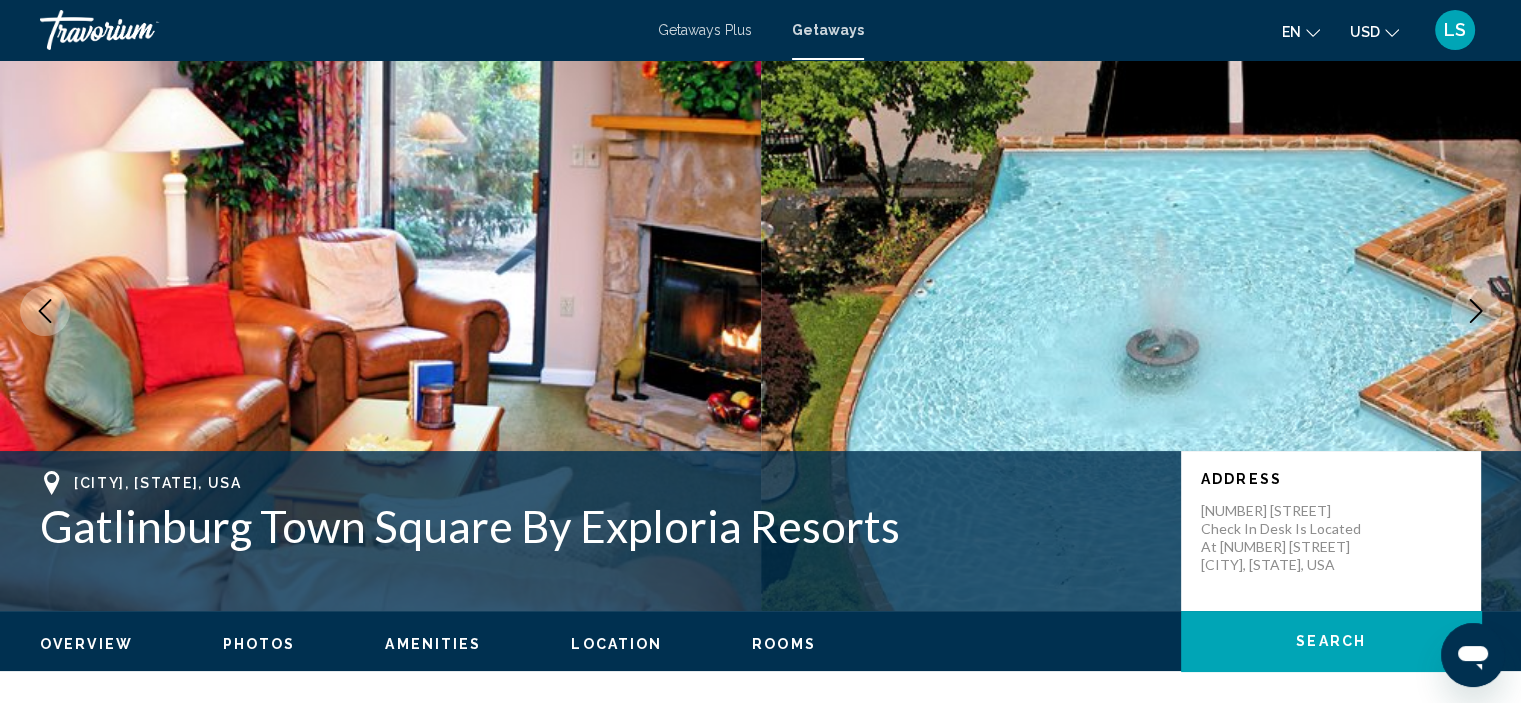 scroll, scrollTop: 0, scrollLeft: 0, axis: both 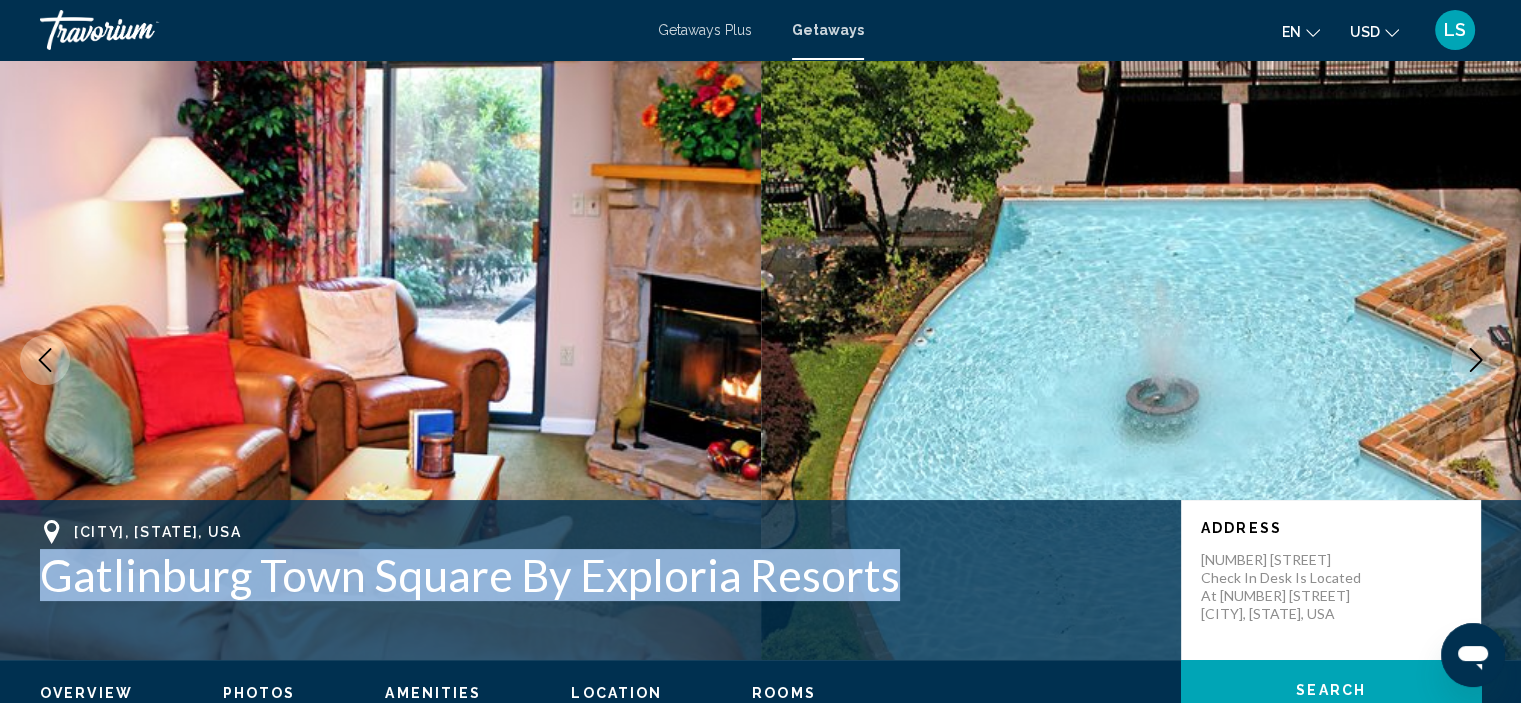 drag, startPoint x: 862, startPoint y: 579, endPoint x: 60, endPoint y: 581, distance: 802.0025 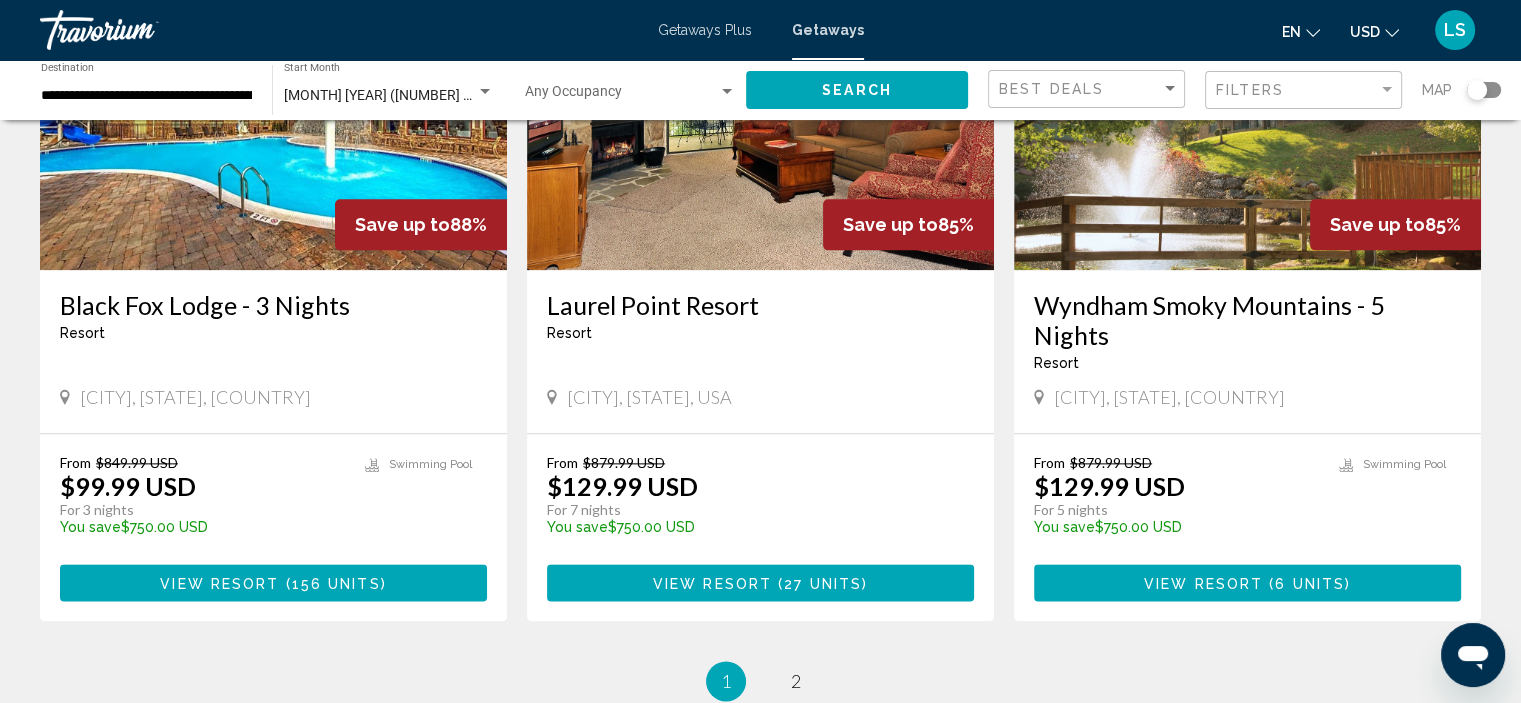 scroll, scrollTop: 2400, scrollLeft: 0, axis: vertical 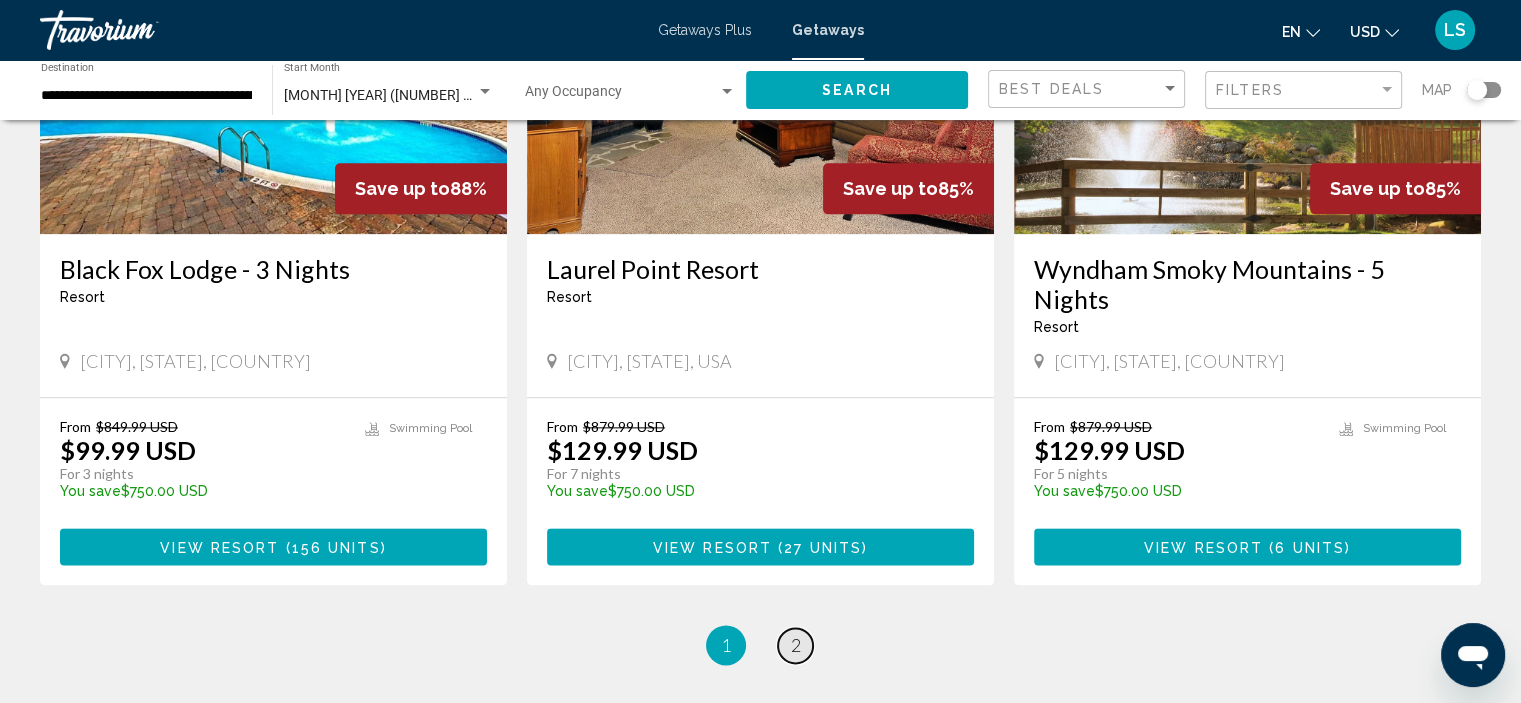 click on "page  2" at bounding box center (795, 645) 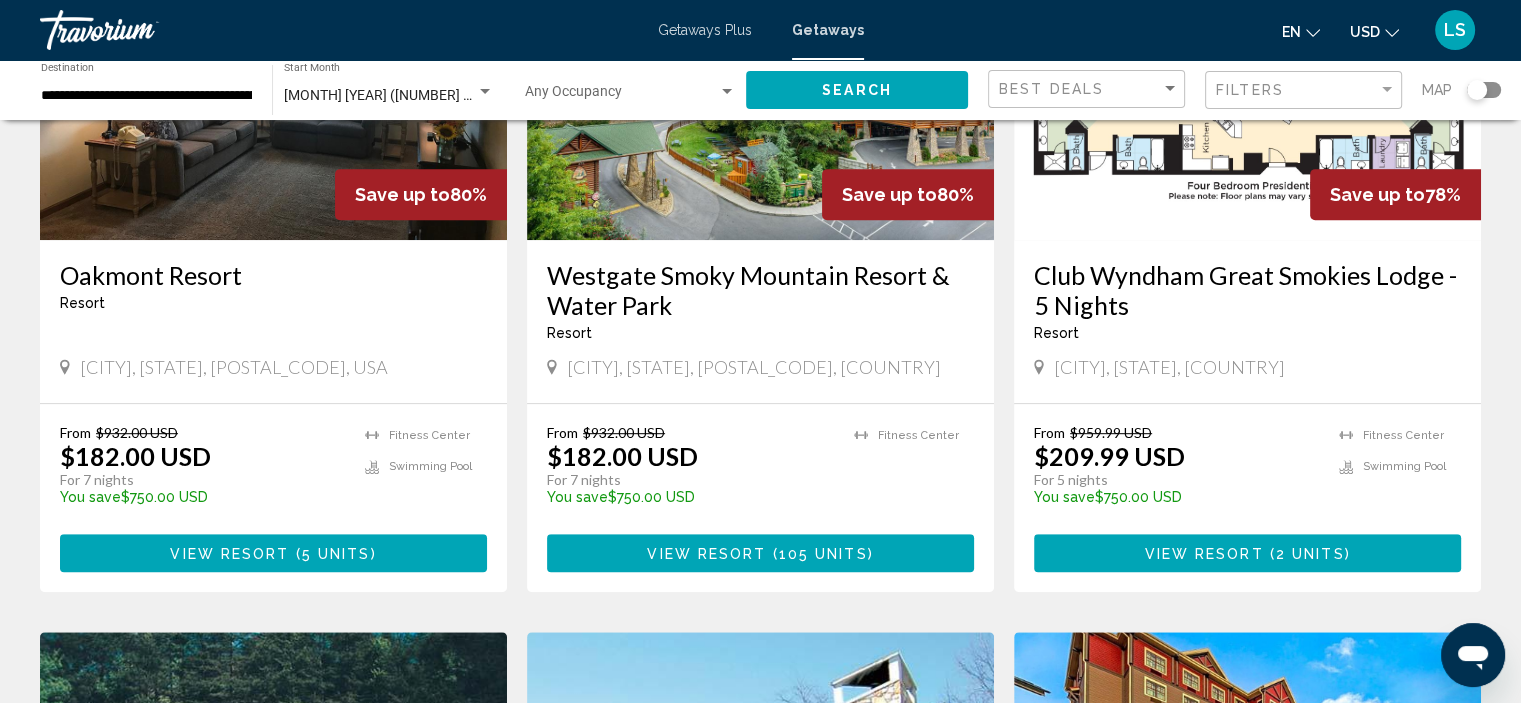 scroll, scrollTop: 1000, scrollLeft: 0, axis: vertical 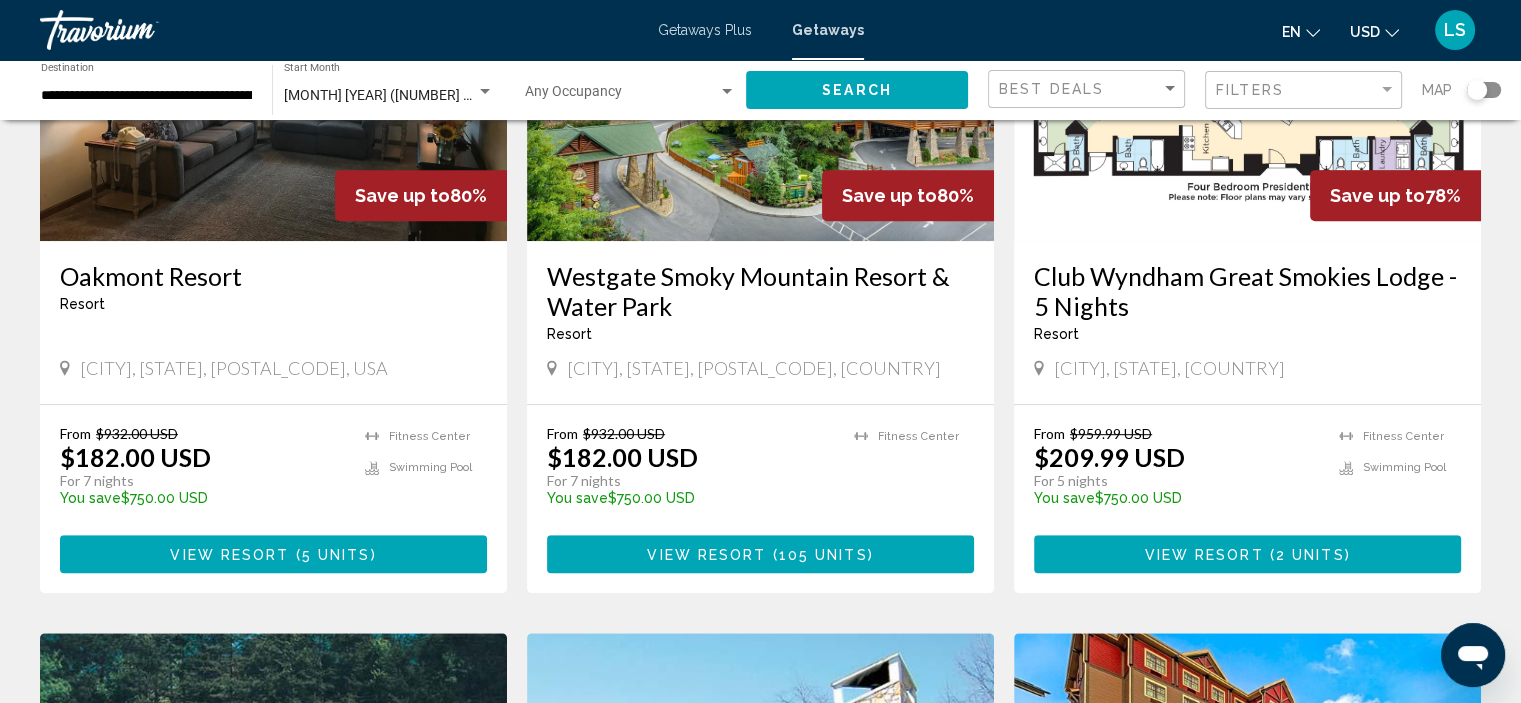 click on "Westgate Smoky Mountain Resort & Water Park" at bounding box center [760, 291] 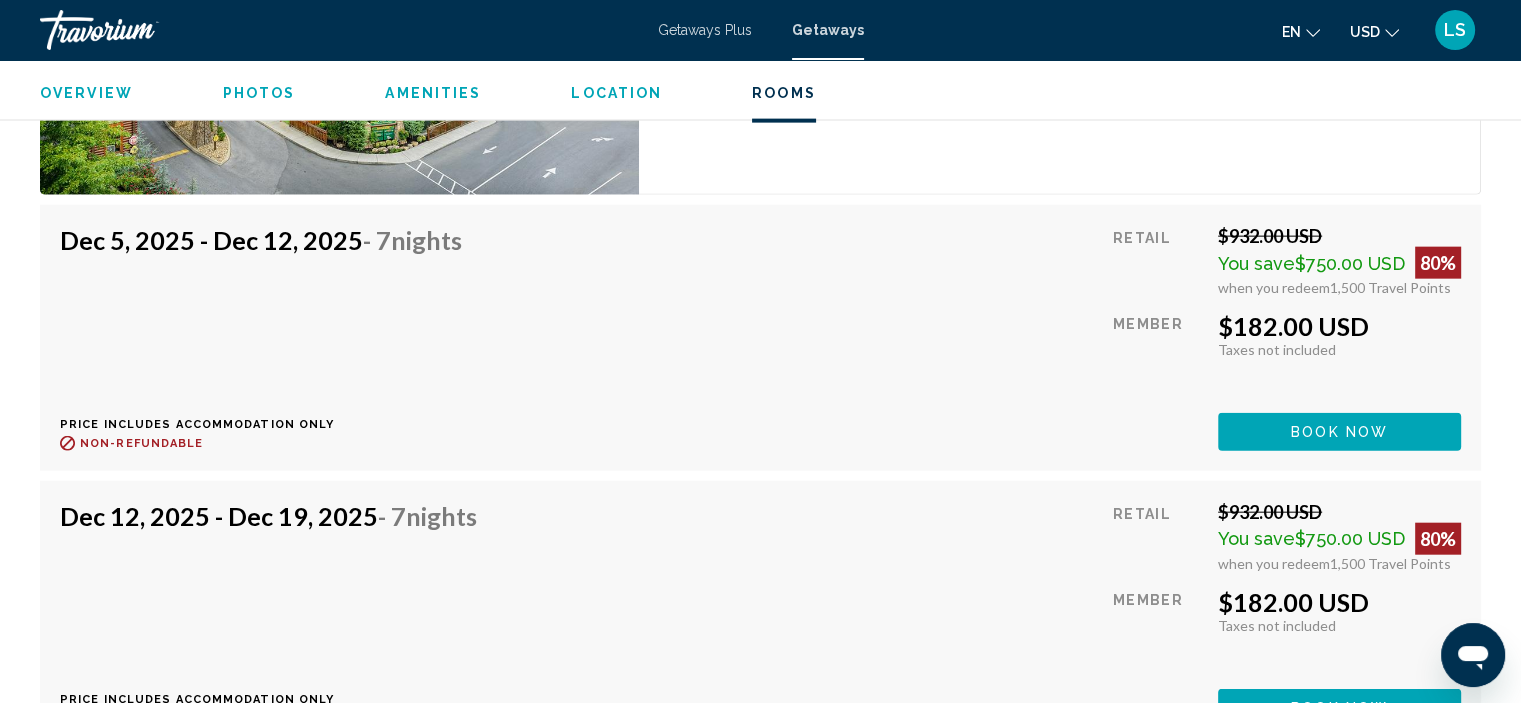 scroll, scrollTop: 4904, scrollLeft: 0, axis: vertical 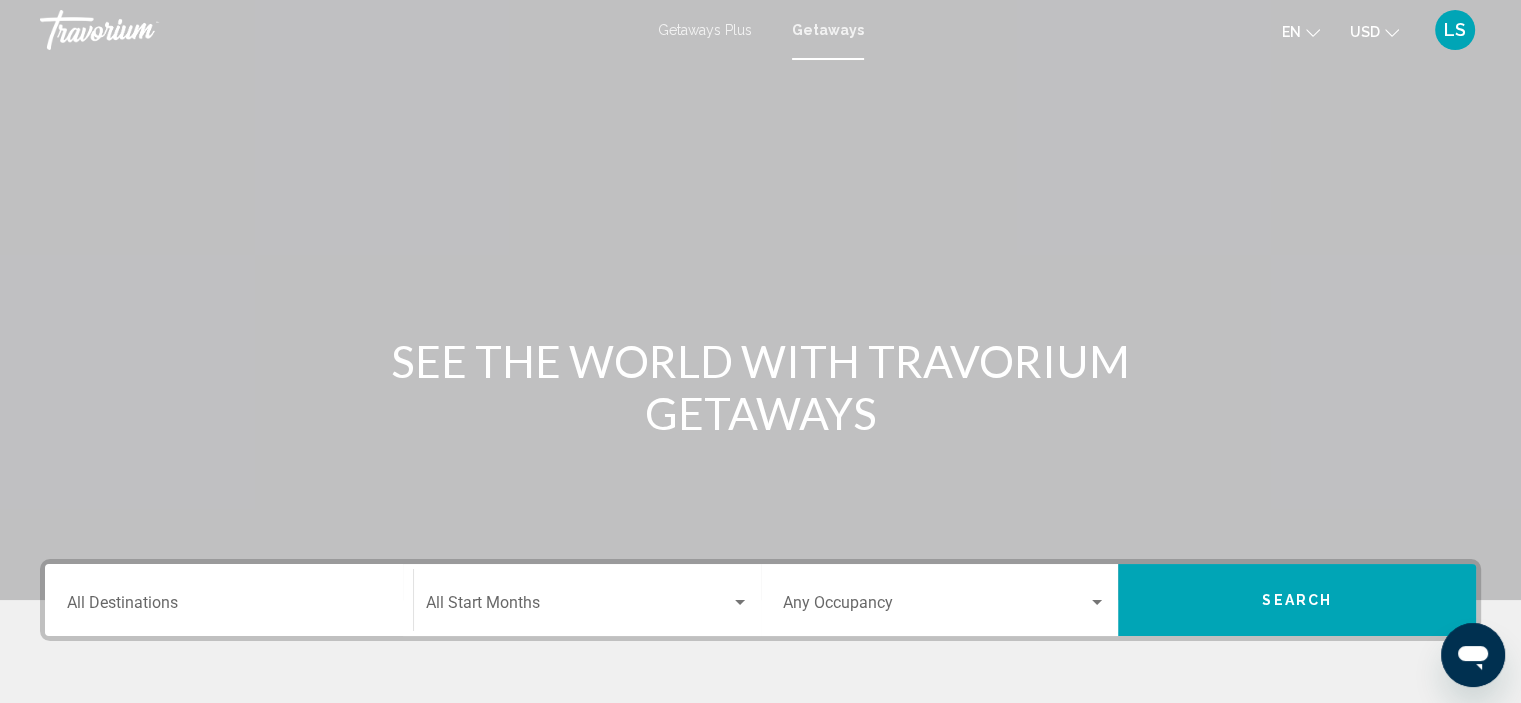 click on "Destination All Destinations" at bounding box center (229, 607) 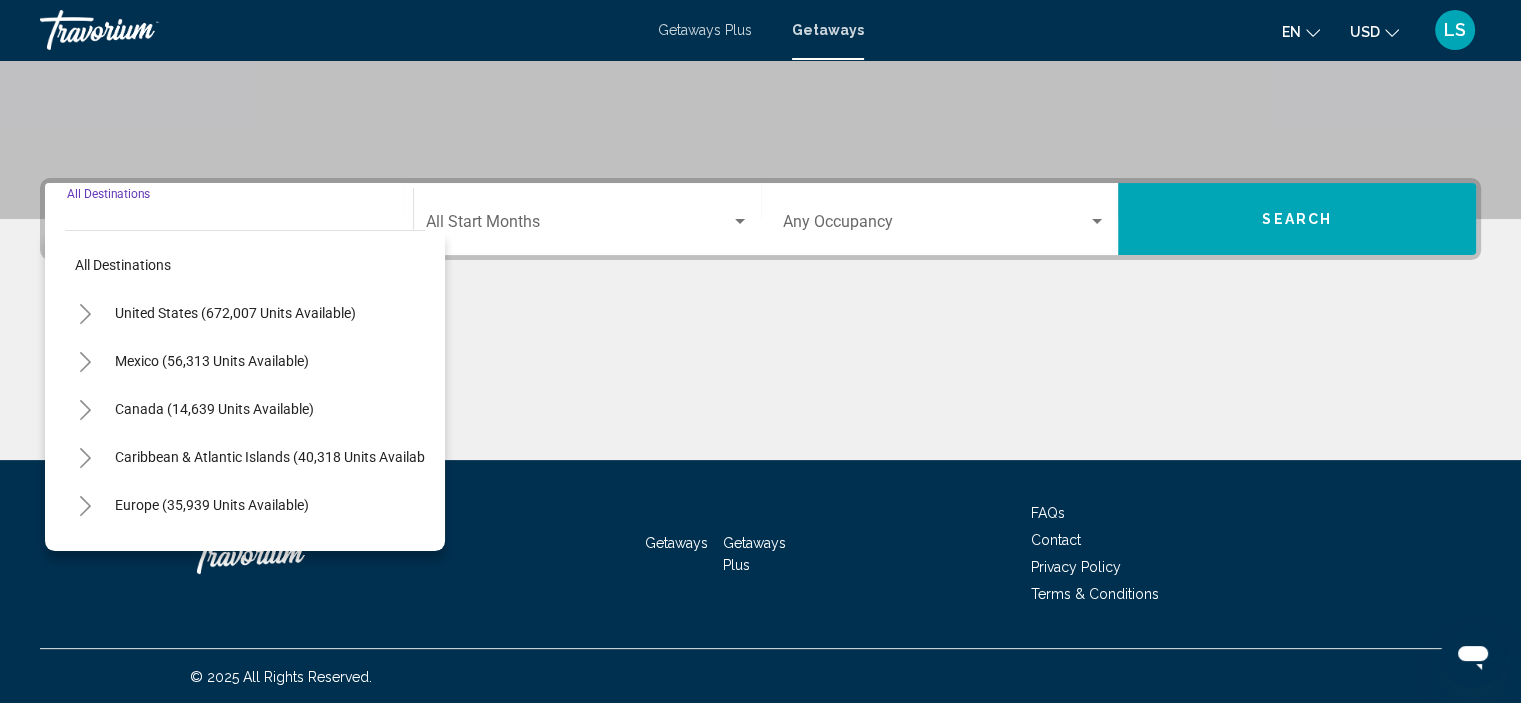 scroll, scrollTop: 382, scrollLeft: 0, axis: vertical 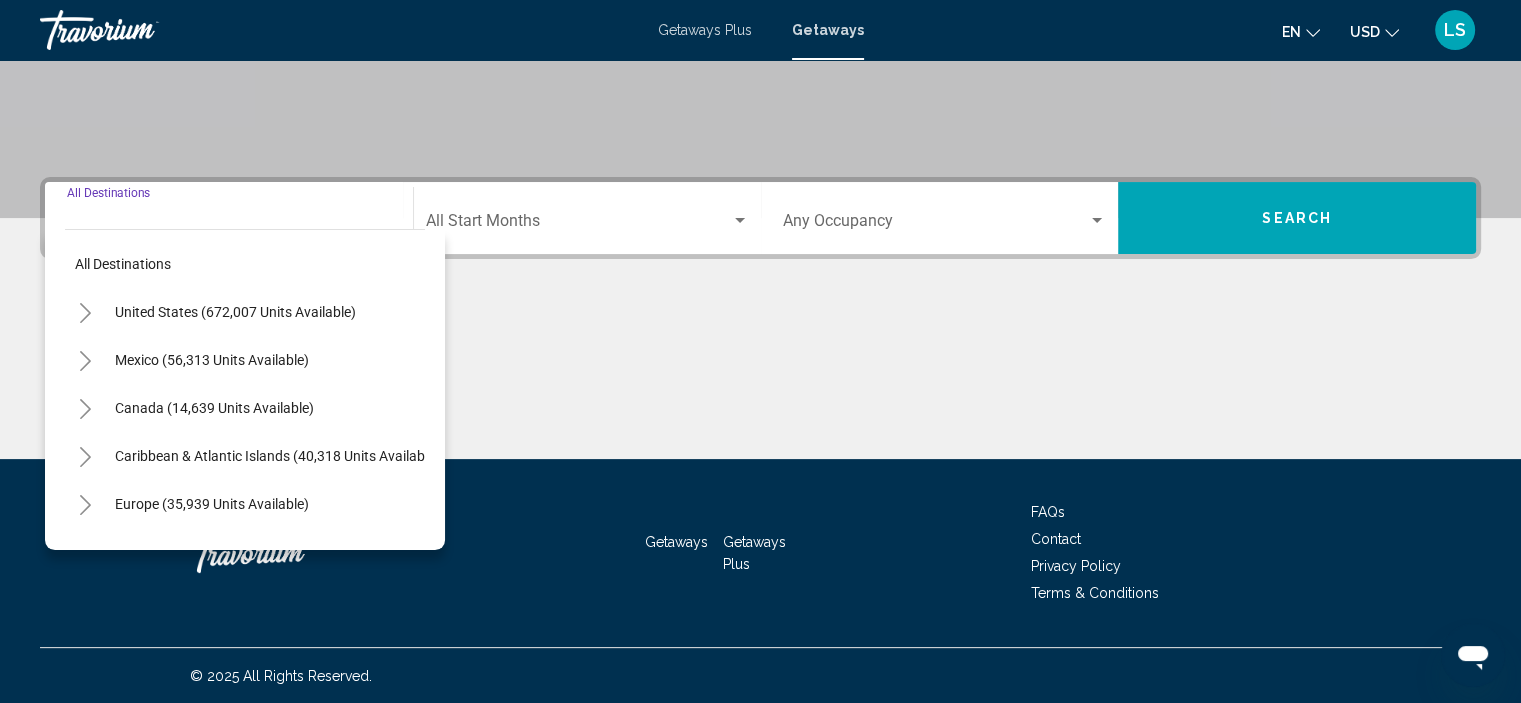 click 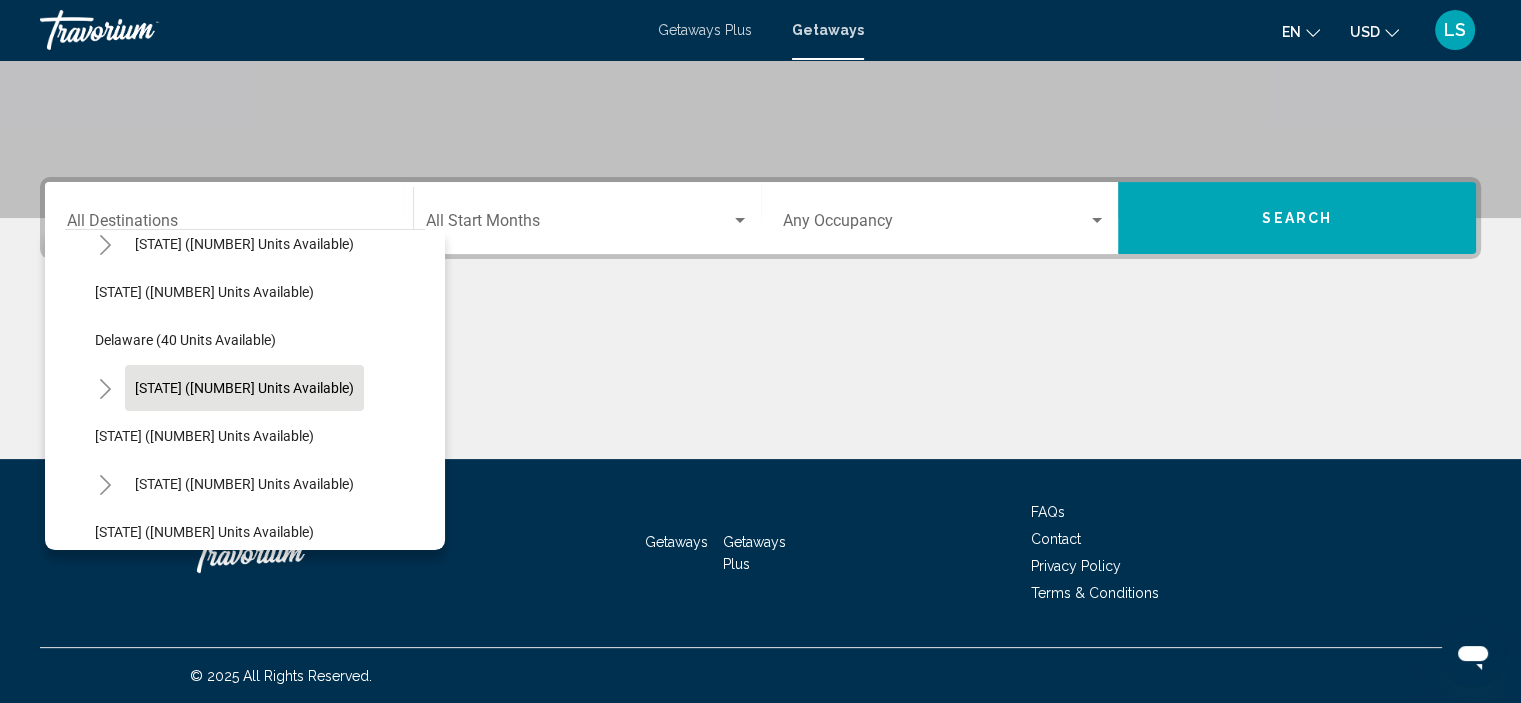 scroll, scrollTop: 300, scrollLeft: 0, axis: vertical 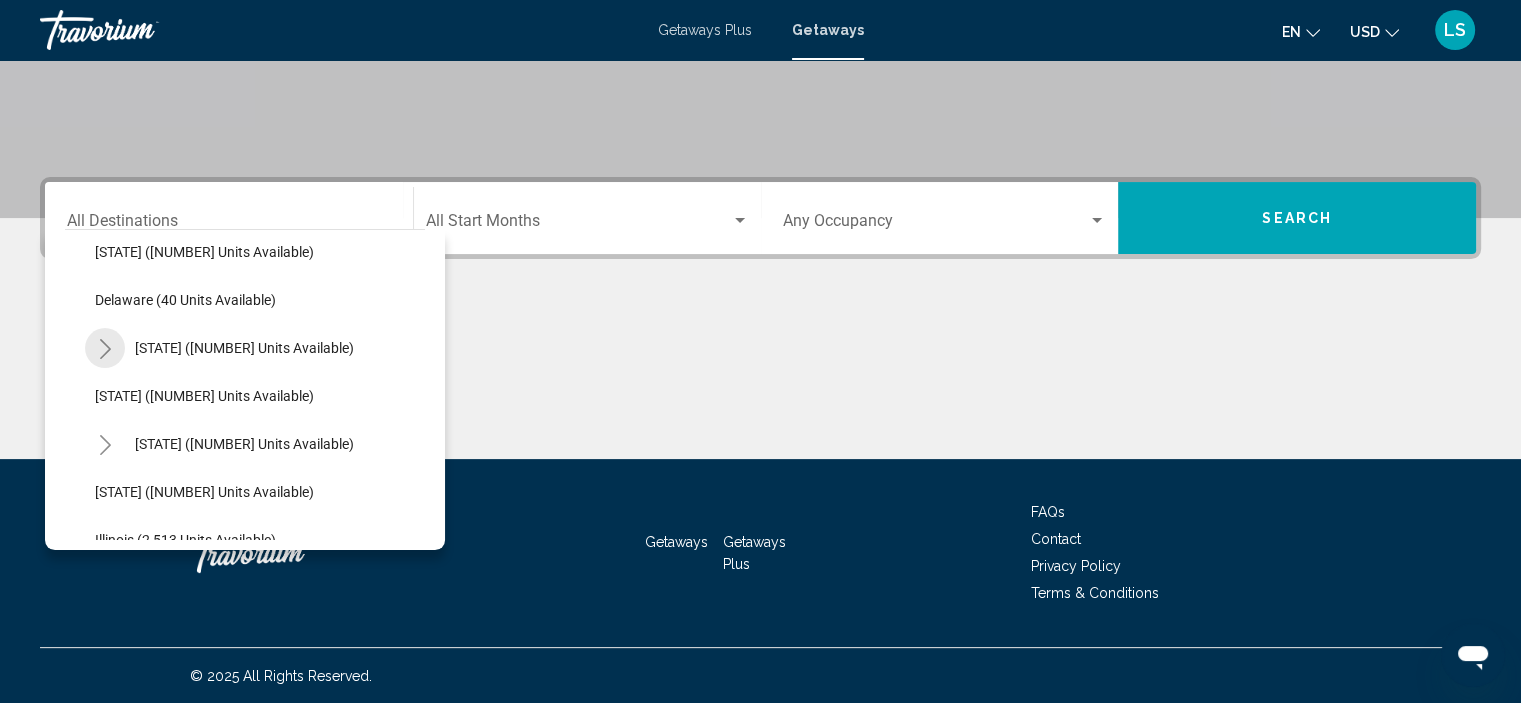 click 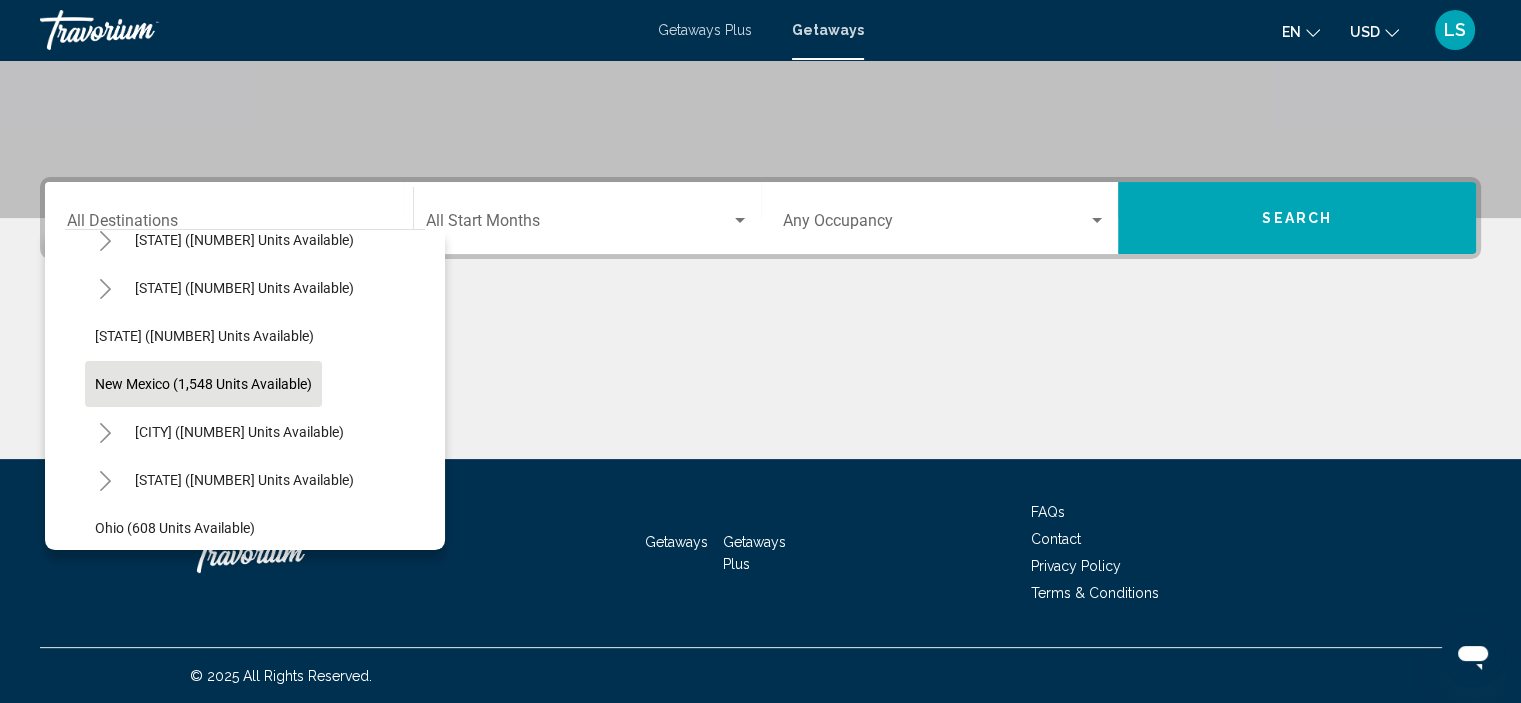 scroll, scrollTop: 1500, scrollLeft: 0, axis: vertical 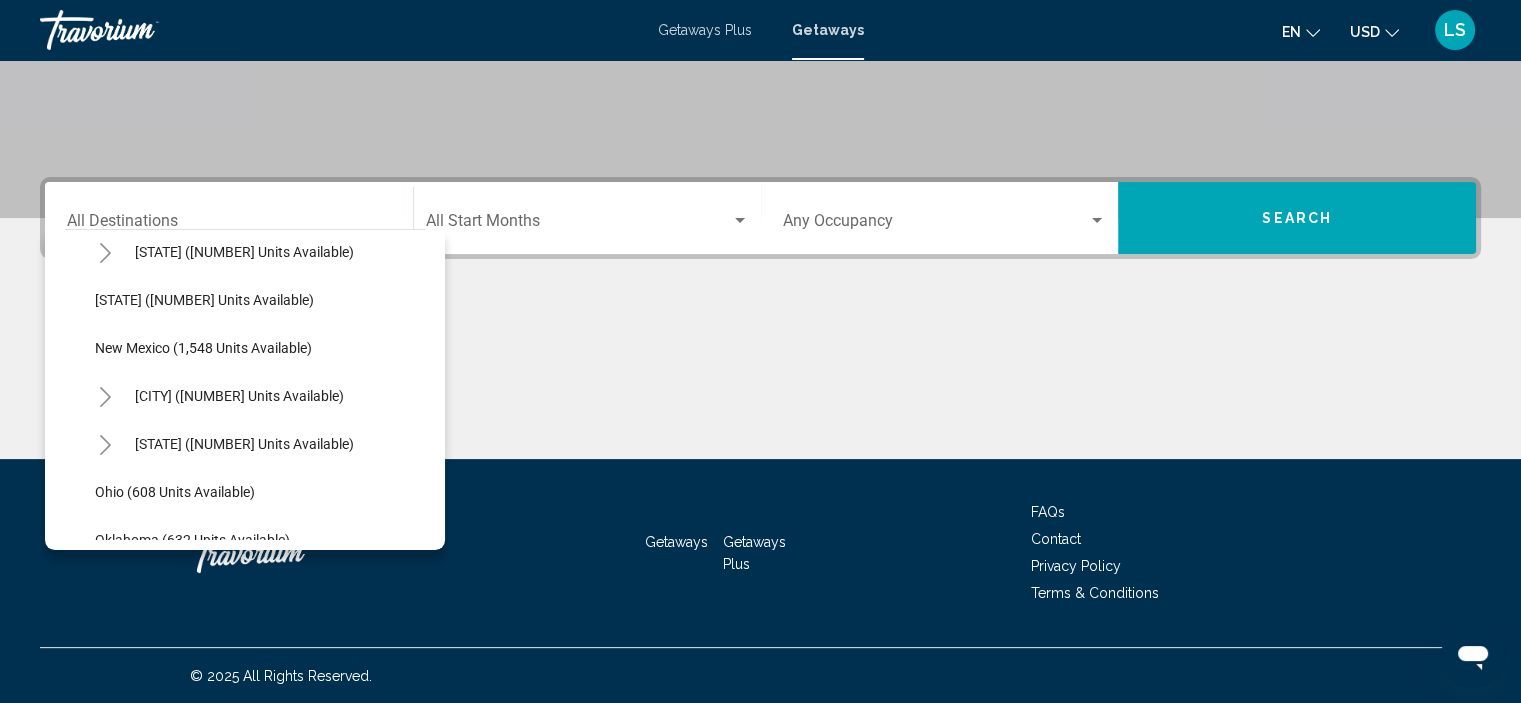 click 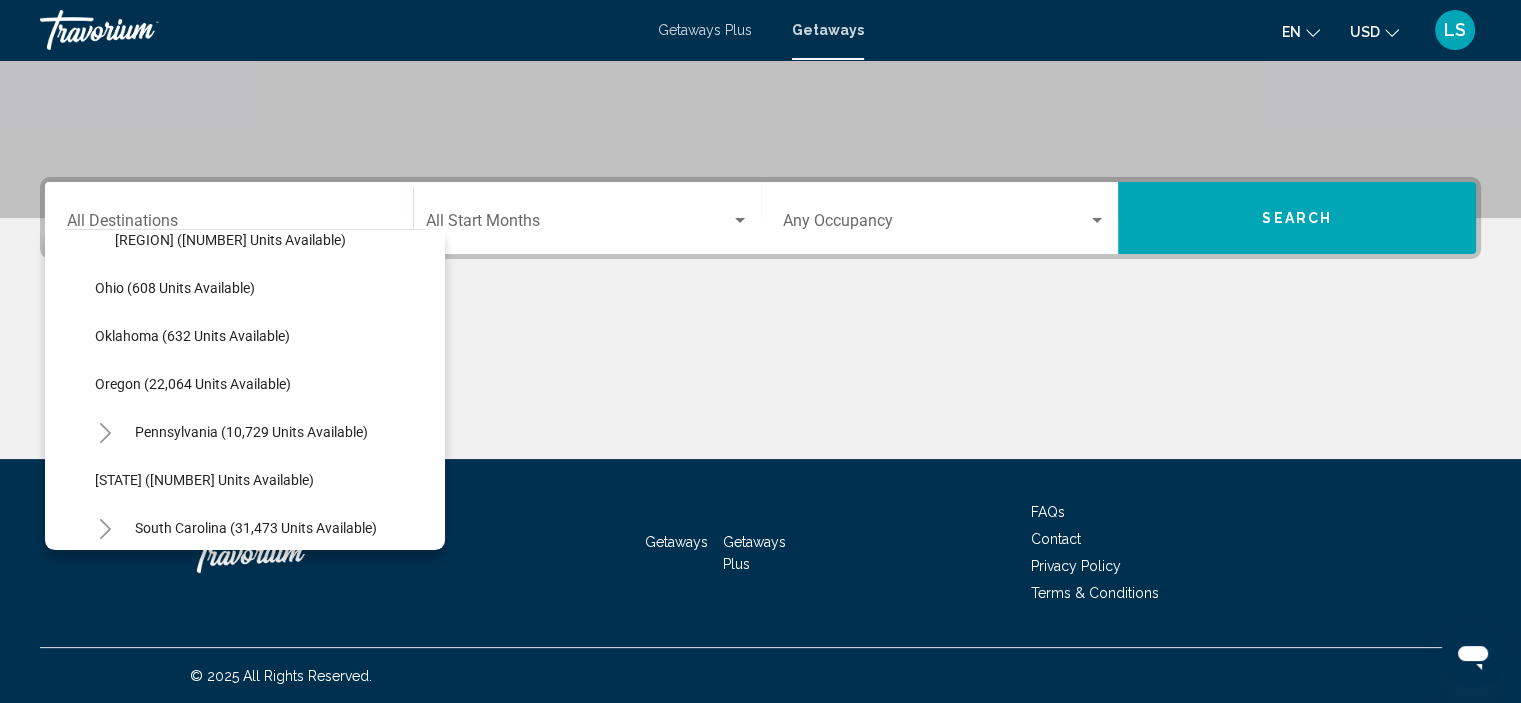 scroll, scrollTop: 1700, scrollLeft: 0, axis: vertical 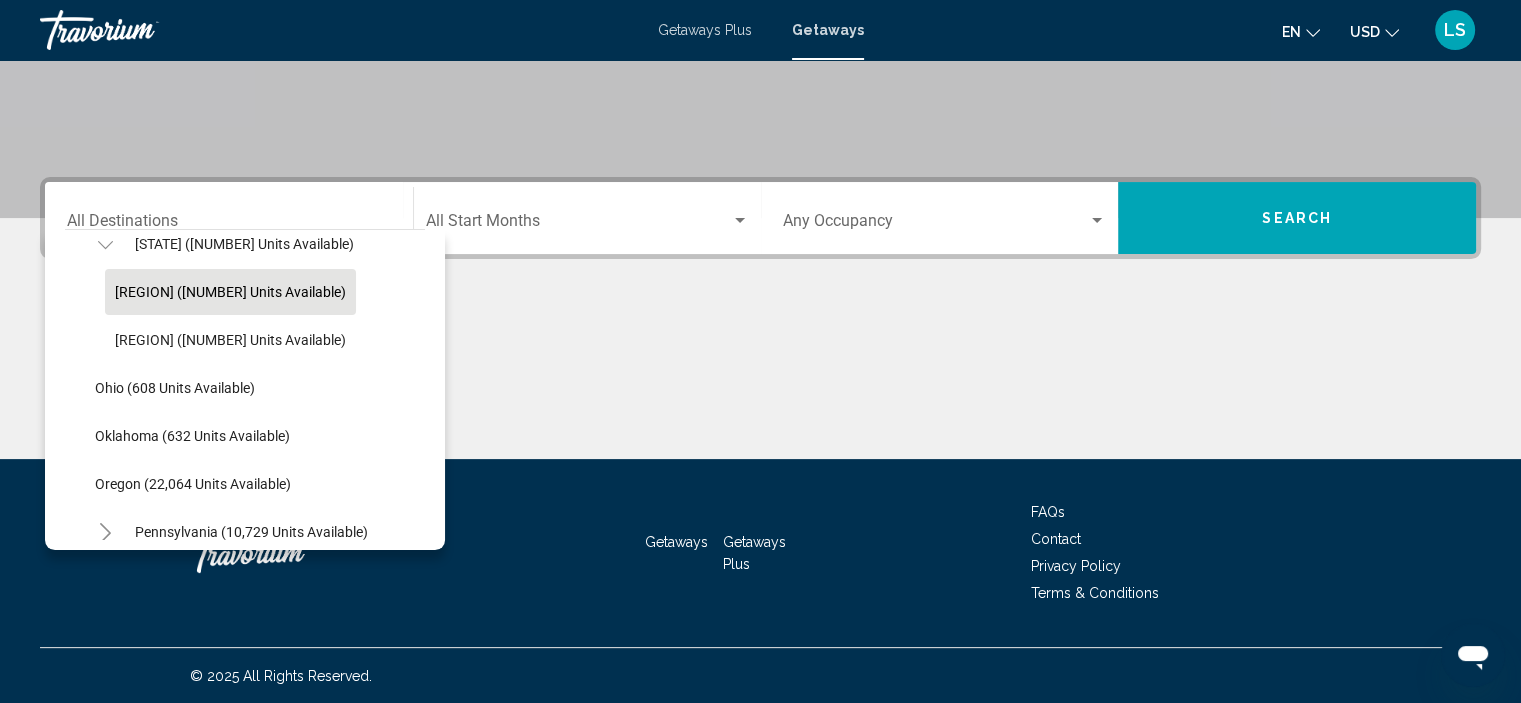 click on "[CATEGORY] ([UNITS] units available)" 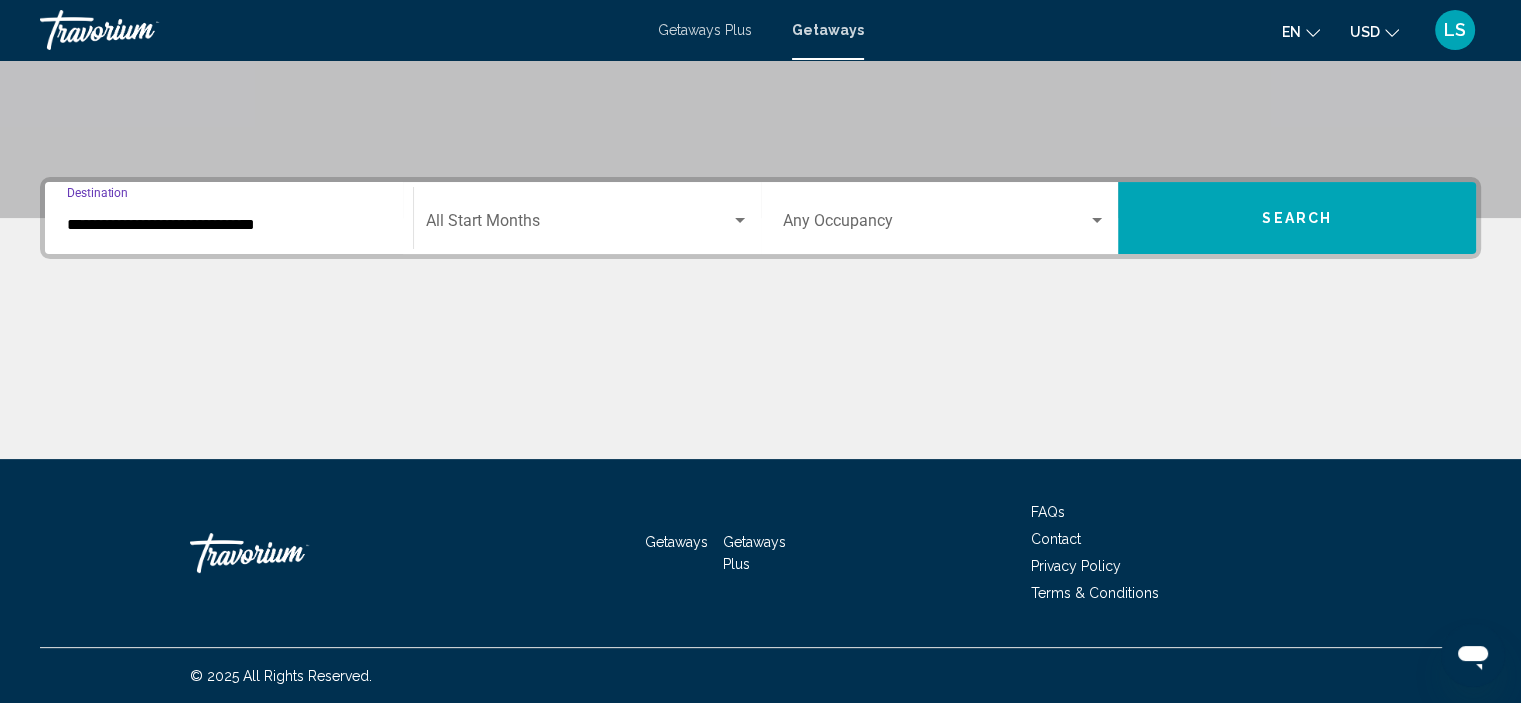 click on "Start Month All Start Months" 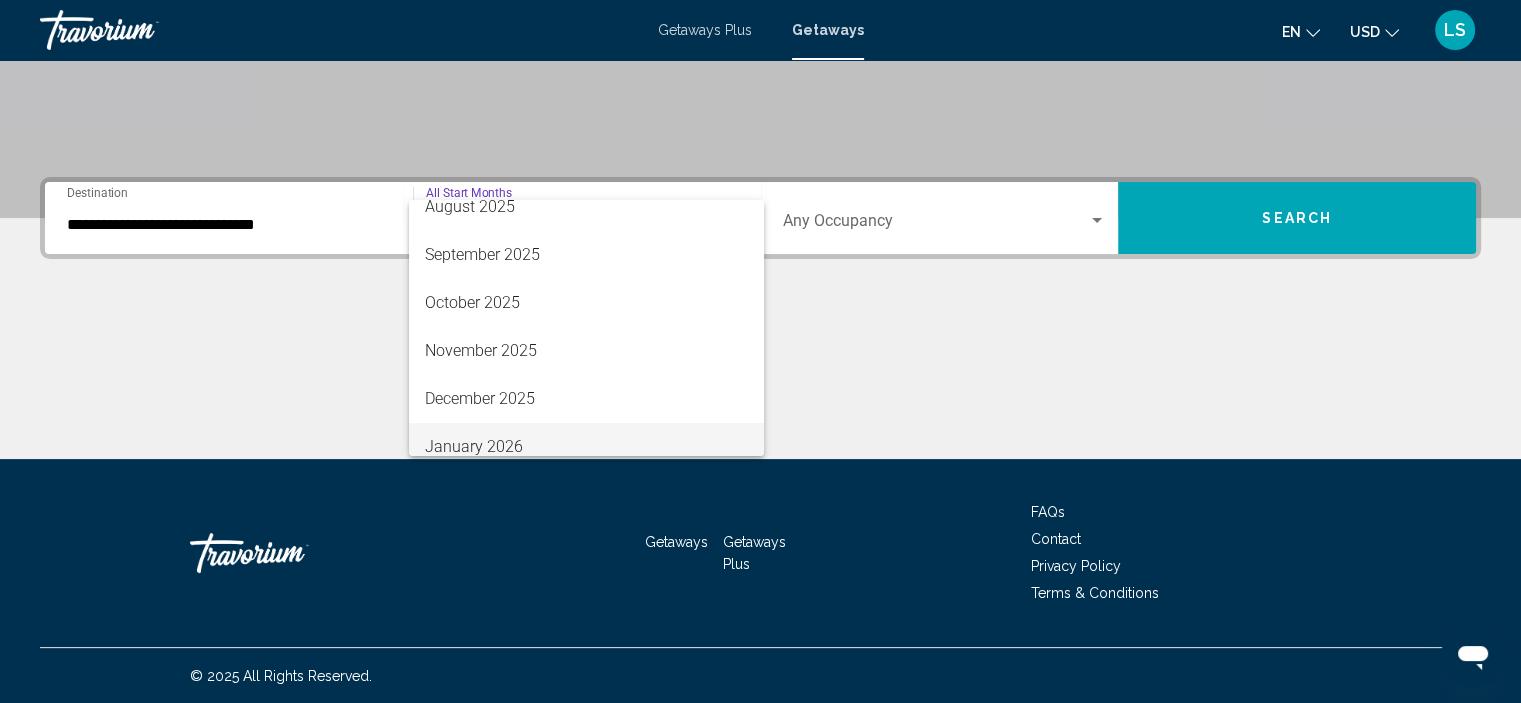 scroll, scrollTop: 100, scrollLeft: 0, axis: vertical 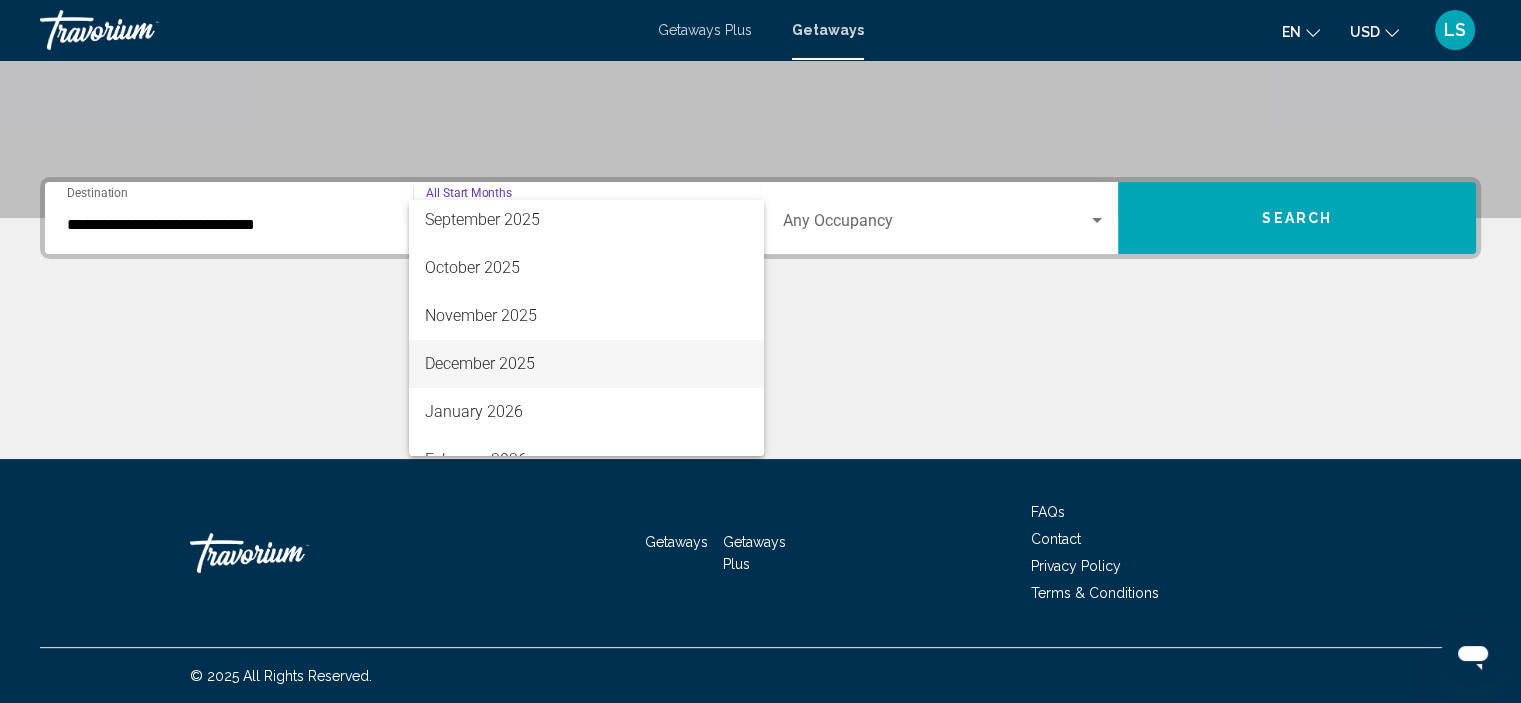 click on "December 2025" at bounding box center [586, 364] 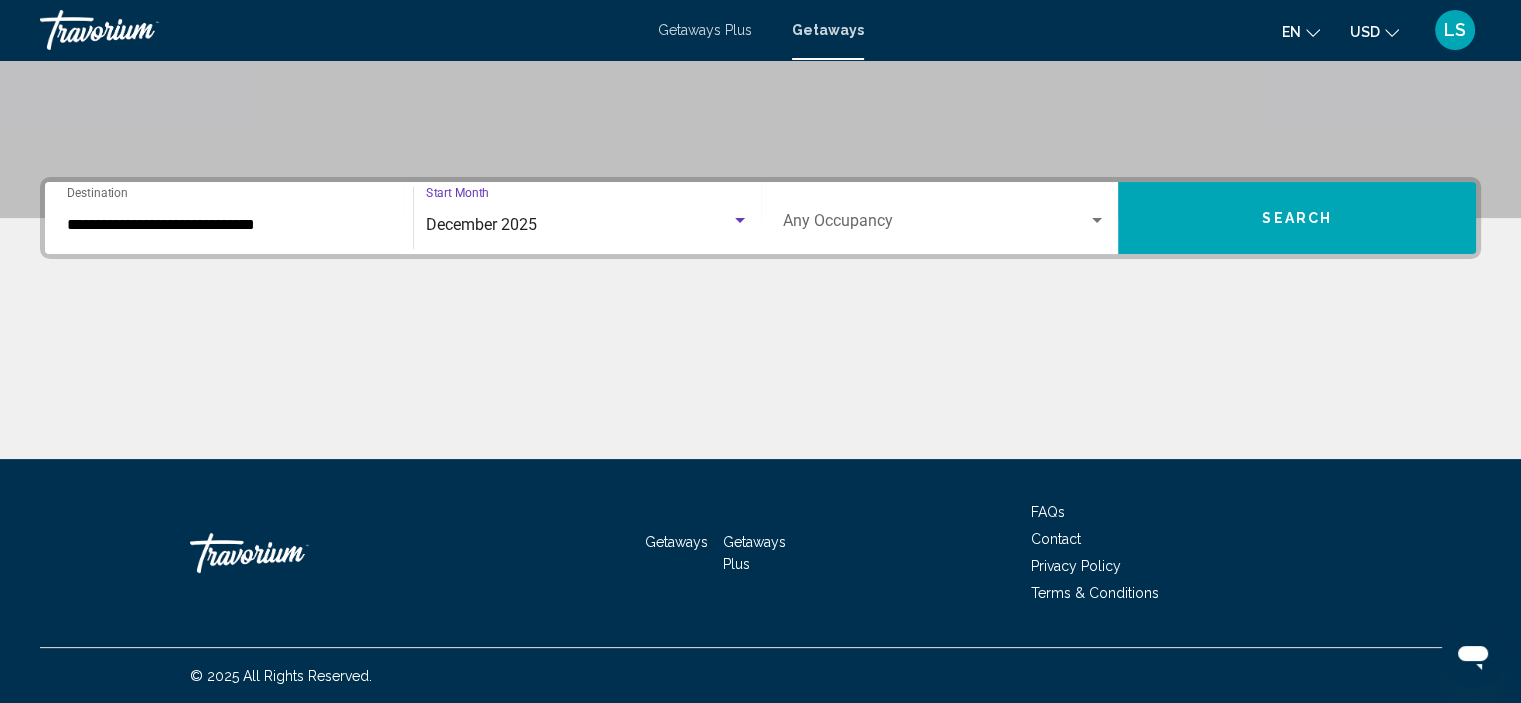 click on "Search" at bounding box center (1297, 219) 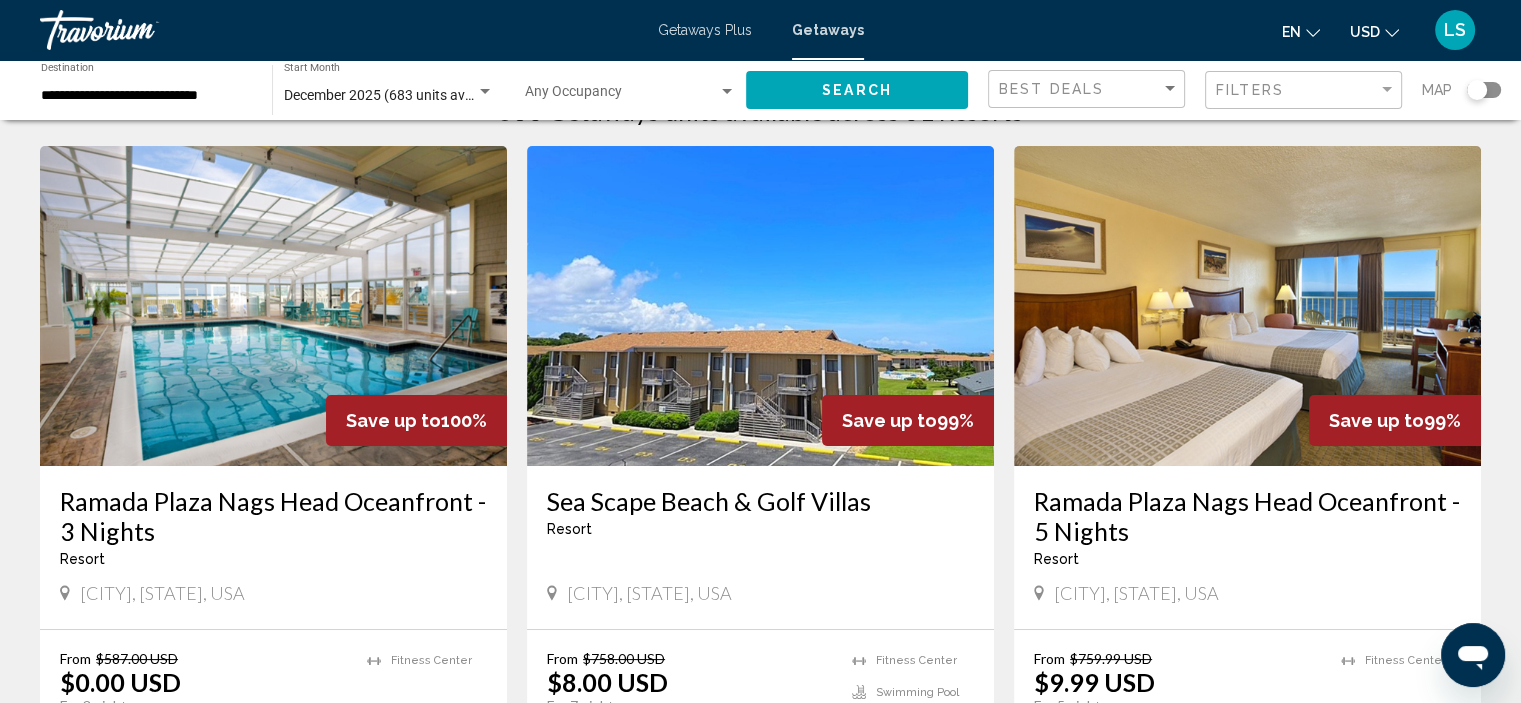scroll, scrollTop: 100, scrollLeft: 0, axis: vertical 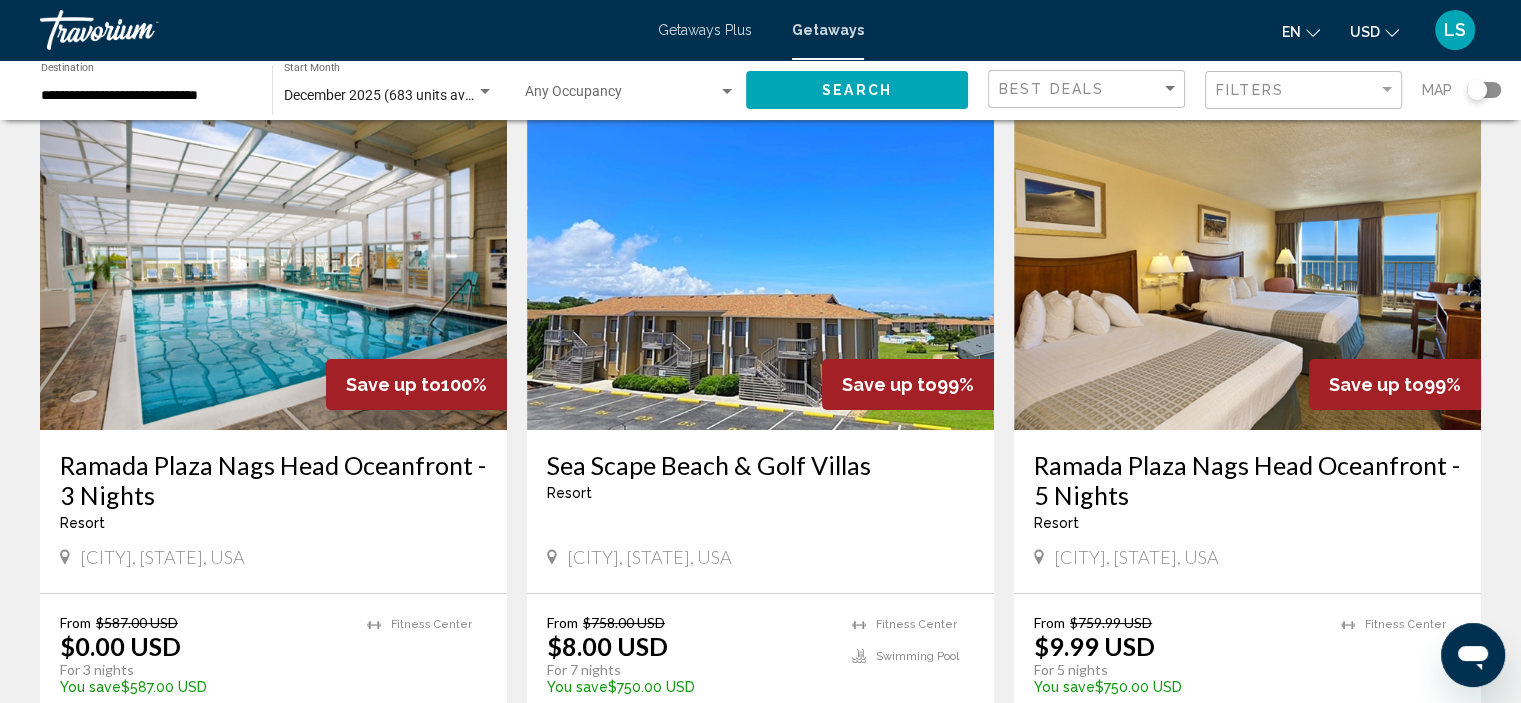 drag, startPoint x: 1238, startPoint y: 553, endPoint x: 1080, endPoint y: 532, distance: 159.38947 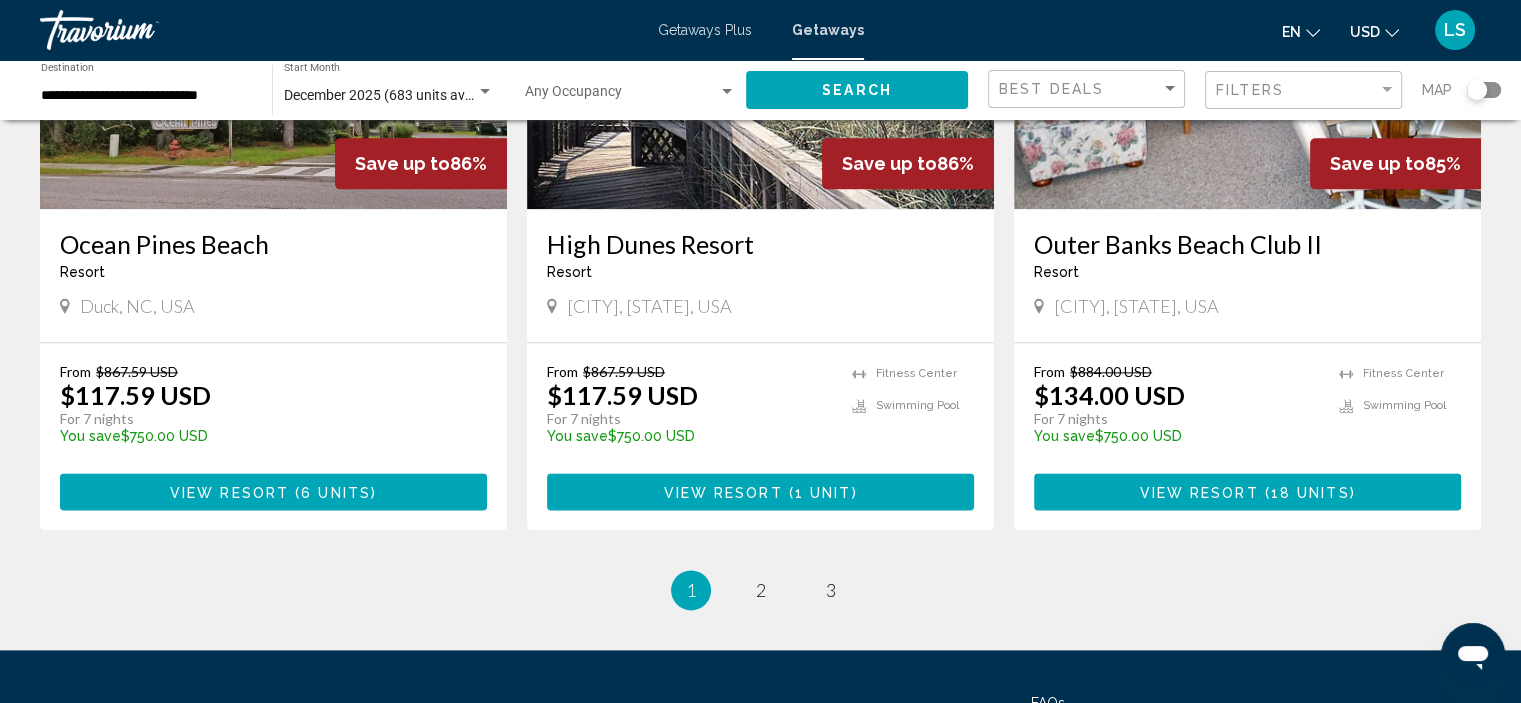 scroll, scrollTop: 2584, scrollLeft: 0, axis: vertical 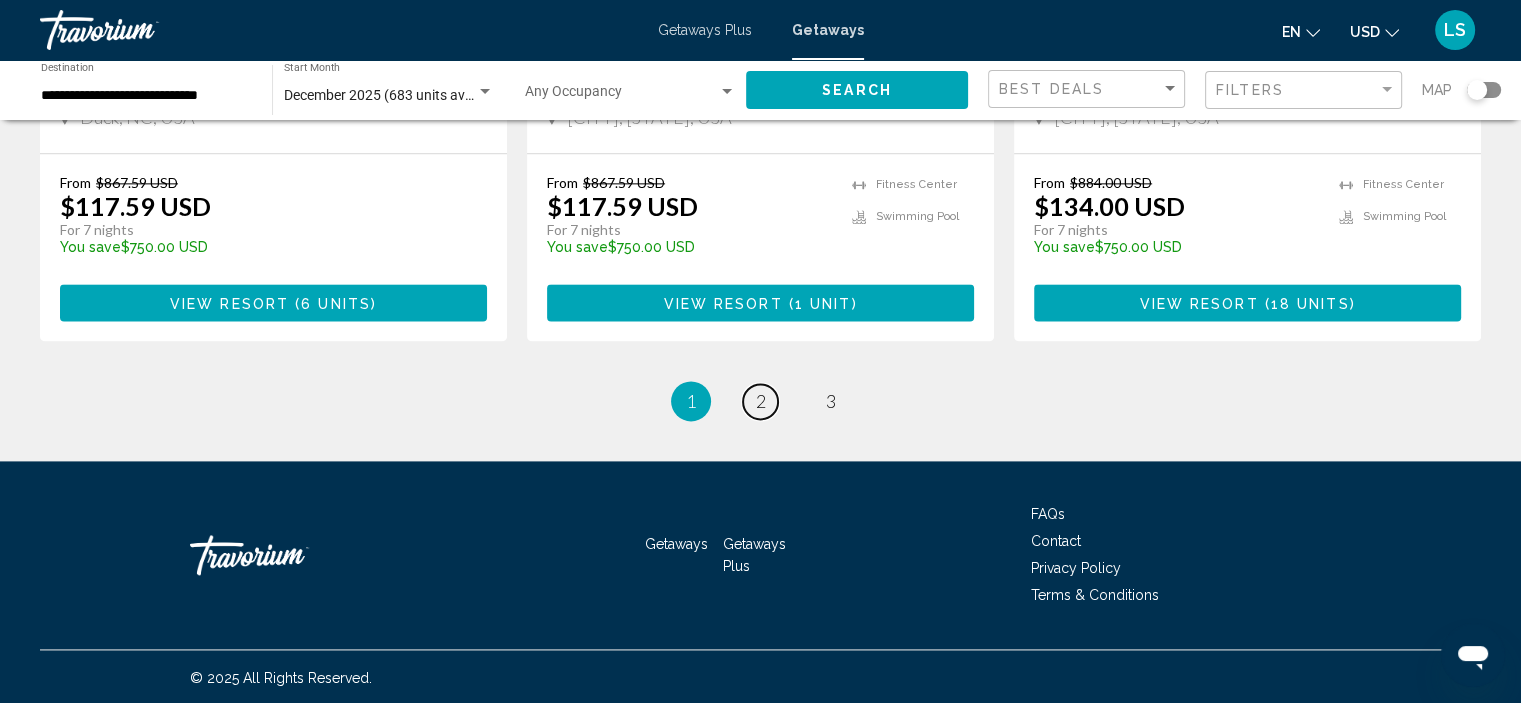 click on "page  2" at bounding box center (760, 401) 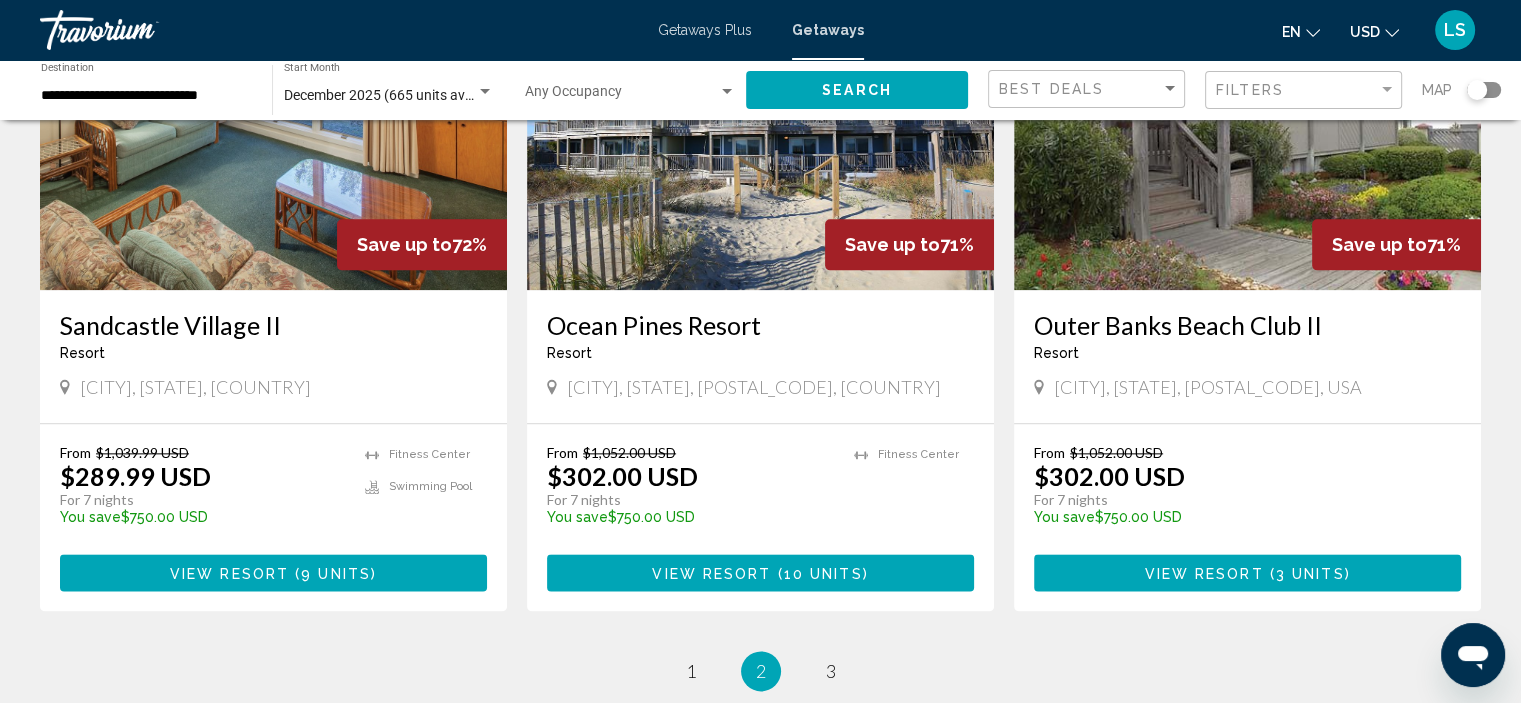 scroll, scrollTop: 2584, scrollLeft: 0, axis: vertical 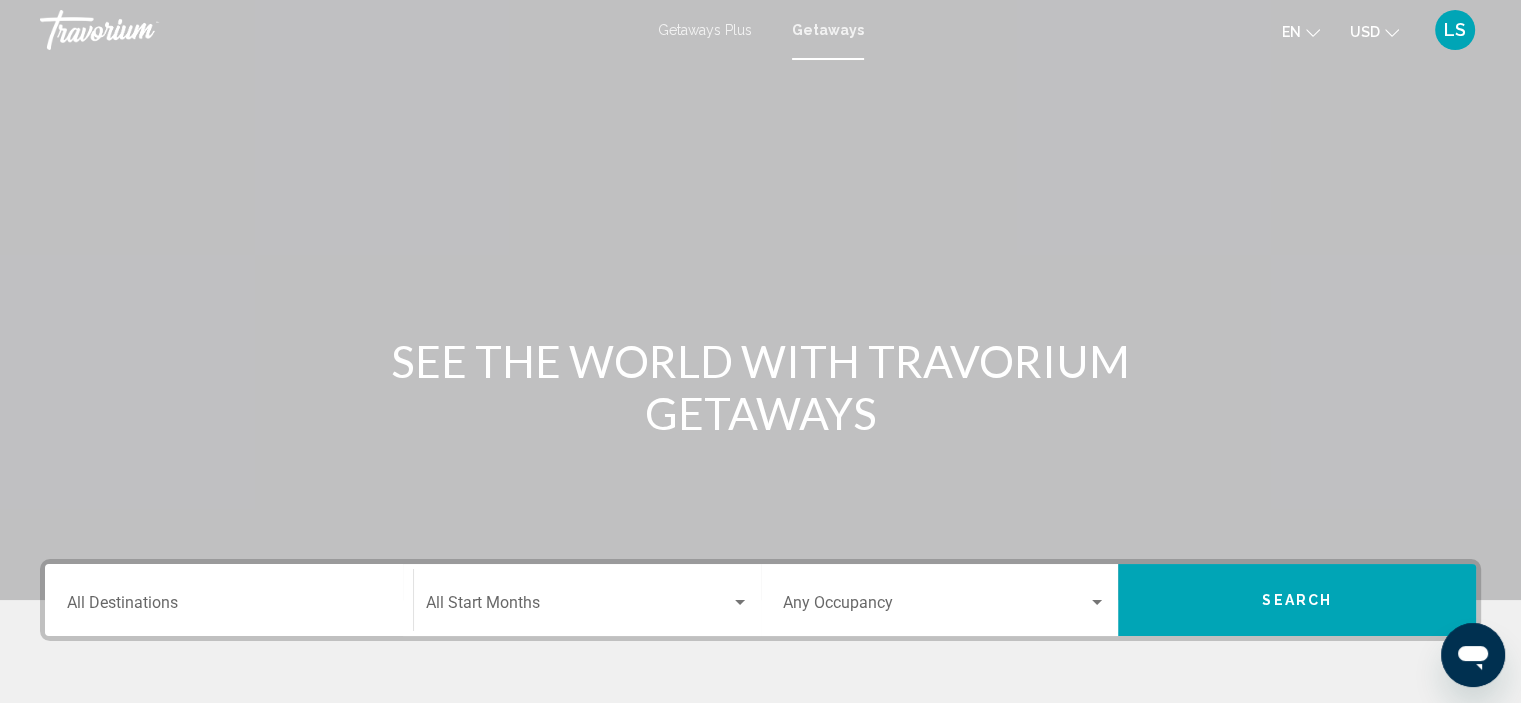 click on "Destination All Destinations" at bounding box center [229, 607] 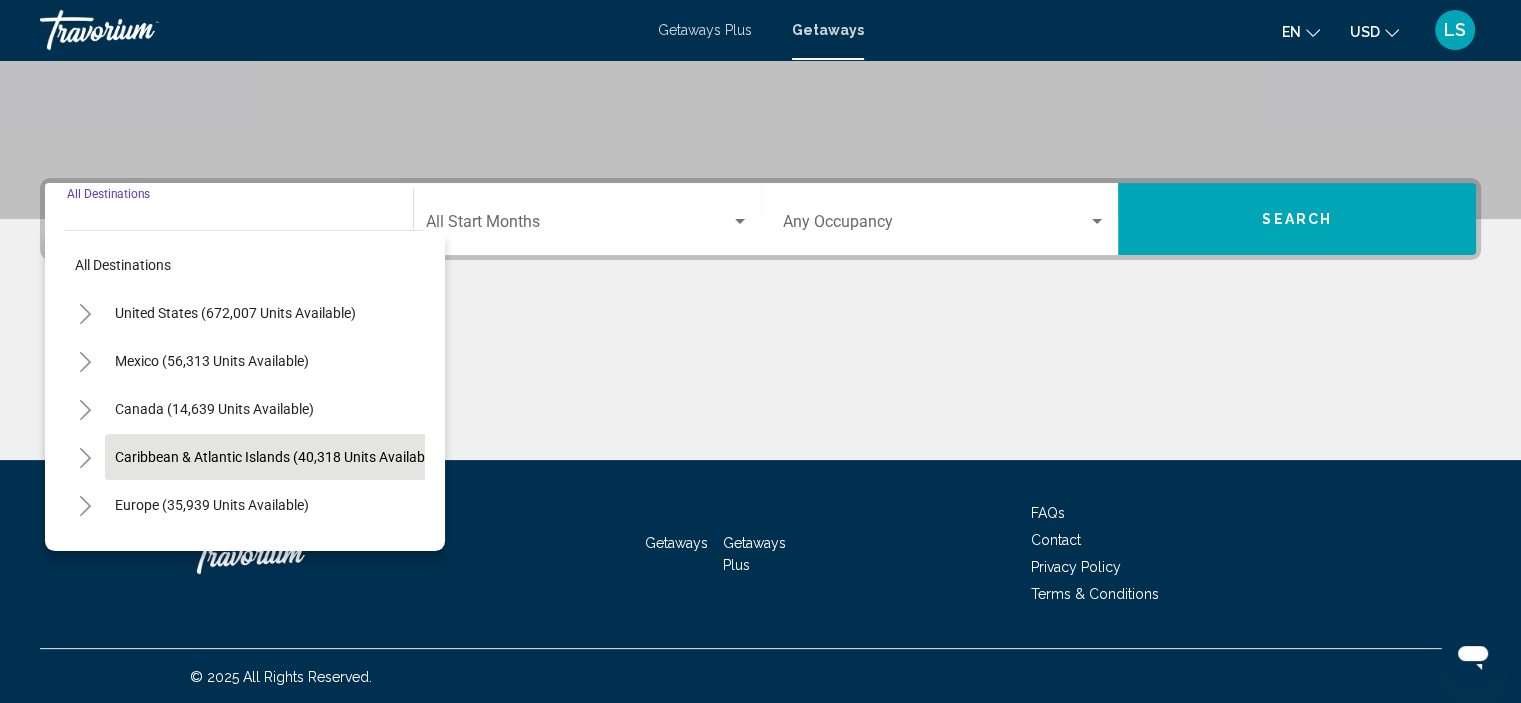 scroll, scrollTop: 382, scrollLeft: 0, axis: vertical 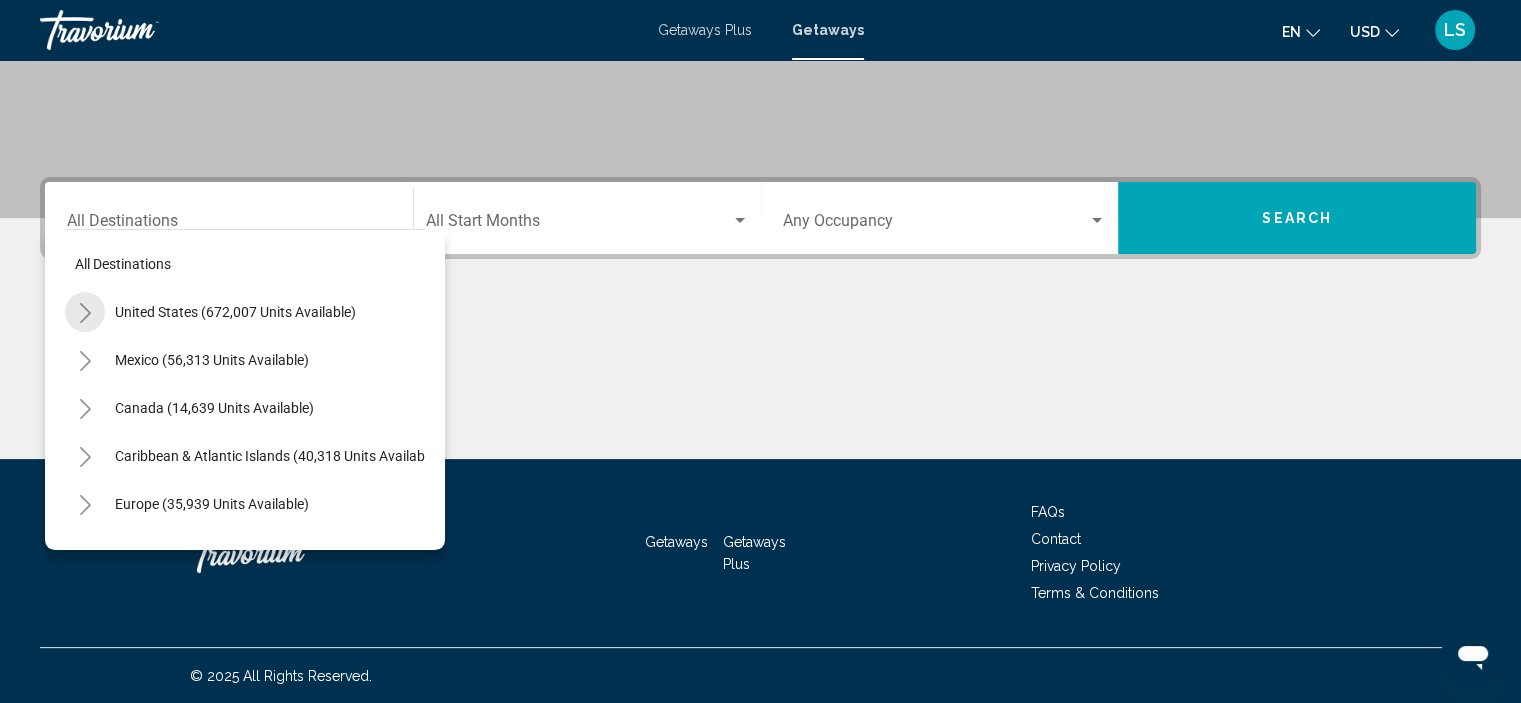 click 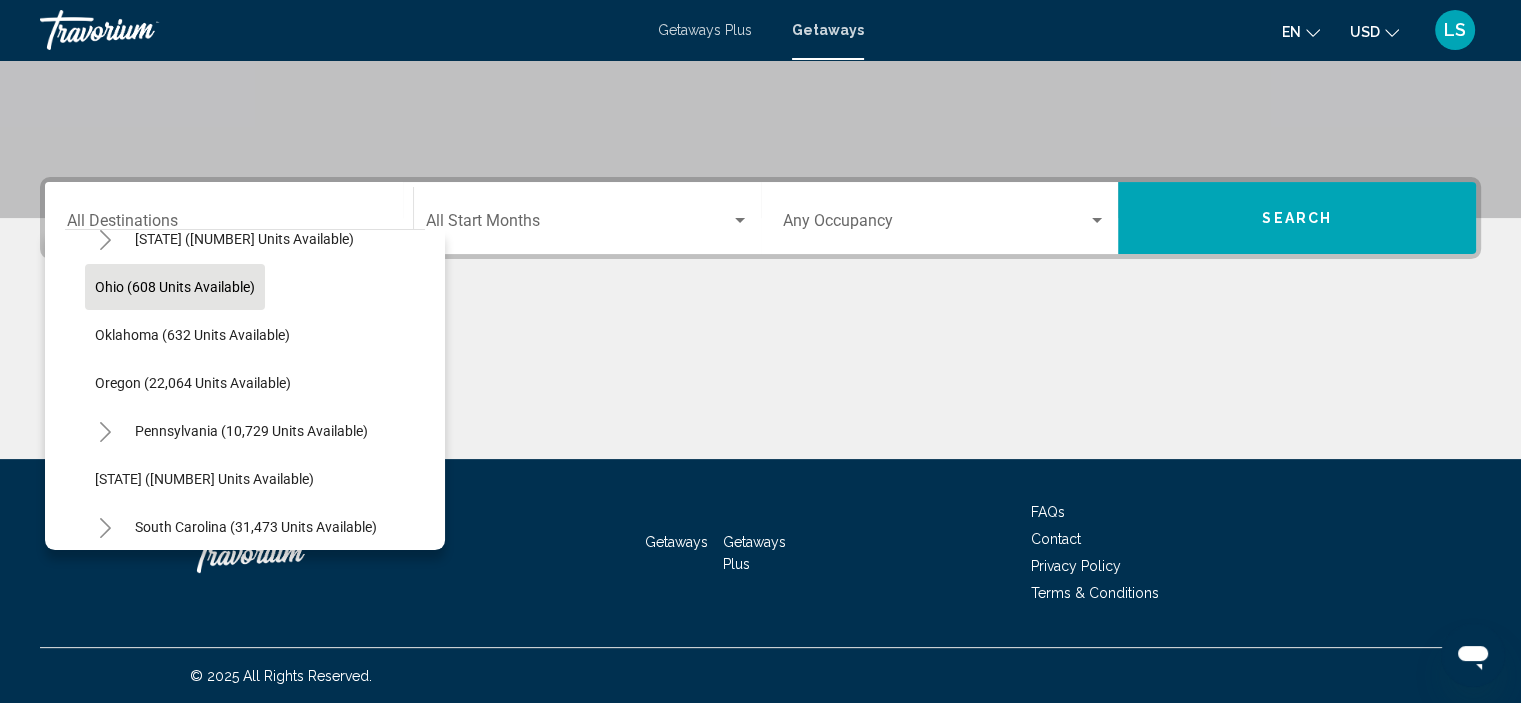 scroll, scrollTop: 1500, scrollLeft: 0, axis: vertical 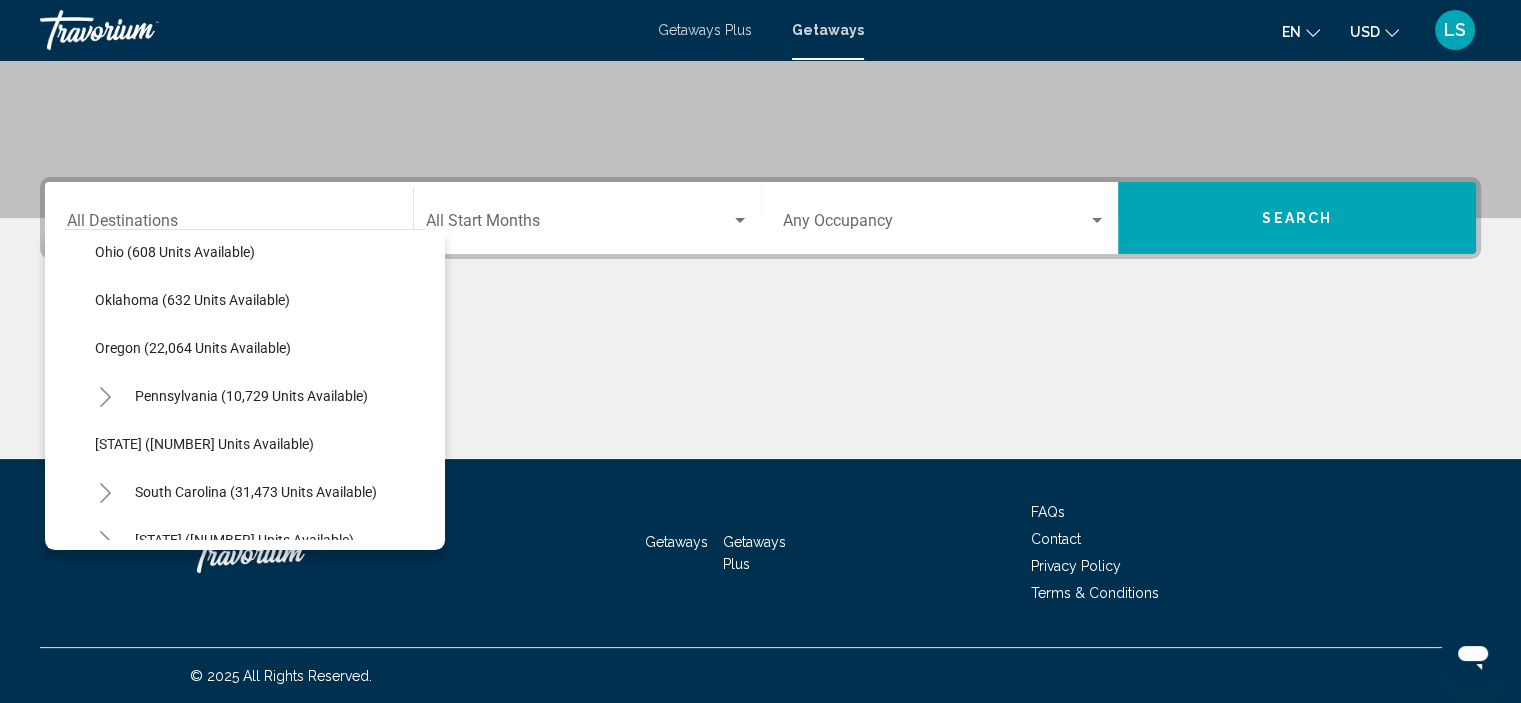 click 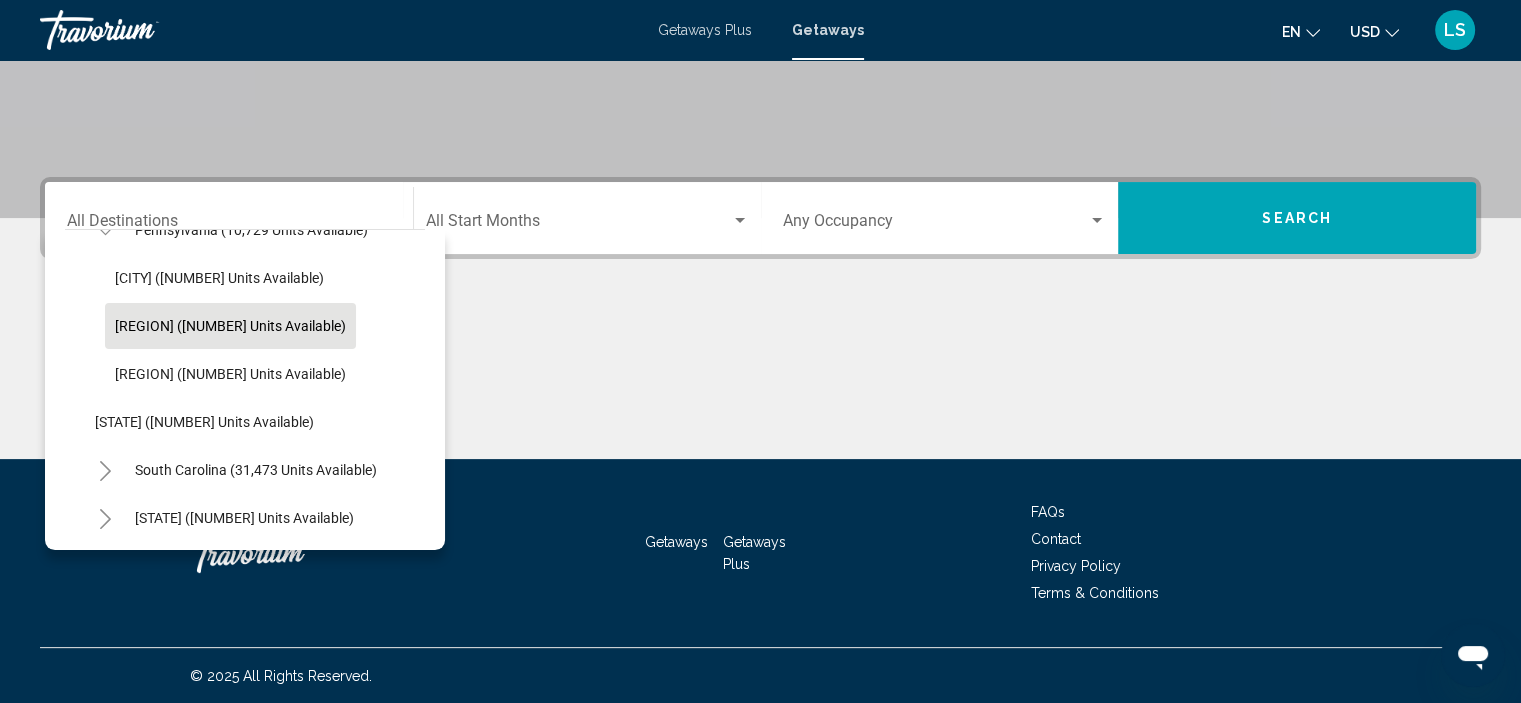 scroll, scrollTop: 1700, scrollLeft: 0, axis: vertical 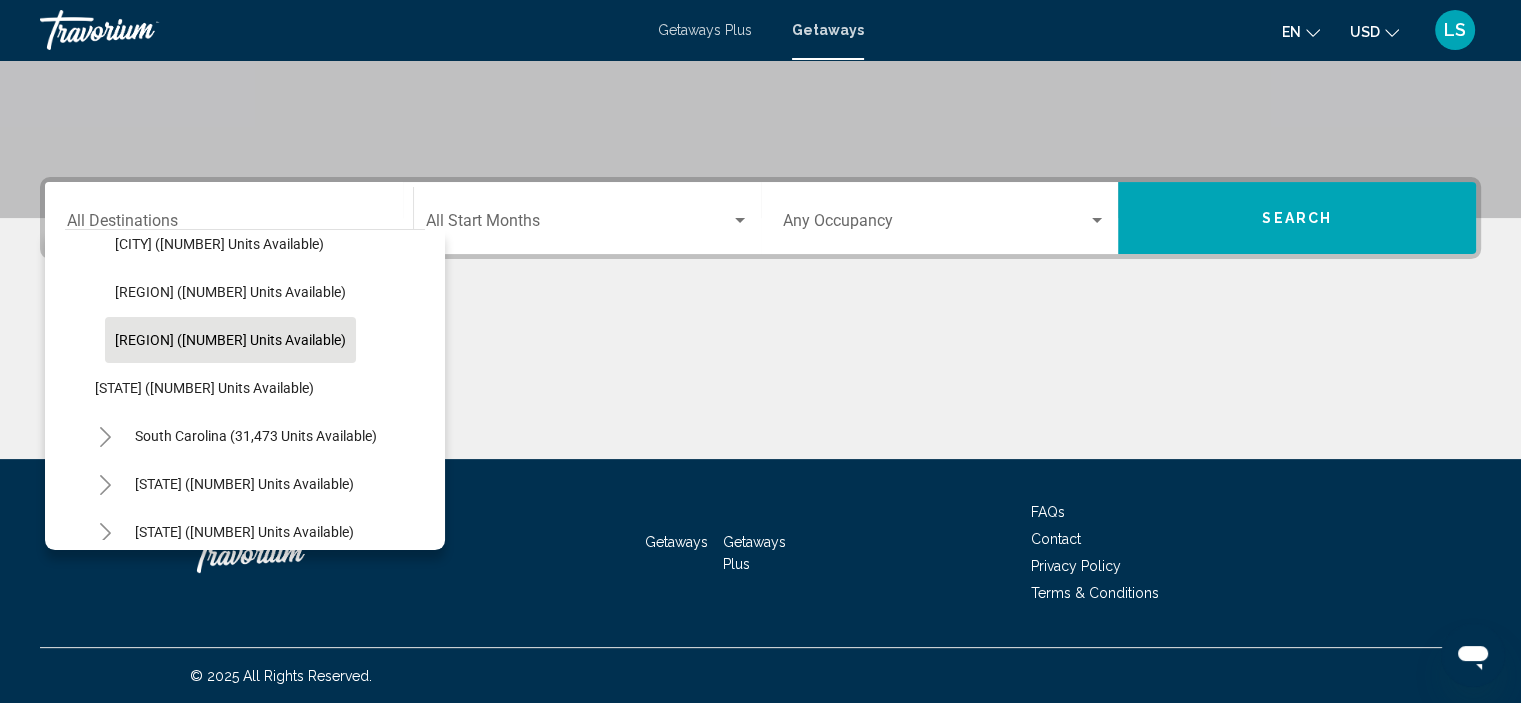 click on "Western Pennsylvania (70 units available)" 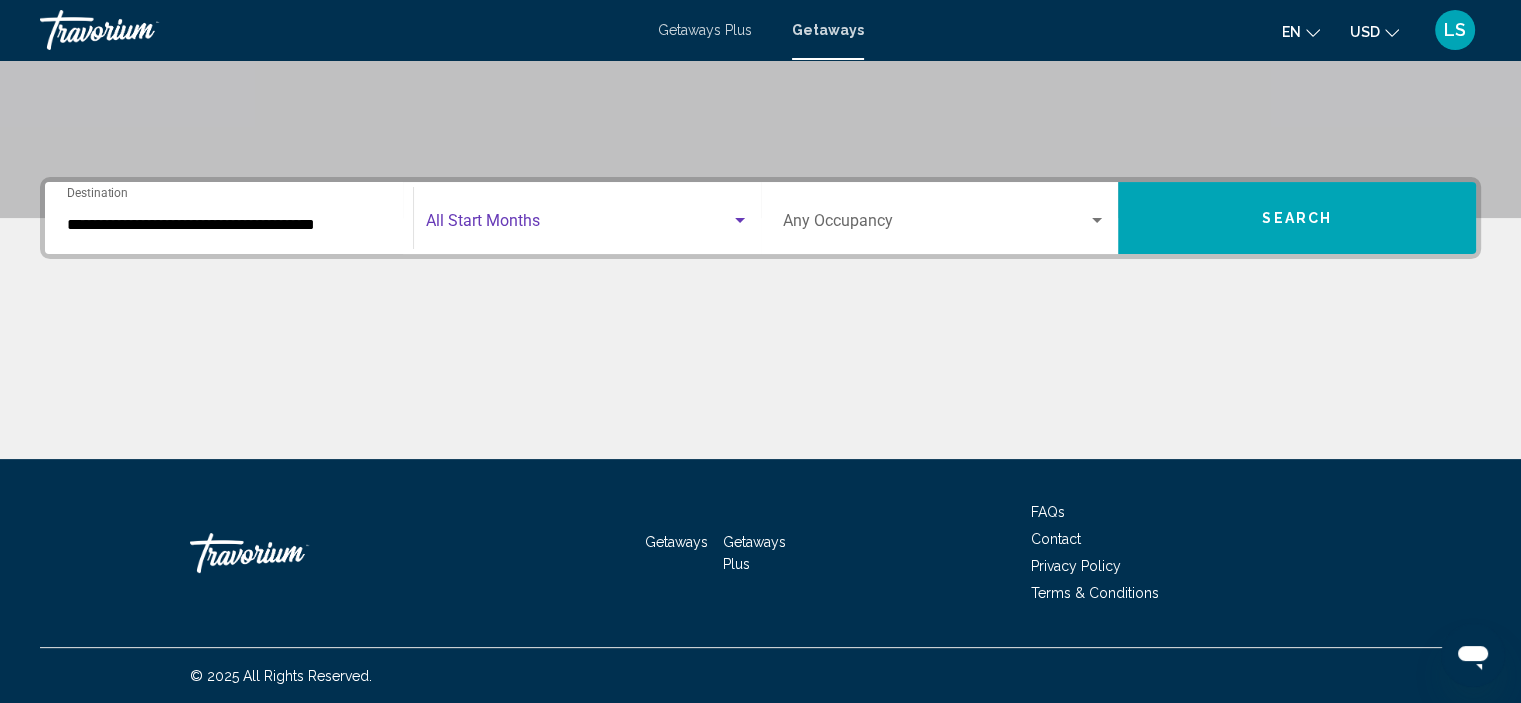 click at bounding box center [578, 225] 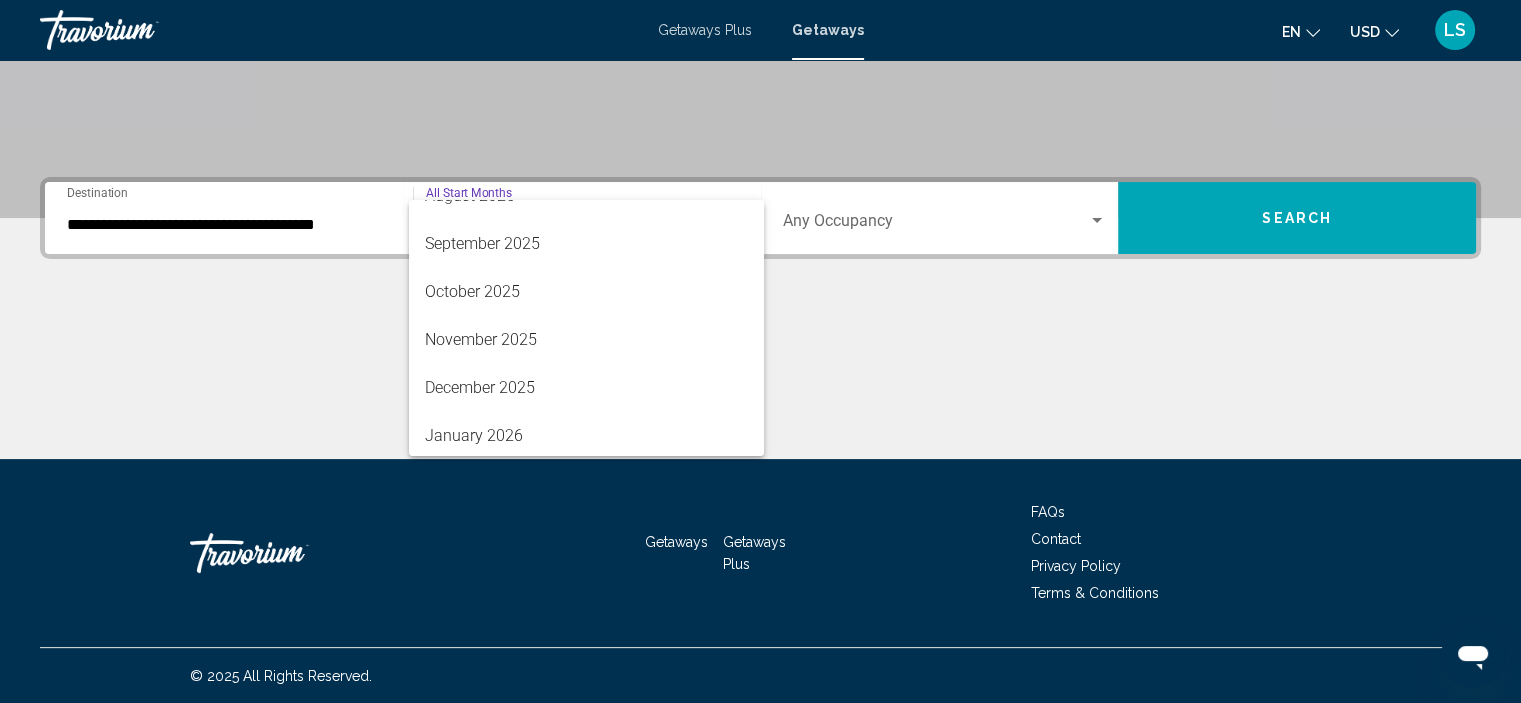 scroll, scrollTop: 200, scrollLeft: 0, axis: vertical 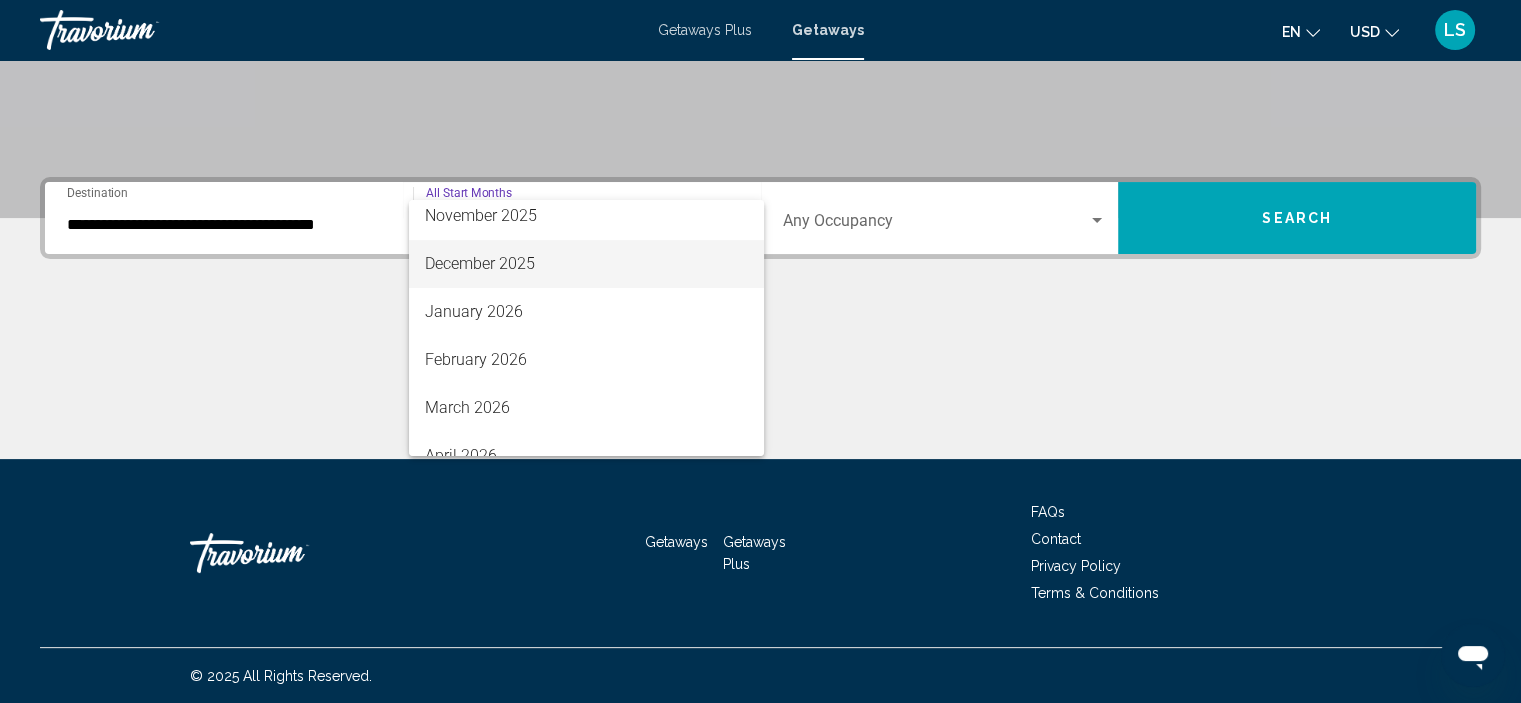 click on "December 2025" at bounding box center (586, 264) 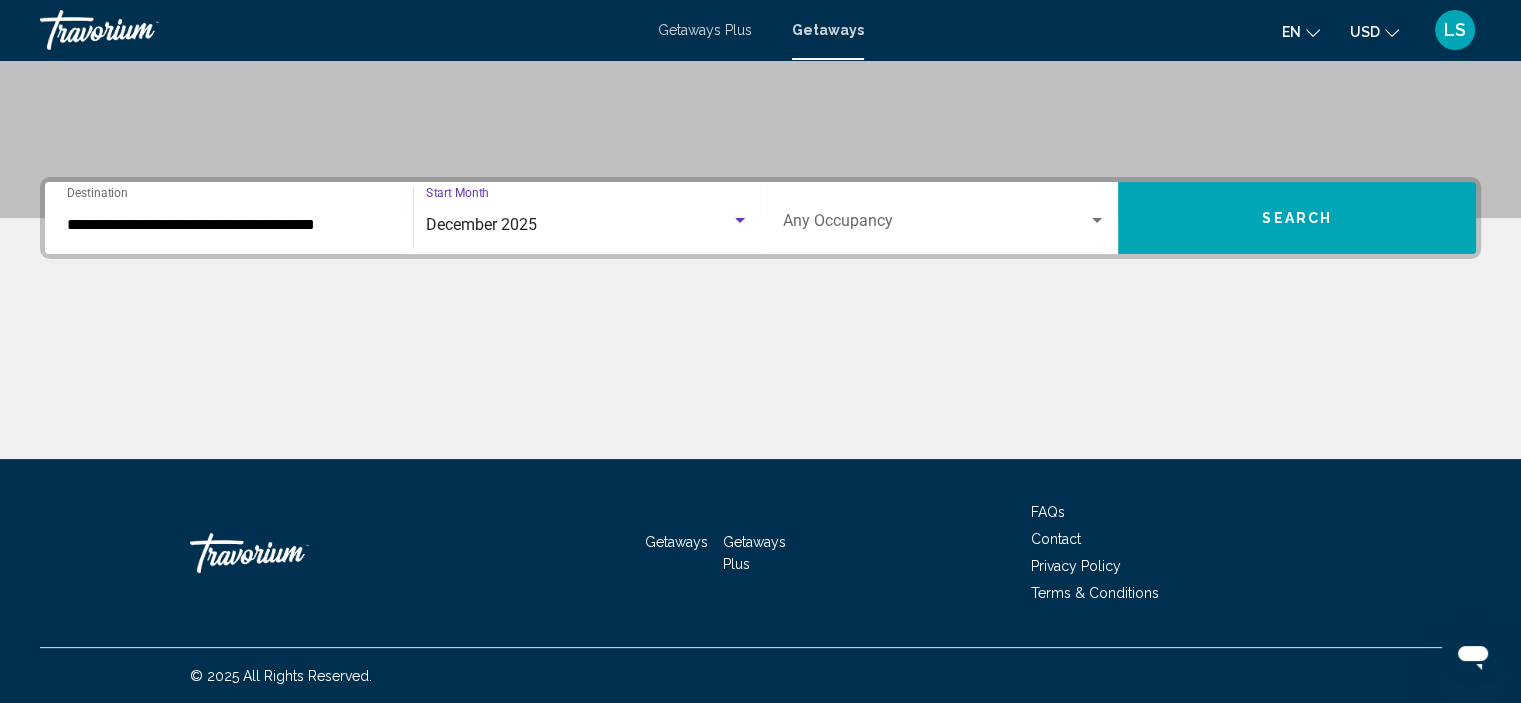 click on "Search" at bounding box center [1297, 218] 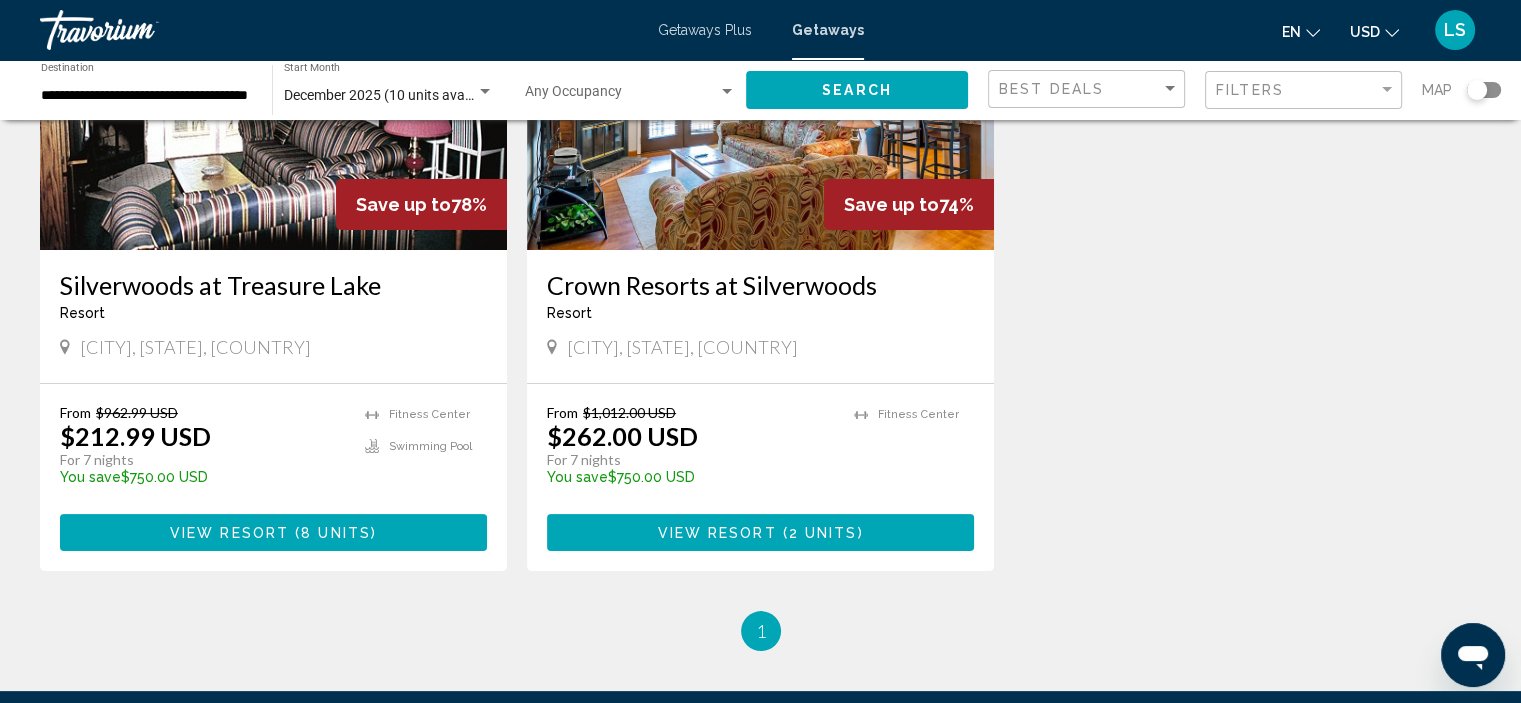 scroll, scrollTop: 0, scrollLeft: 0, axis: both 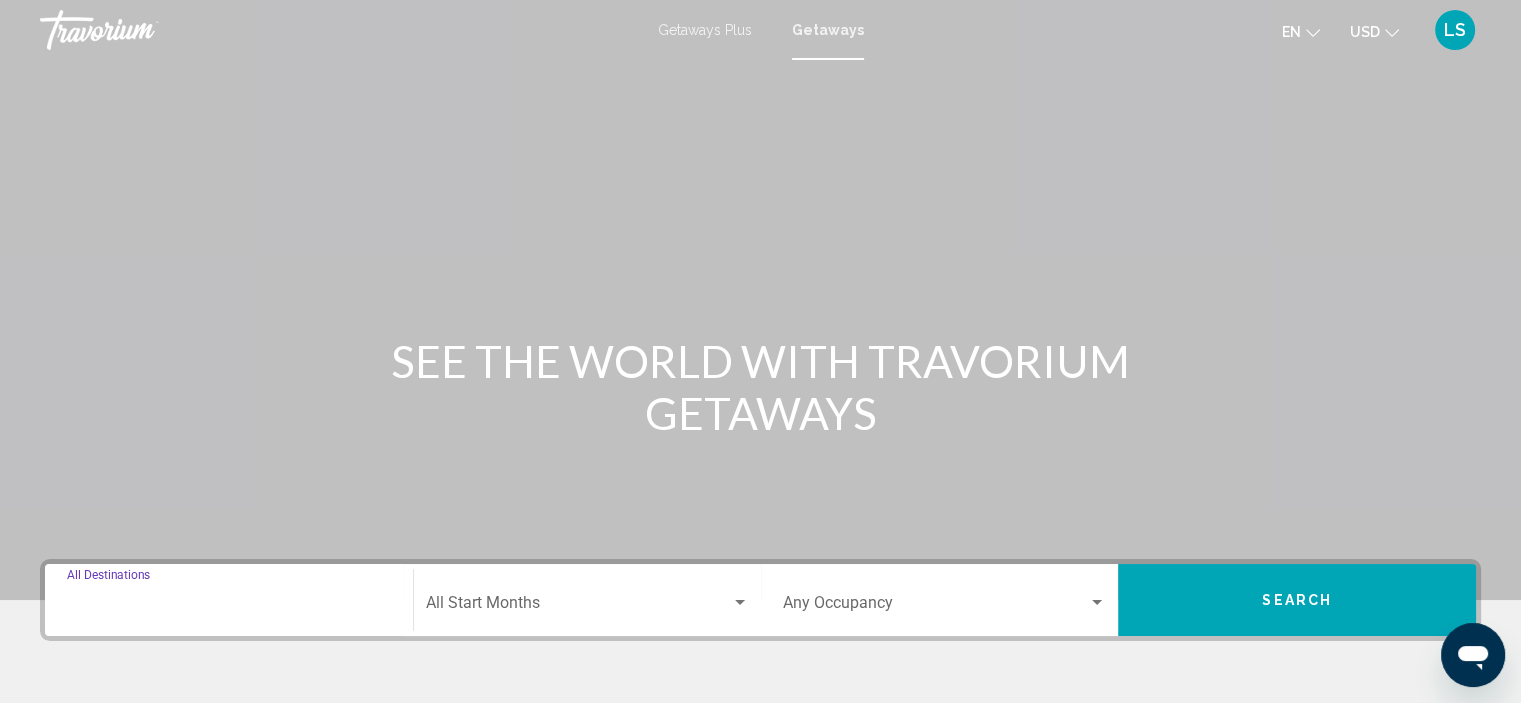 click on "Destination All Destinations" at bounding box center (229, 607) 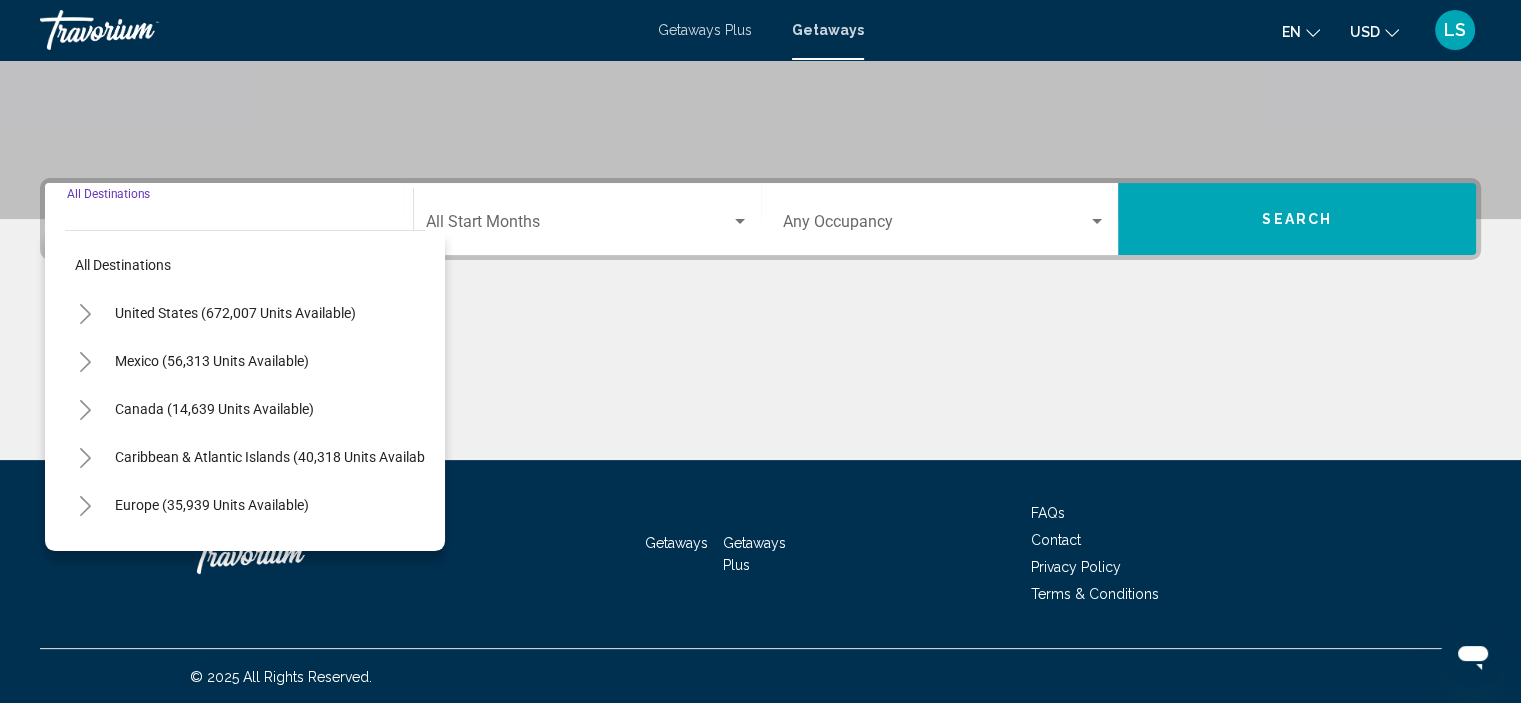 scroll, scrollTop: 382, scrollLeft: 0, axis: vertical 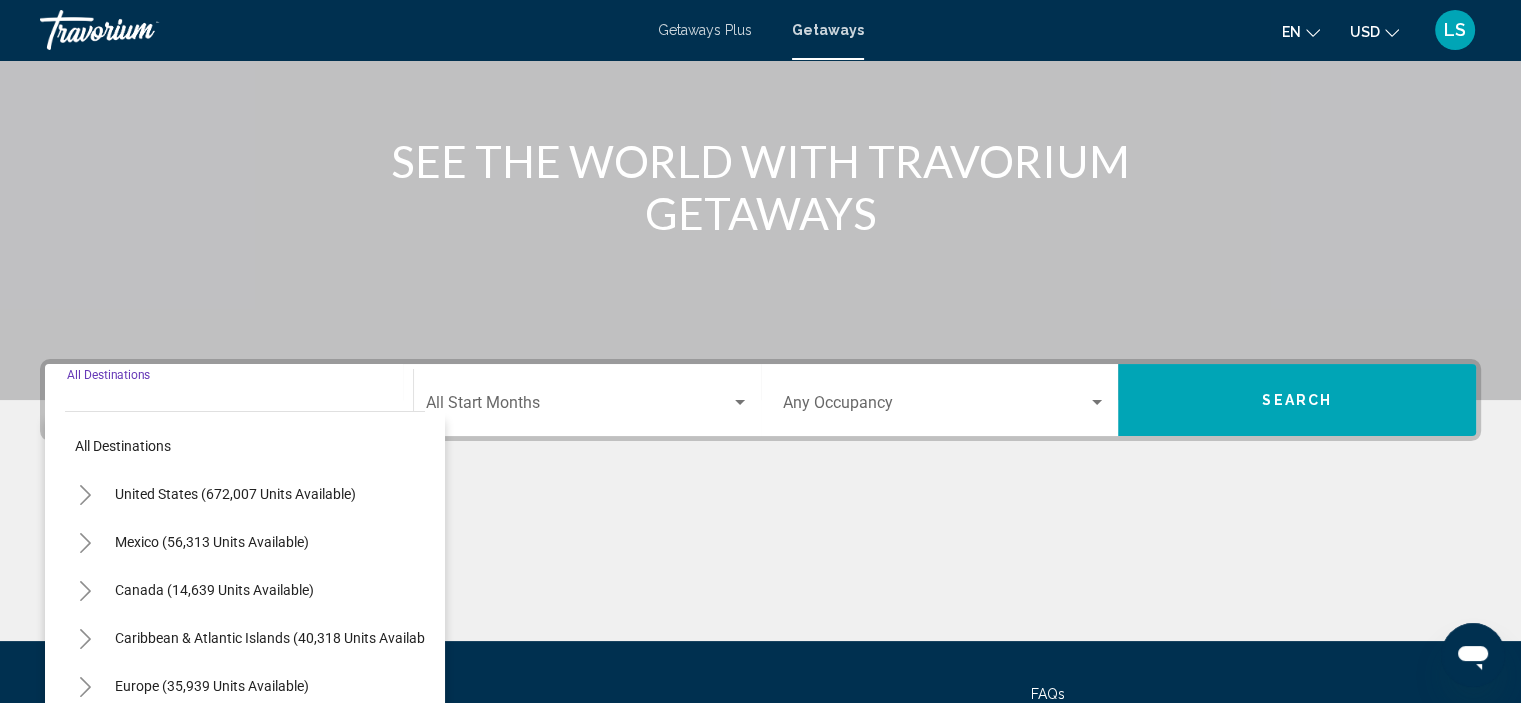 click 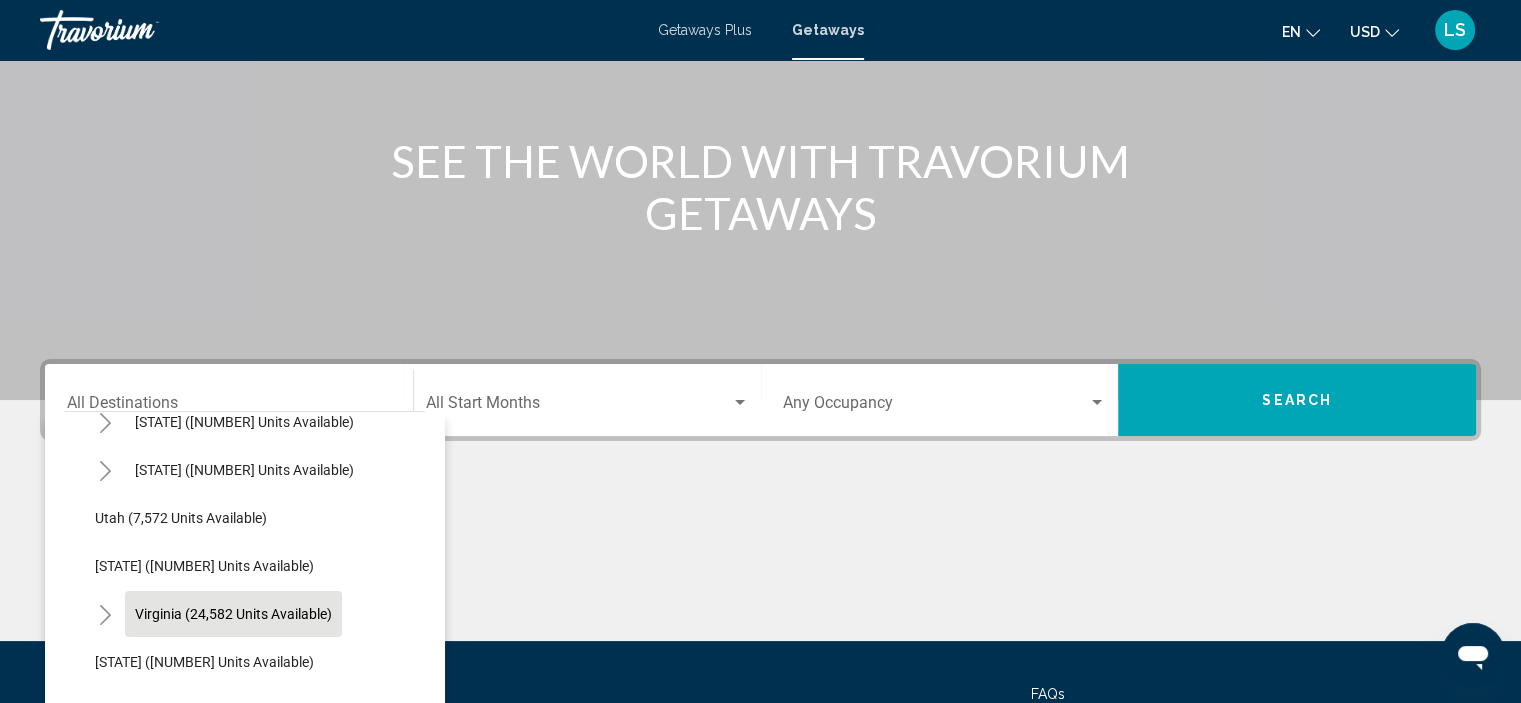 scroll, scrollTop: 1700, scrollLeft: 0, axis: vertical 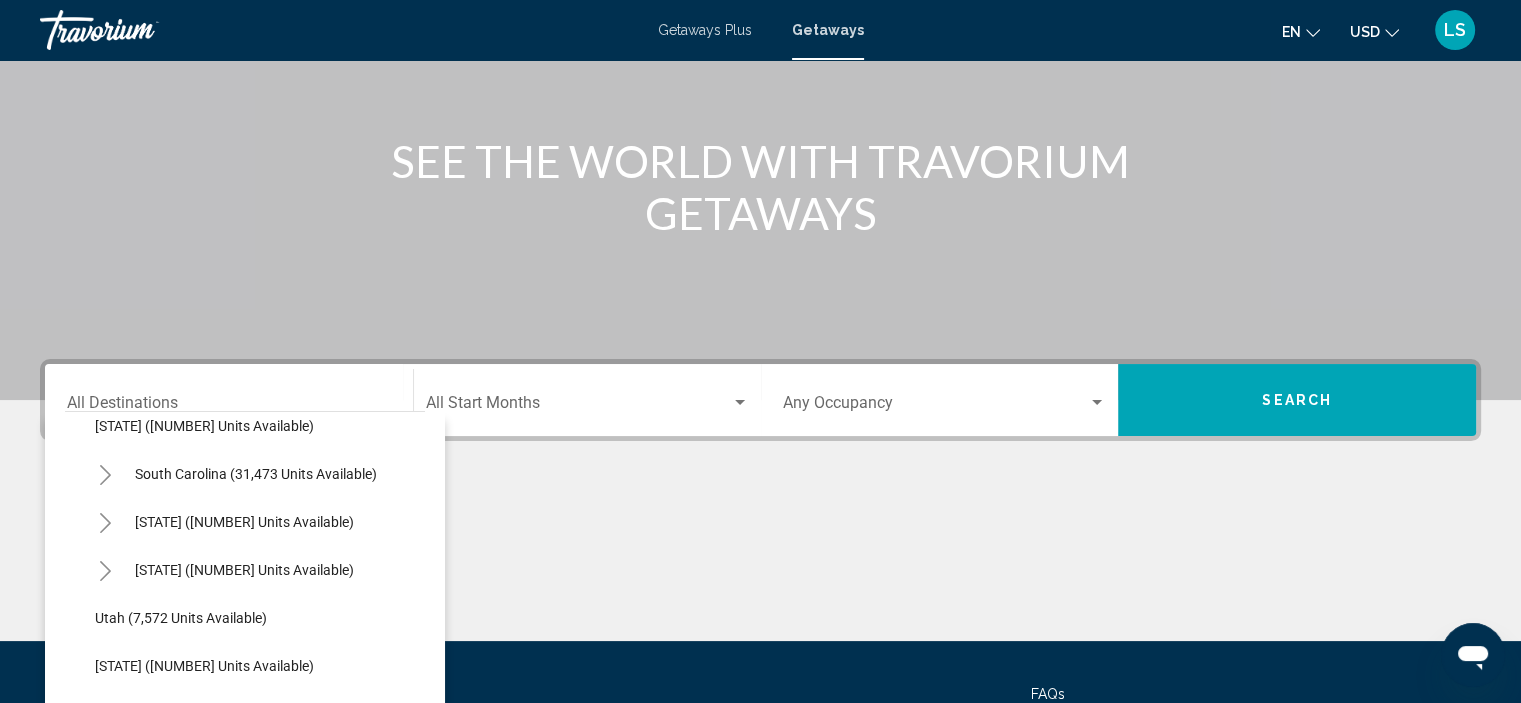 click 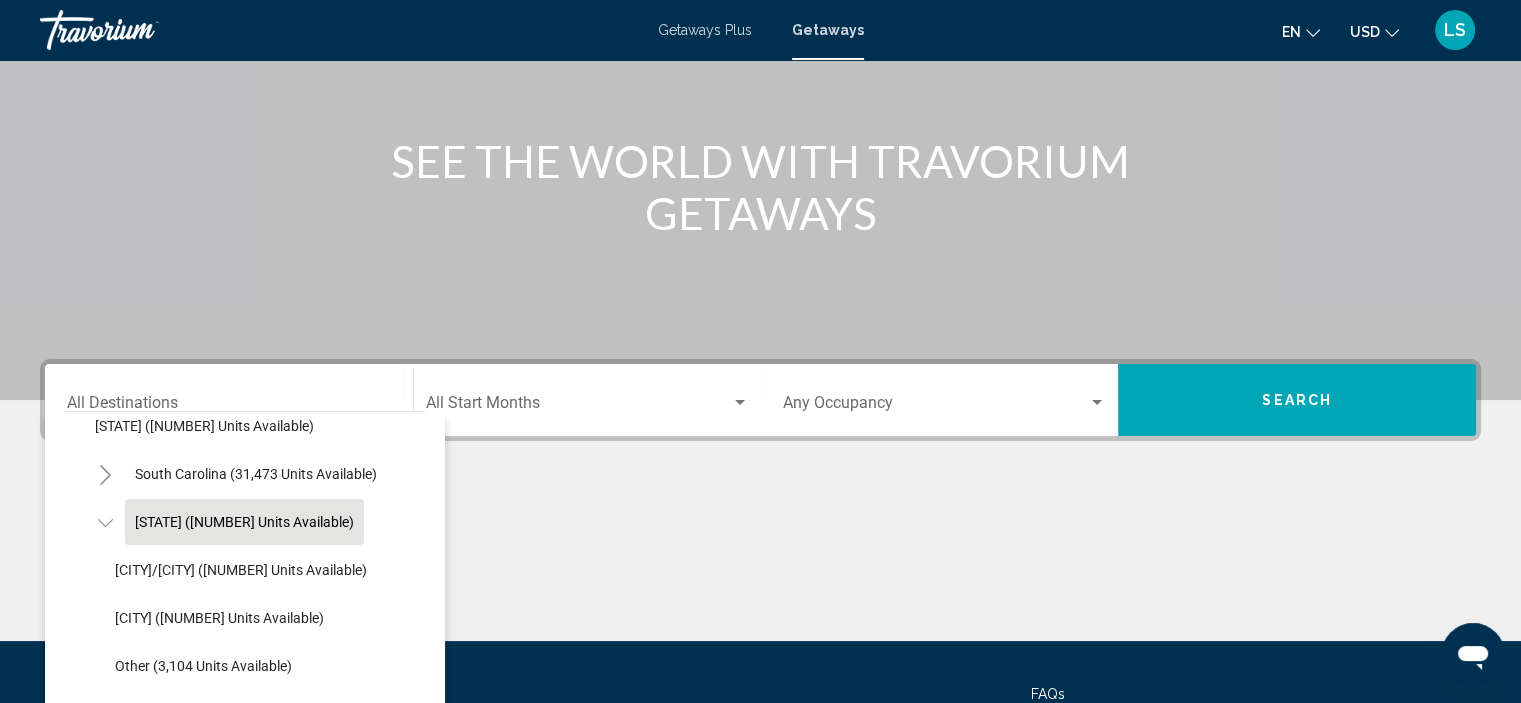 scroll, scrollTop: 1800, scrollLeft: 0, axis: vertical 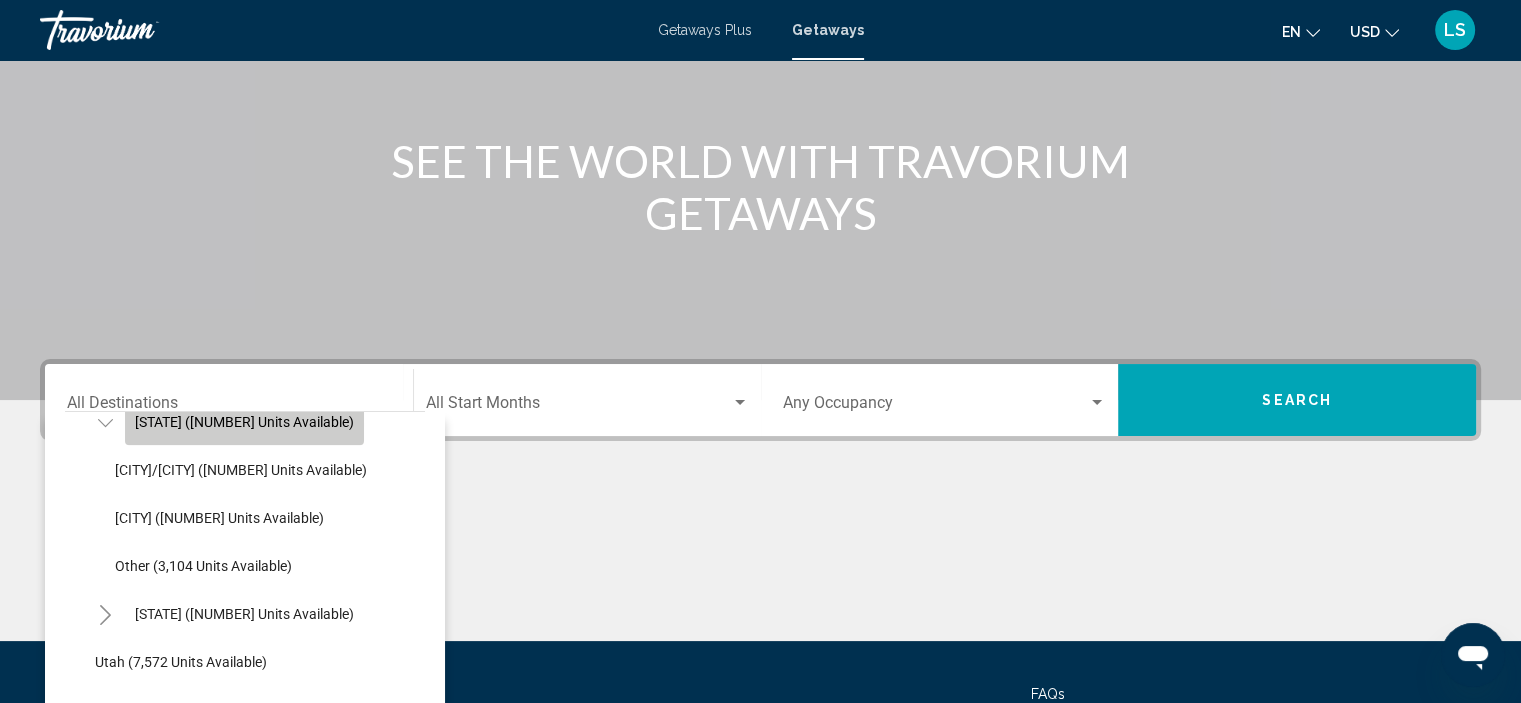 click on "[STATE] ([NUMBER] units available)" 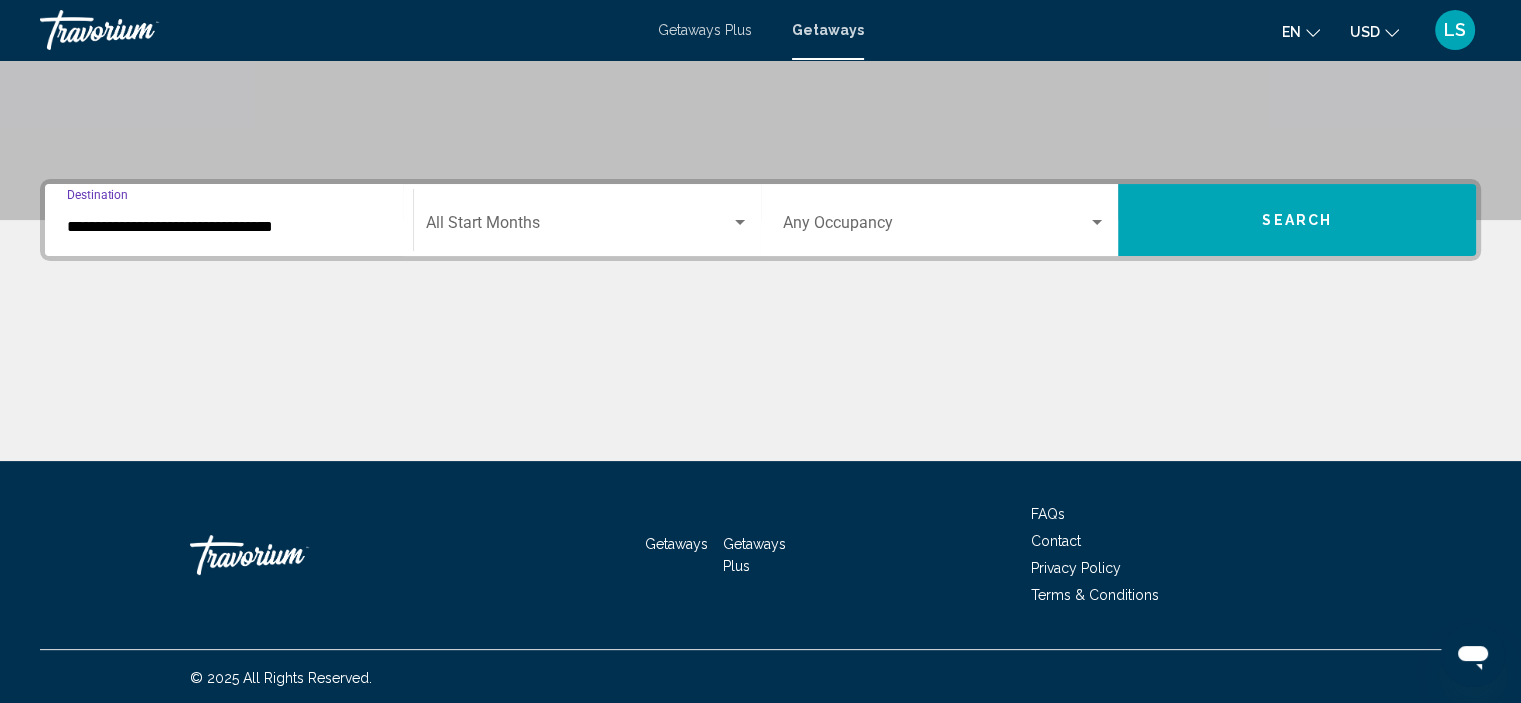 scroll, scrollTop: 382, scrollLeft: 0, axis: vertical 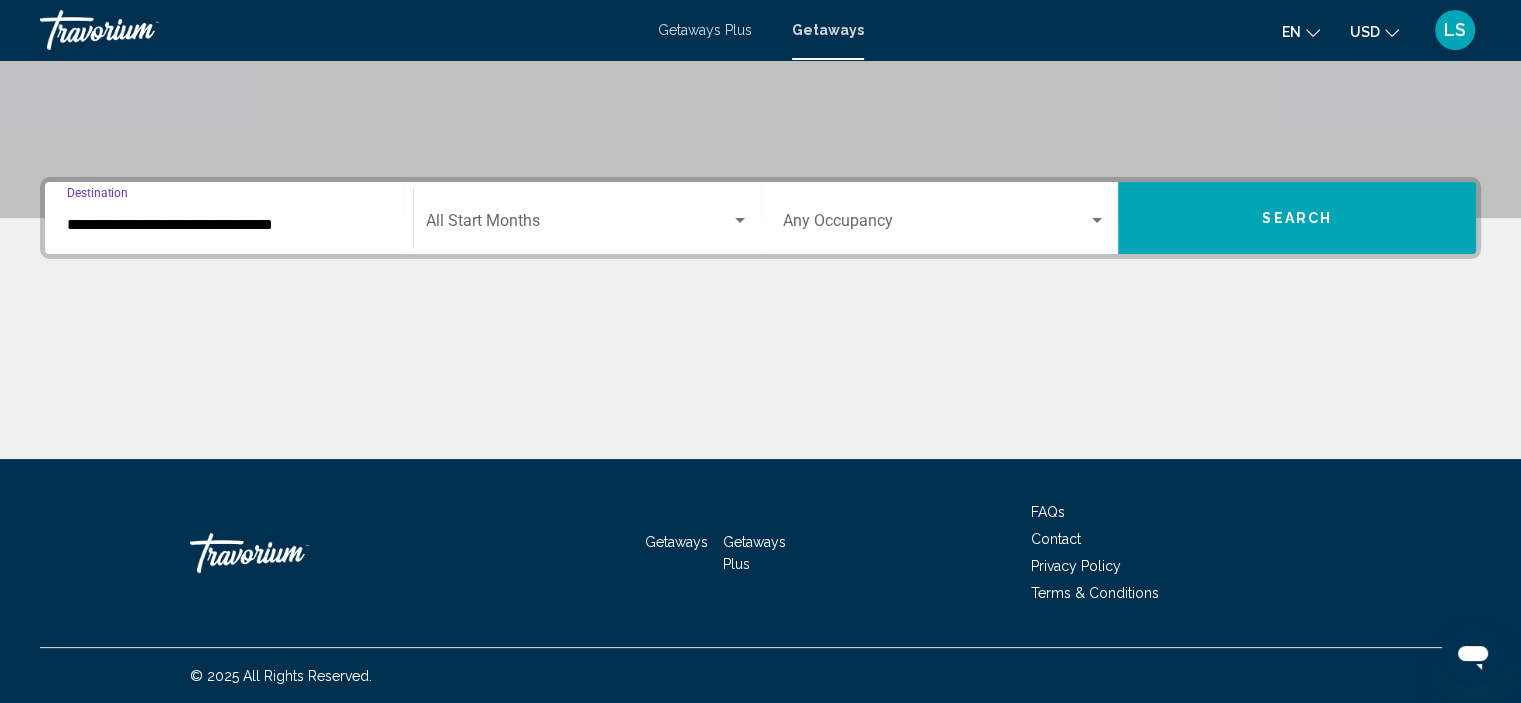 click on "Start Month All Start Months" 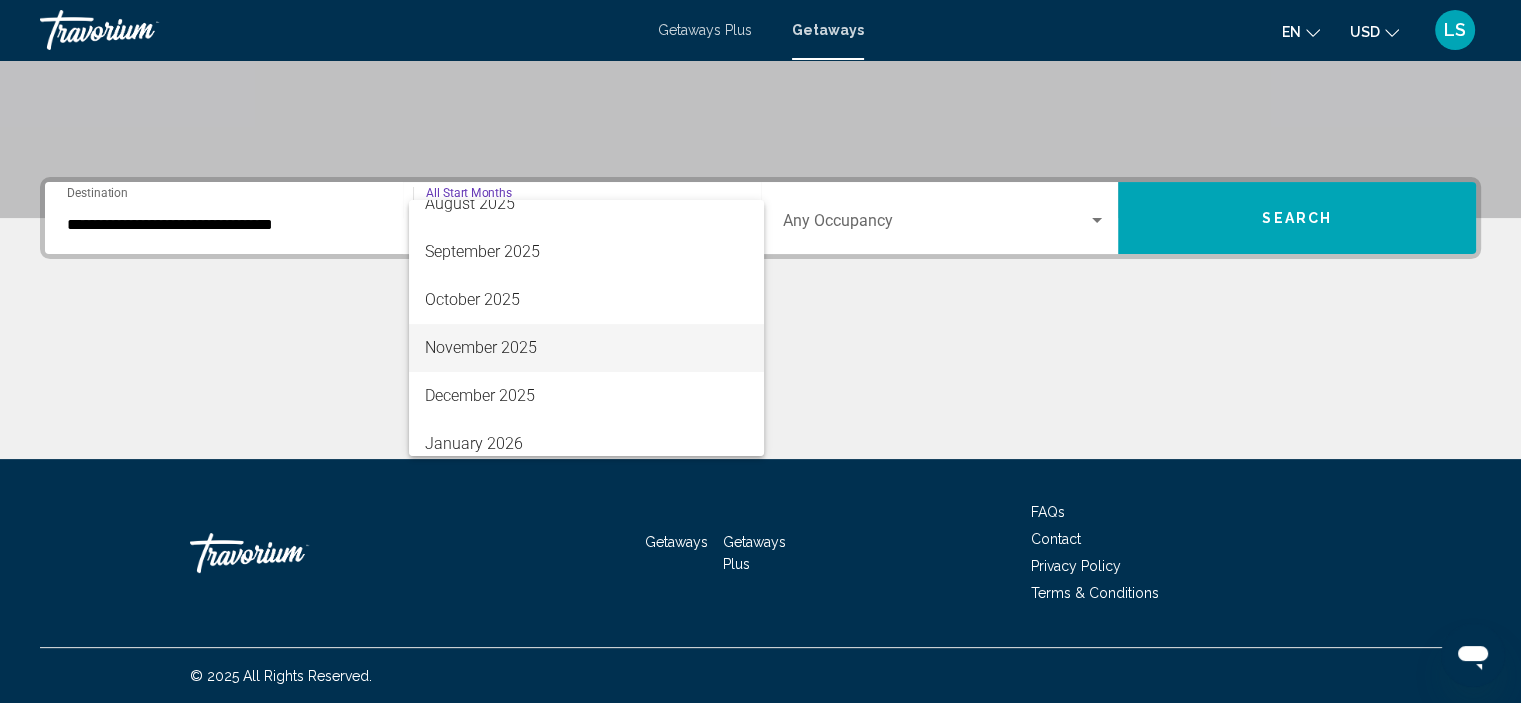 scroll, scrollTop: 100, scrollLeft: 0, axis: vertical 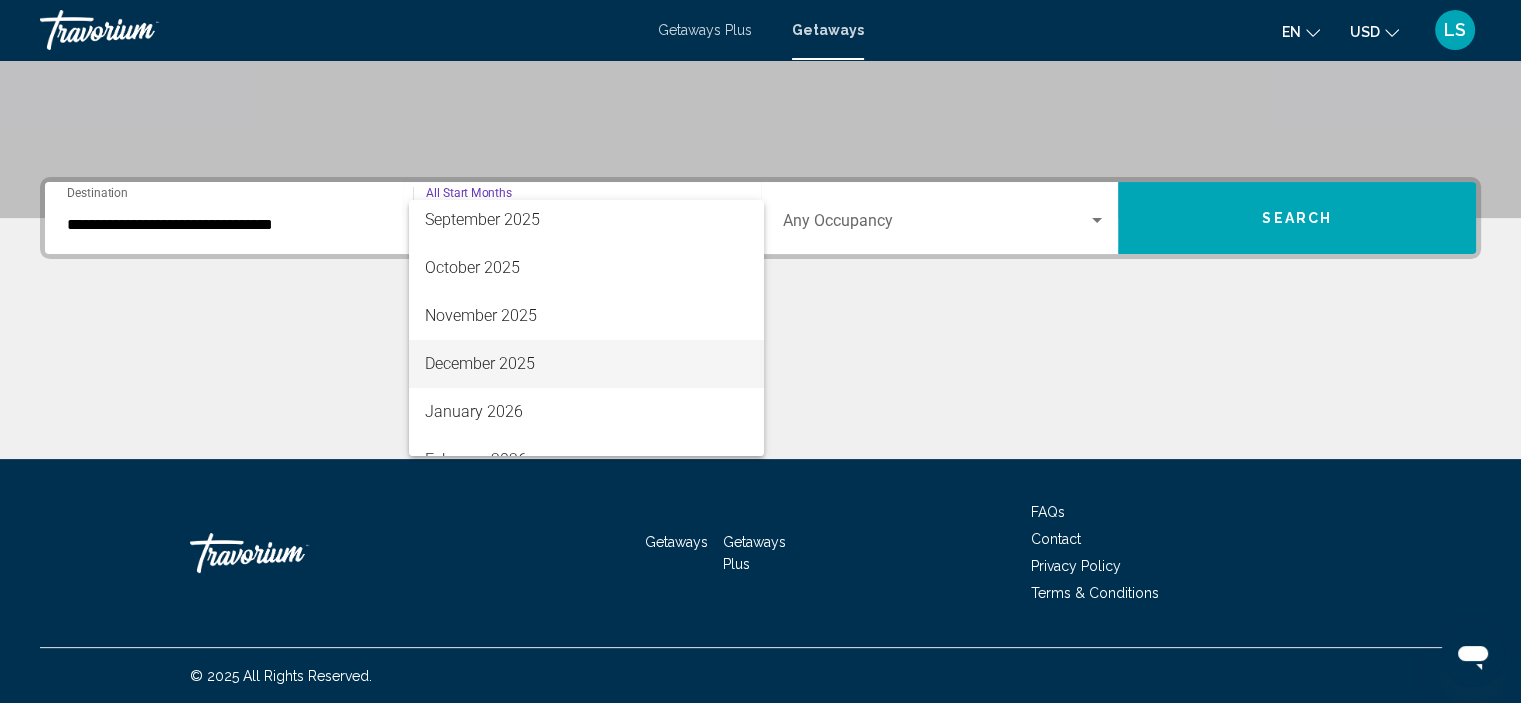 click on "December 2025" at bounding box center [586, 364] 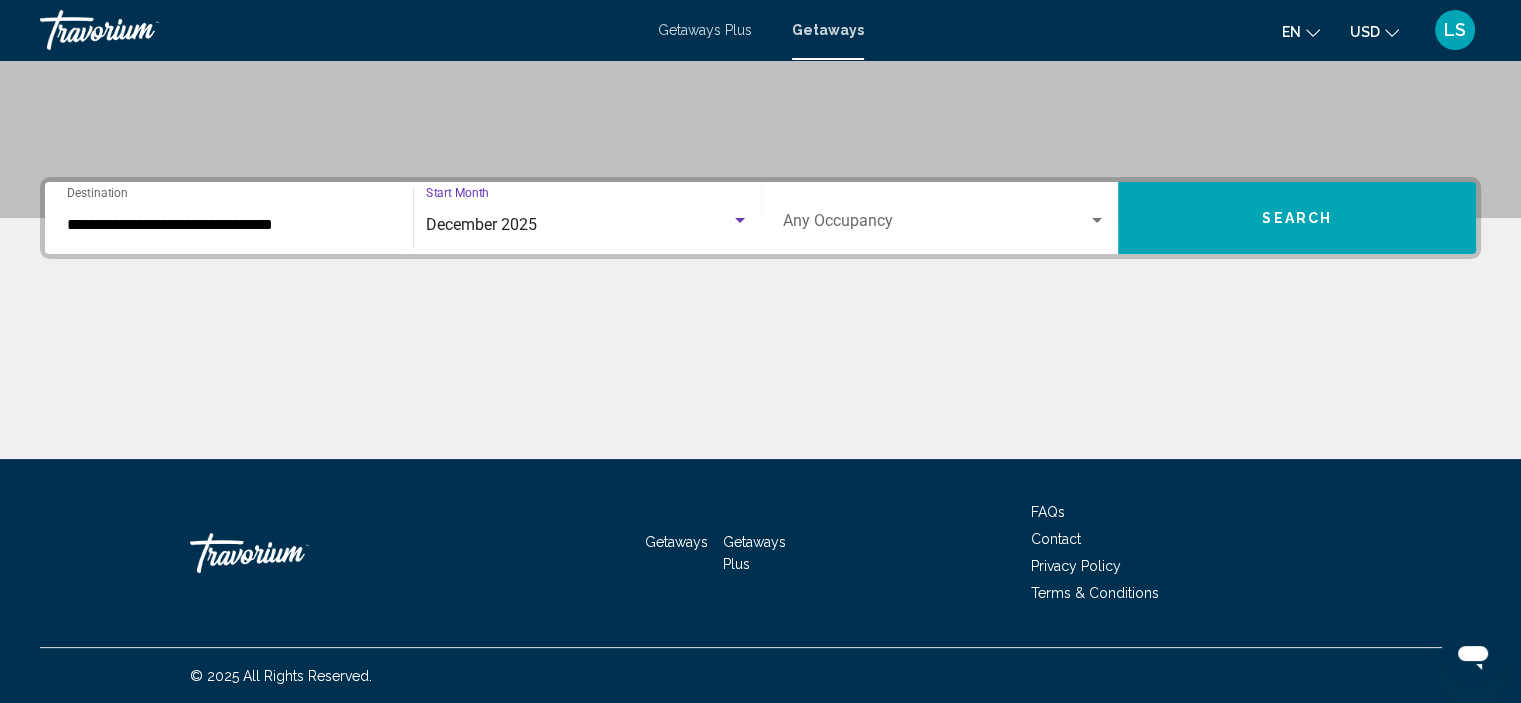 click on "Search" at bounding box center (1297, 218) 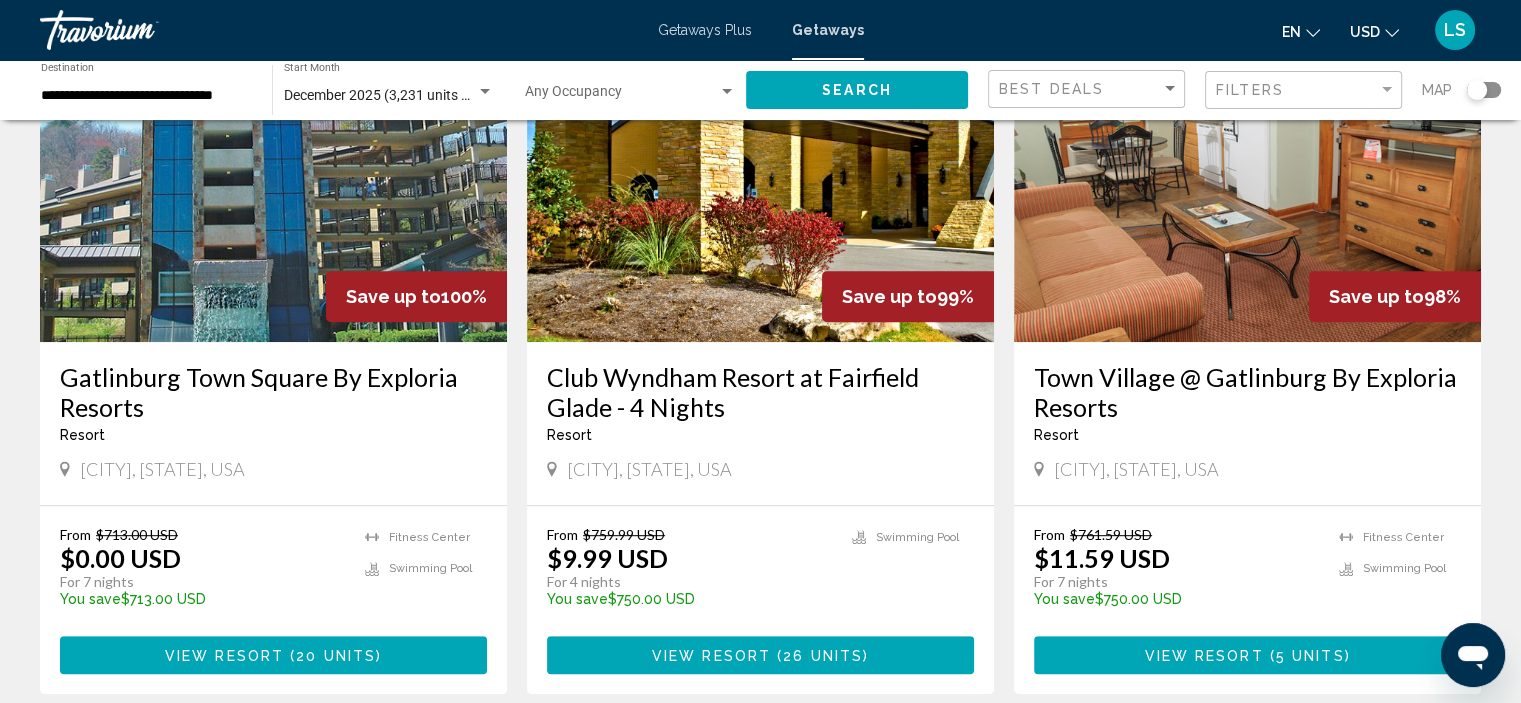 scroll, scrollTop: 900, scrollLeft: 0, axis: vertical 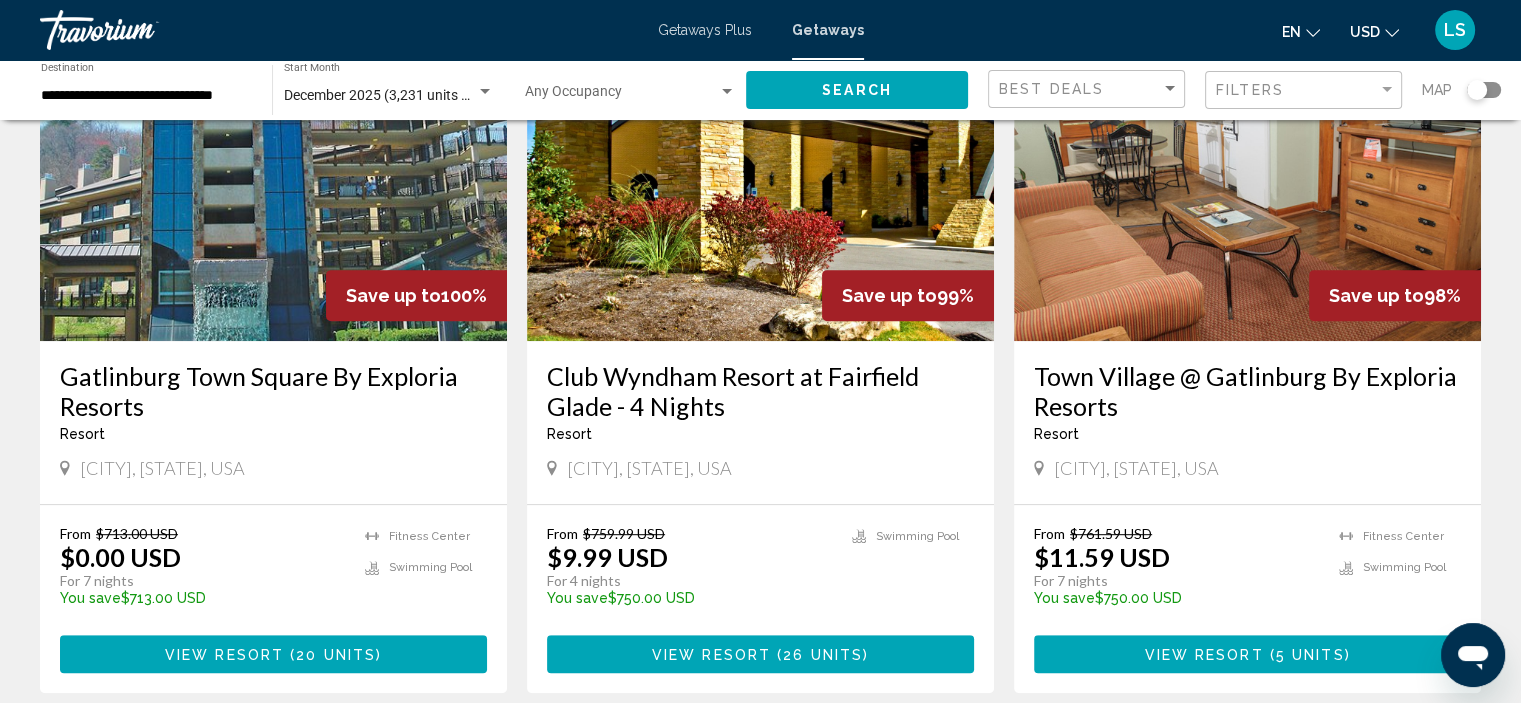 click at bounding box center [273, 181] 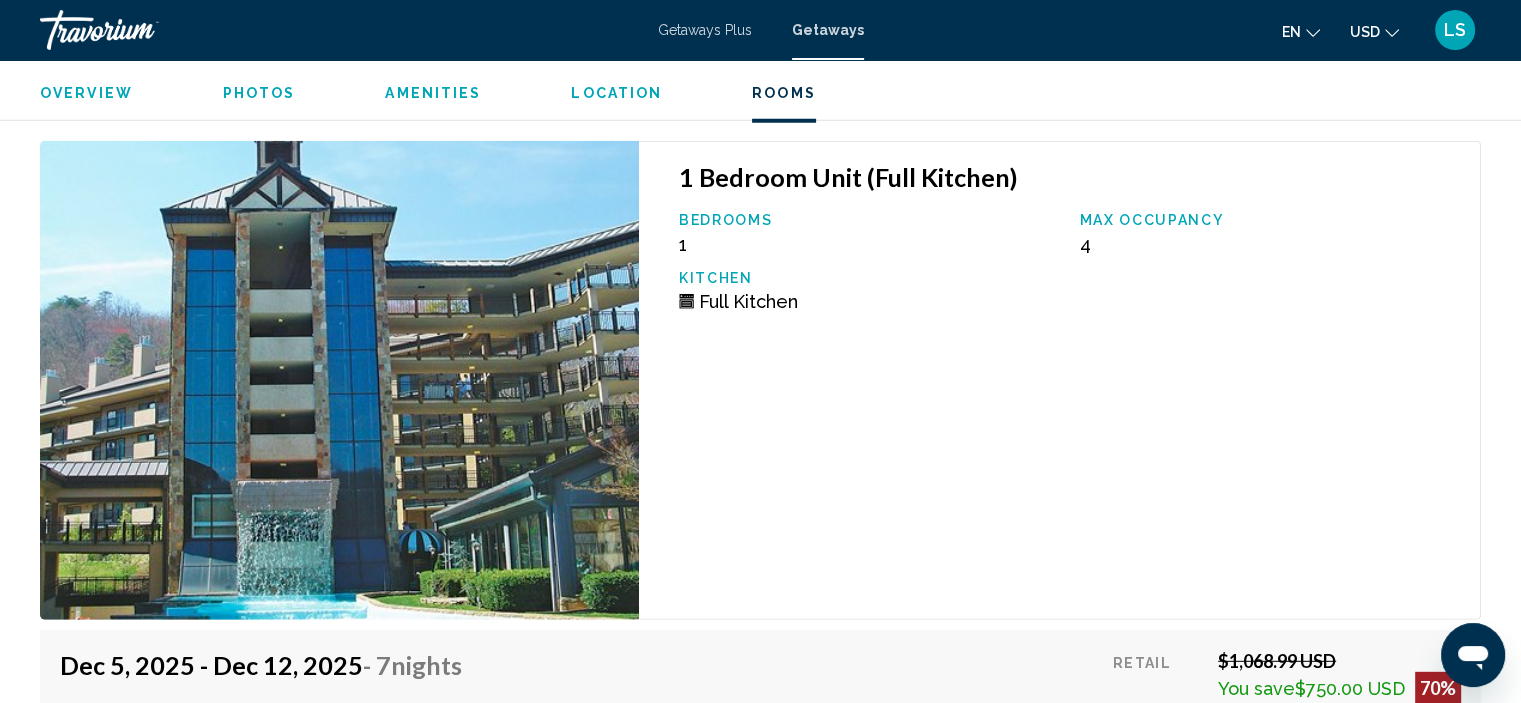 scroll, scrollTop: 5508, scrollLeft: 0, axis: vertical 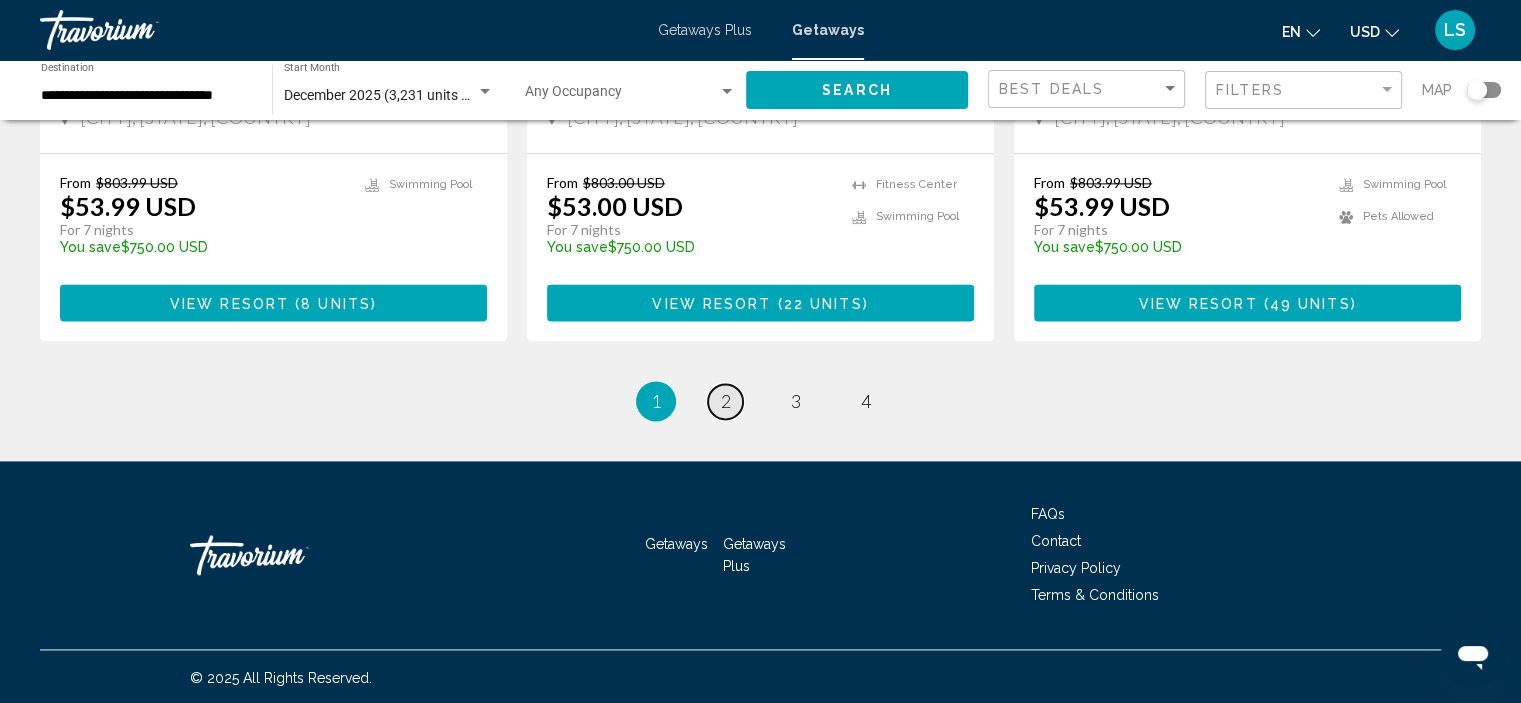 click on "2" at bounding box center [726, 401] 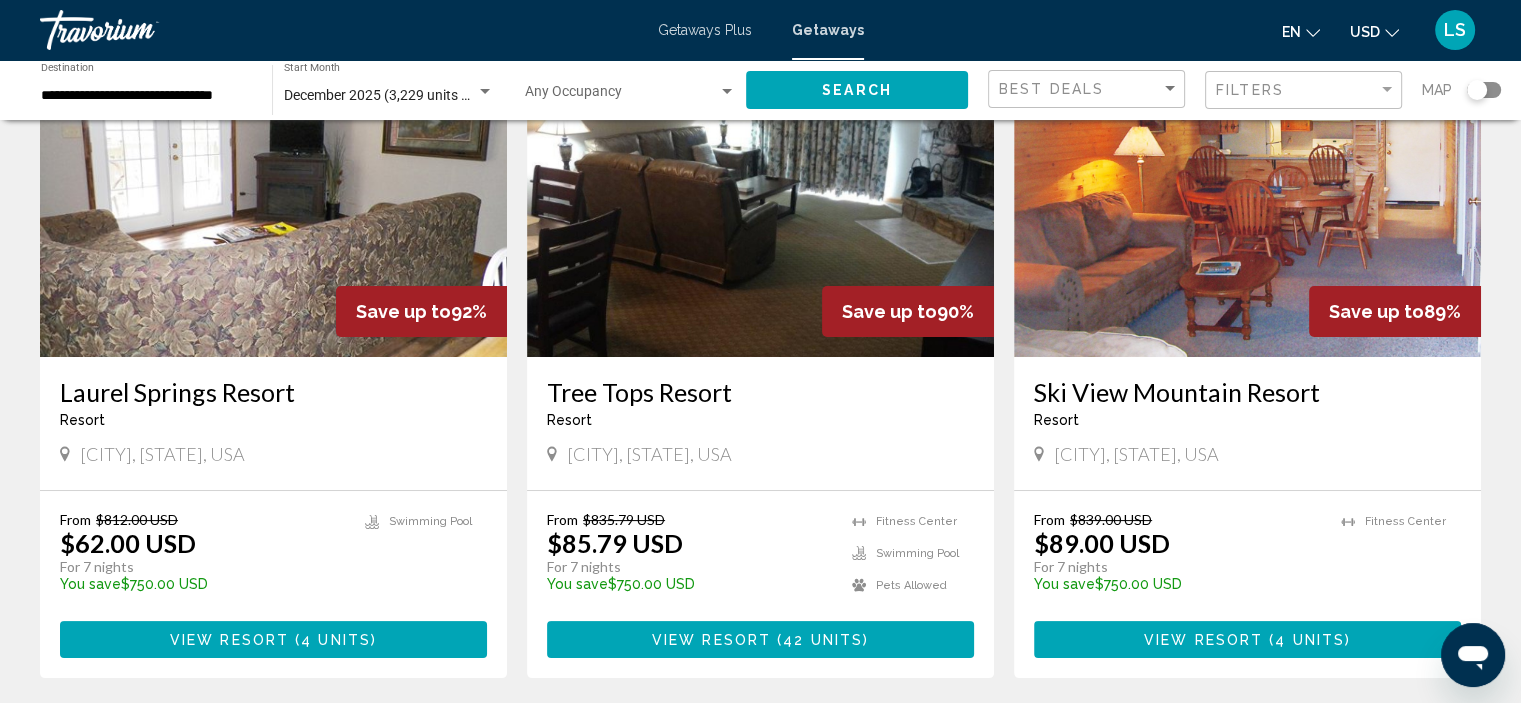 scroll, scrollTop: 200, scrollLeft: 0, axis: vertical 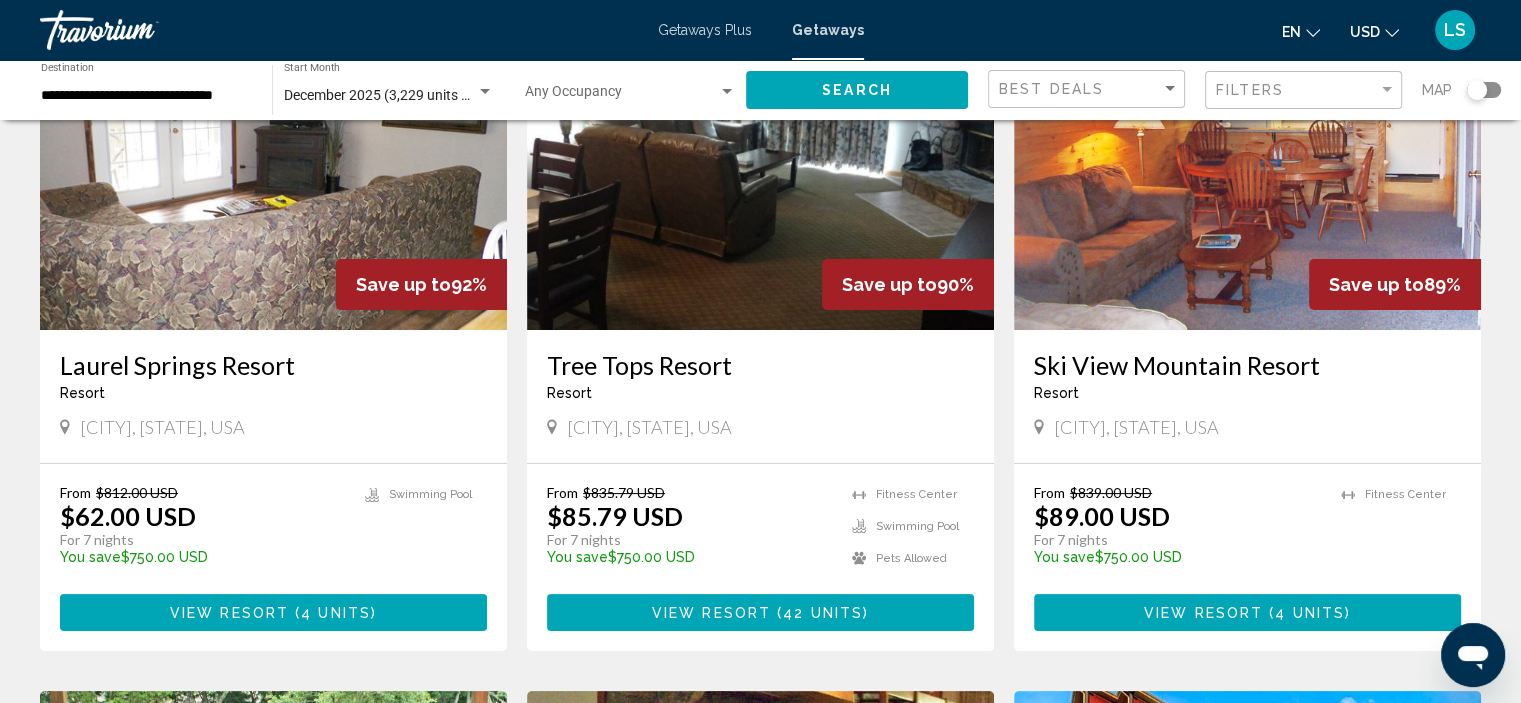 click at bounding box center [1247, 170] 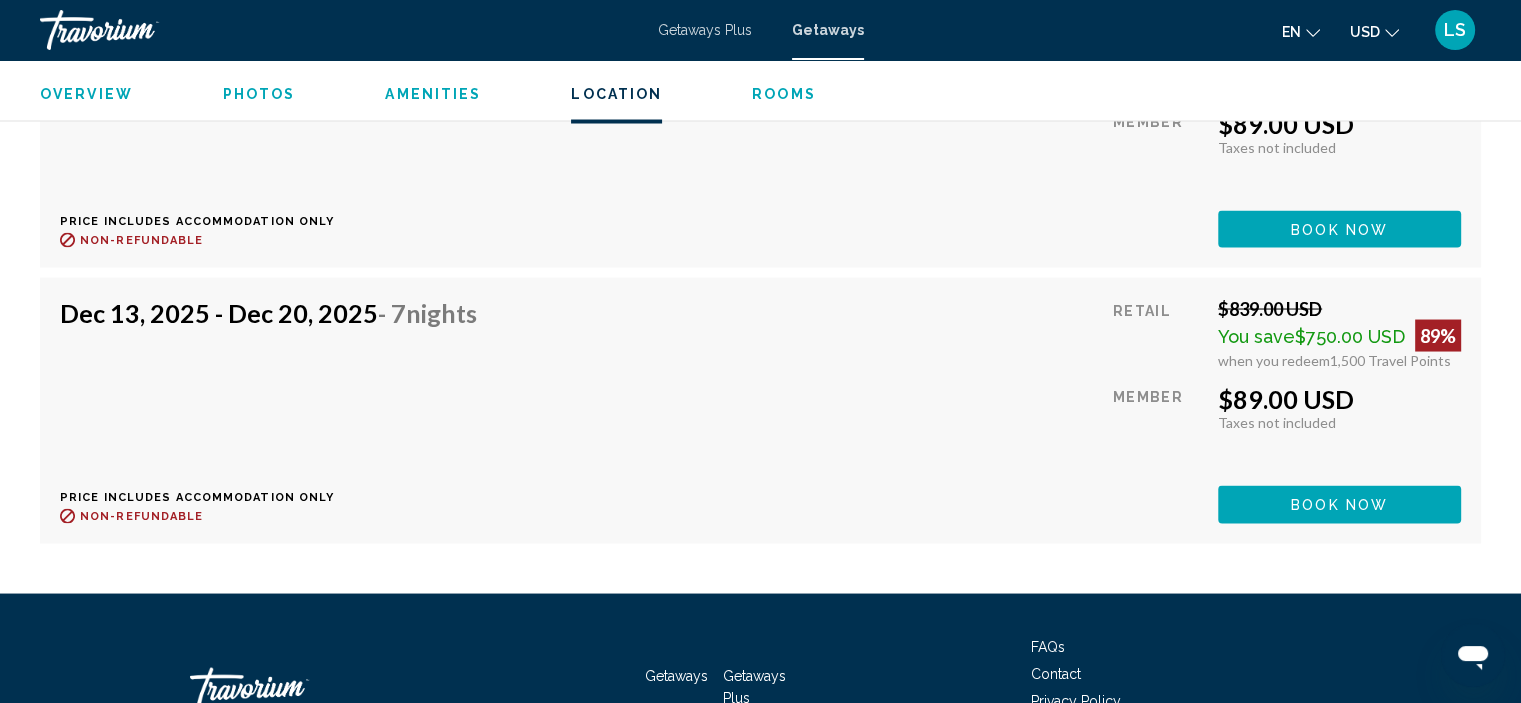 scroll, scrollTop: 3861, scrollLeft: 0, axis: vertical 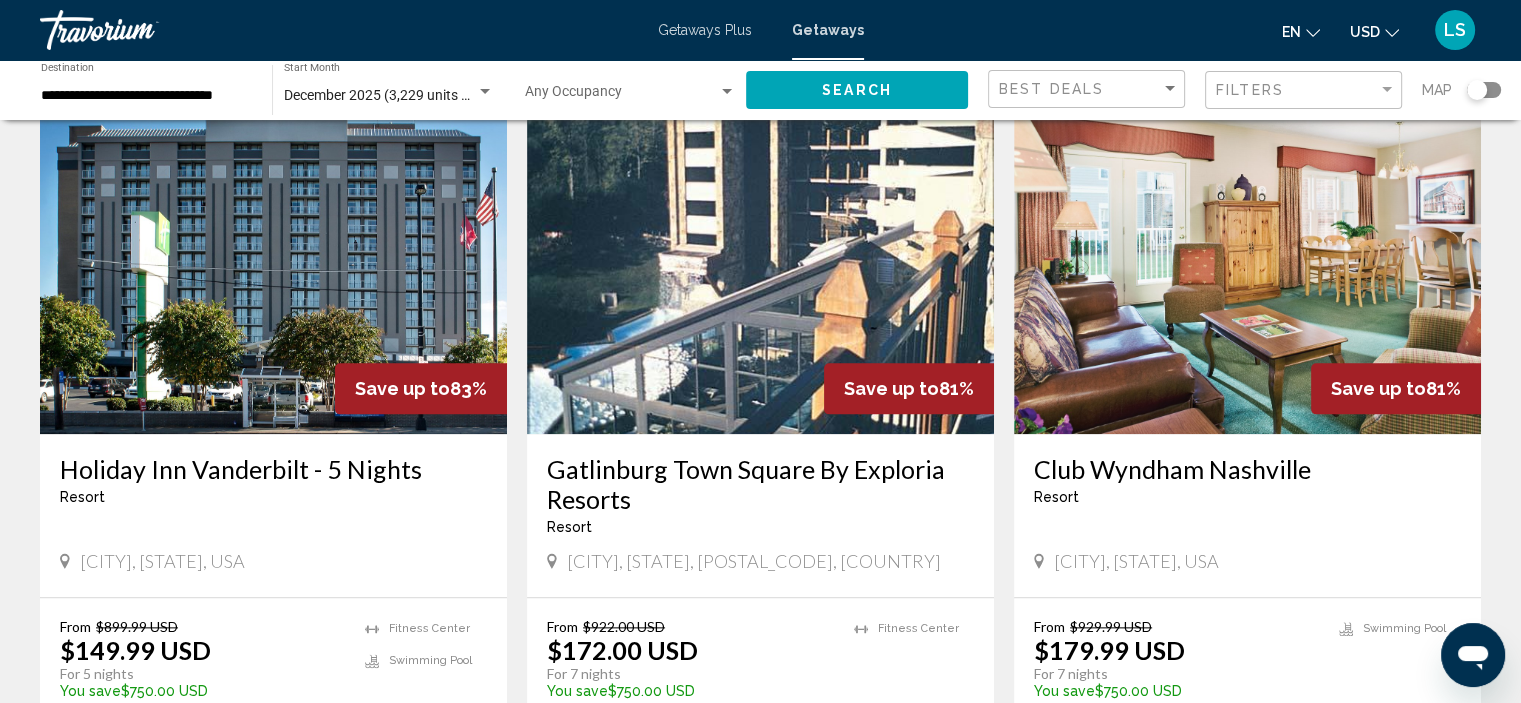 click on "Gatlinburg Town Square By Exploria Resorts" at bounding box center (760, 484) 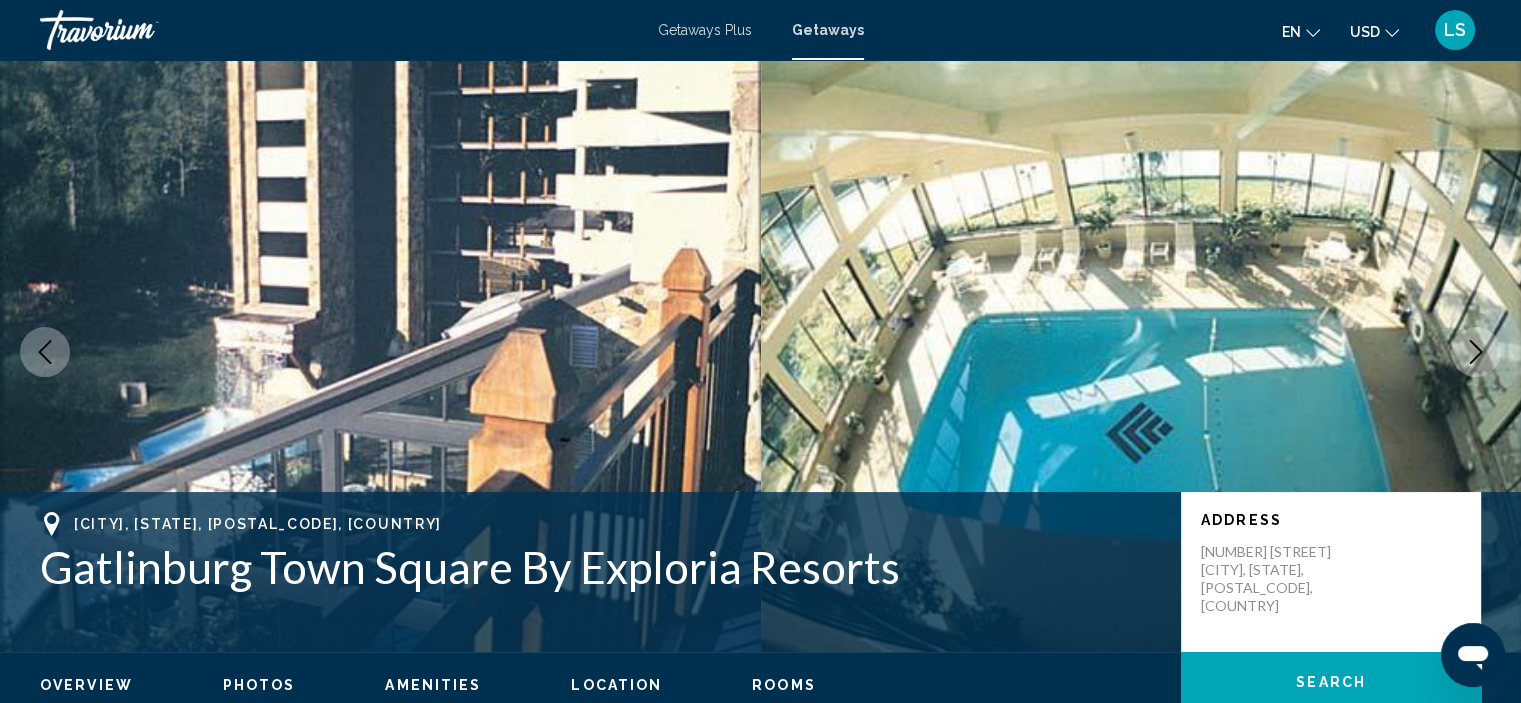 scroll, scrollTop: 108, scrollLeft: 0, axis: vertical 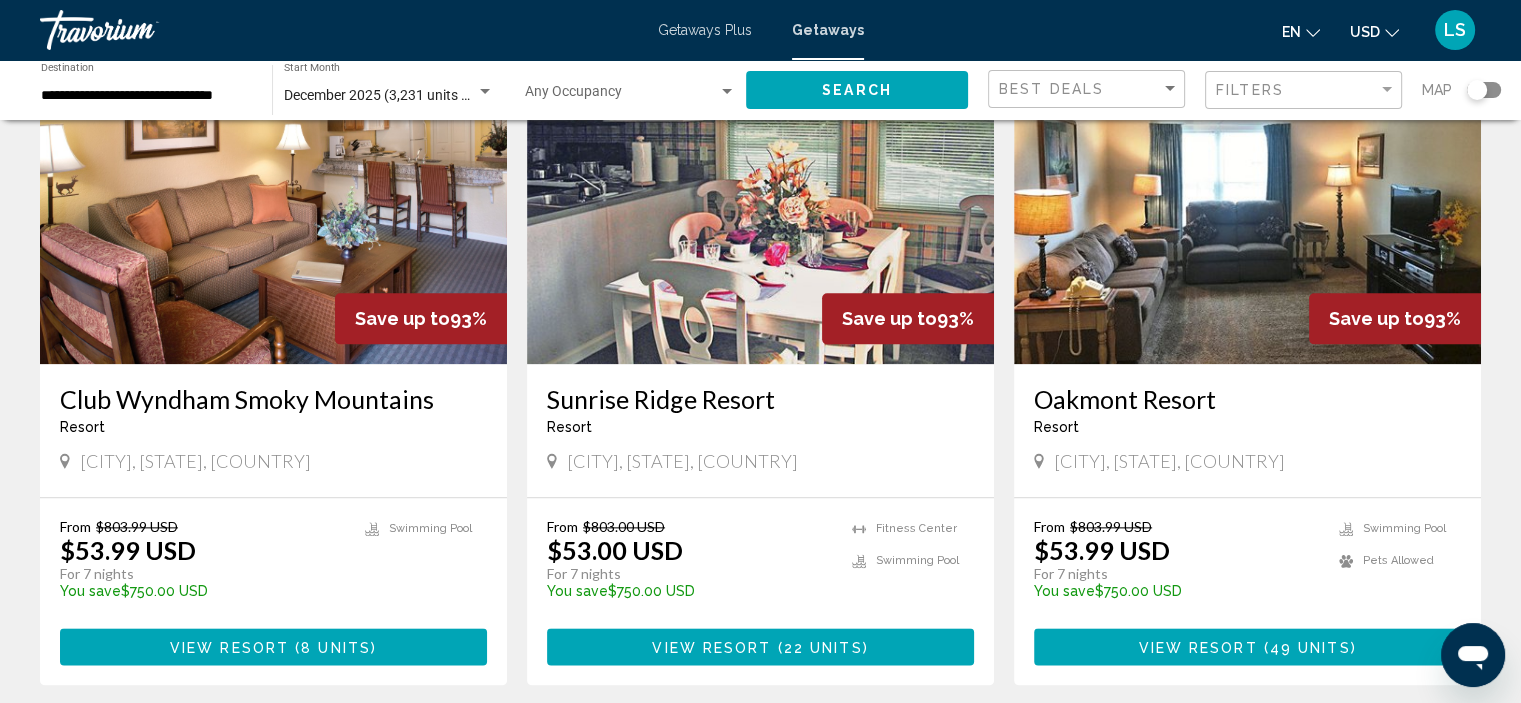click on "Sunrise Ridge Resort" at bounding box center [760, 399] 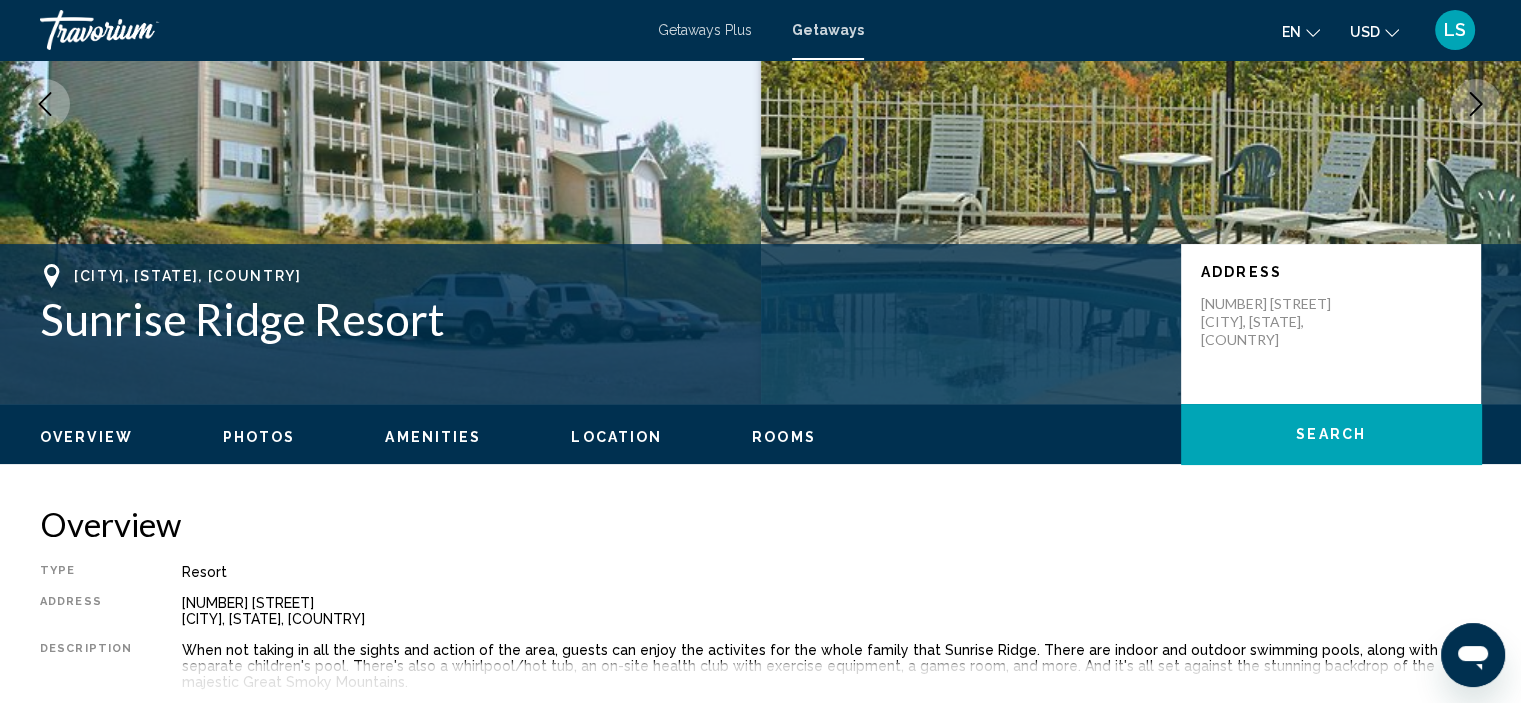 scroll, scrollTop: 208, scrollLeft: 0, axis: vertical 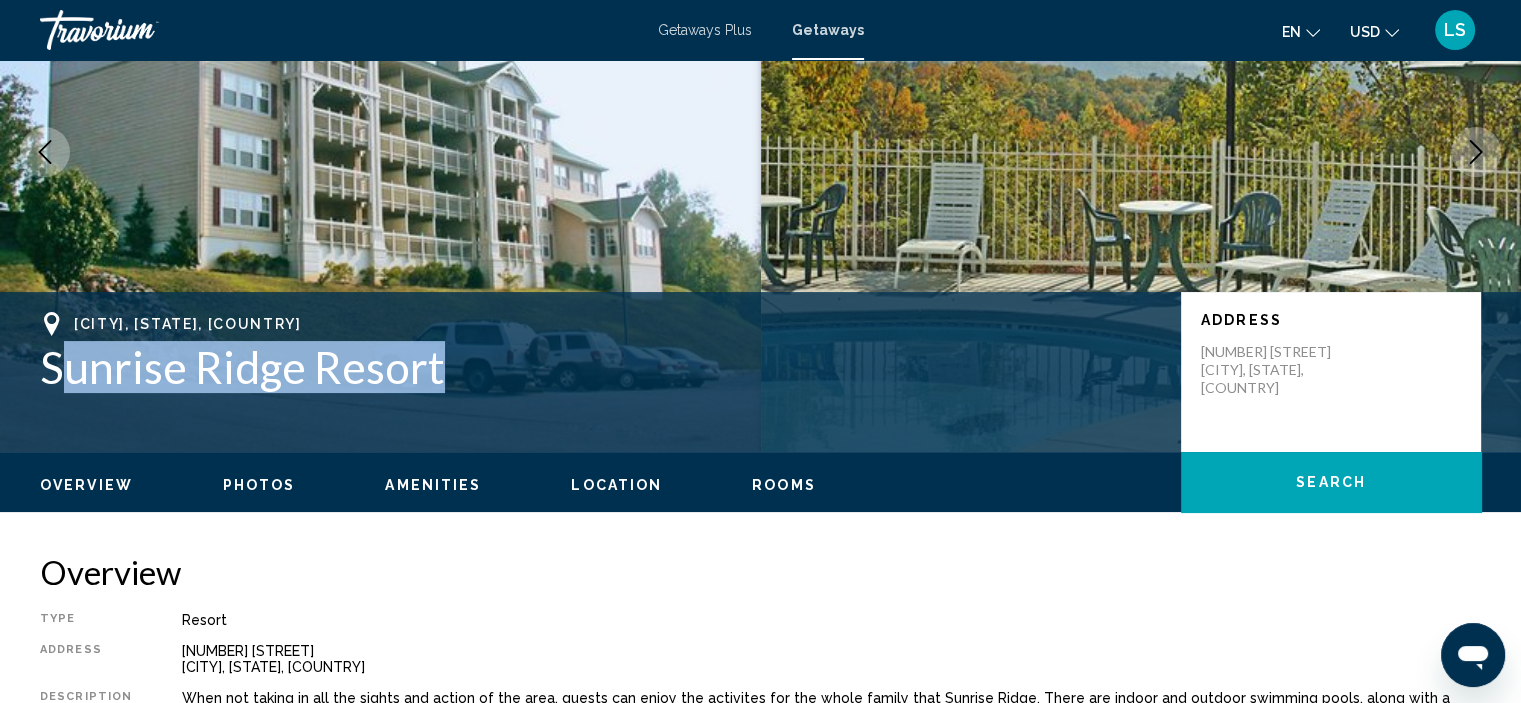 drag, startPoint x: 437, startPoint y: 375, endPoint x: 38, endPoint y: 371, distance: 399.02005 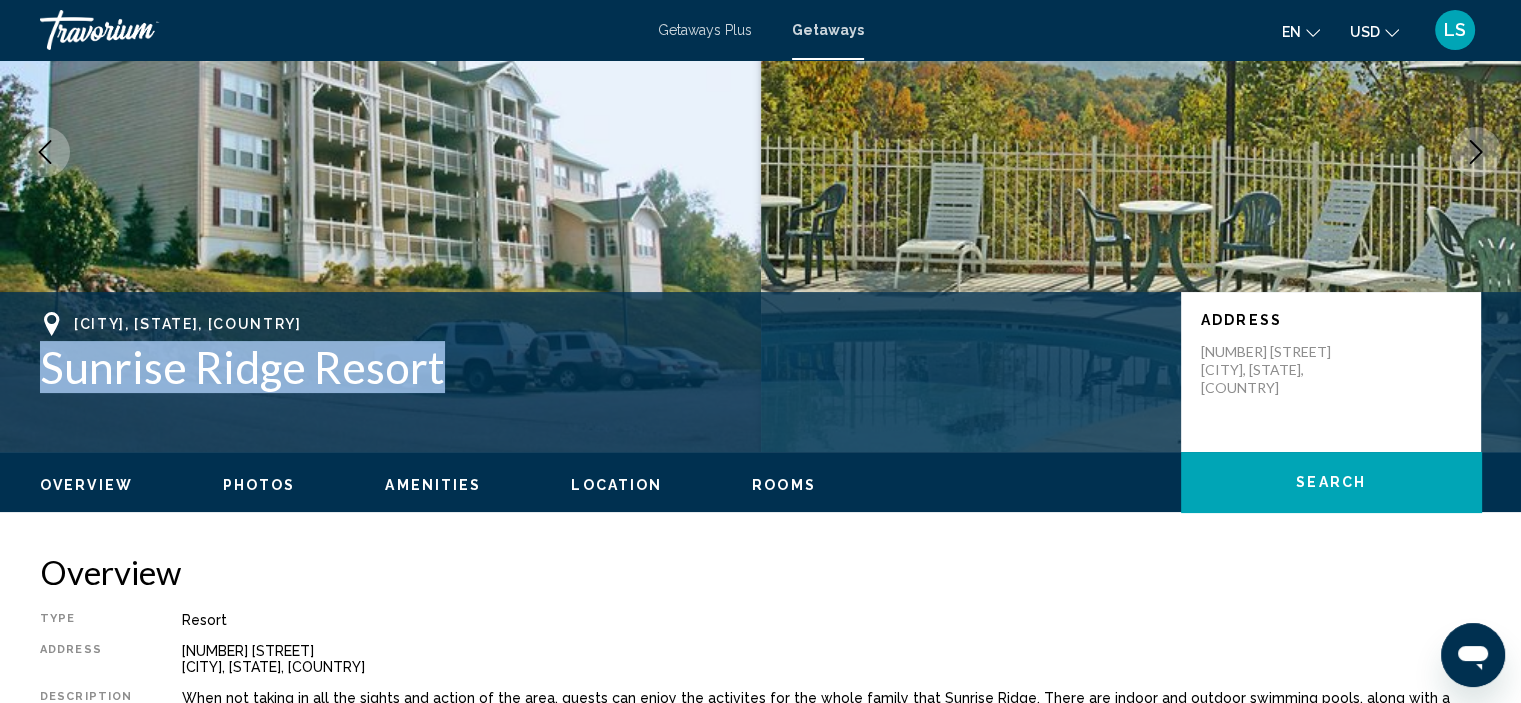 drag, startPoint x: 27, startPoint y: 368, endPoint x: 443, endPoint y: 379, distance: 416.14542 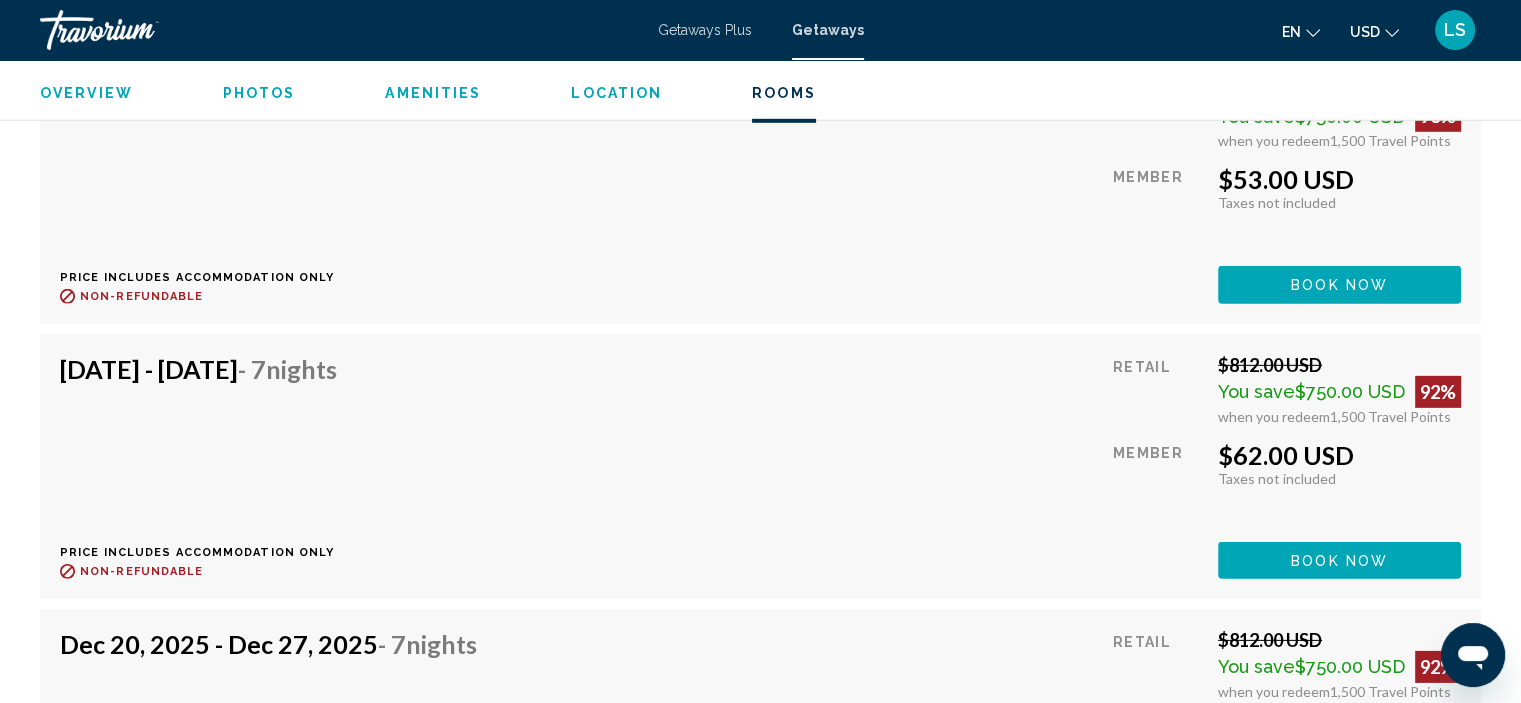 scroll, scrollTop: 6108, scrollLeft: 0, axis: vertical 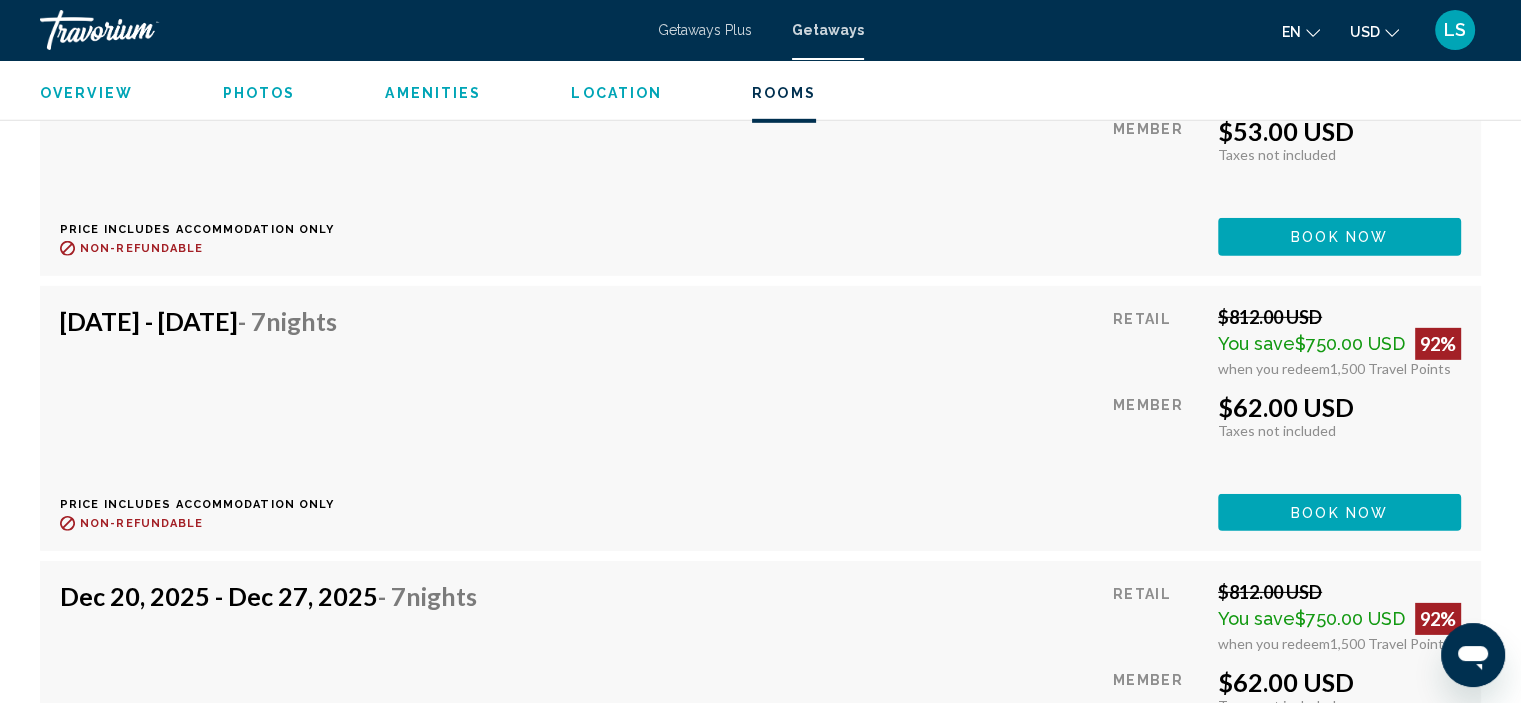click on "Dec 19, 2025 - Dec 26, 2025  - 7  Nights Price includes accommodation only
Refundable until :
Non-refundable Retail  $812.00 USD  You save  $750.00 USD   92%  when you redeem  1,500  Travel Points  Member  $62.00 USD  Taxes included Taxes not included You earn  0  Travel Points  Book now This room is no longer available. Price includes accommodation only
Refundable until
Non-refundable Book now This room is no longer available." at bounding box center [760, 418] 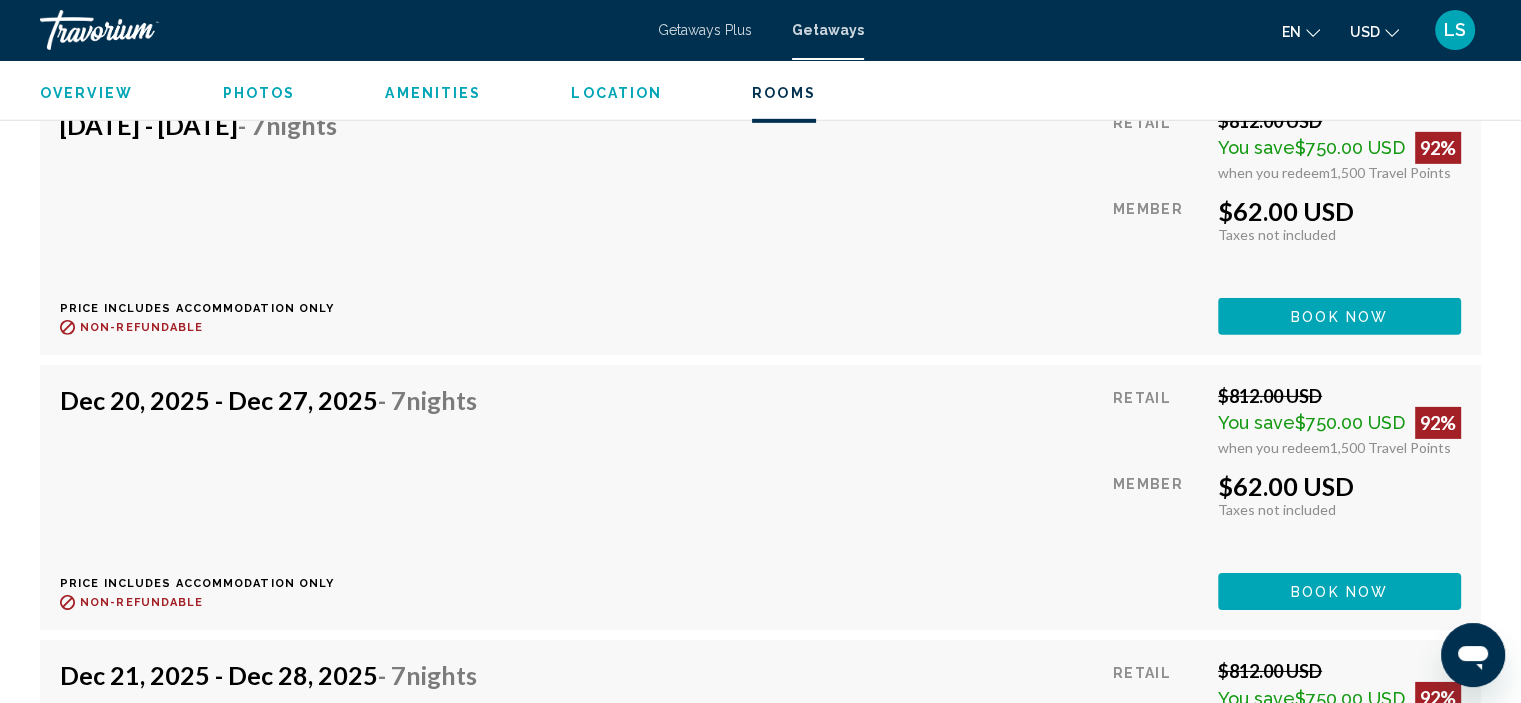 scroll, scrollTop: 6308, scrollLeft: 0, axis: vertical 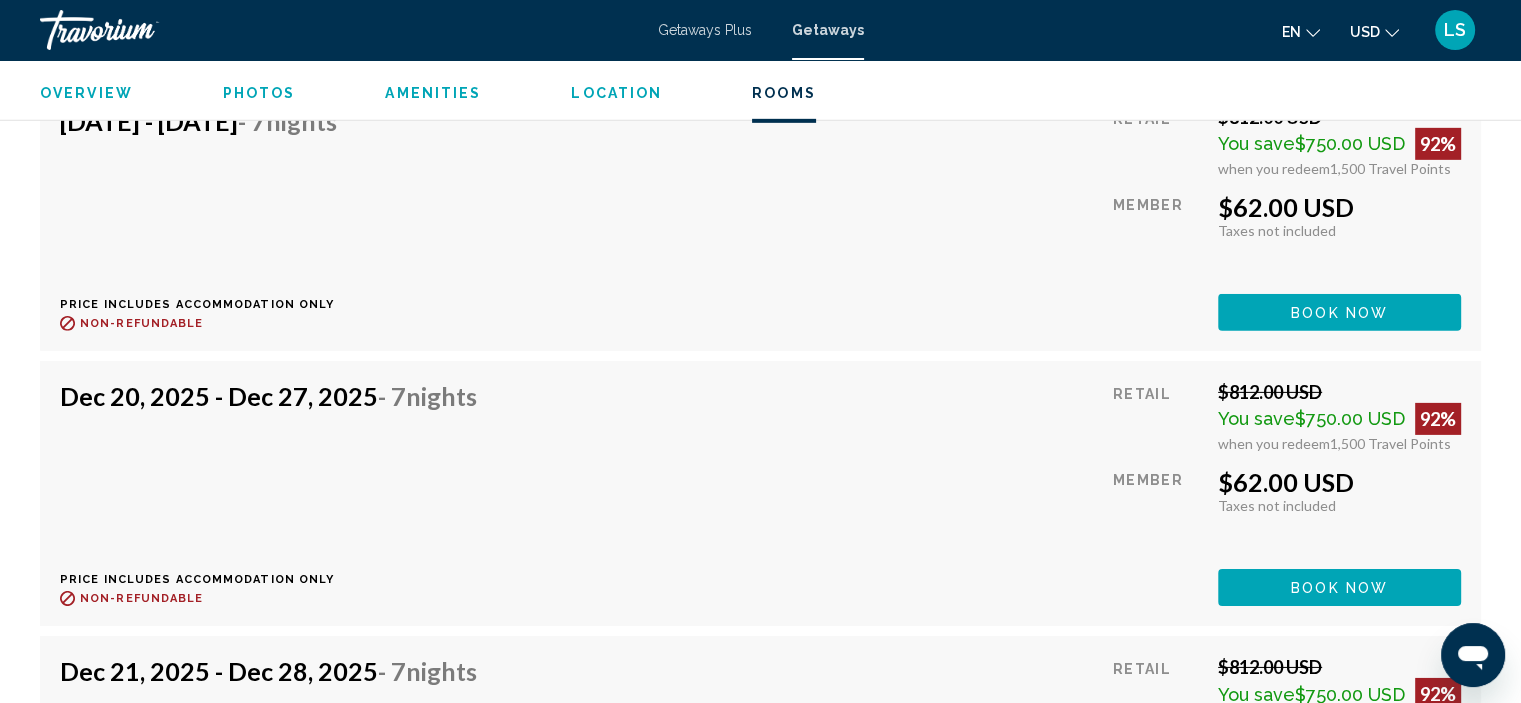 click on "Book now" at bounding box center (1339, -1594) 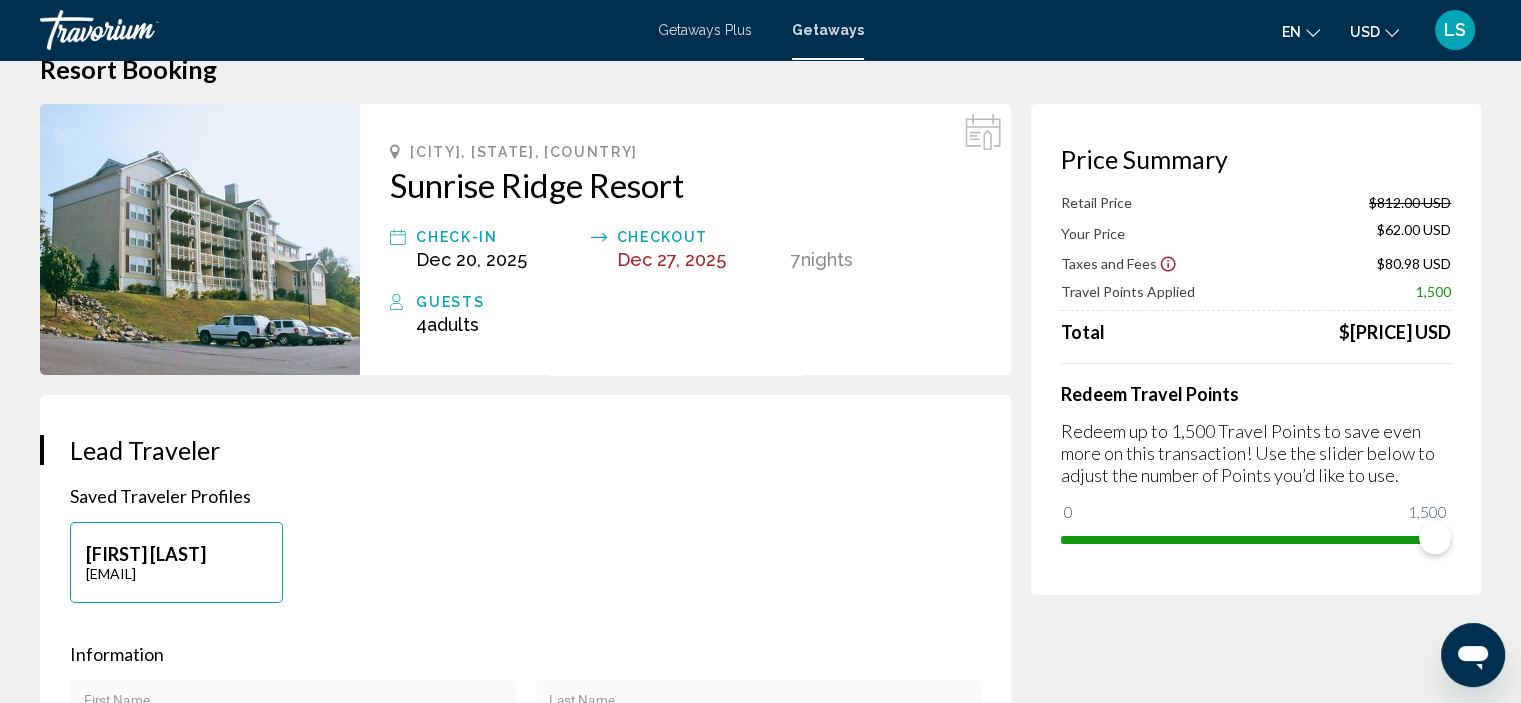 scroll, scrollTop: 0, scrollLeft: 0, axis: both 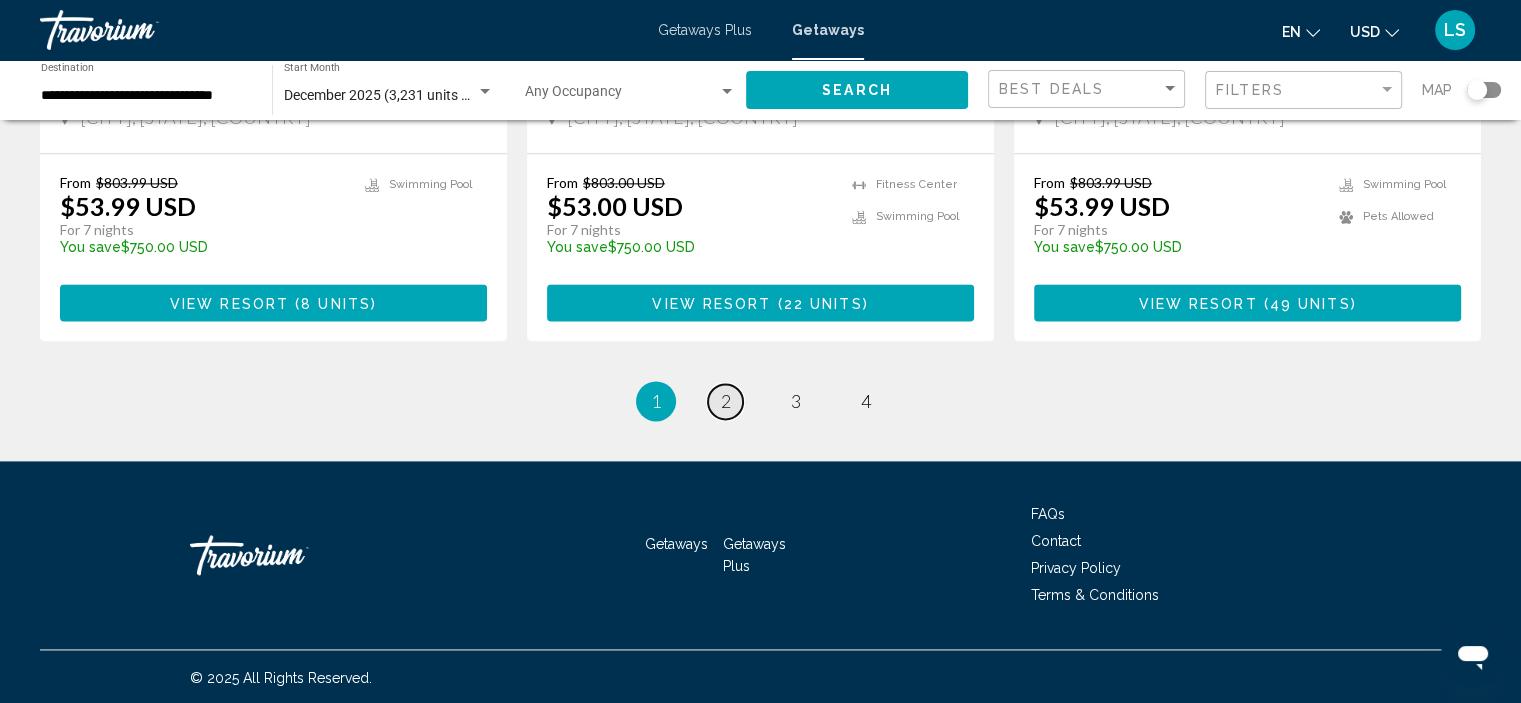 click on "page  2" at bounding box center [725, 401] 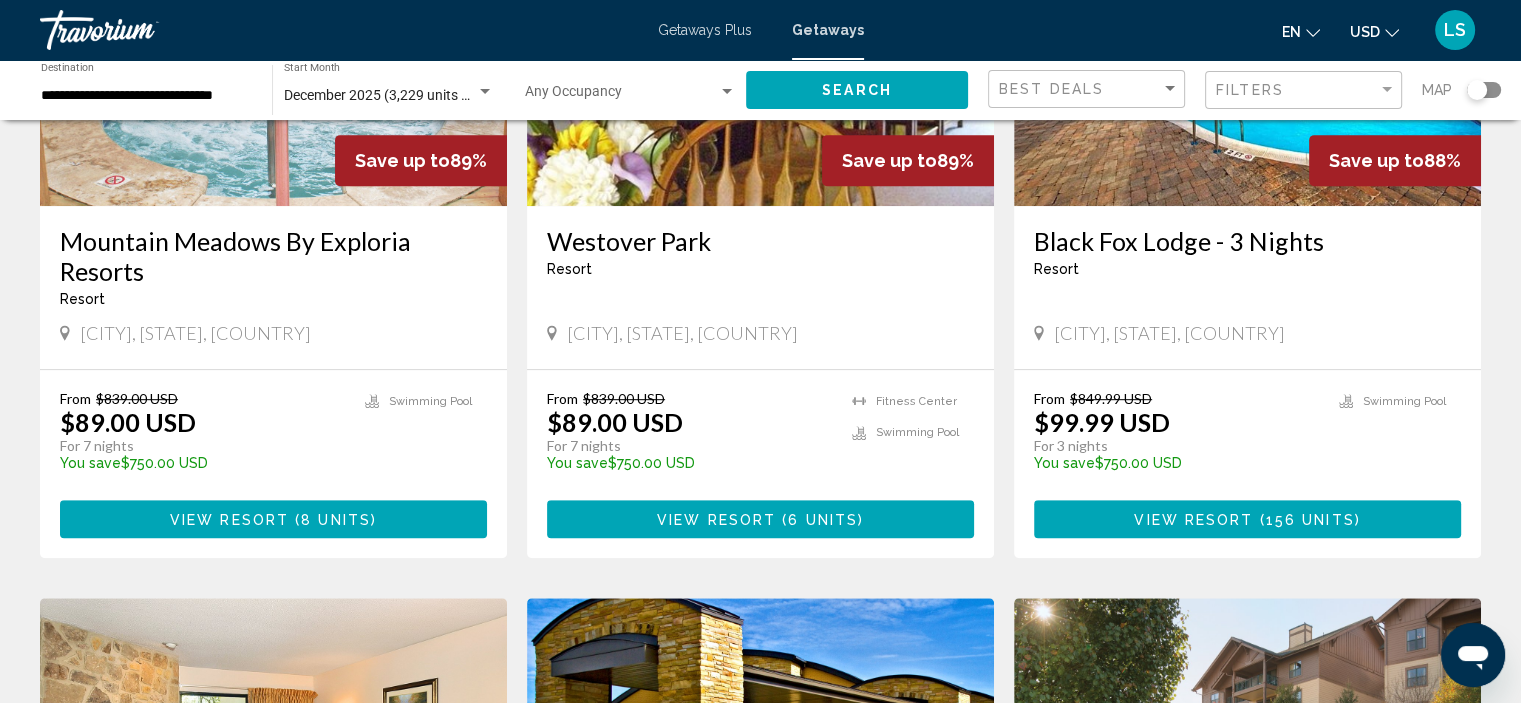 scroll, scrollTop: 900, scrollLeft: 0, axis: vertical 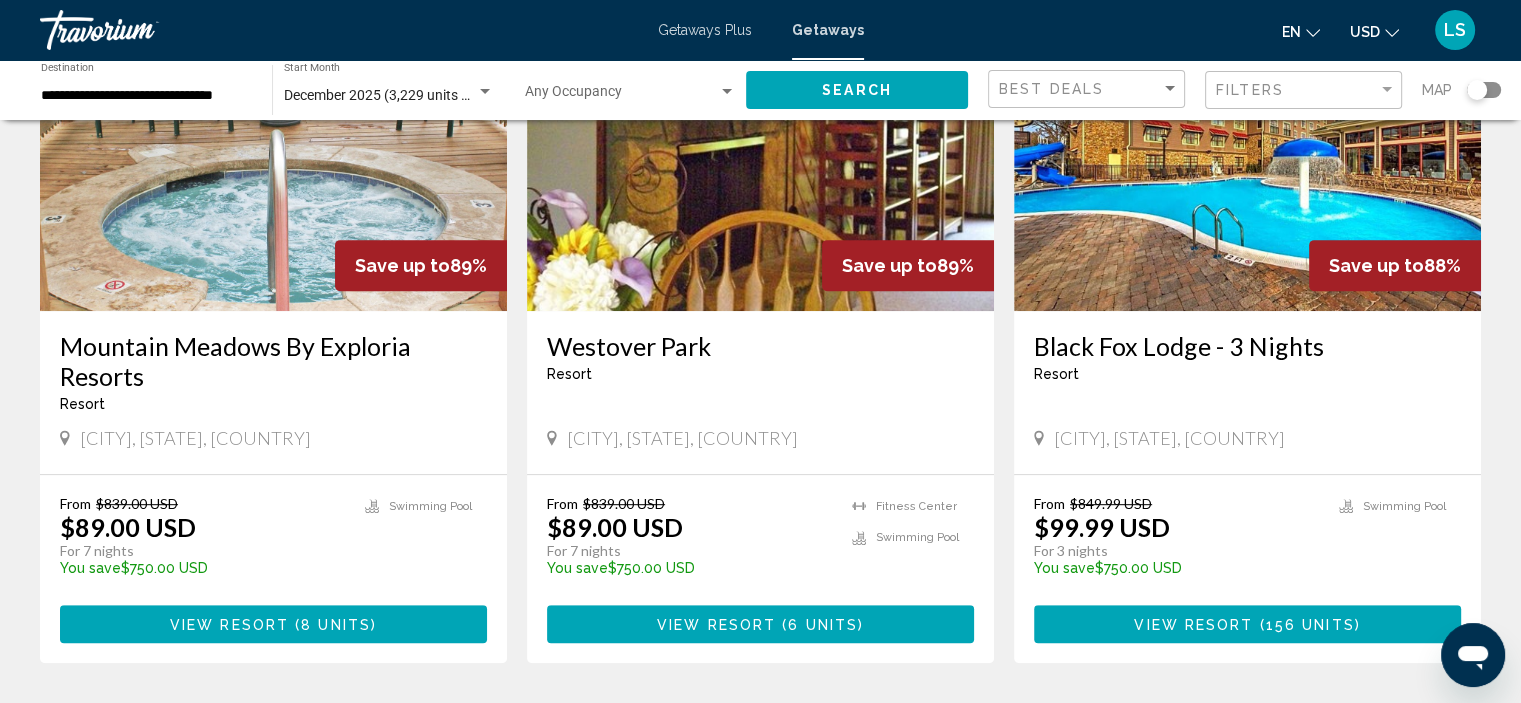 click at bounding box center [1247, 151] 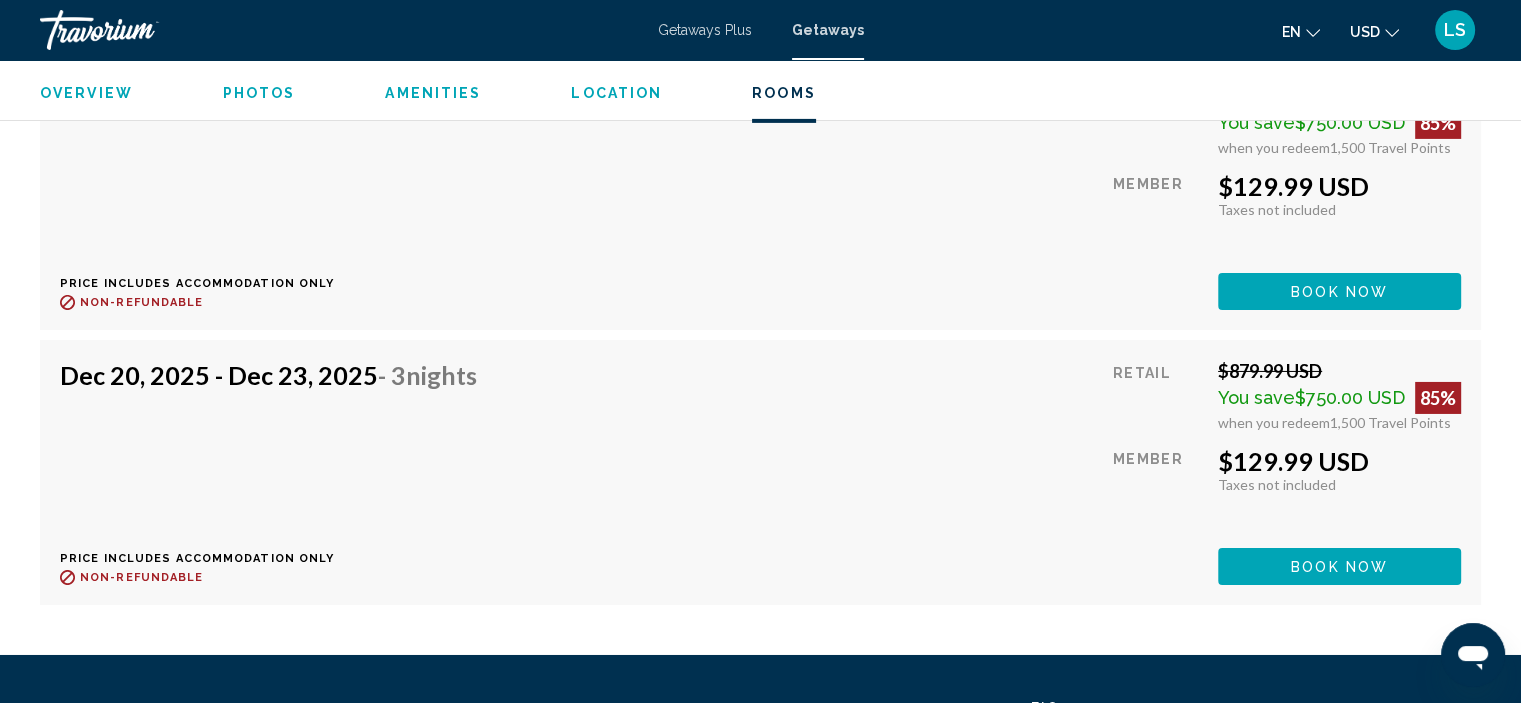 scroll, scrollTop: 14487, scrollLeft: 0, axis: vertical 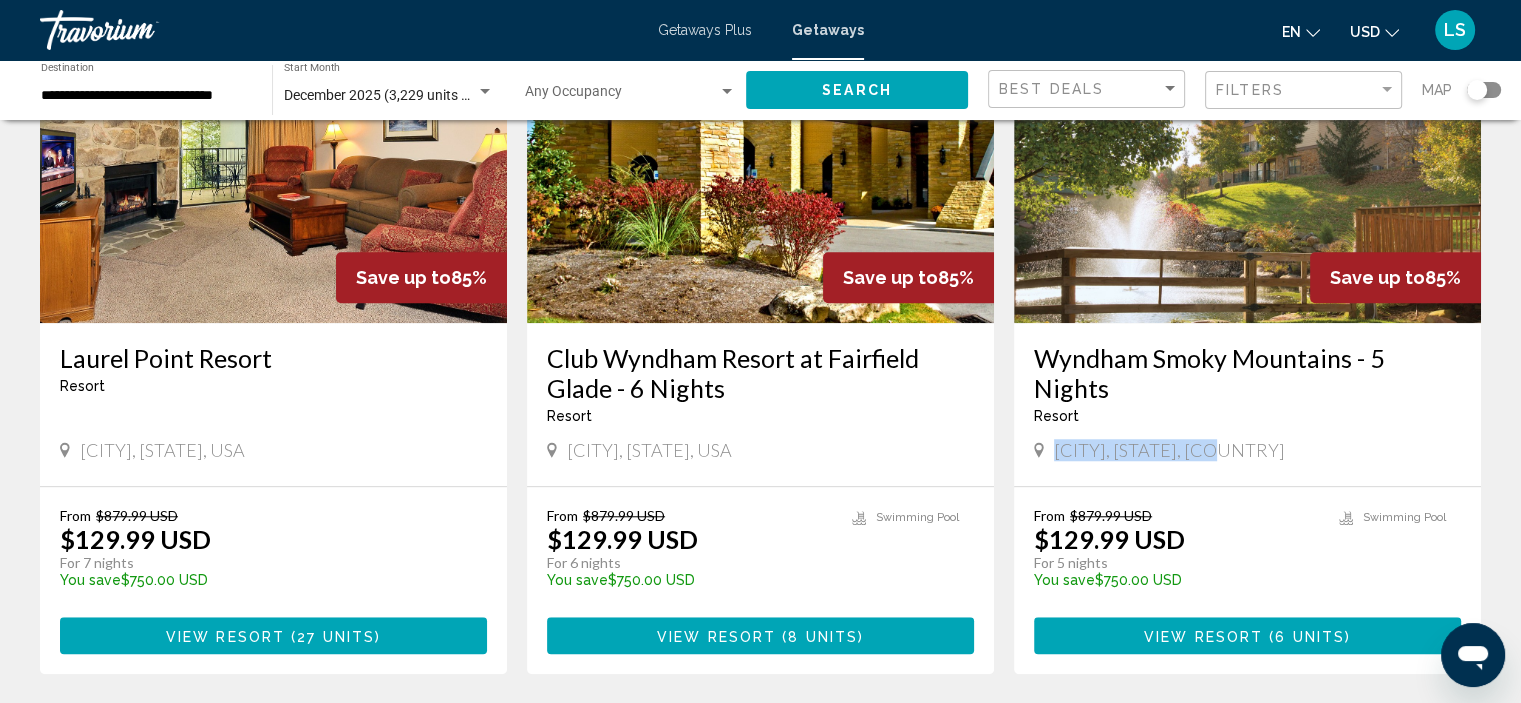drag, startPoint x: 1208, startPoint y: 450, endPoint x: 1041, endPoint y: 460, distance: 167.29913 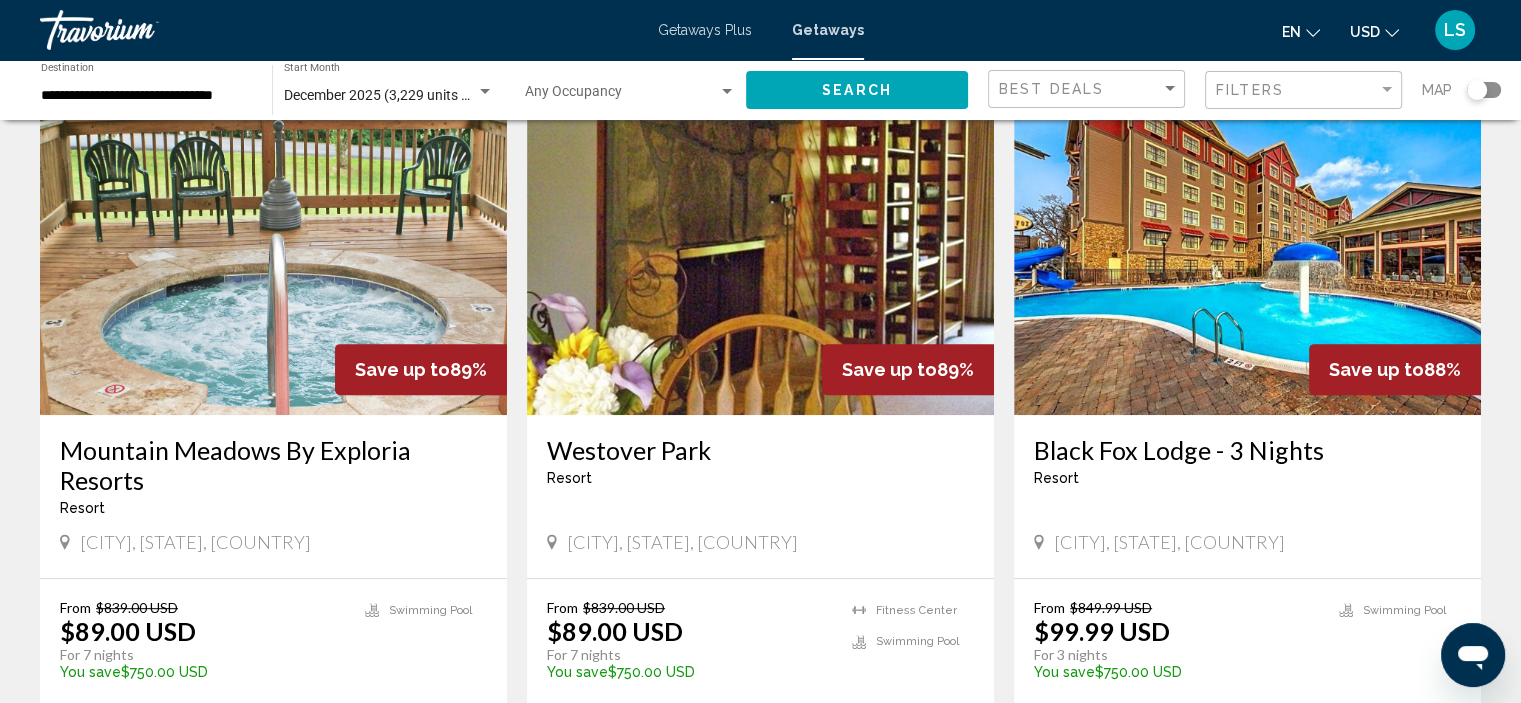 scroll, scrollTop: 800, scrollLeft: 0, axis: vertical 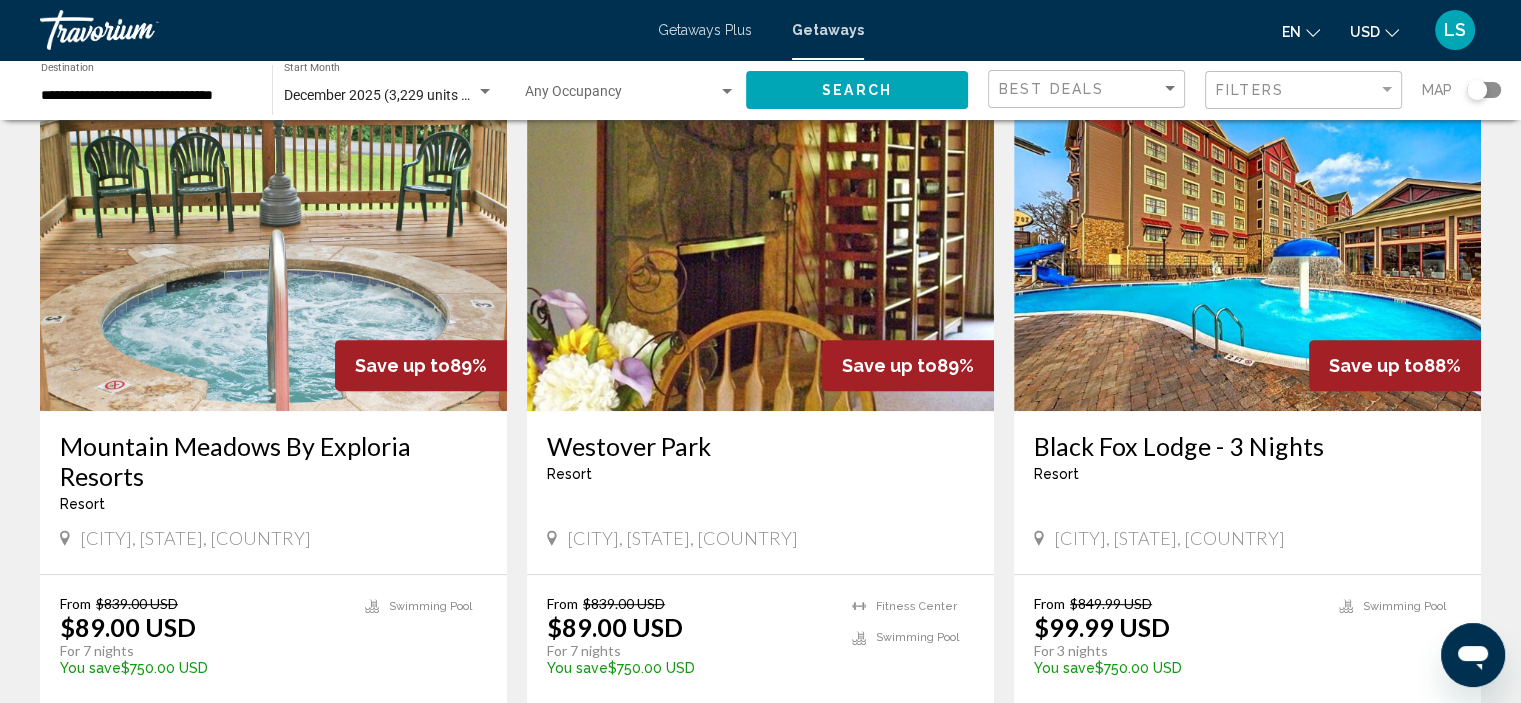 click at bounding box center (760, 251) 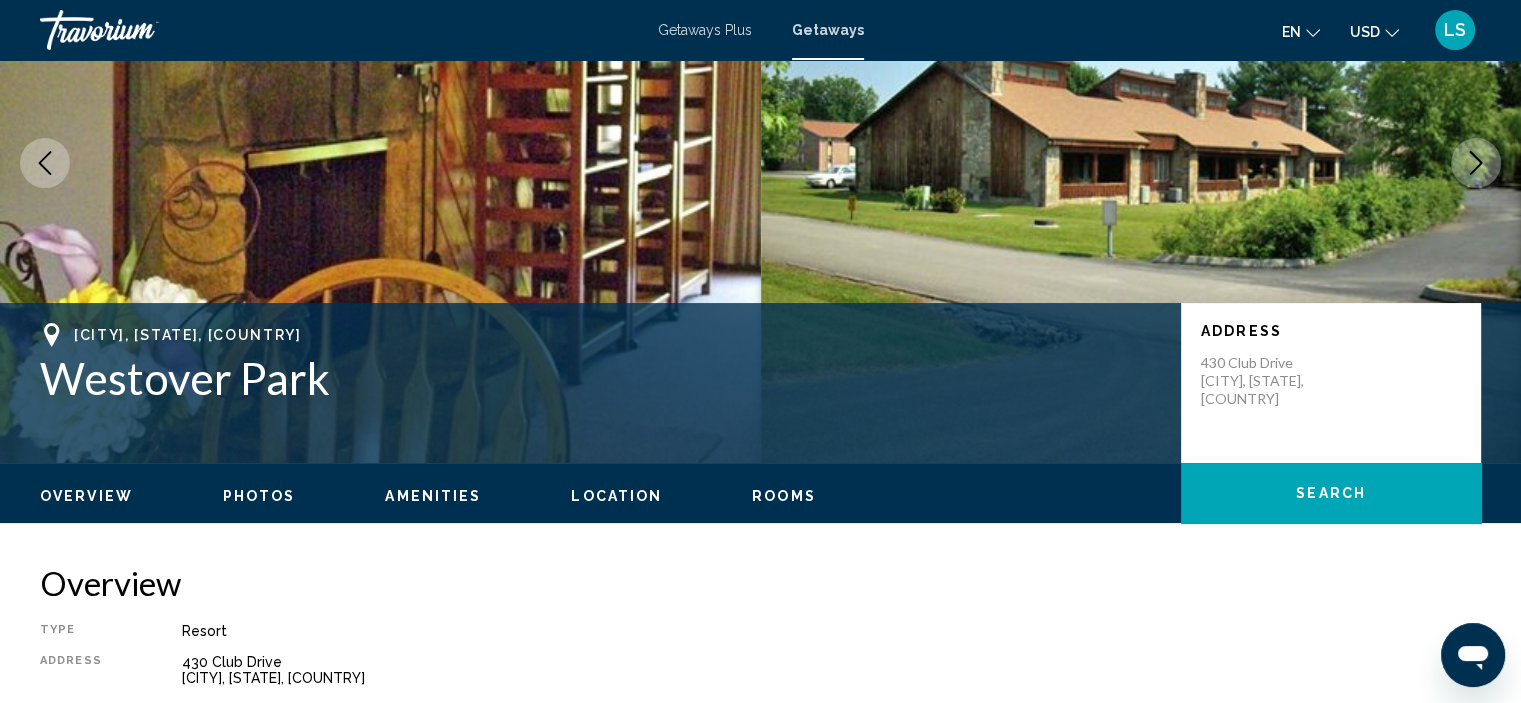 scroll, scrollTop: 193, scrollLeft: 0, axis: vertical 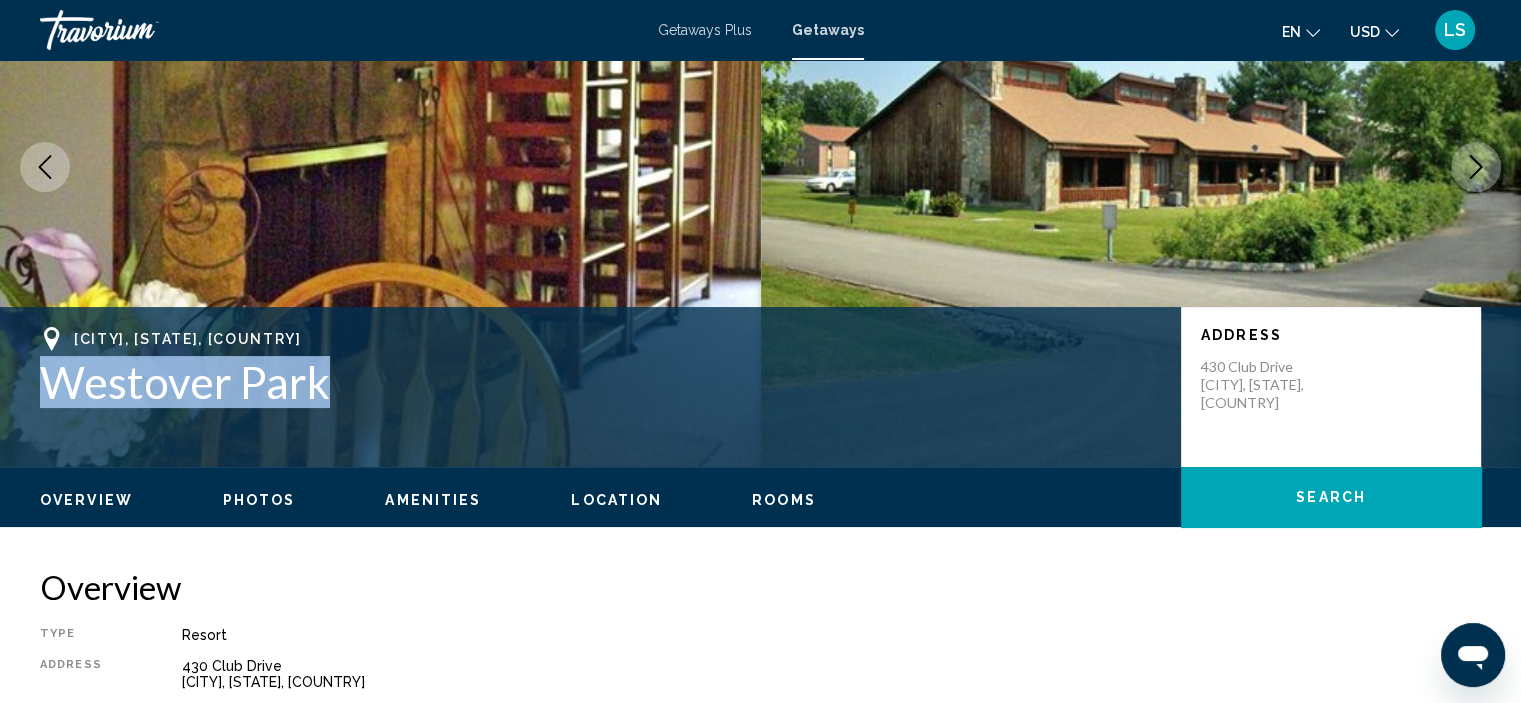 drag, startPoint x: 326, startPoint y: 385, endPoint x: 50, endPoint y: 395, distance: 276.1811 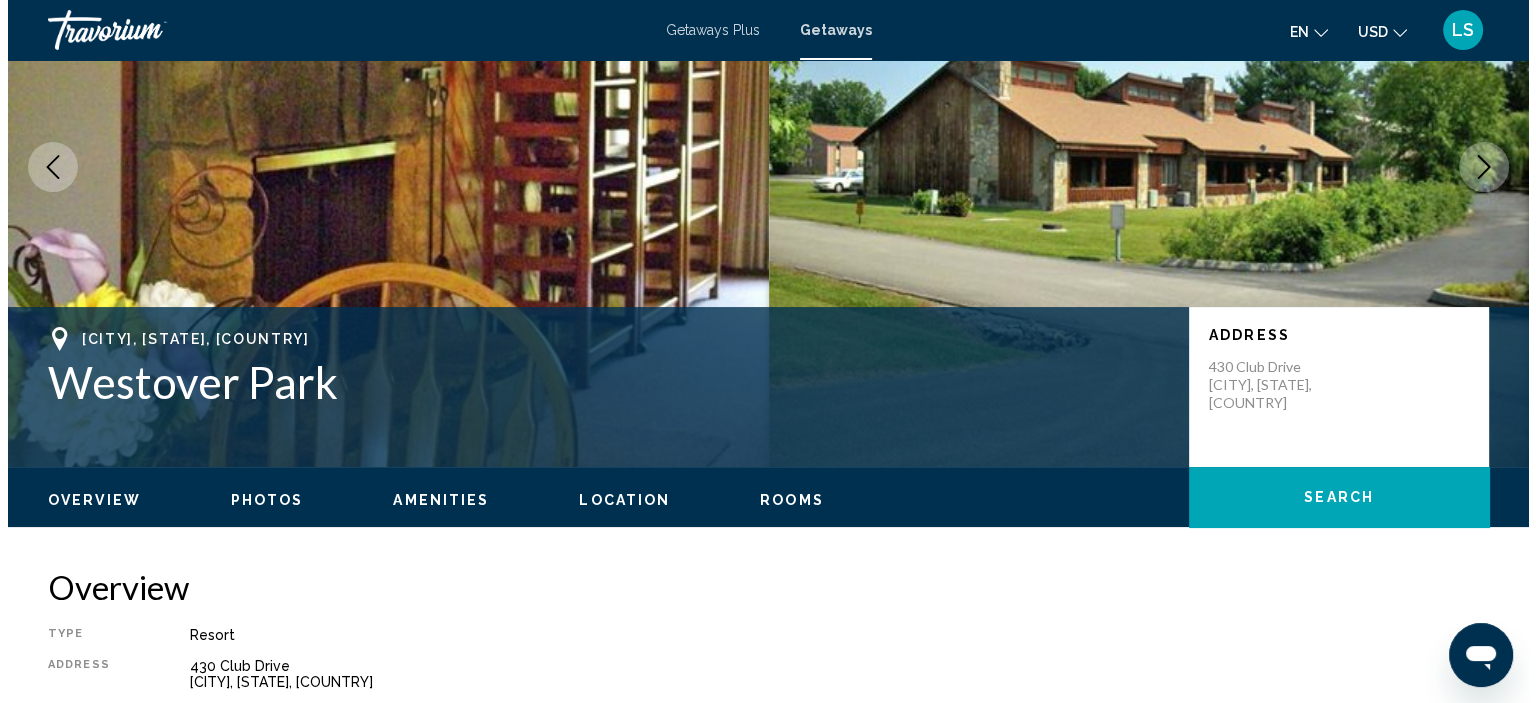 scroll, scrollTop: 0, scrollLeft: 0, axis: both 